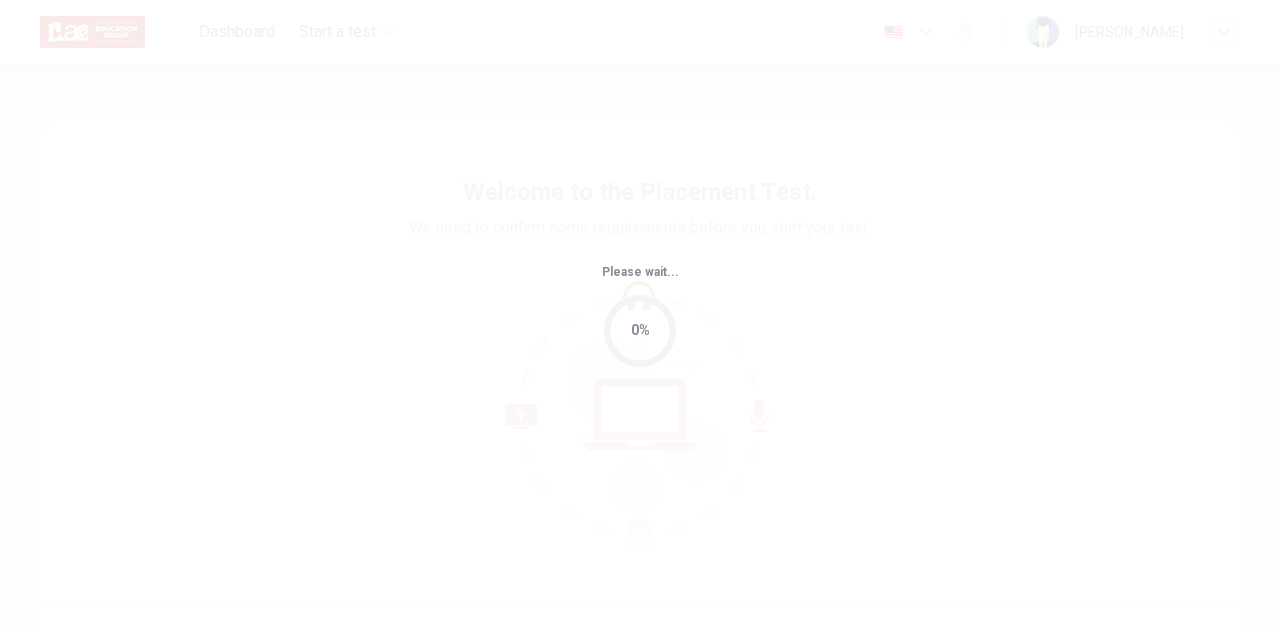 scroll, scrollTop: 0, scrollLeft: 0, axis: both 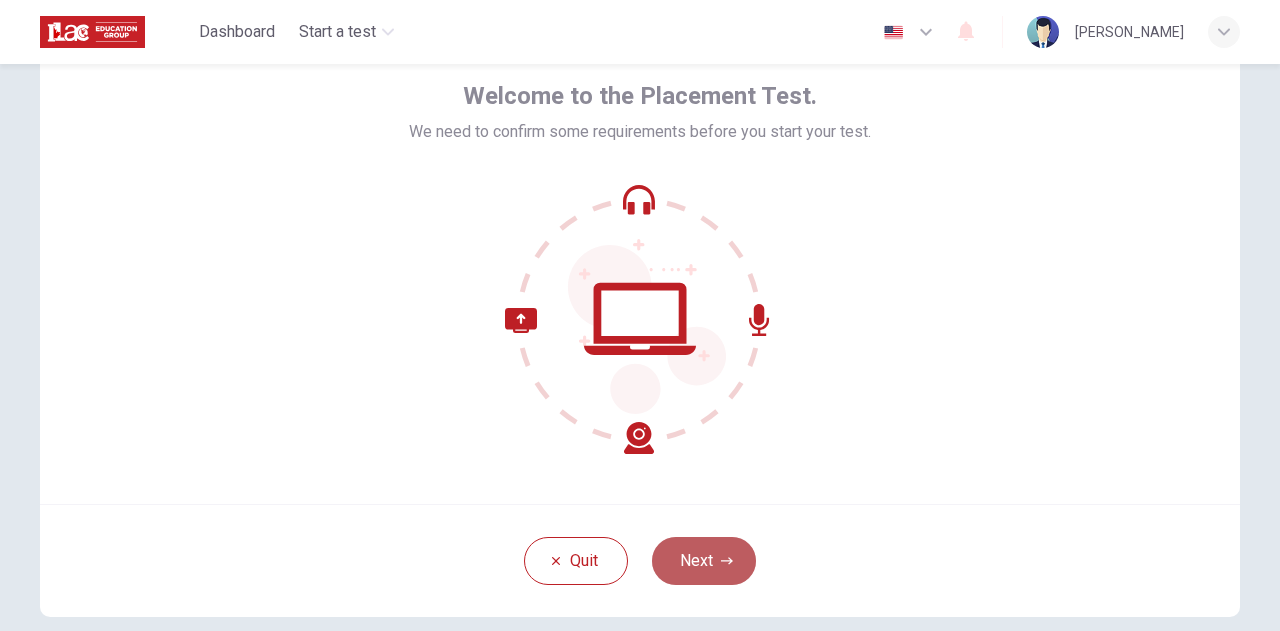 click on "Next" at bounding box center [704, 561] 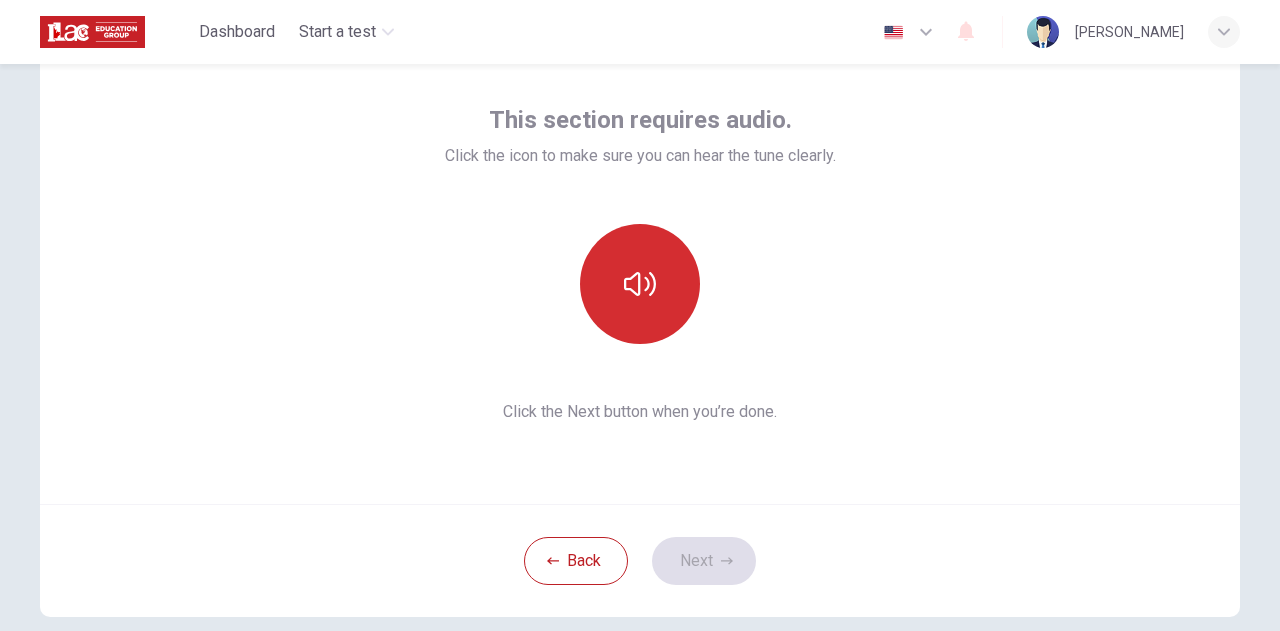click at bounding box center [640, 284] 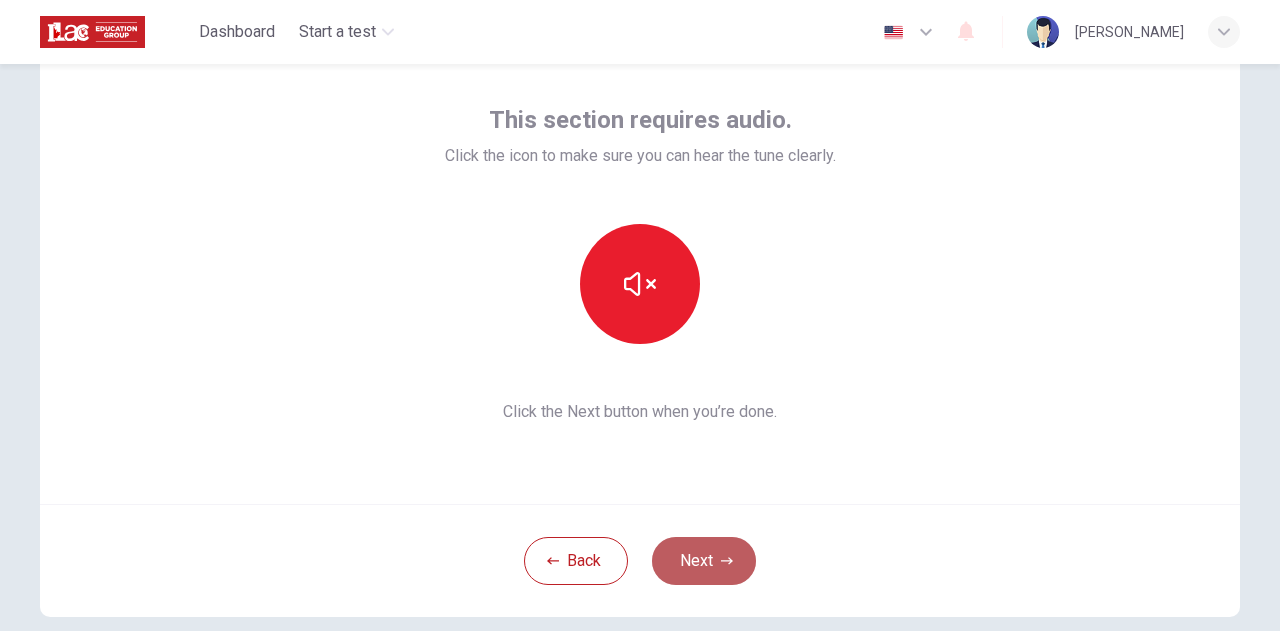 click 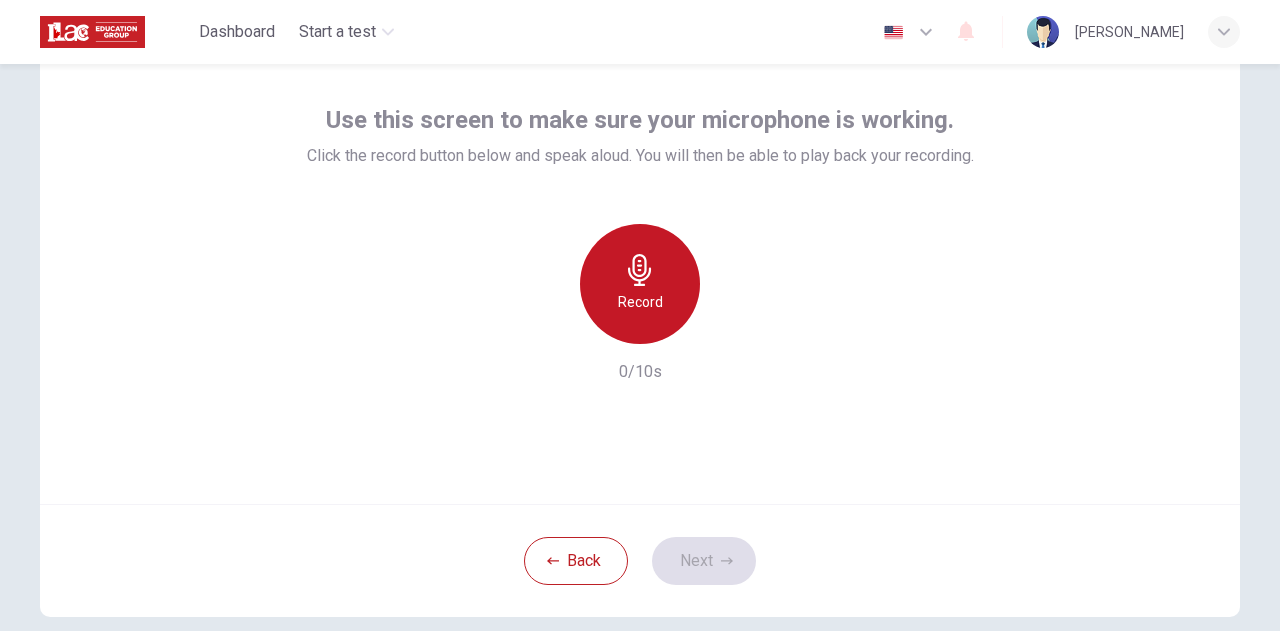 click 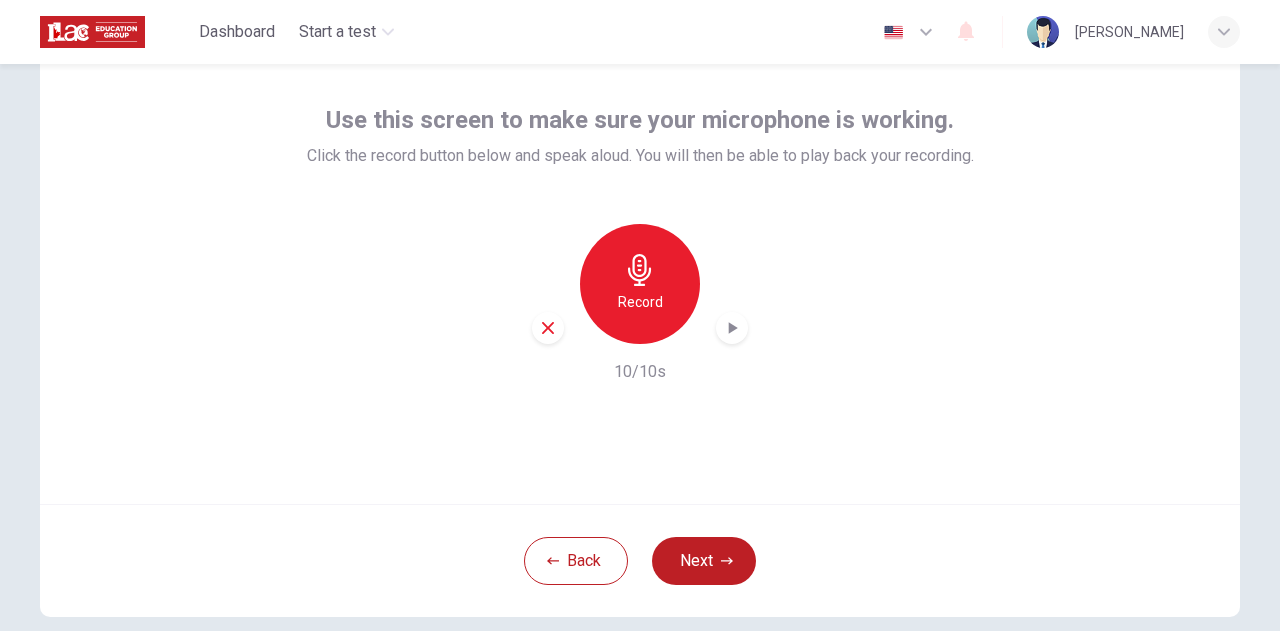 click 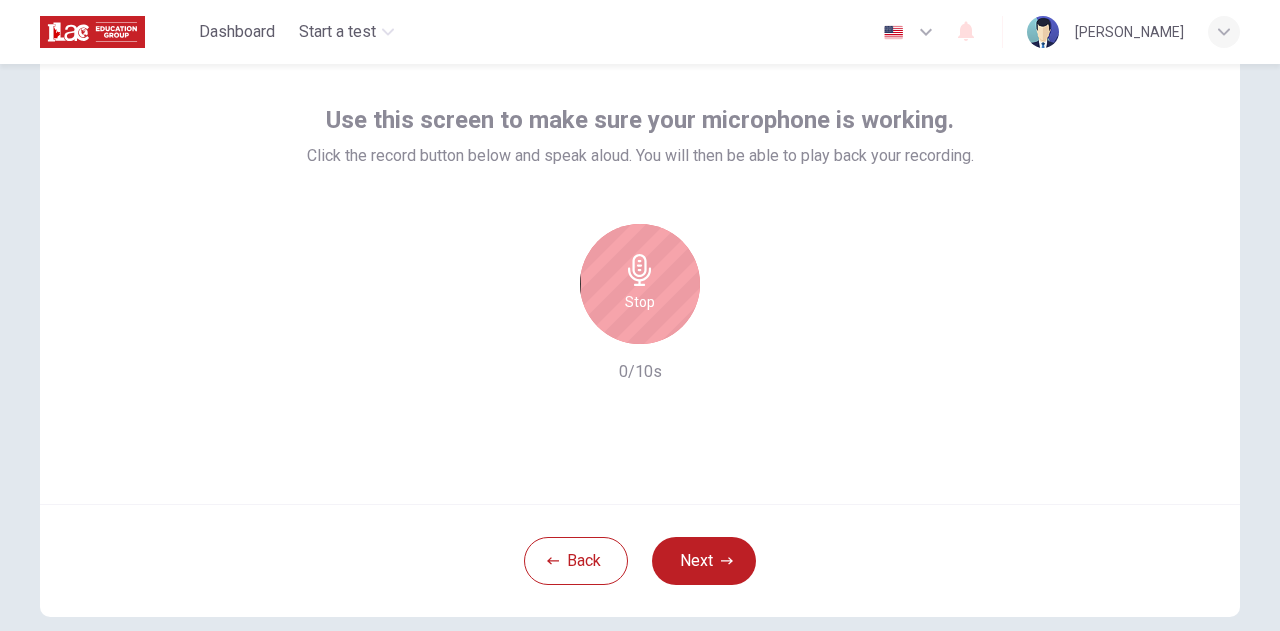 click 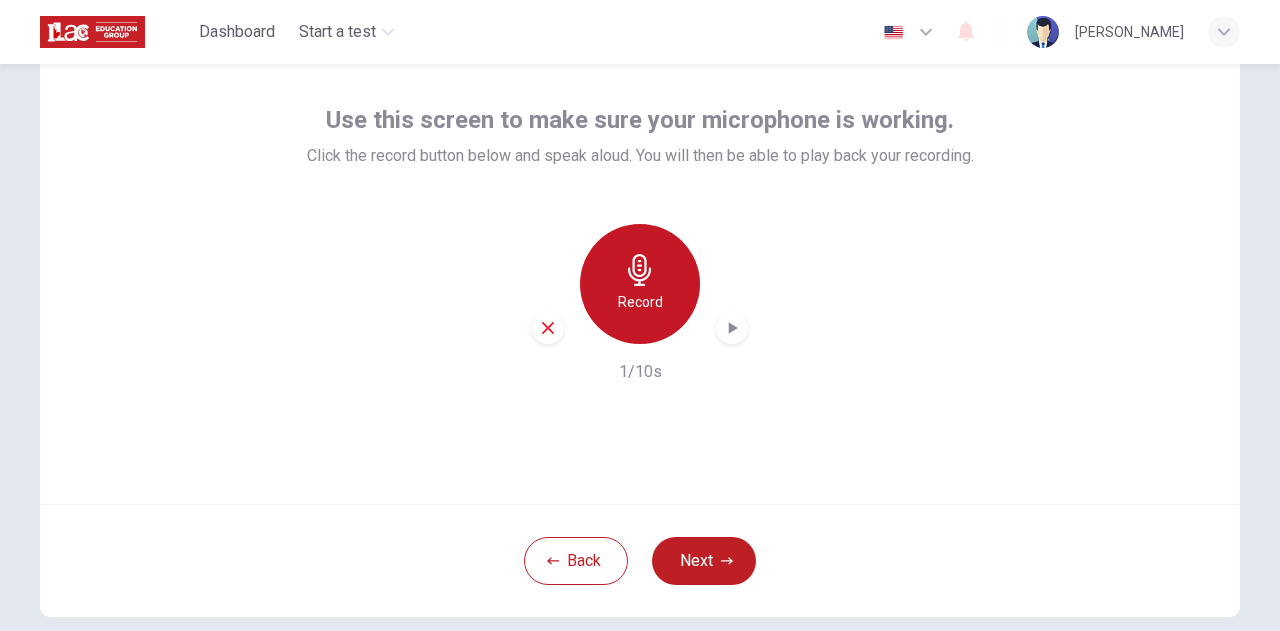 click on "Record" at bounding box center [640, 302] 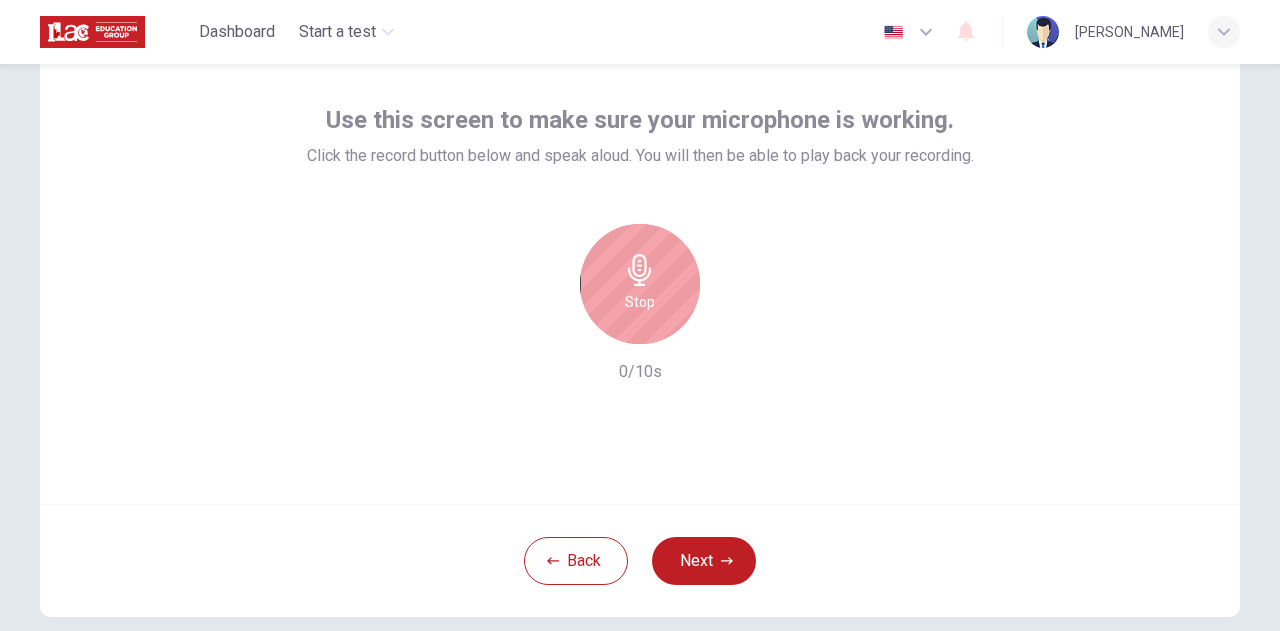 click on "Stop" at bounding box center (640, 302) 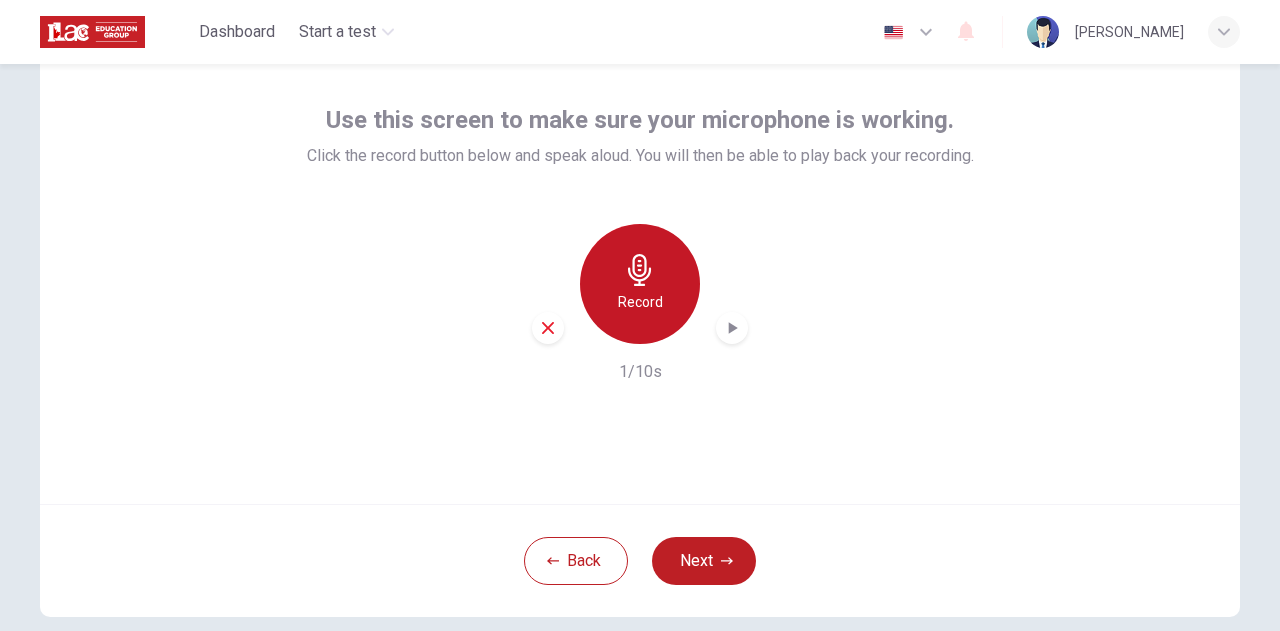 click on "Record" at bounding box center [640, 302] 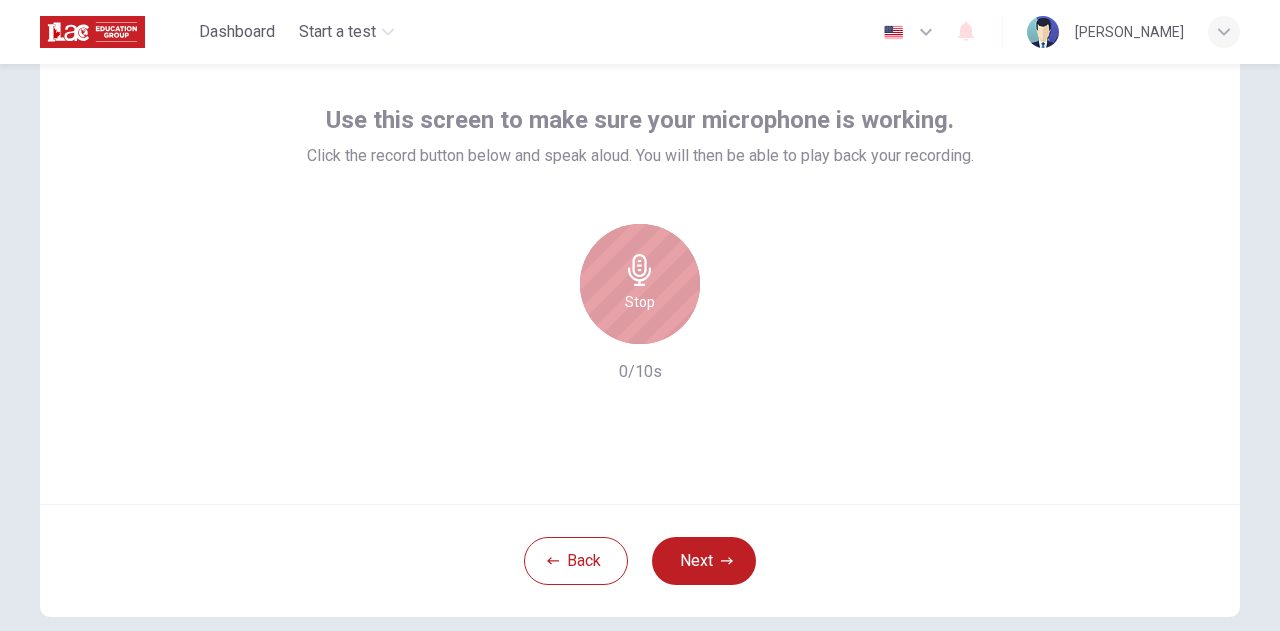 click on "Stop" at bounding box center (640, 302) 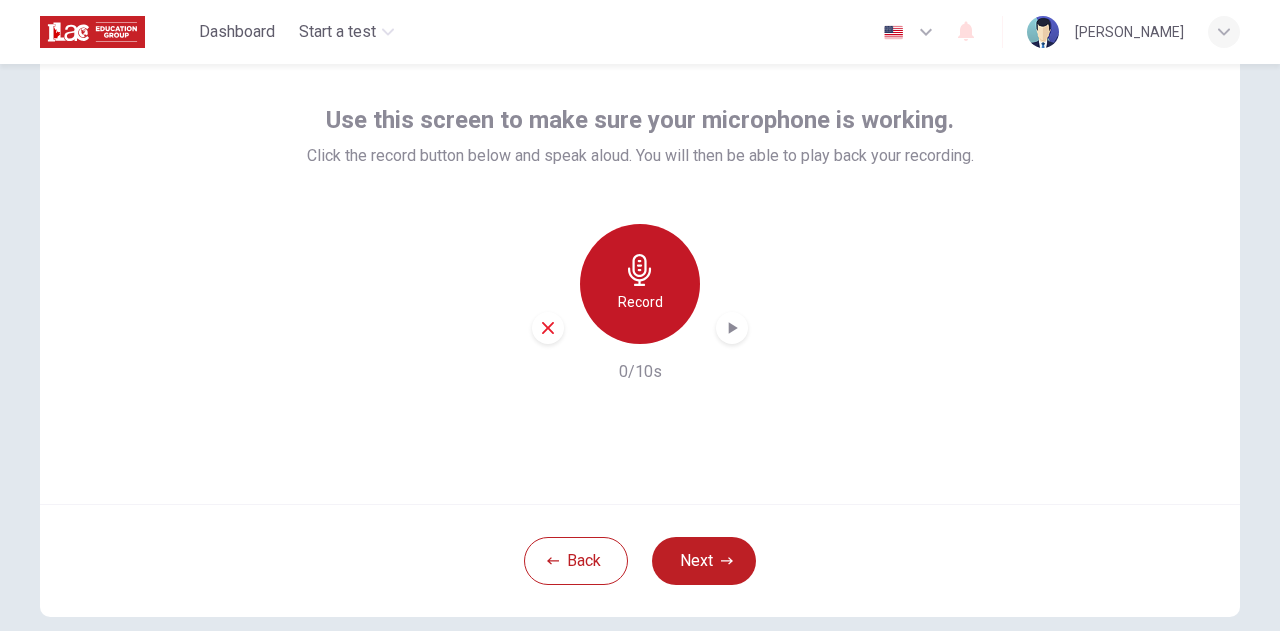 click on "Record" at bounding box center (640, 302) 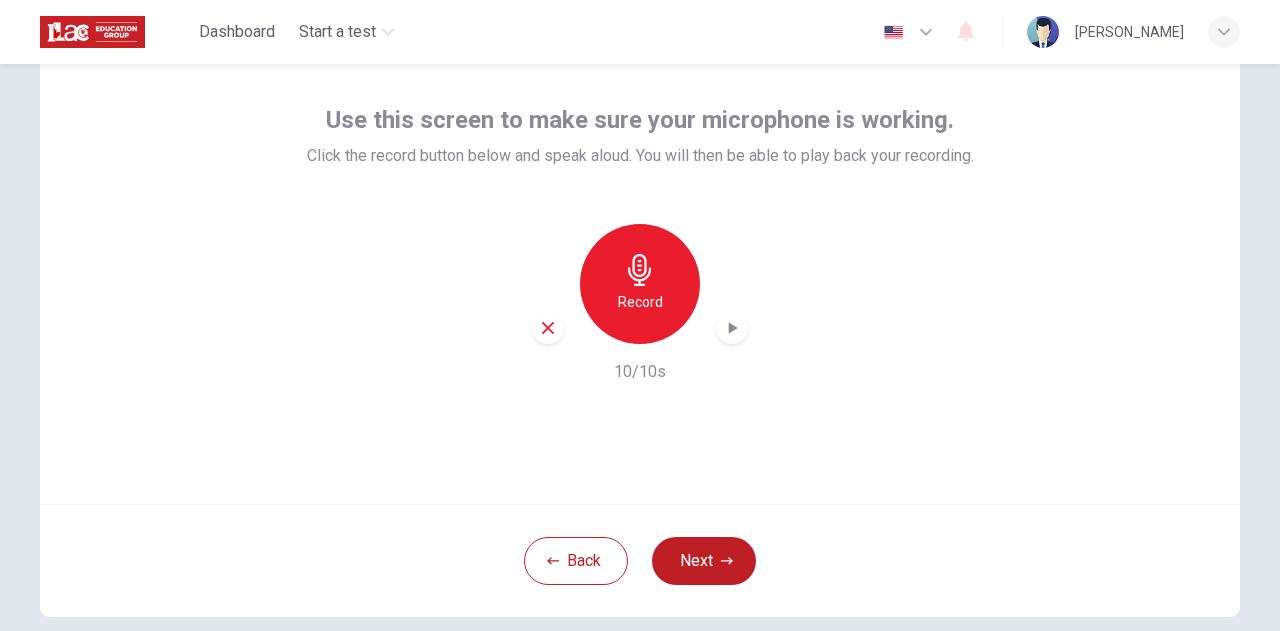 click 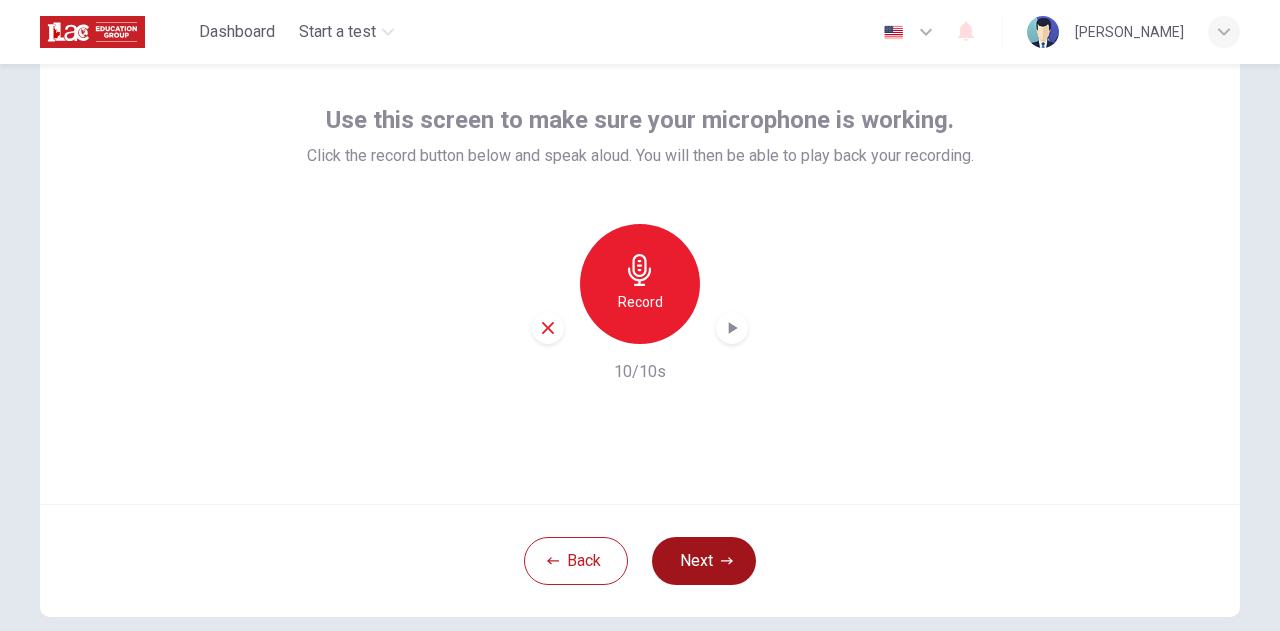 click on "Next" at bounding box center (704, 561) 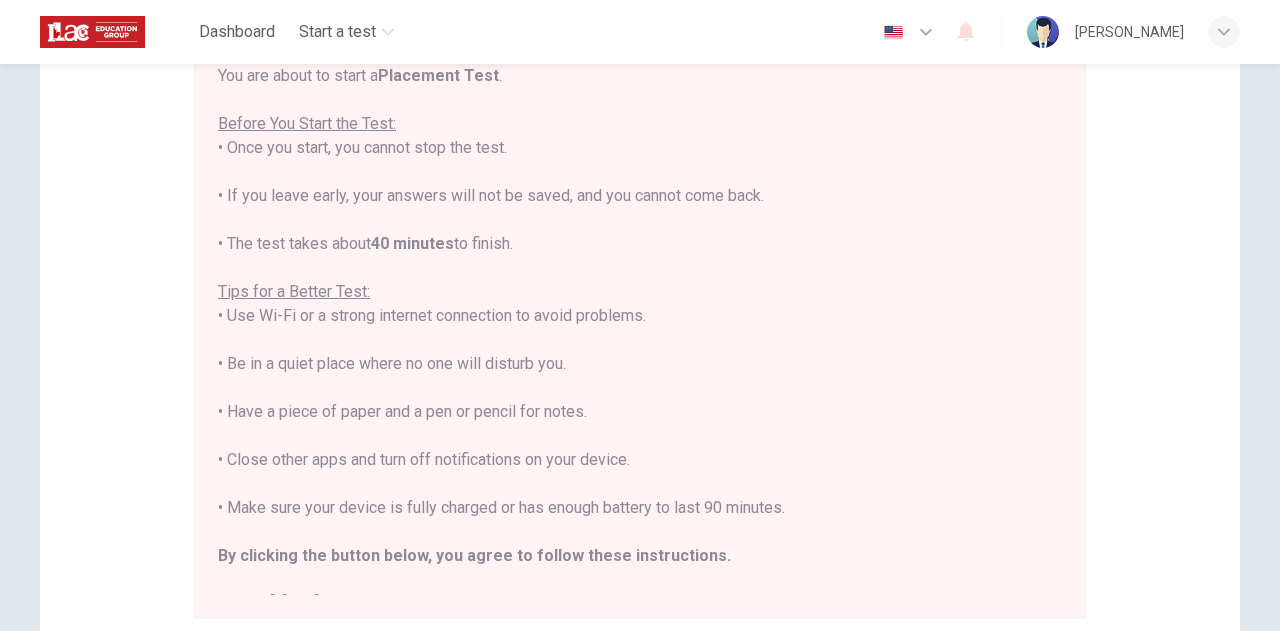 scroll, scrollTop: 256, scrollLeft: 0, axis: vertical 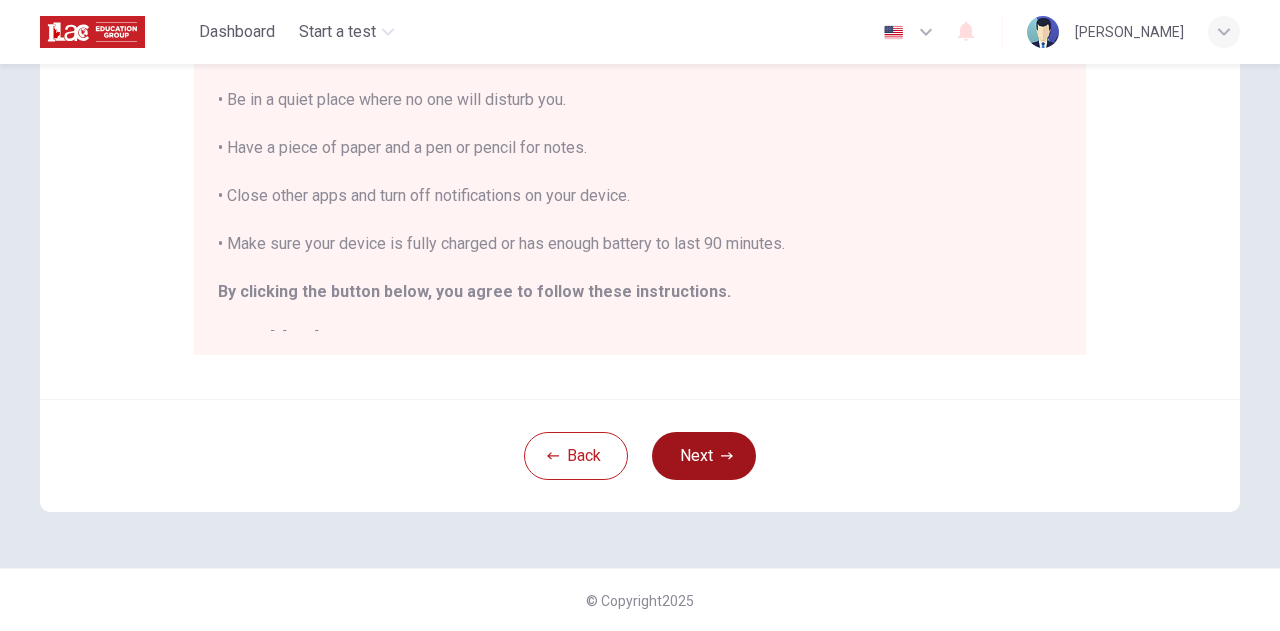 click on "Next" at bounding box center [704, 456] 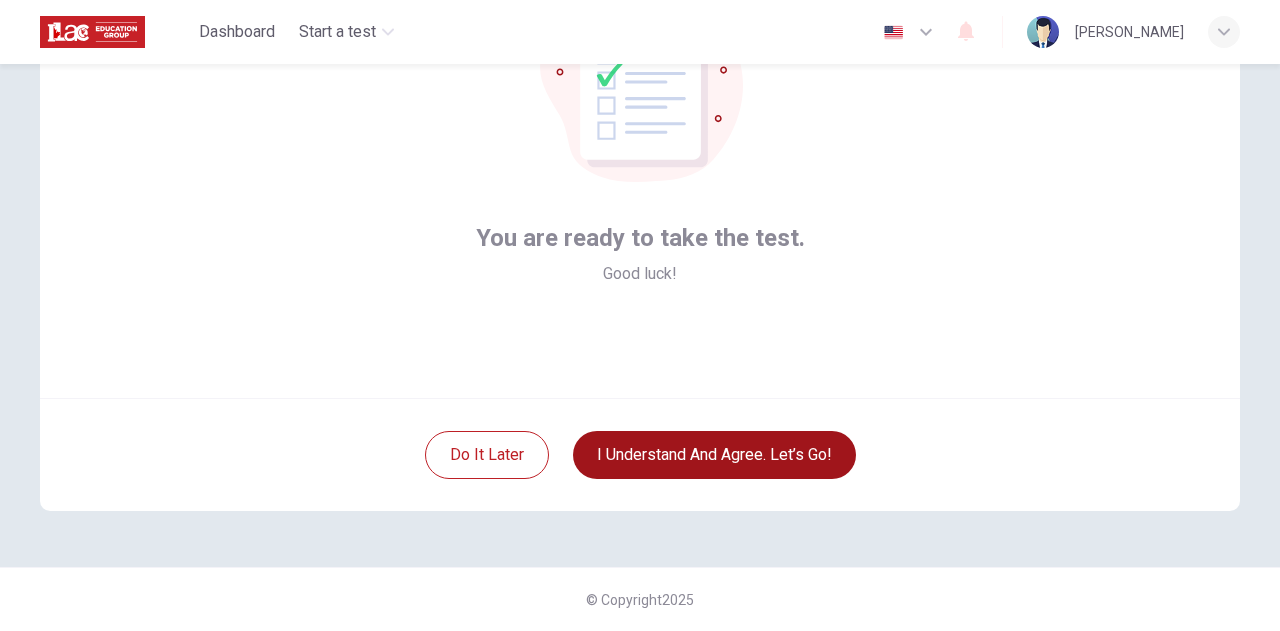 scroll, scrollTop: 201, scrollLeft: 0, axis: vertical 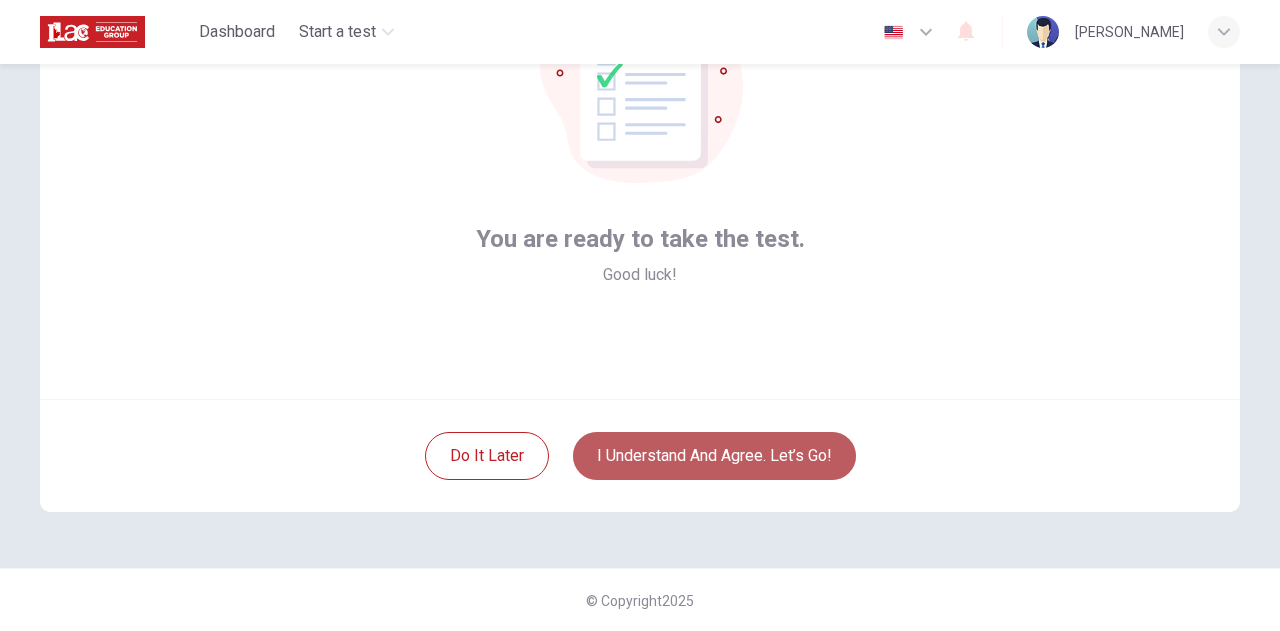 click on "I understand and agree. Let’s go!" at bounding box center [714, 456] 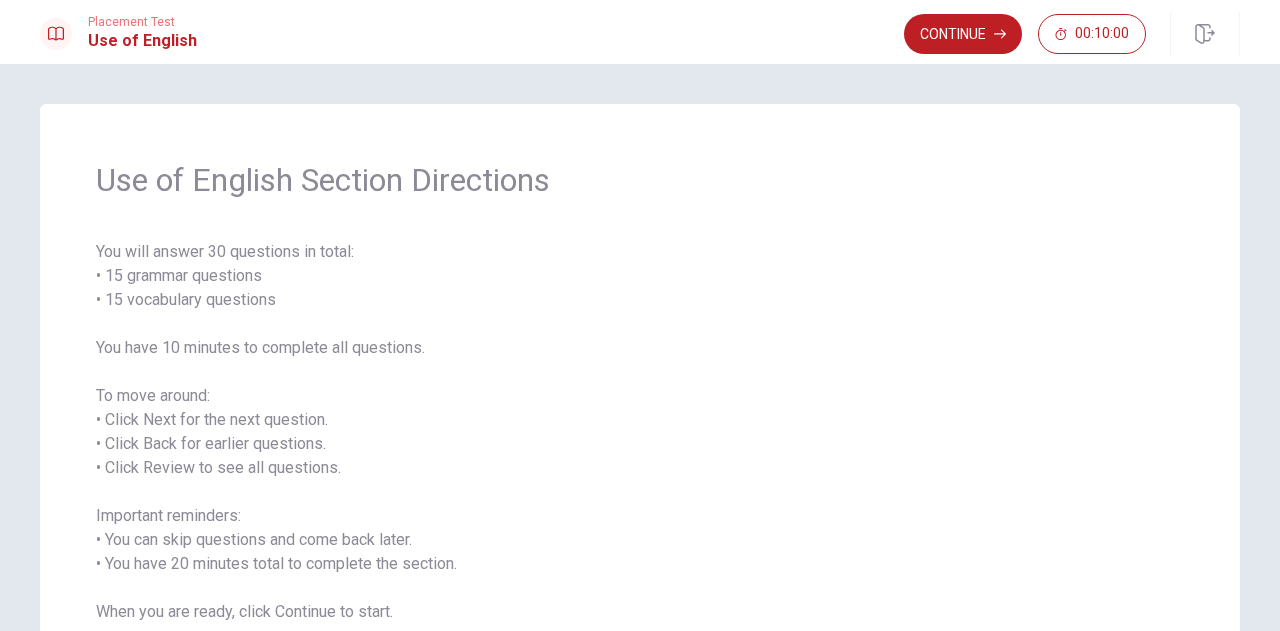 click on "You will answer 30 questions in total:
• 15 grammar questions
• 15 vocabulary questions
You have 10 minutes to complete all questions.
To move around:
• Click Next for the next question.
• Click Back for earlier questions.
• Click Review to see all questions.
Important reminders:
• You can skip questions and come back later.
• You have 20 minutes total to complete the section.
When you are ready, click Continue to start." at bounding box center (640, 432) 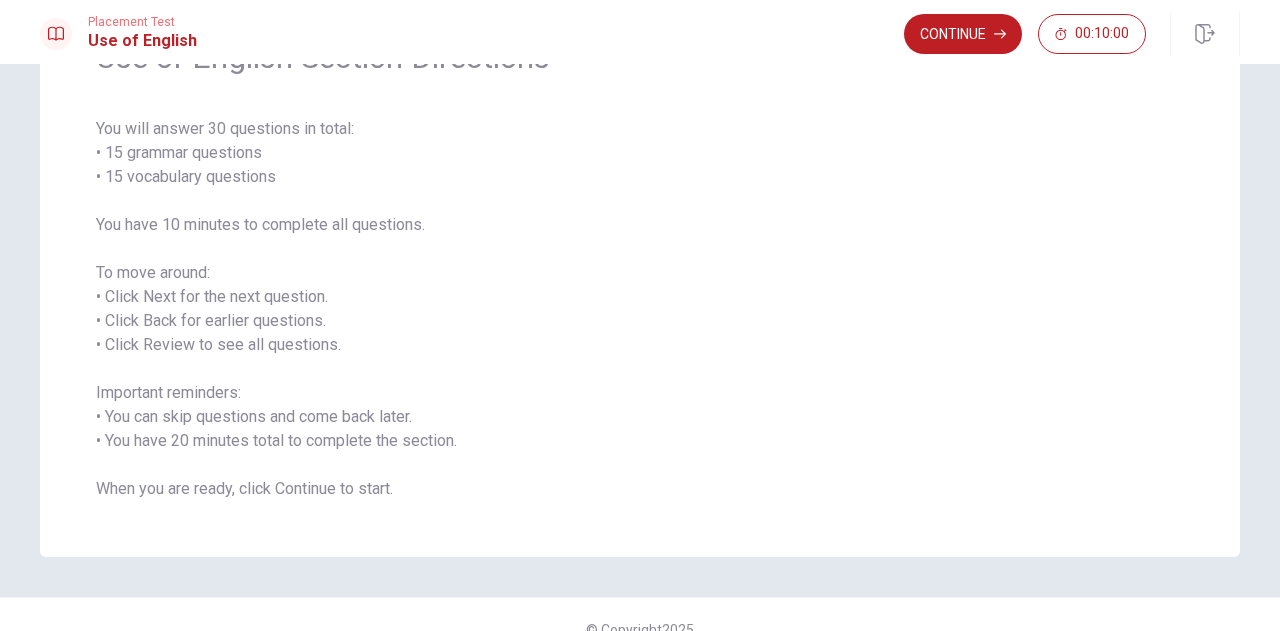 scroll, scrollTop: 137, scrollLeft: 0, axis: vertical 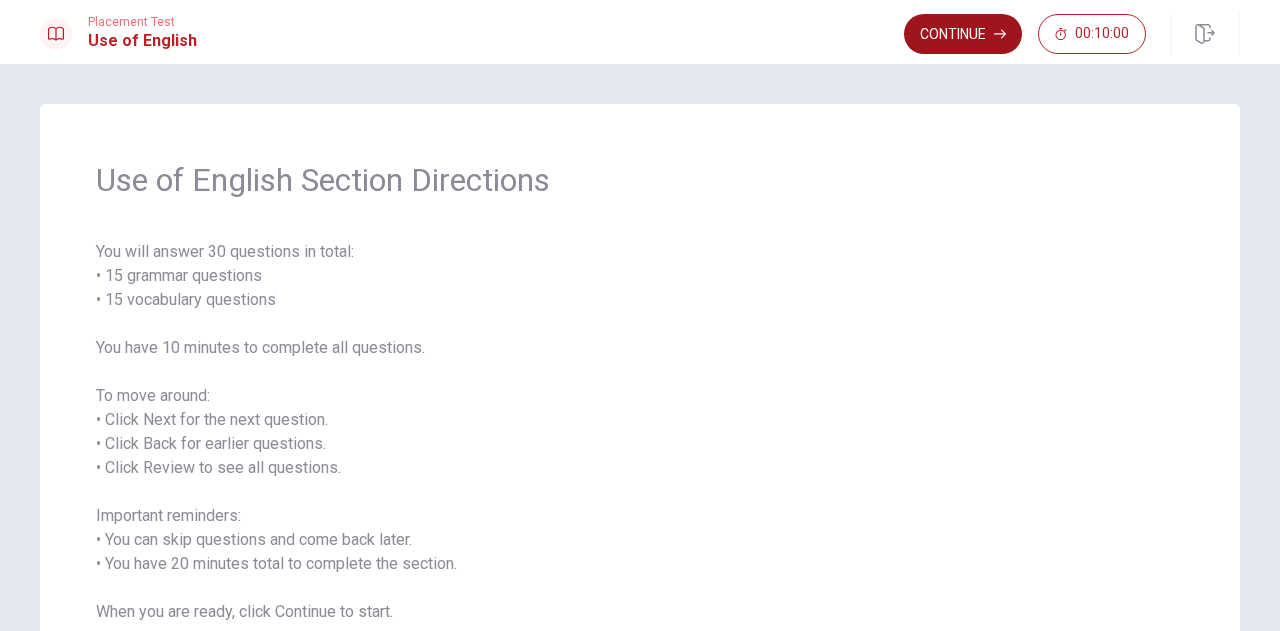 click on "Continue" at bounding box center (963, 34) 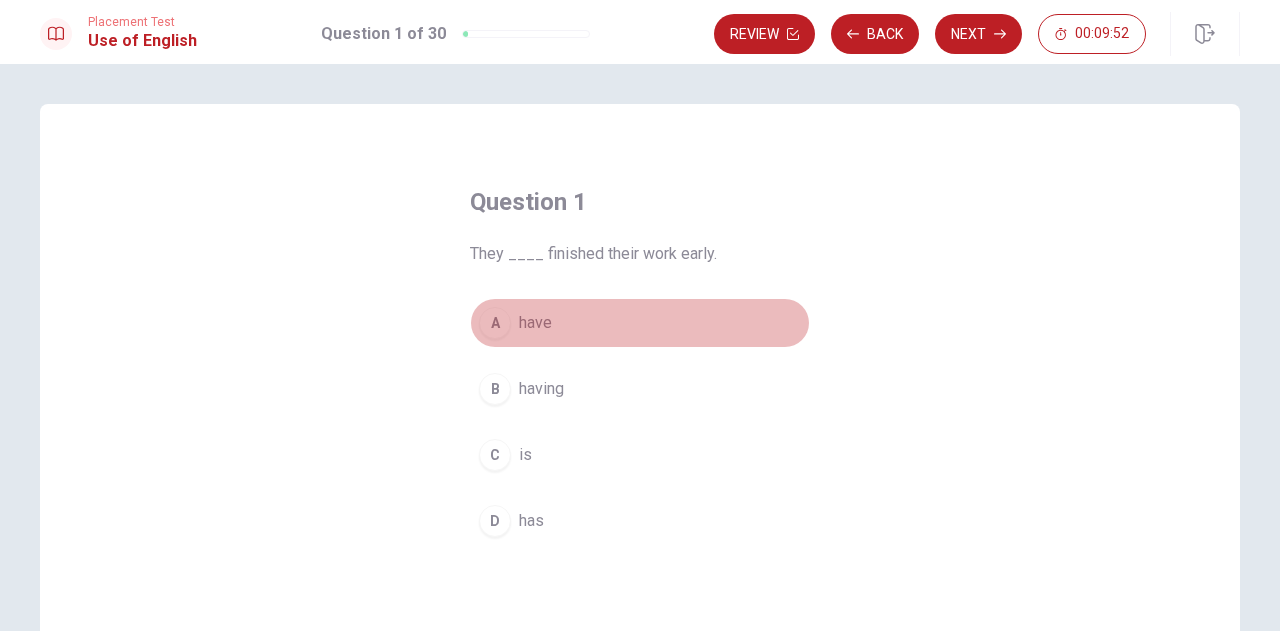 click on "A" at bounding box center (495, 323) 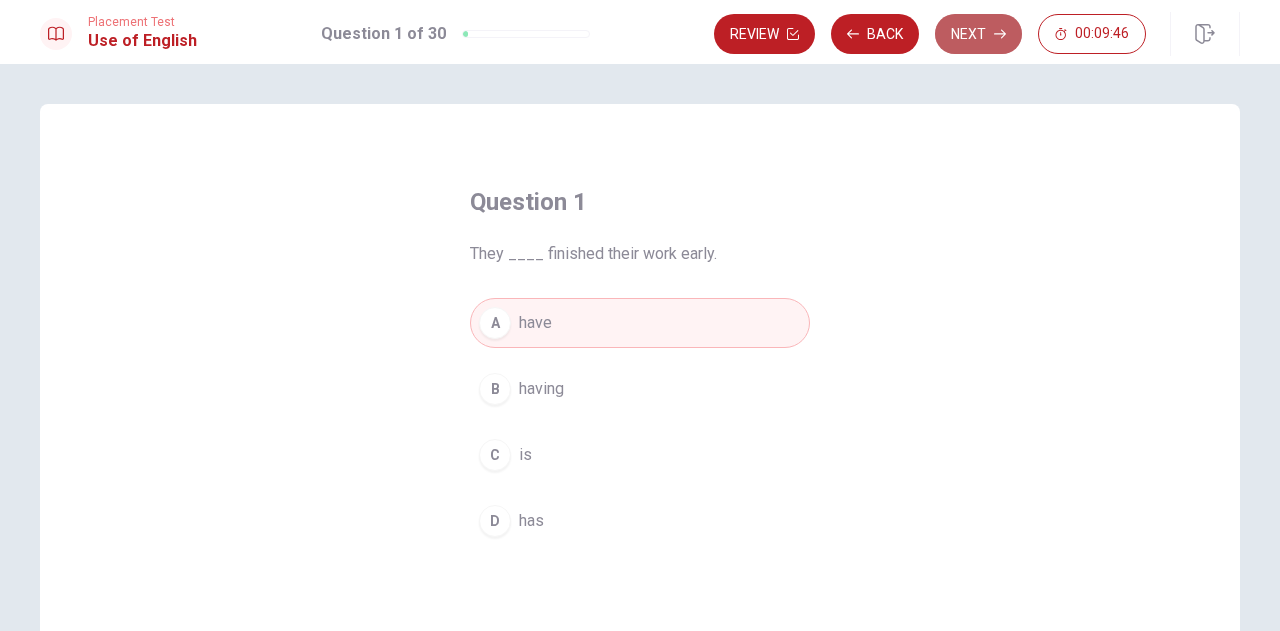 click on "Next" at bounding box center [978, 34] 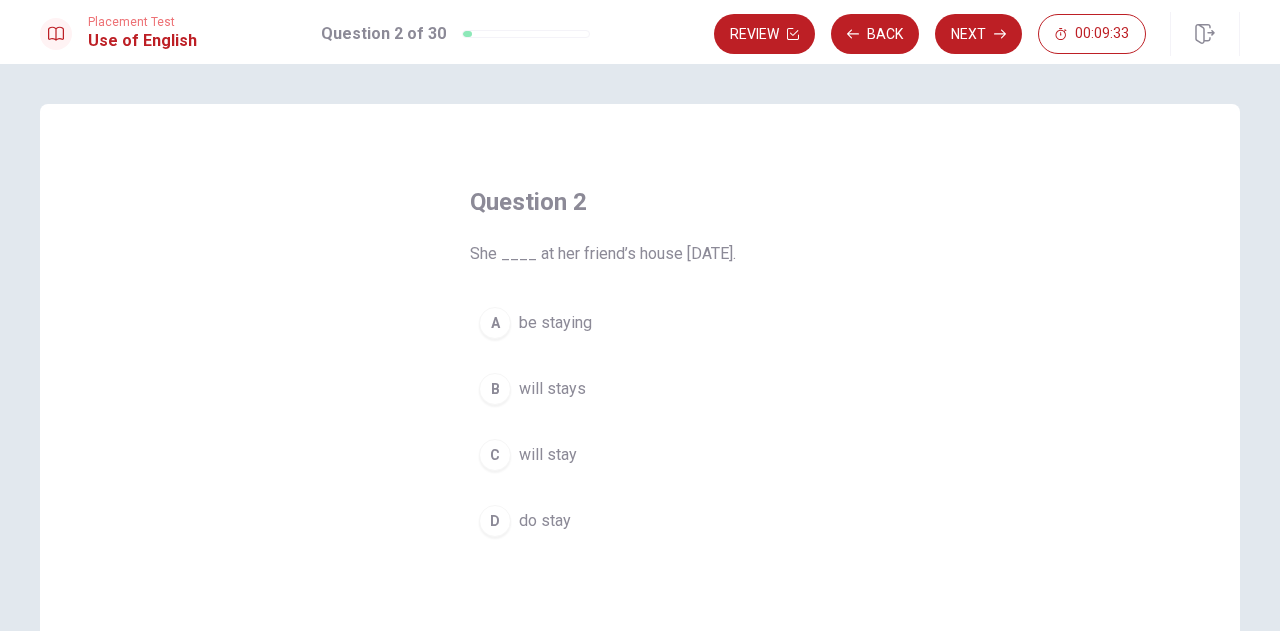 click on "C" at bounding box center [495, 455] 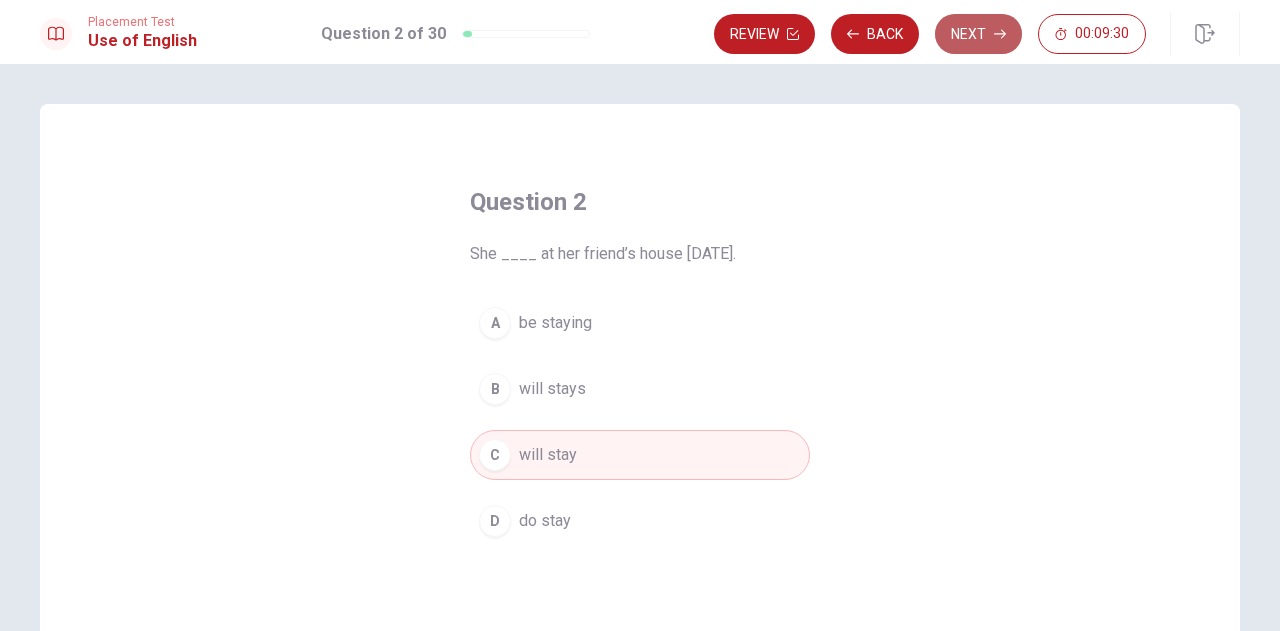 click 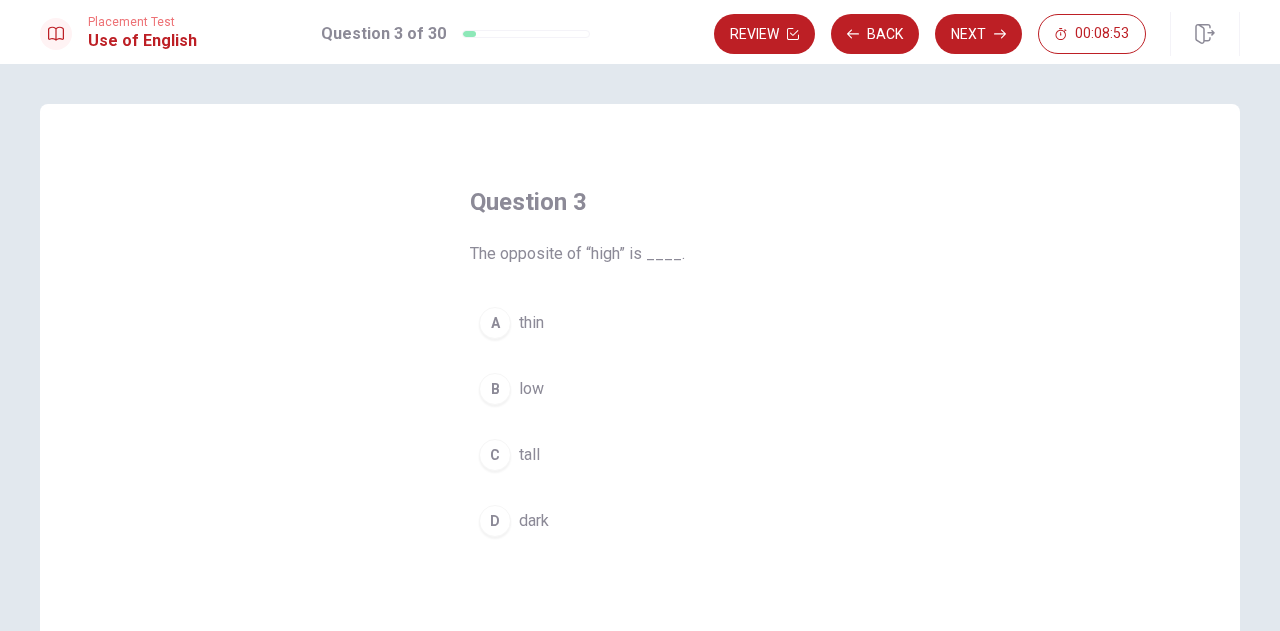click on "B" at bounding box center [495, 389] 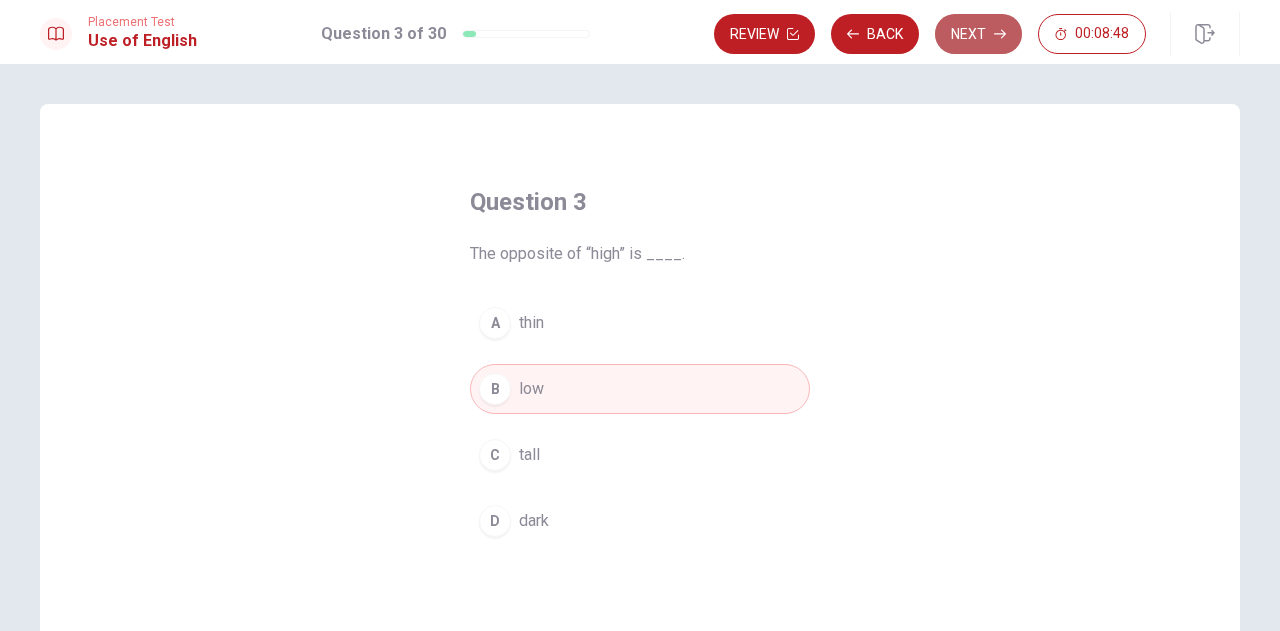 click on "Next" at bounding box center [978, 34] 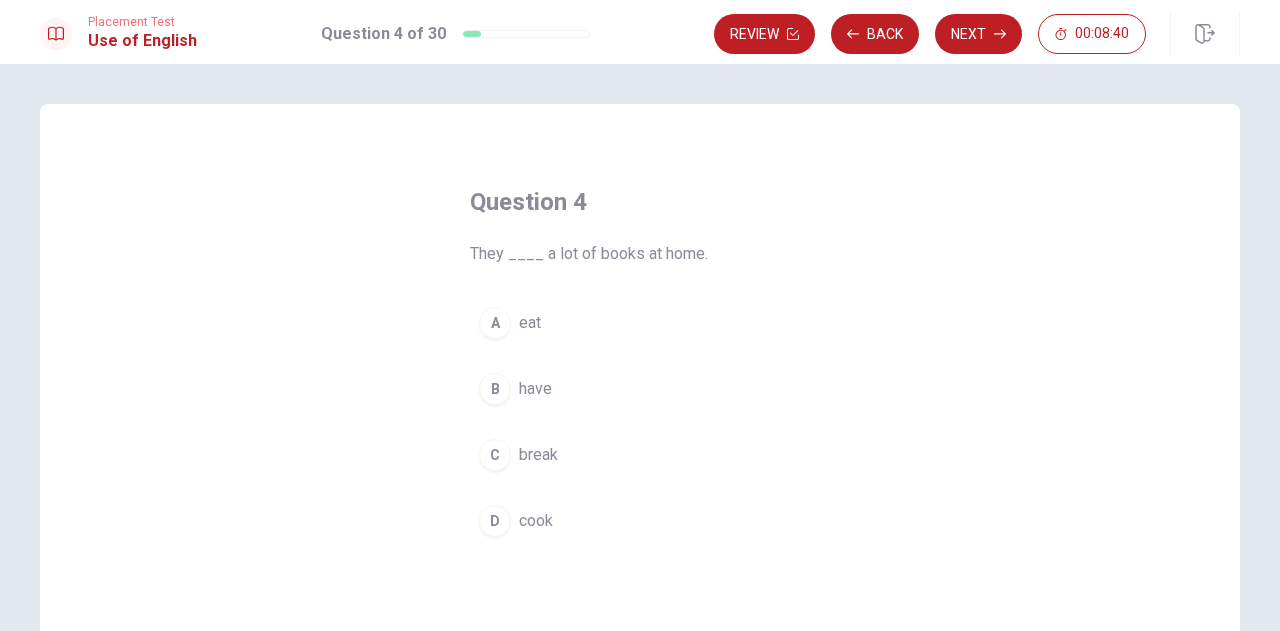 click on "B" at bounding box center (495, 389) 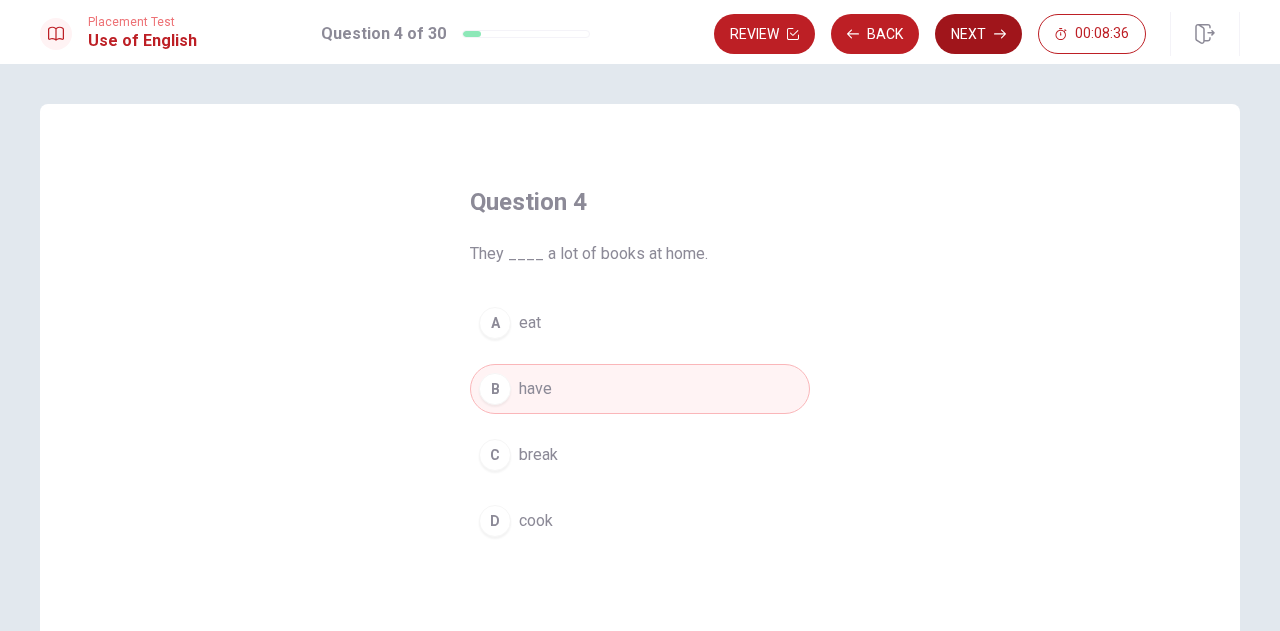 click on "Next" at bounding box center [978, 34] 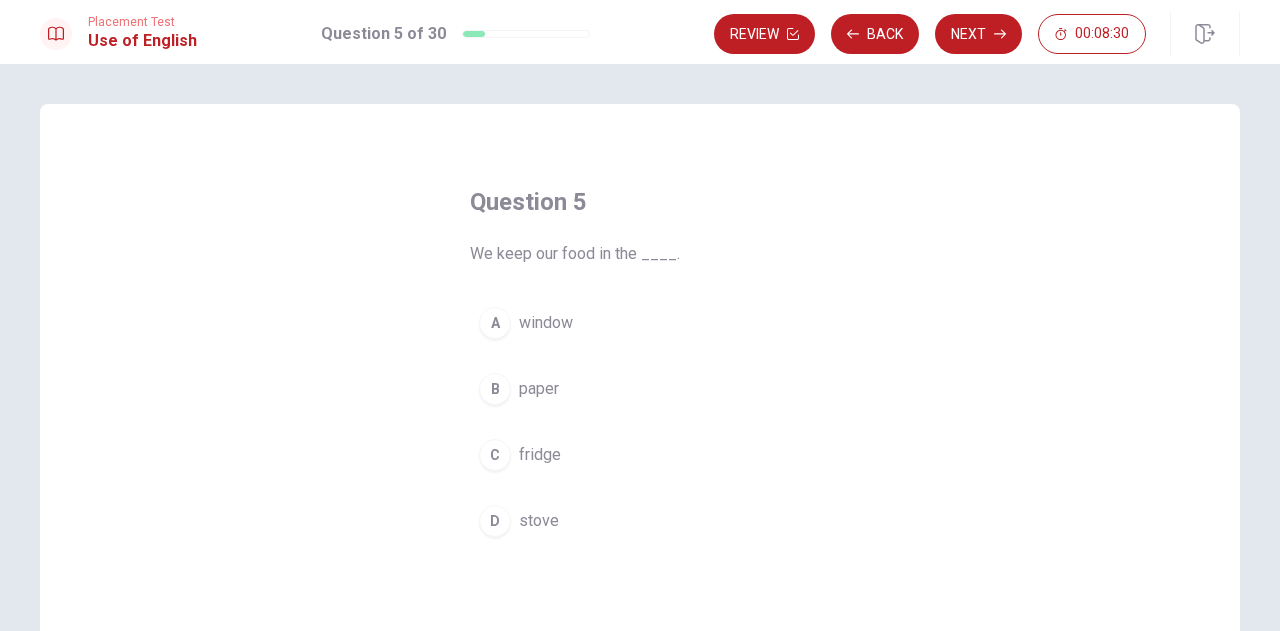 click on "C" at bounding box center (495, 455) 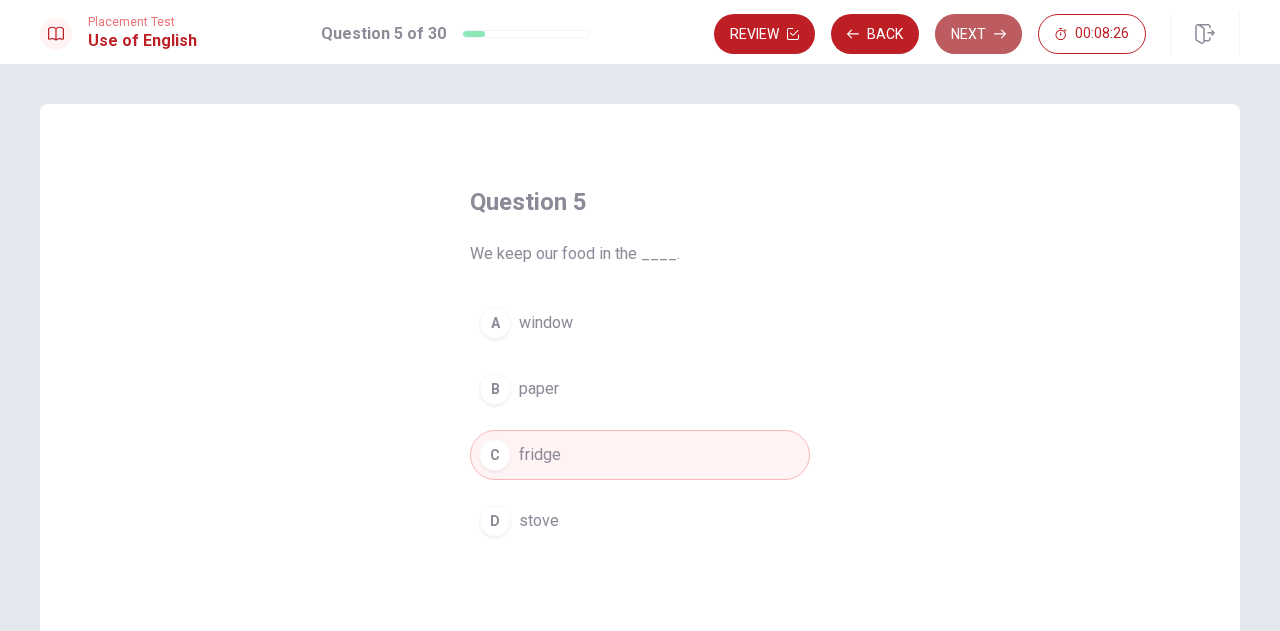 click on "Next" at bounding box center [978, 34] 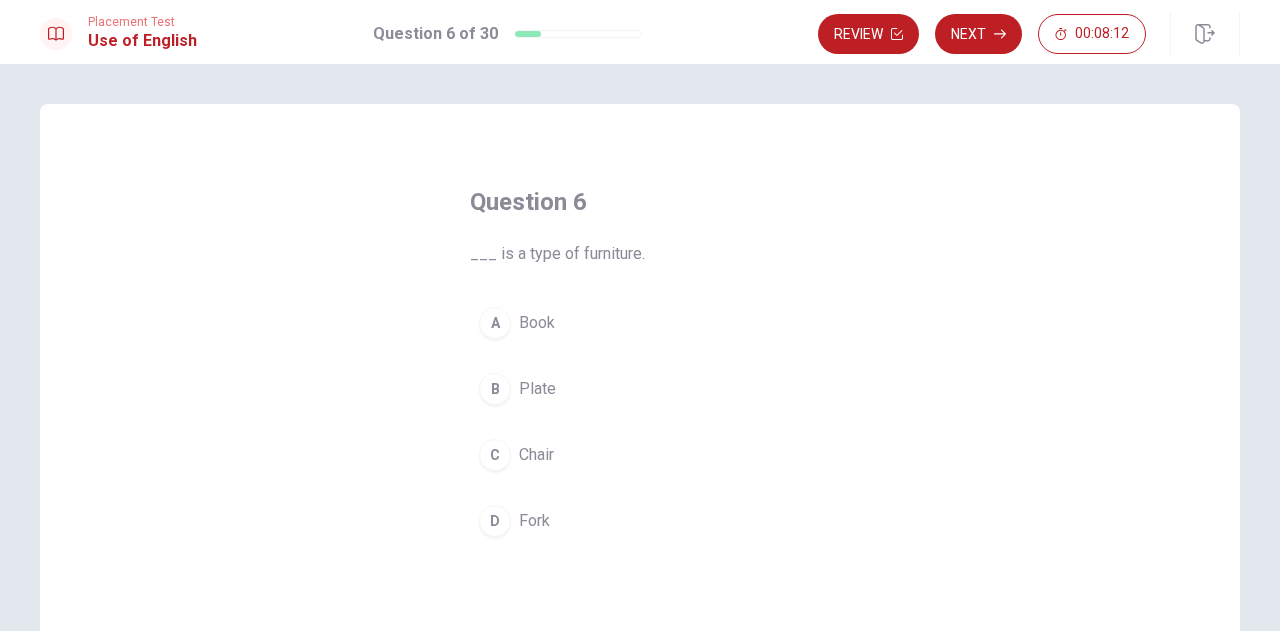 click on "C" at bounding box center [495, 455] 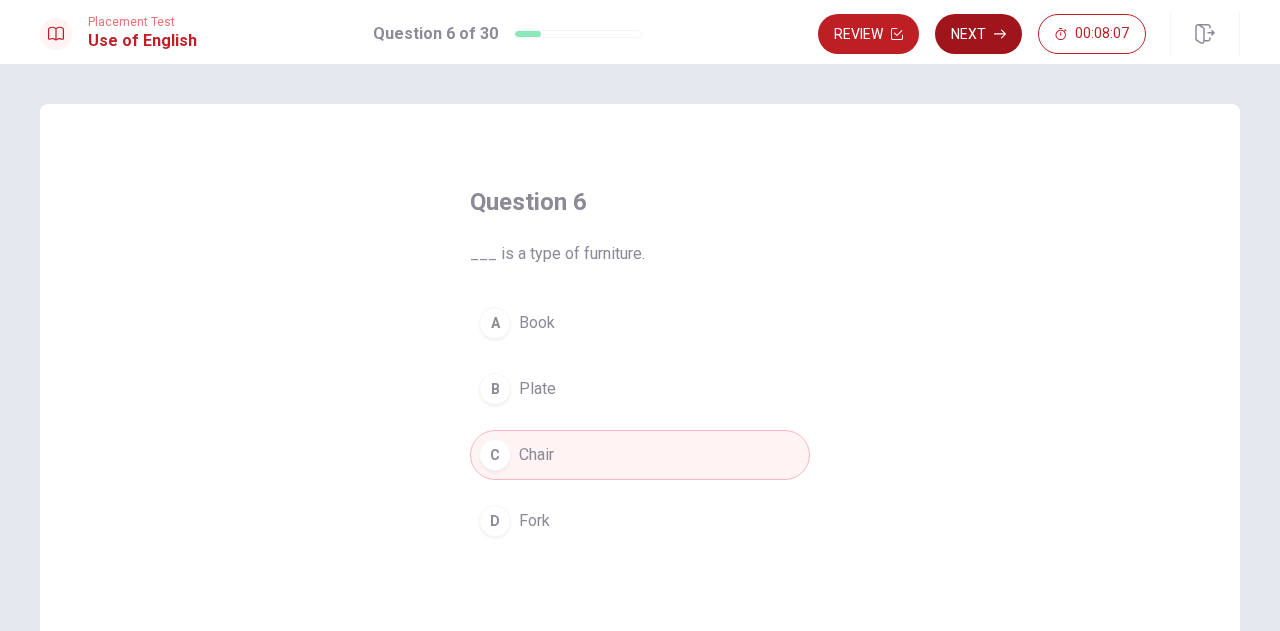 click on "Next" at bounding box center (978, 34) 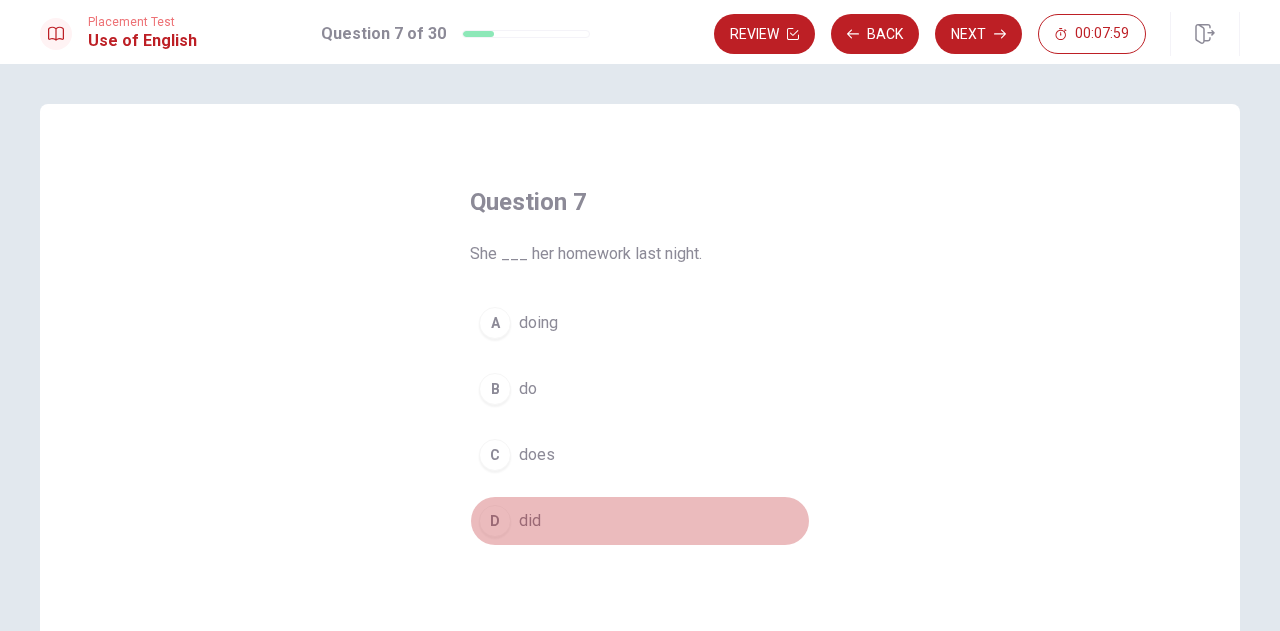 click on "D" at bounding box center [495, 521] 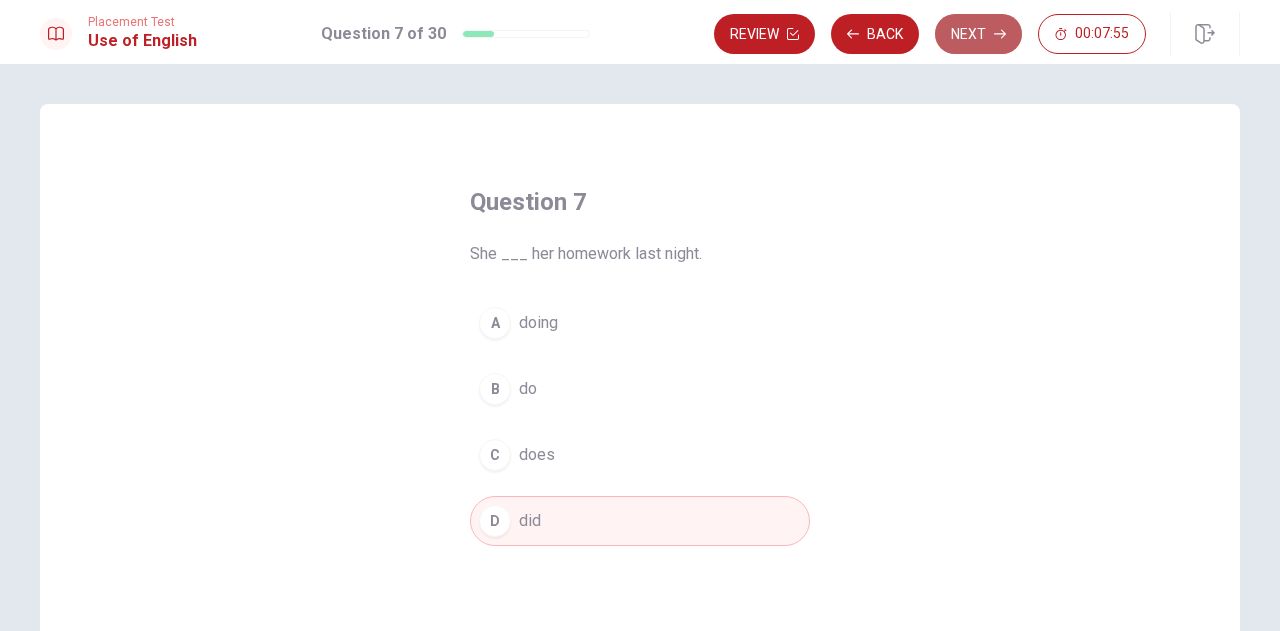 click on "Next" at bounding box center [978, 34] 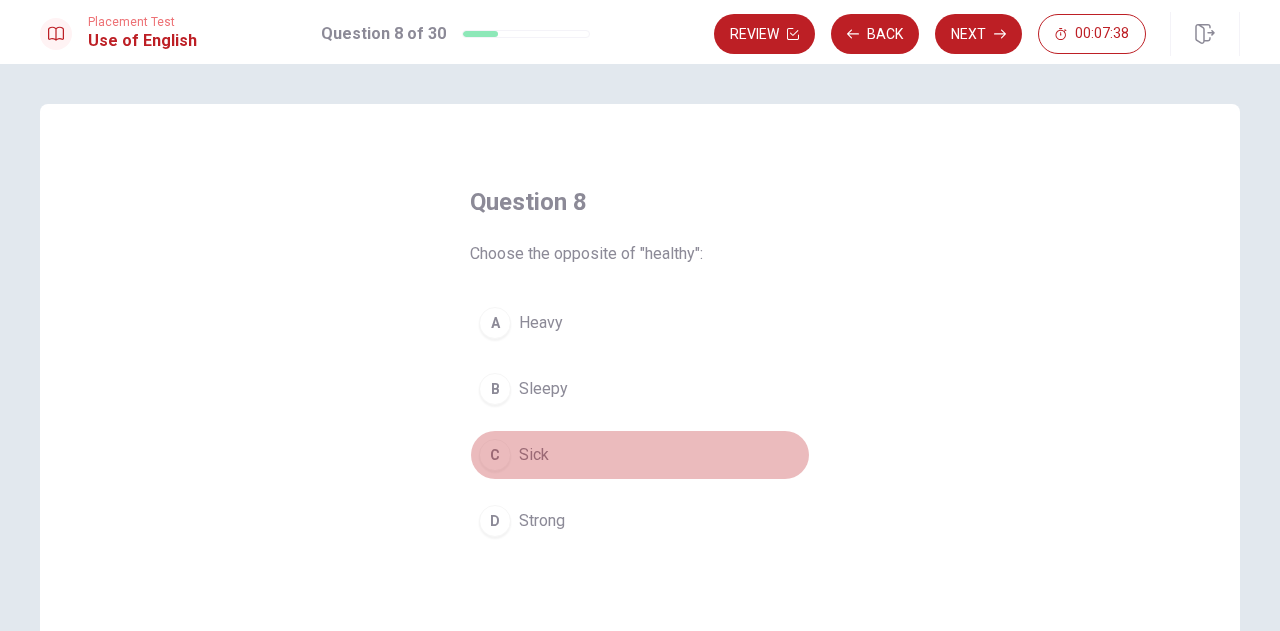 click on "C" at bounding box center (495, 455) 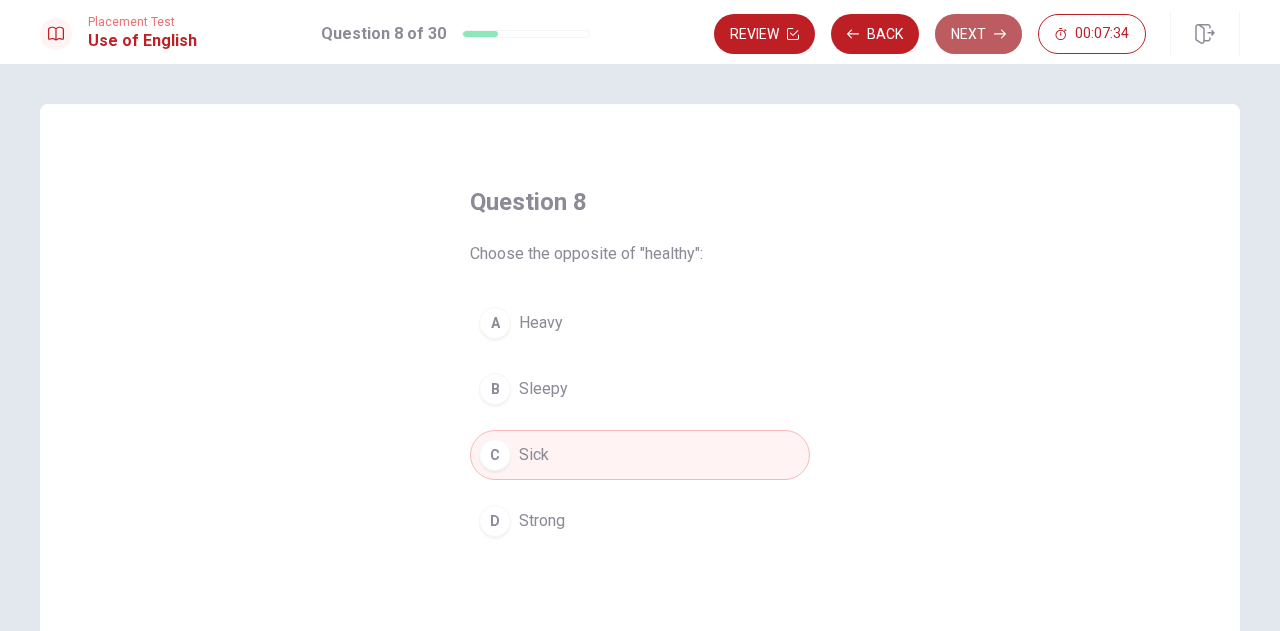 click on "Next" at bounding box center (978, 34) 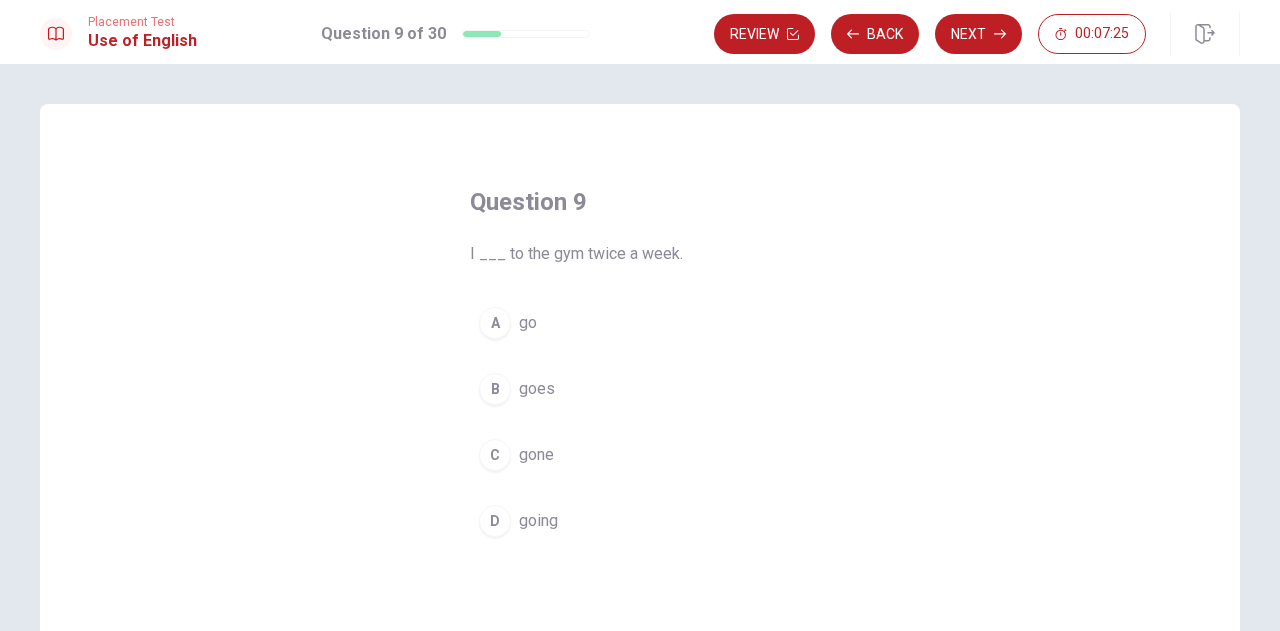click on "A" at bounding box center (495, 323) 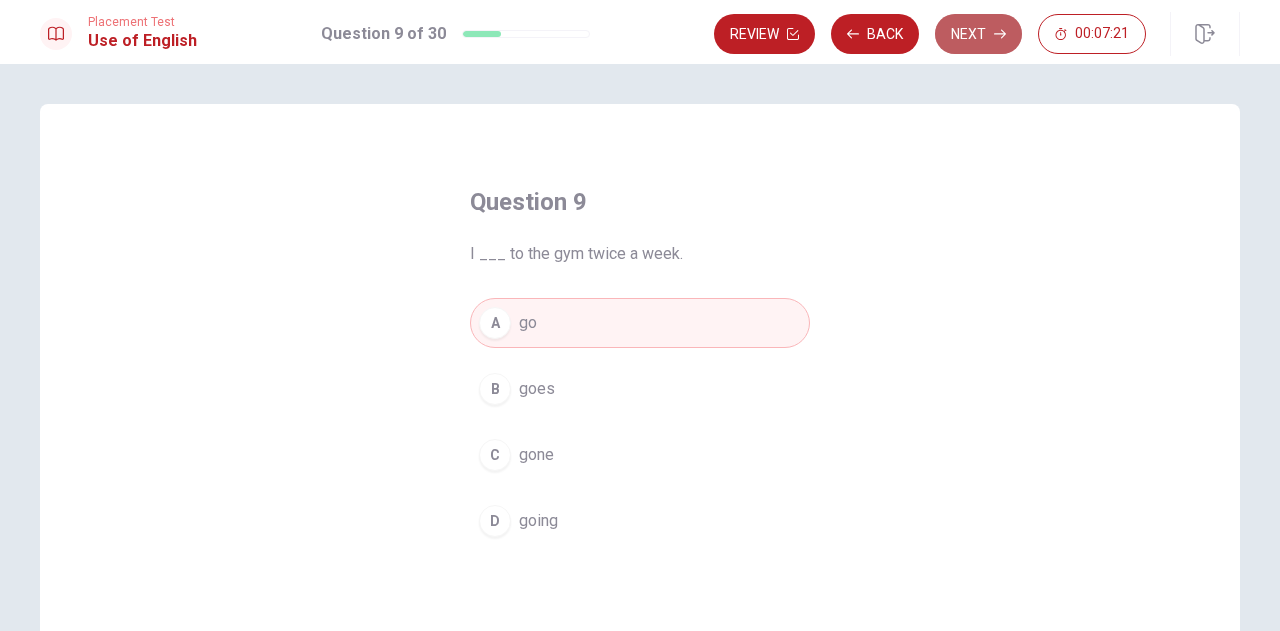 click on "Next" at bounding box center (978, 34) 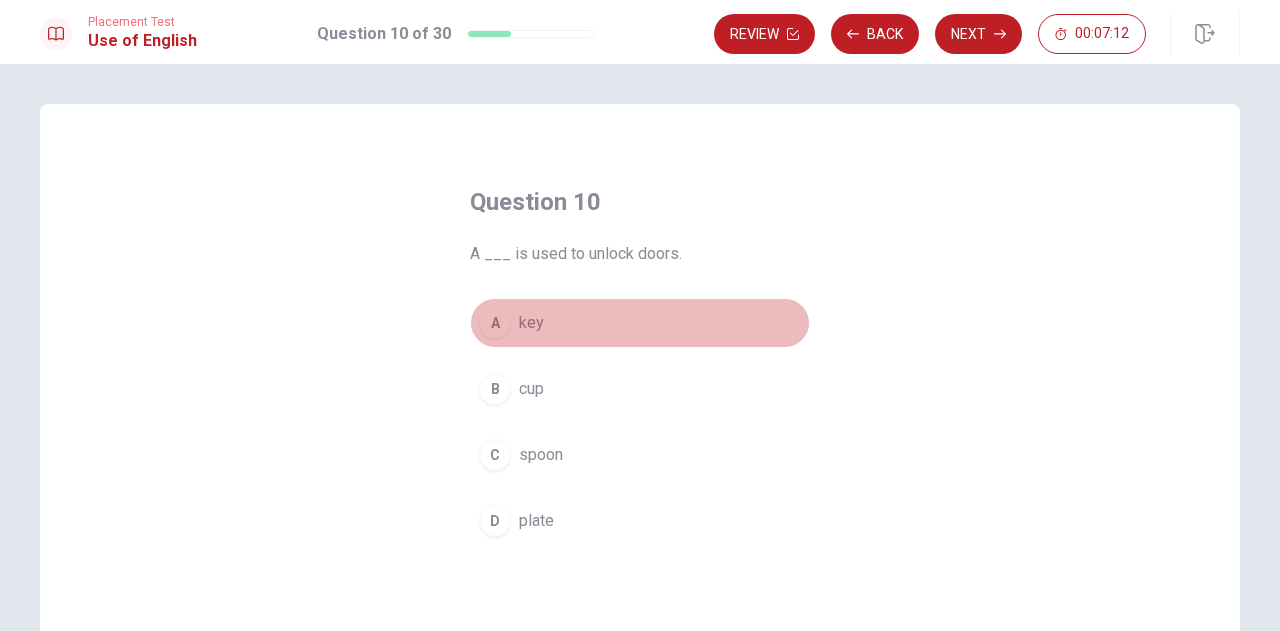 click on "A" at bounding box center (495, 323) 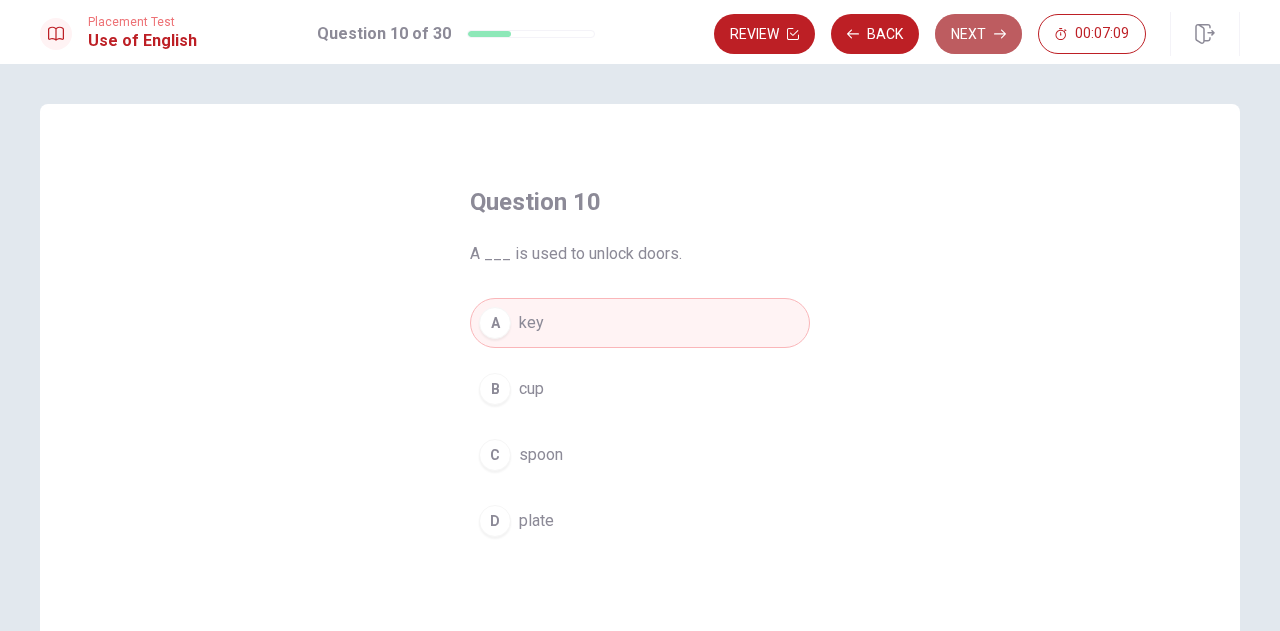 click on "Next" at bounding box center (978, 34) 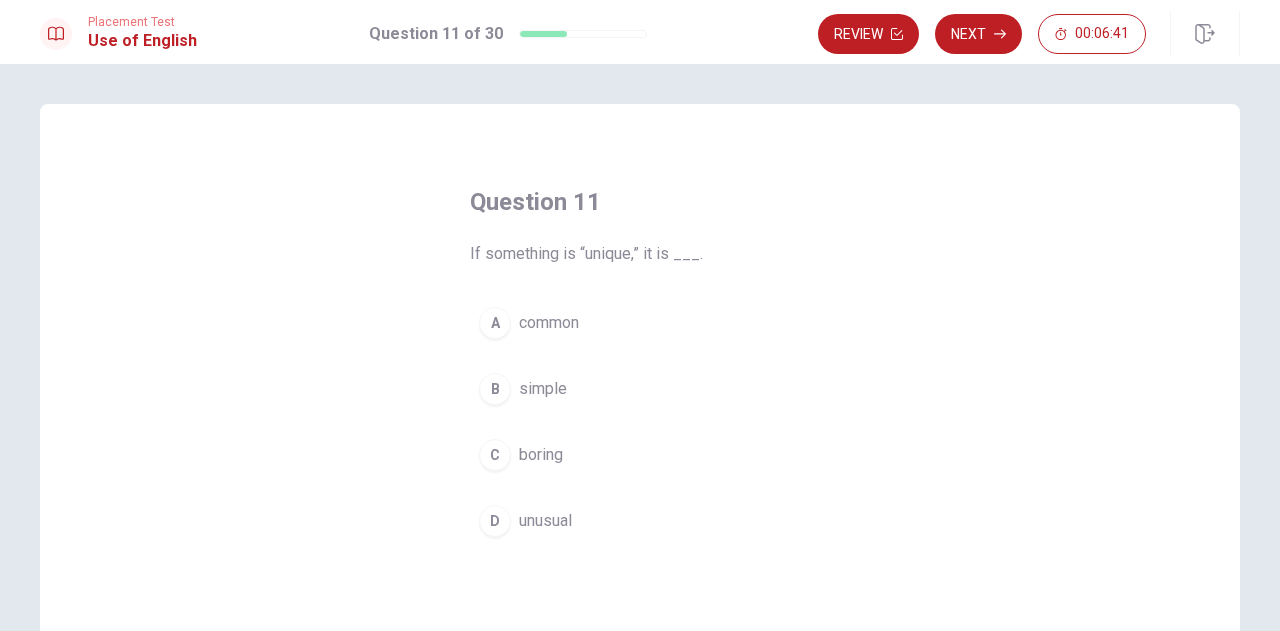 click on "D" at bounding box center (495, 521) 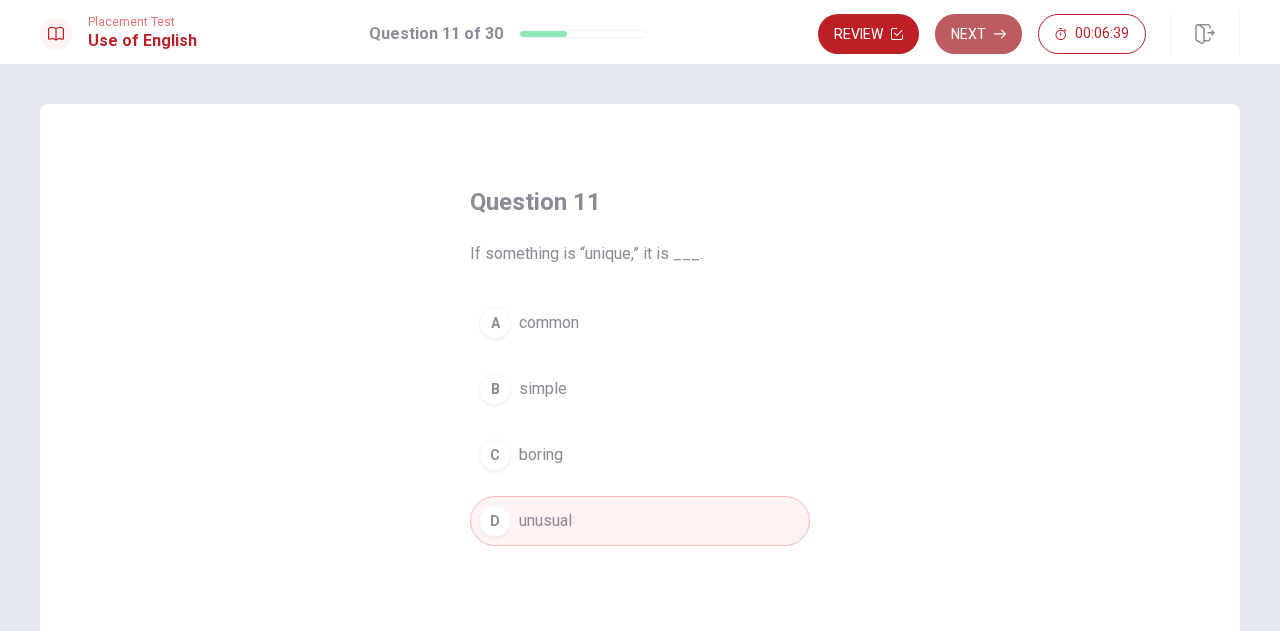 click on "Next" at bounding box center (978, 34) 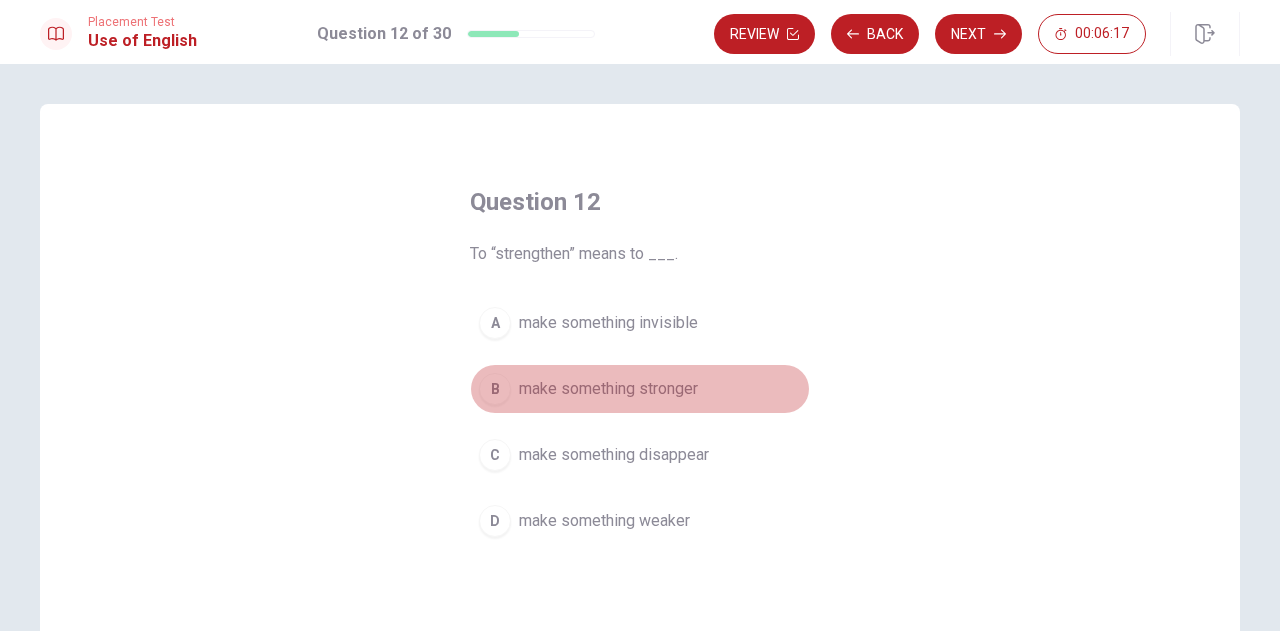click on "B" at bounding box center (495, 389) 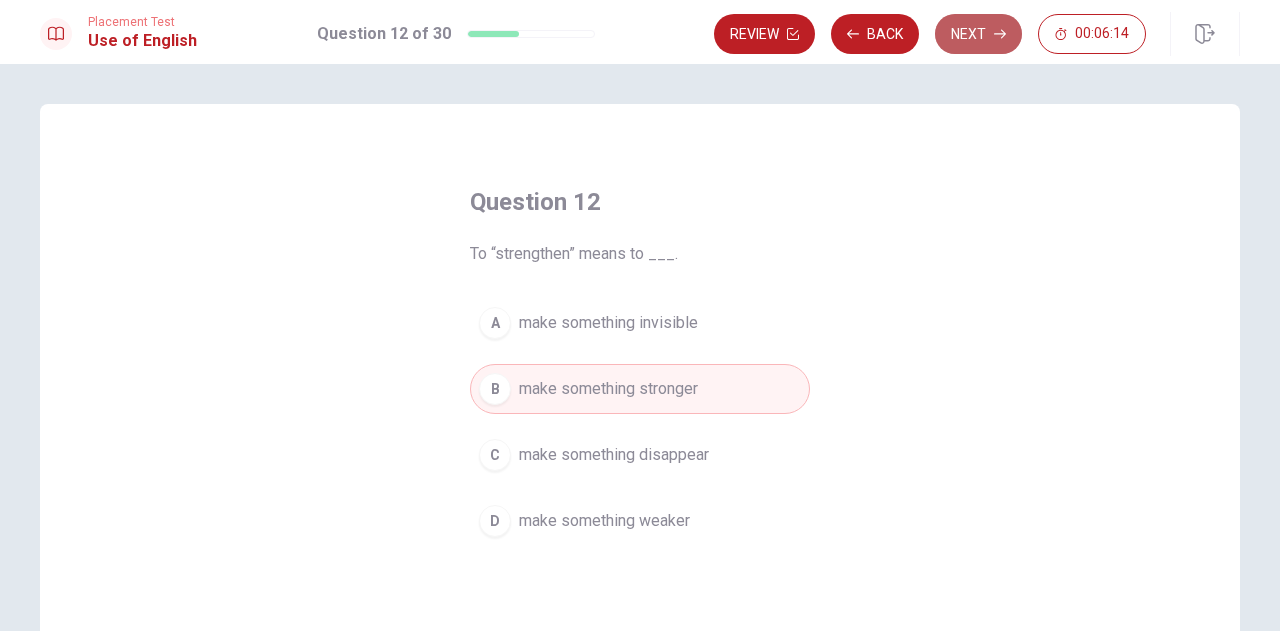 click on "Next" at bounding box center [978, 34] 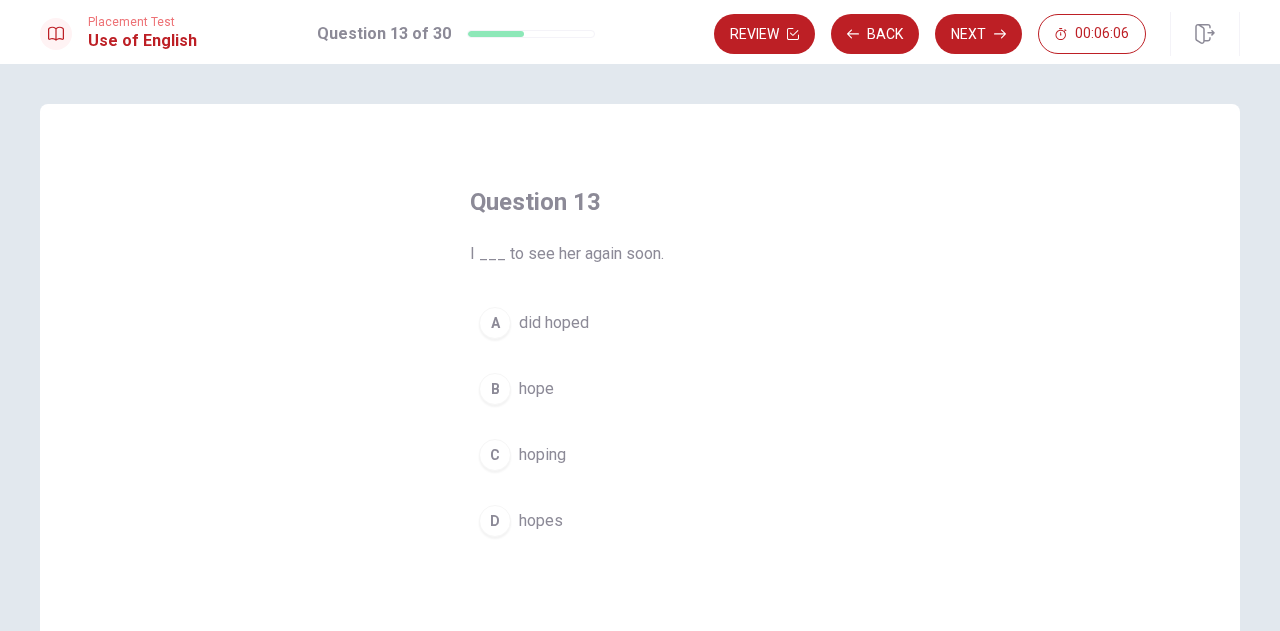 click on "B" at bounding box center [495, 389] 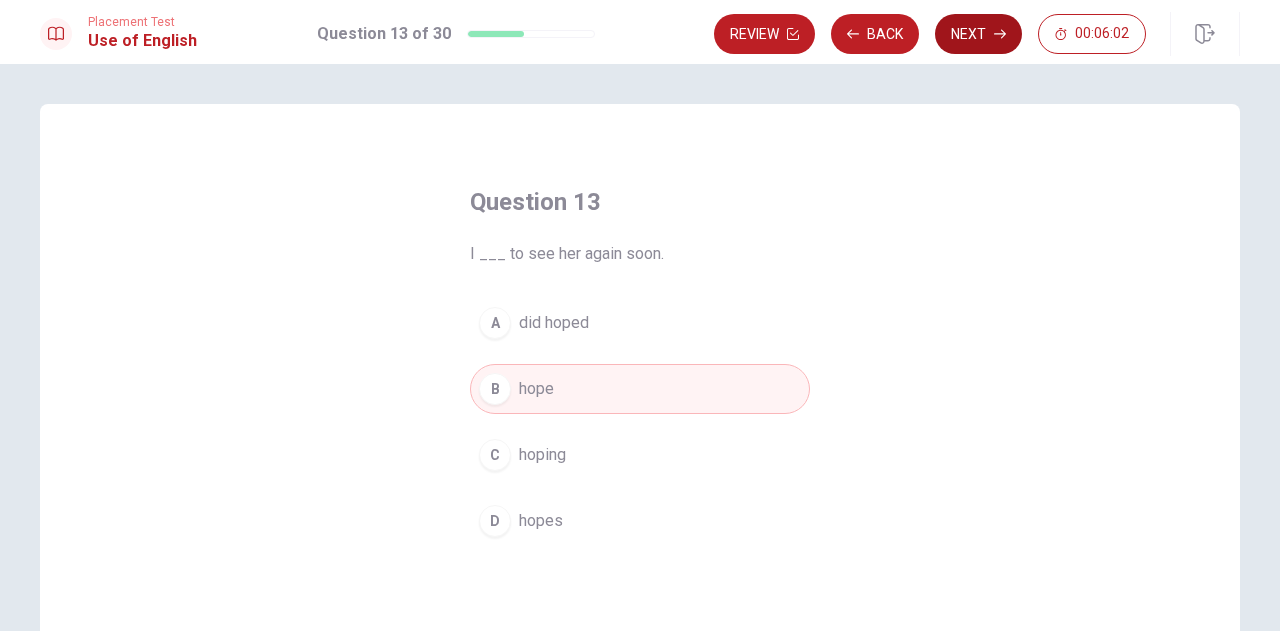 click 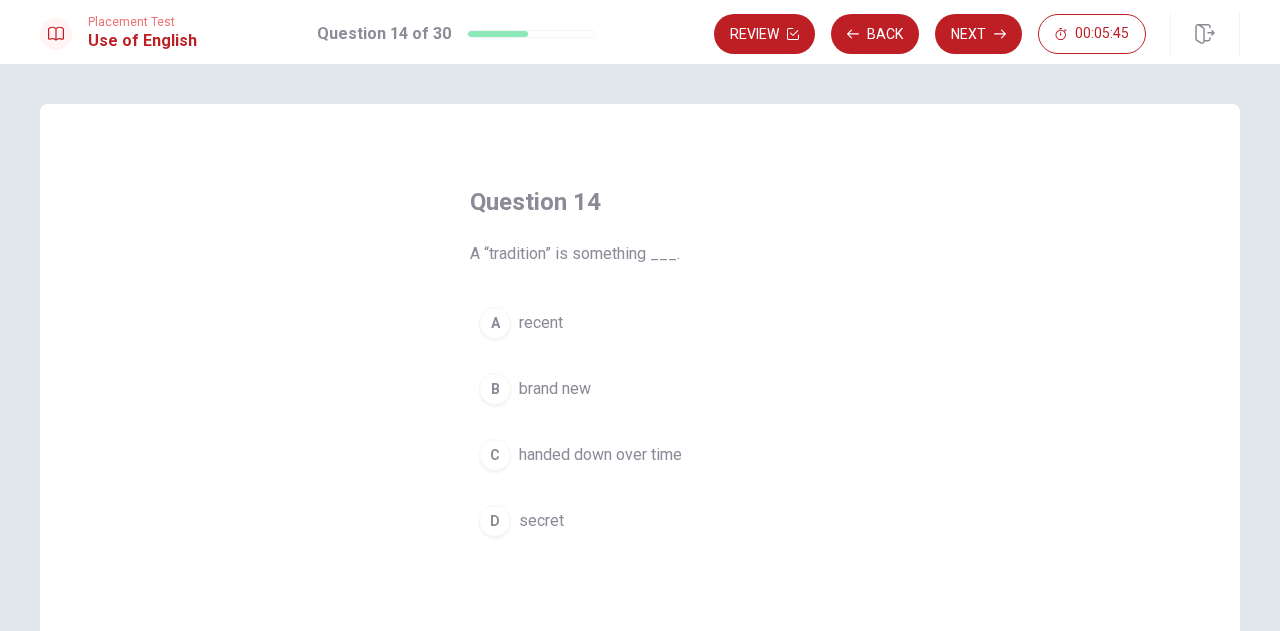 click on "C" at bounding box center [495, 455] 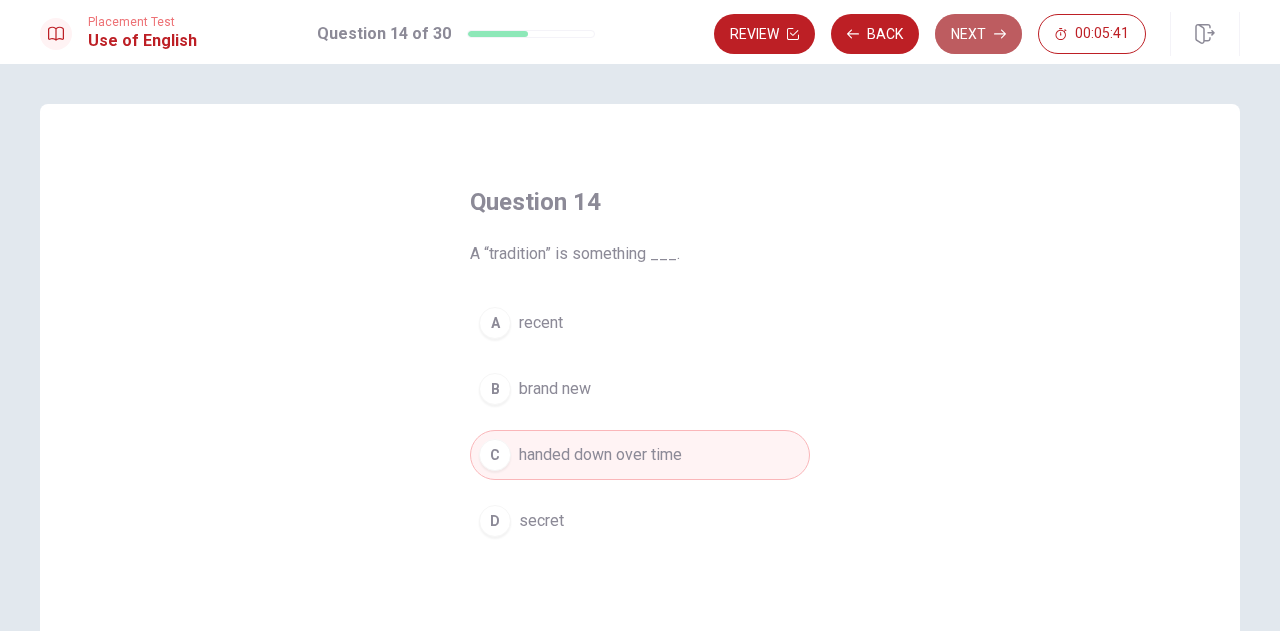 click 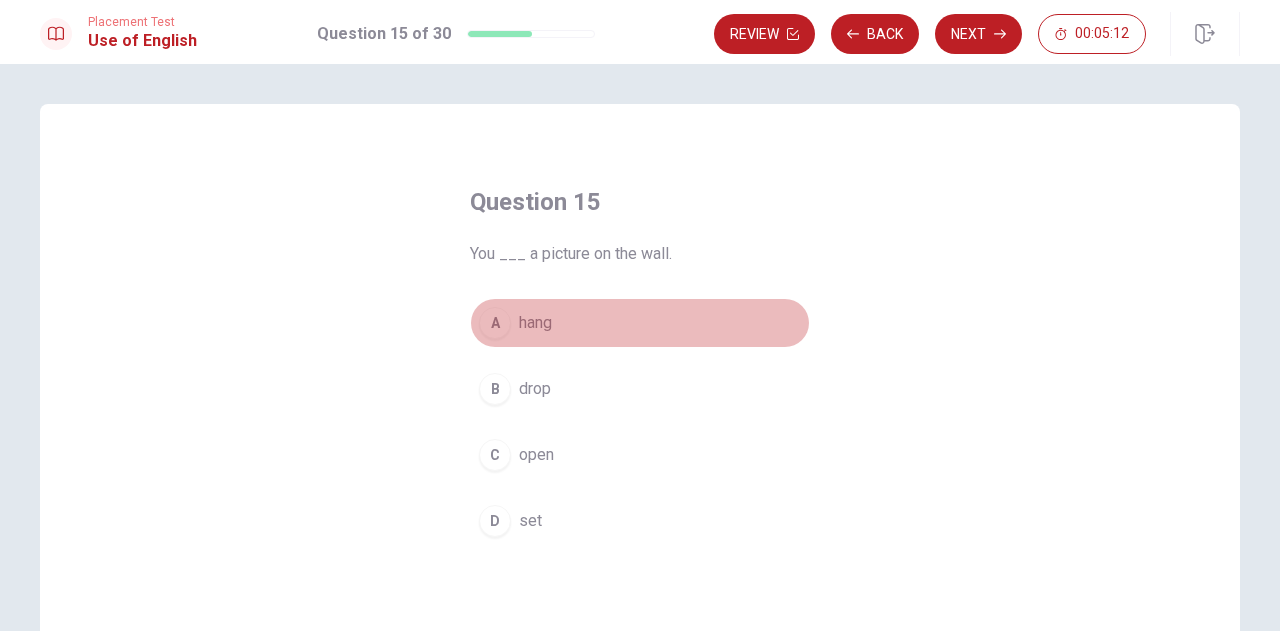 click on "A" at bounding box center [495, 323] 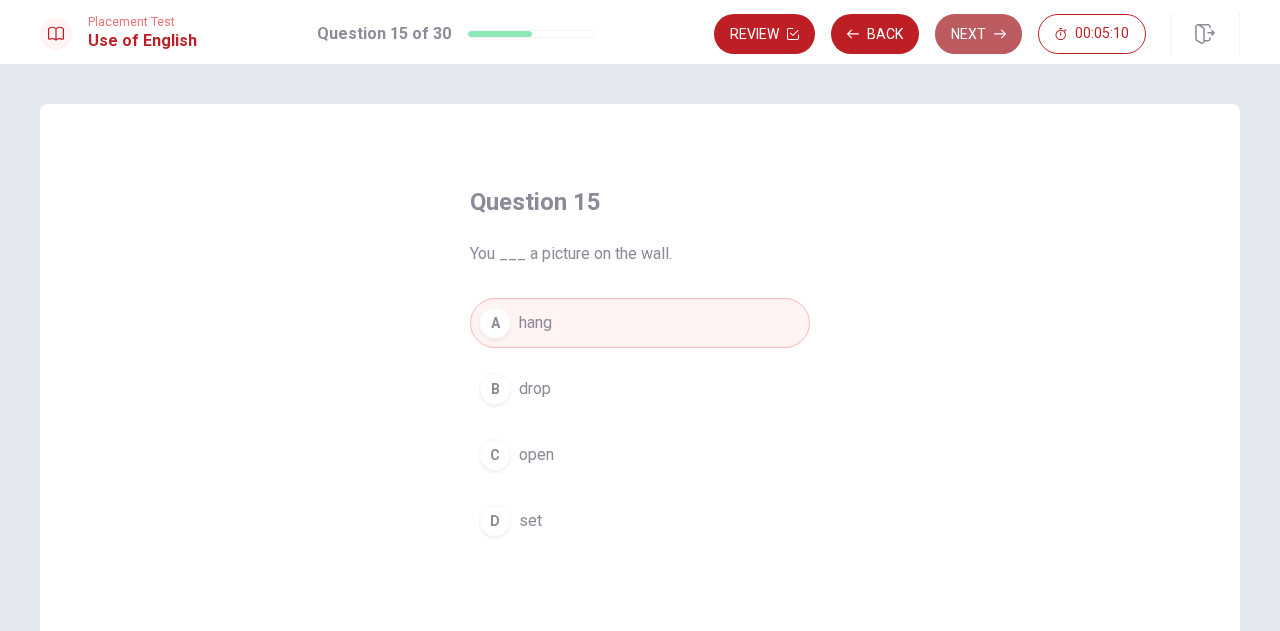 click on "Next" at bounding box center (978, 34) 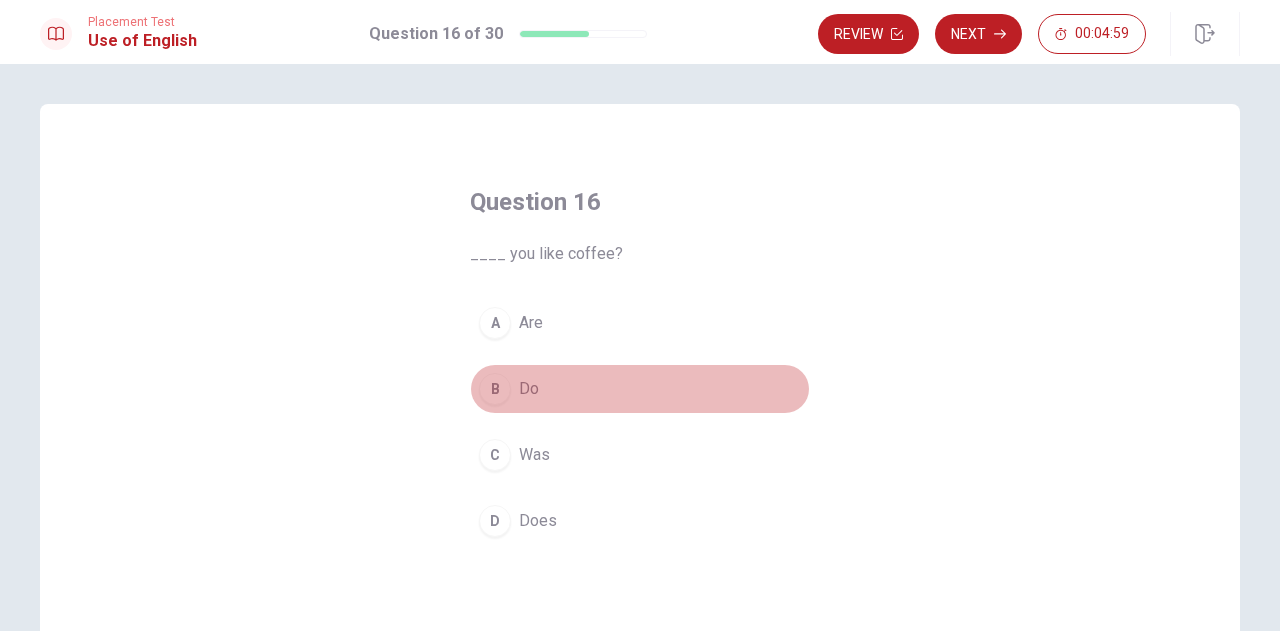 click on "B" at bounding box center (495, 389) 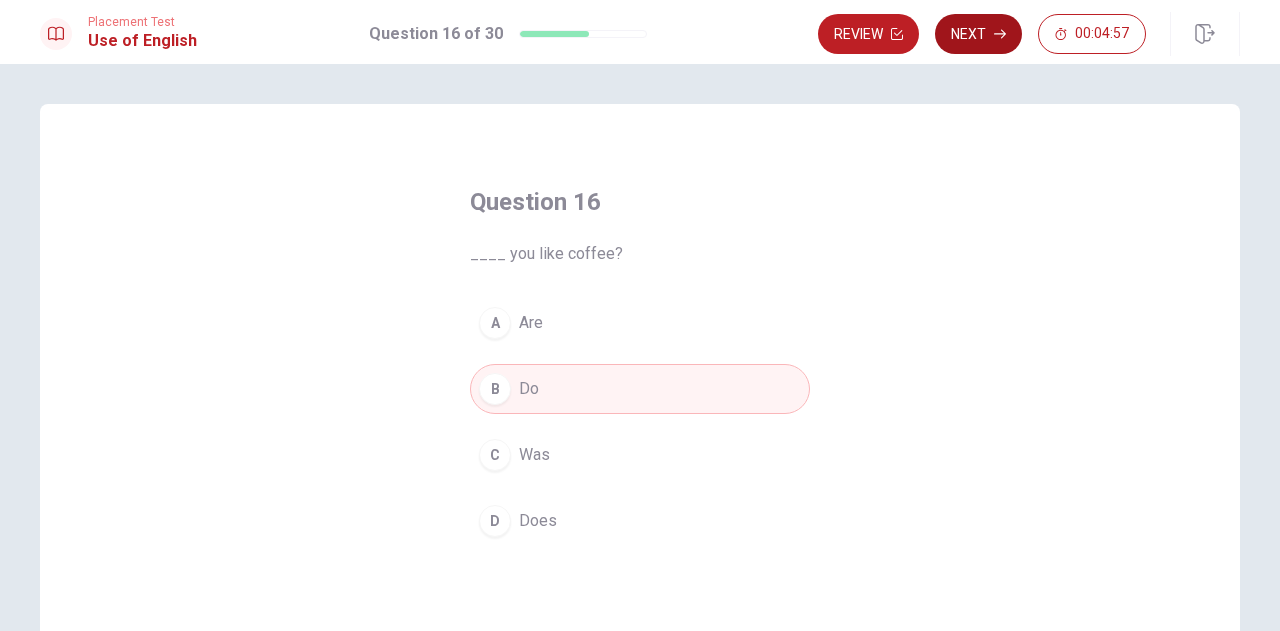click on "Next" at bounding box center [978, 34] 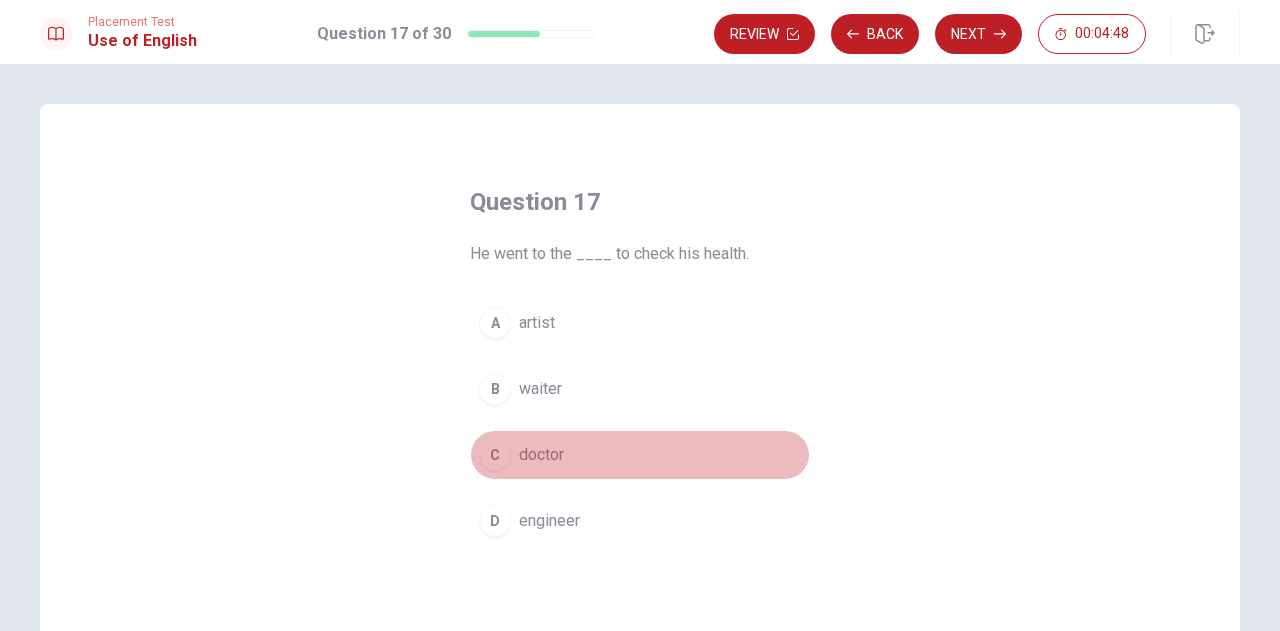 click on "C" at bounding box center [495, 455] 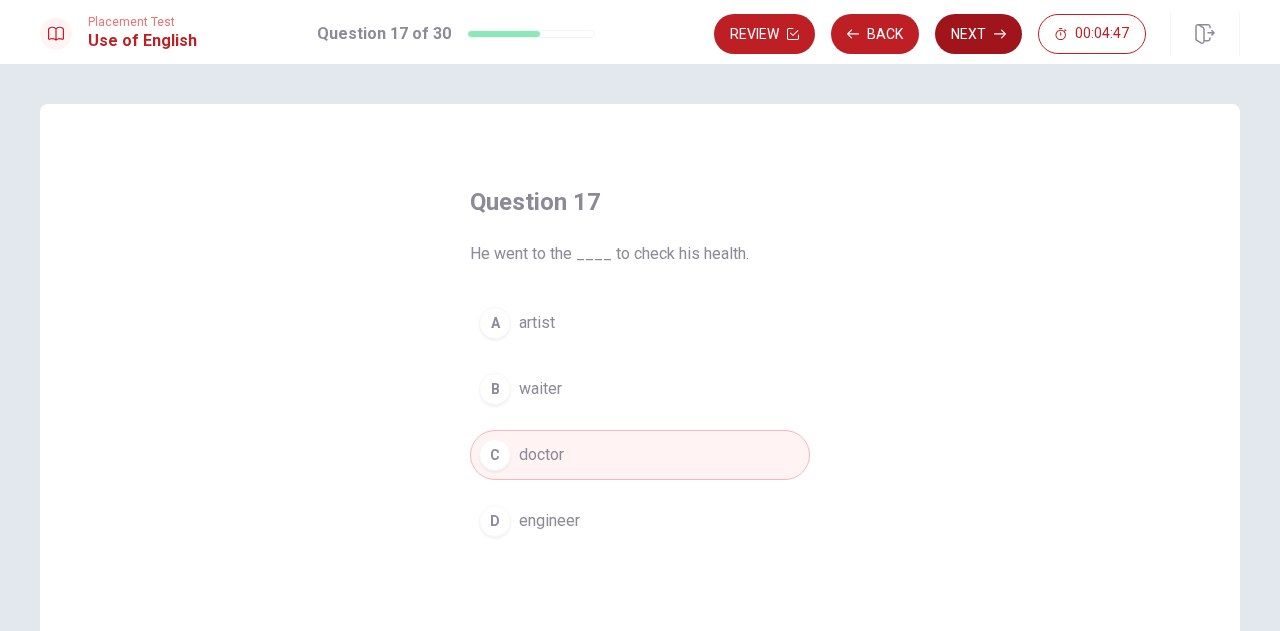 click on "Next" at bounding box center [978, 34] 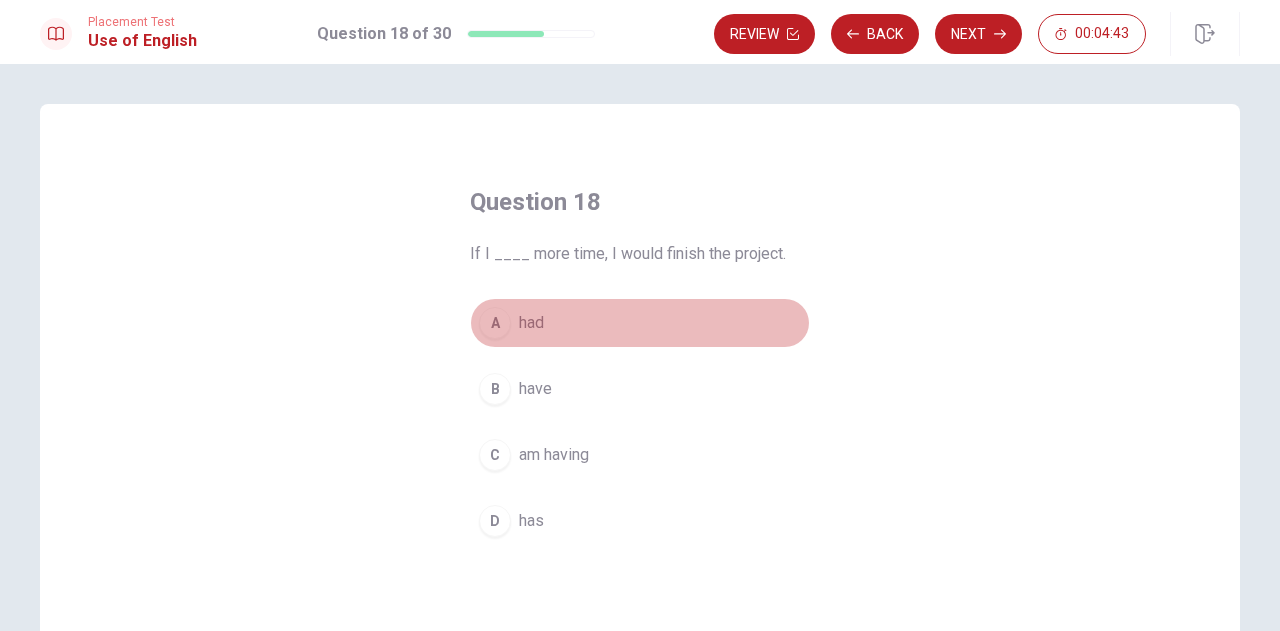 click on "A" at bounding box center [495, 323] 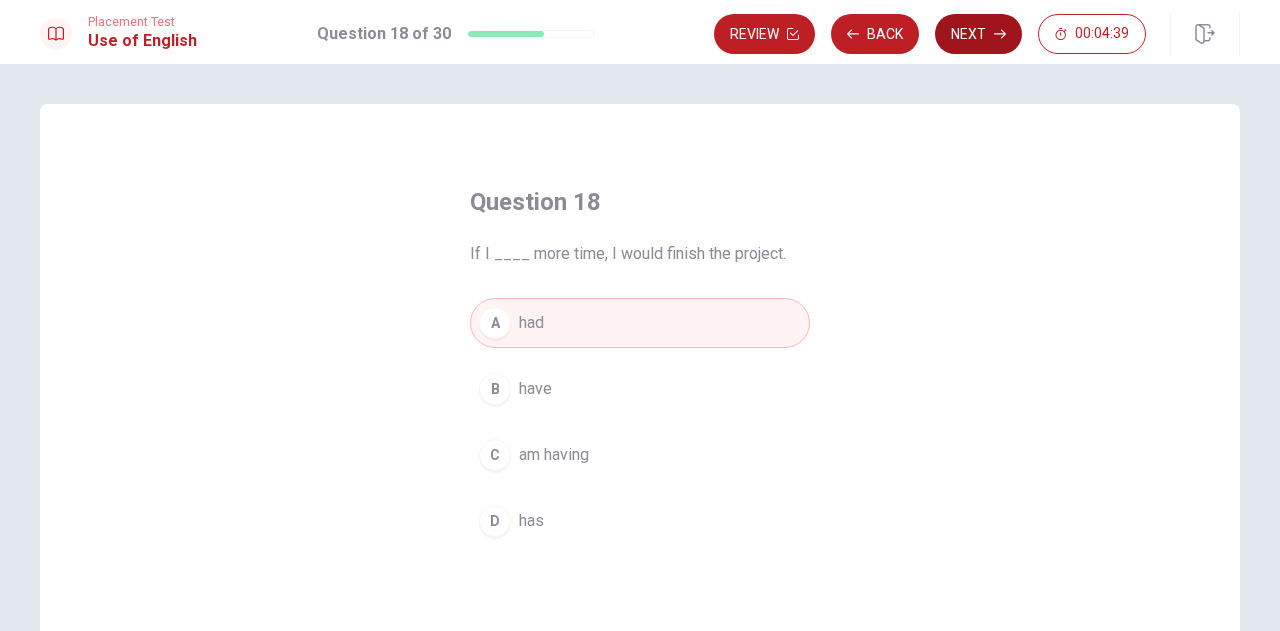 click on "Next" at bounding box center (978, 34) 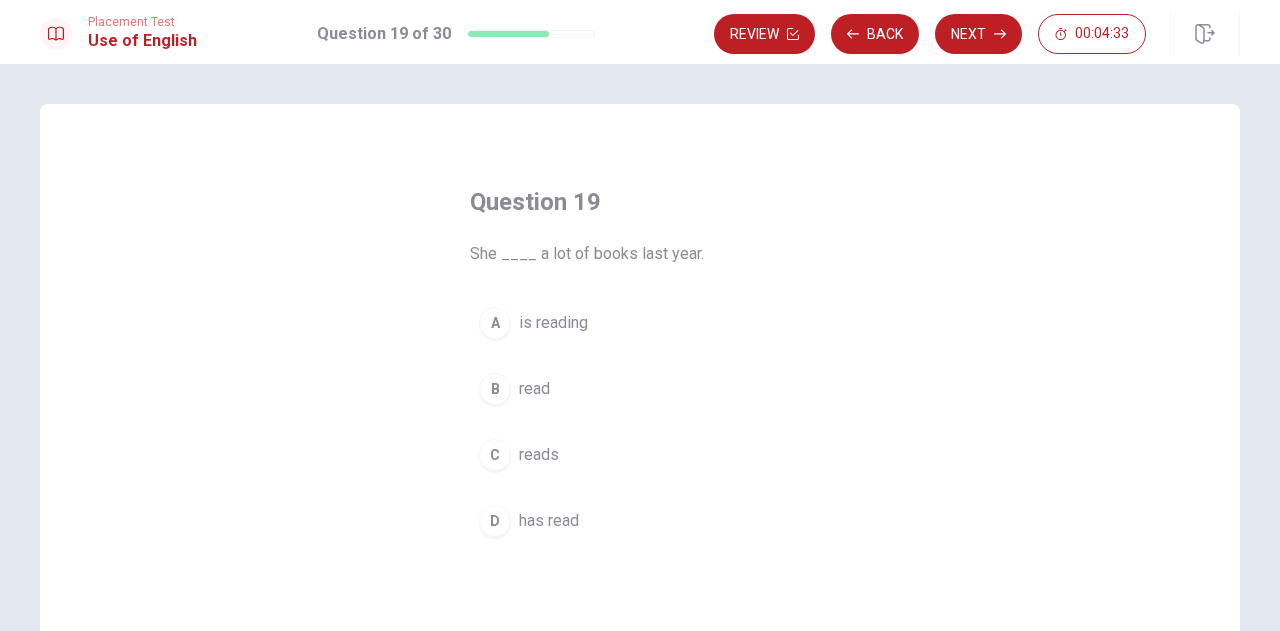 click on "B" at bounding box center (495, 389) 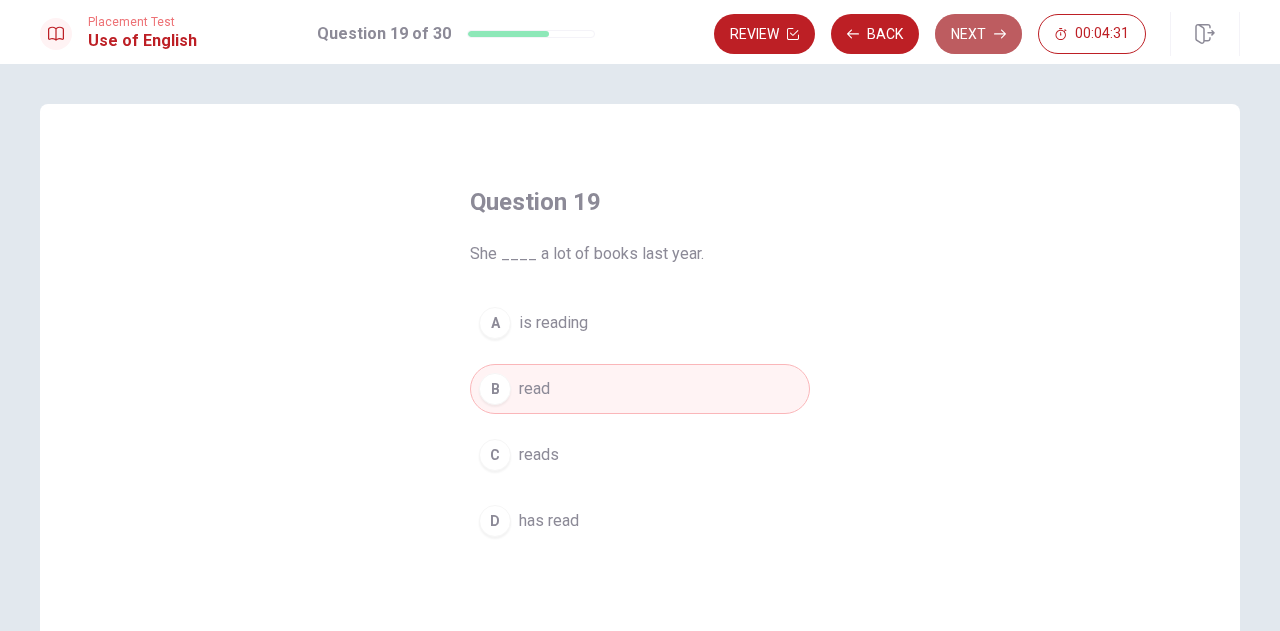 click on "Next" at bounding box center (978, 34) 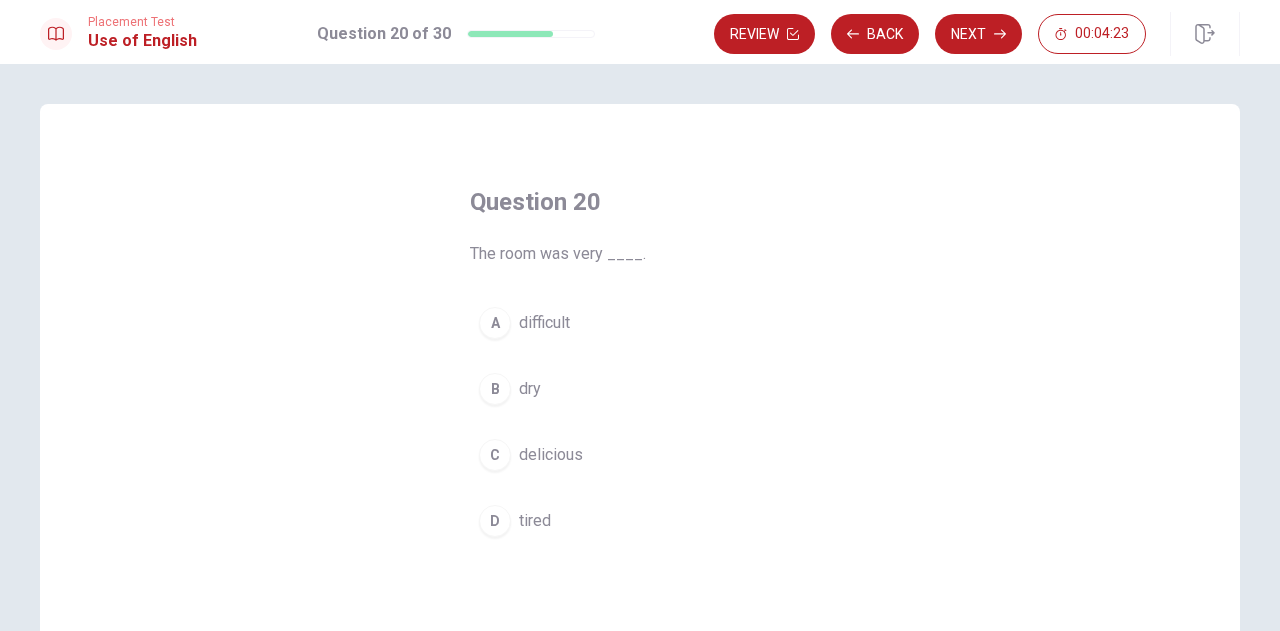 click on "B" at bounding box center [495, 389] 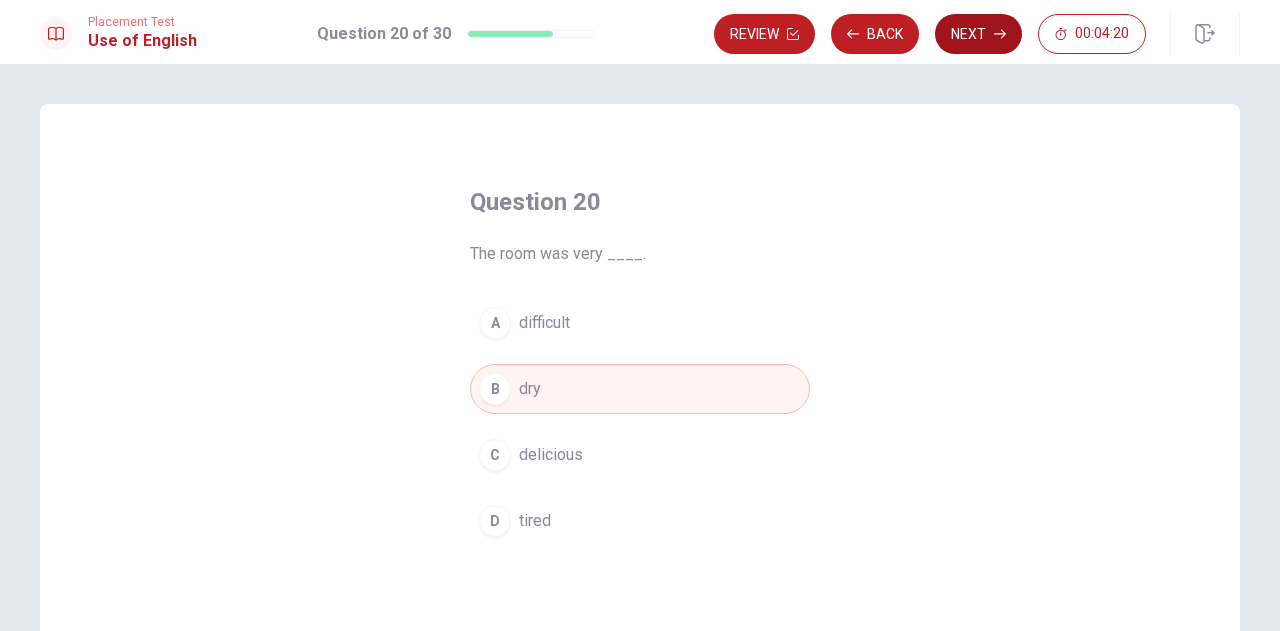 click on "Next" at bounding box center (978, 34) 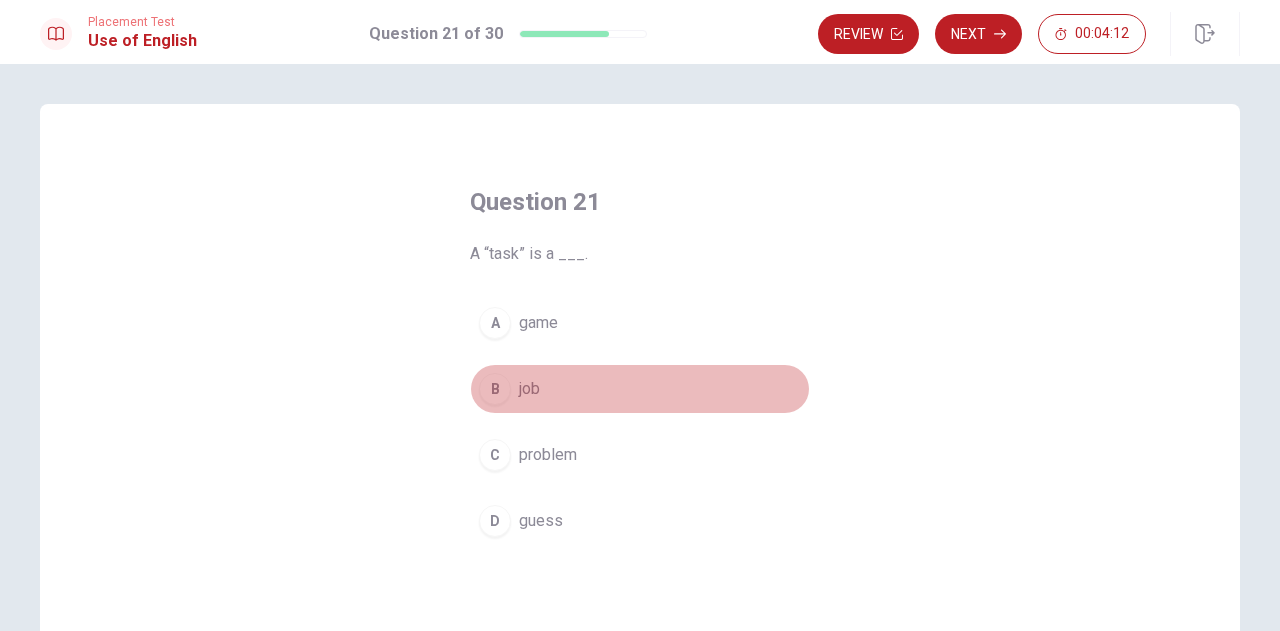click on "B" at bounding box center [495, 389] 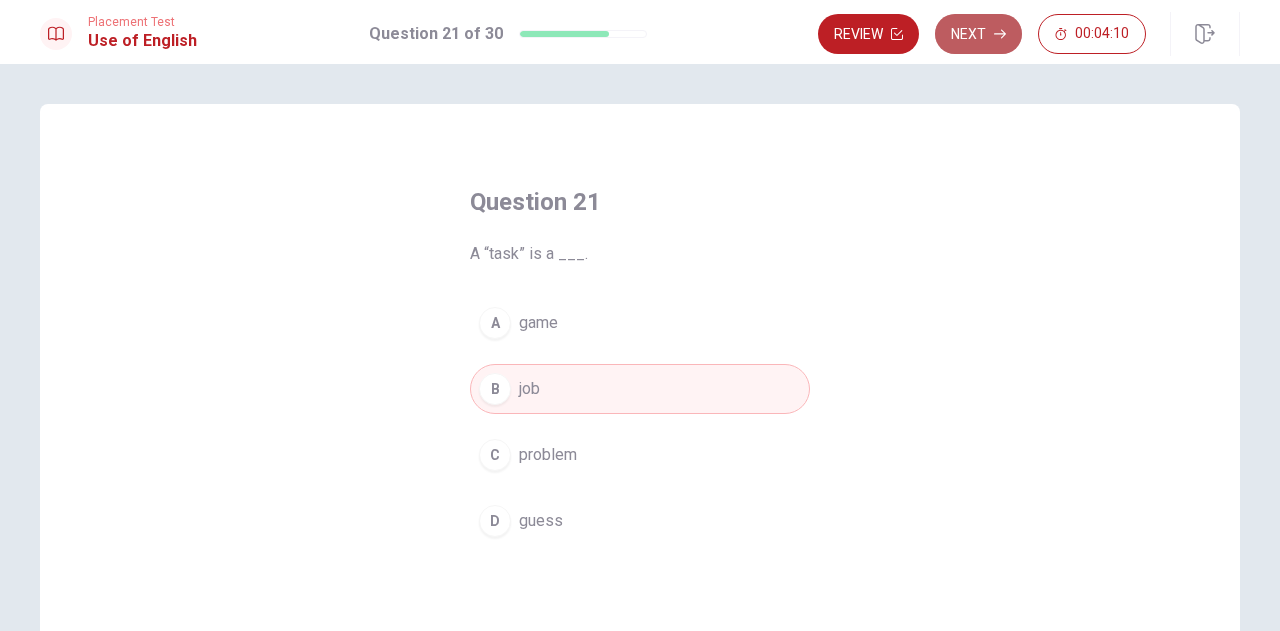 click on "Next" at bounding box center [978, 34] 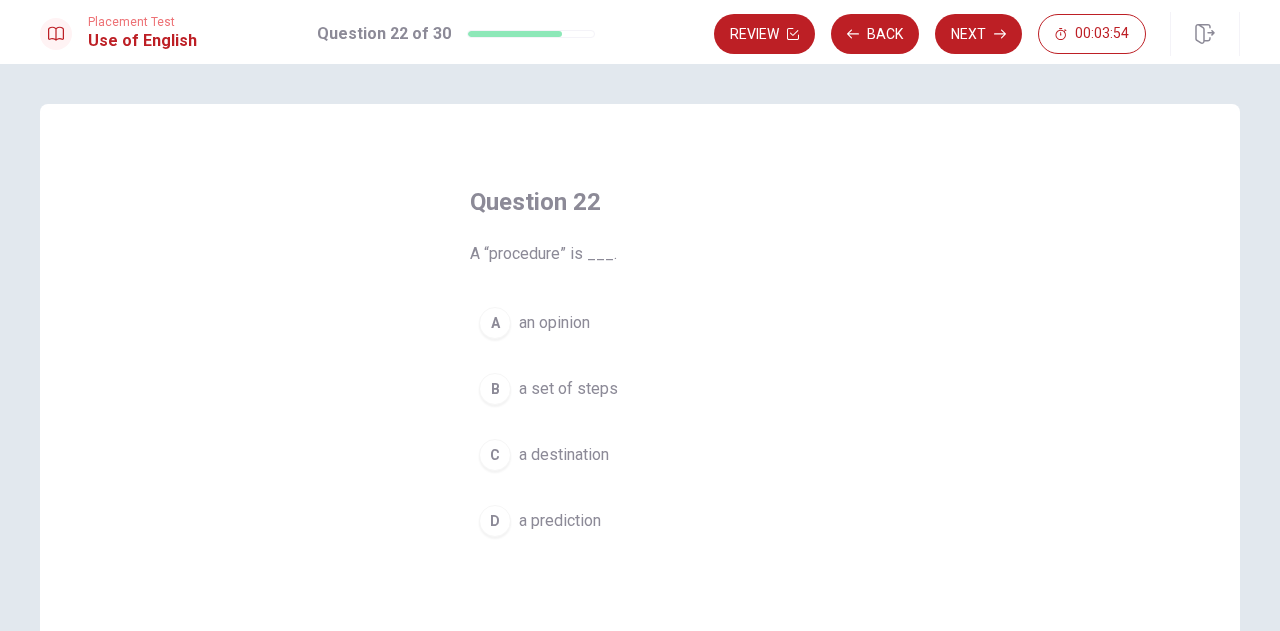 click on "B" at bounding box center [495, 389] 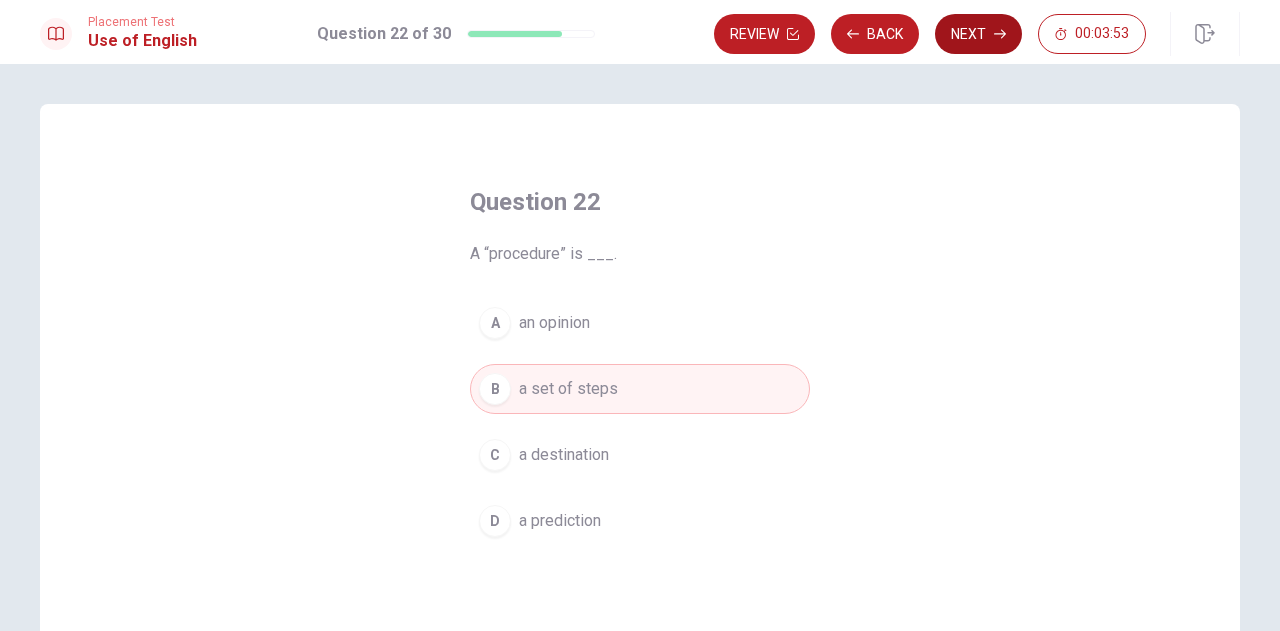 click on "Next" at bounding box center [978, 34] 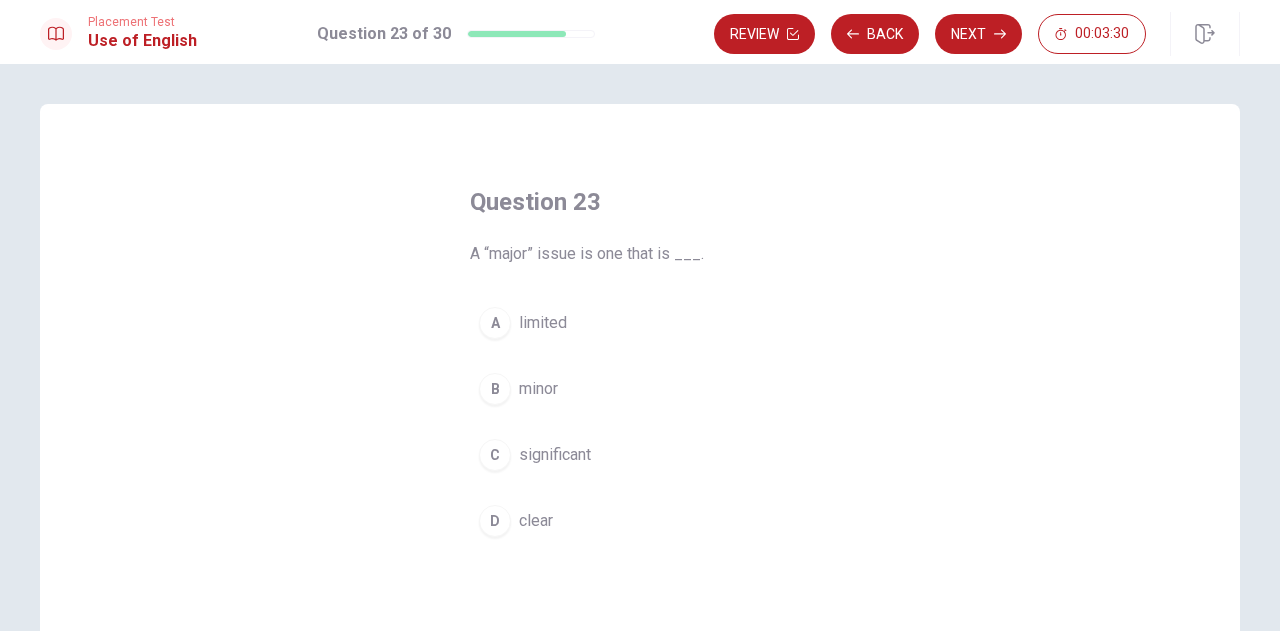 click on "C significant" at bounding box center [640, 455] 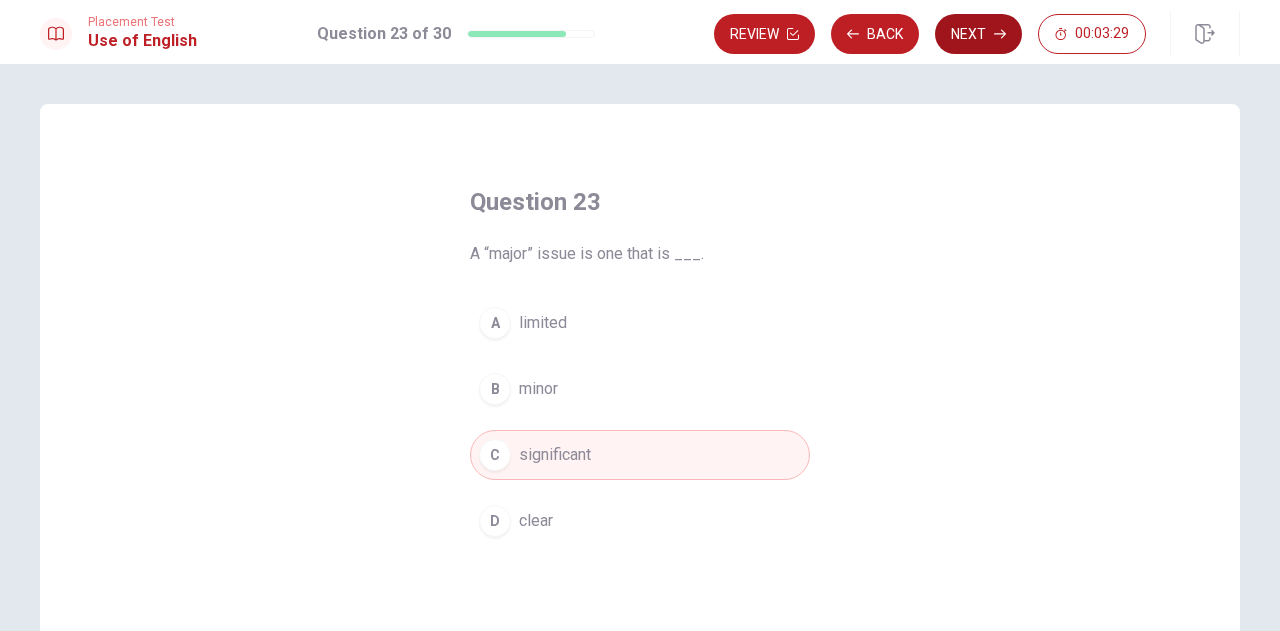 click on "Next" at bounding box center (978, 34) 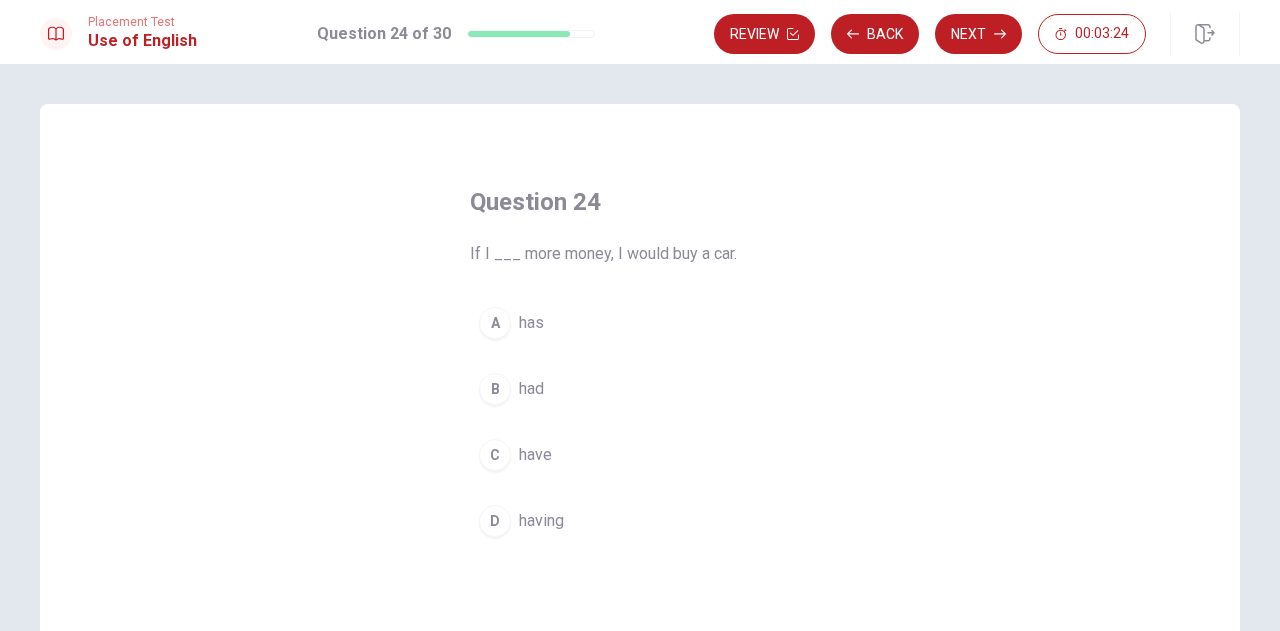 click on "B" at bounding box center [495, 389] 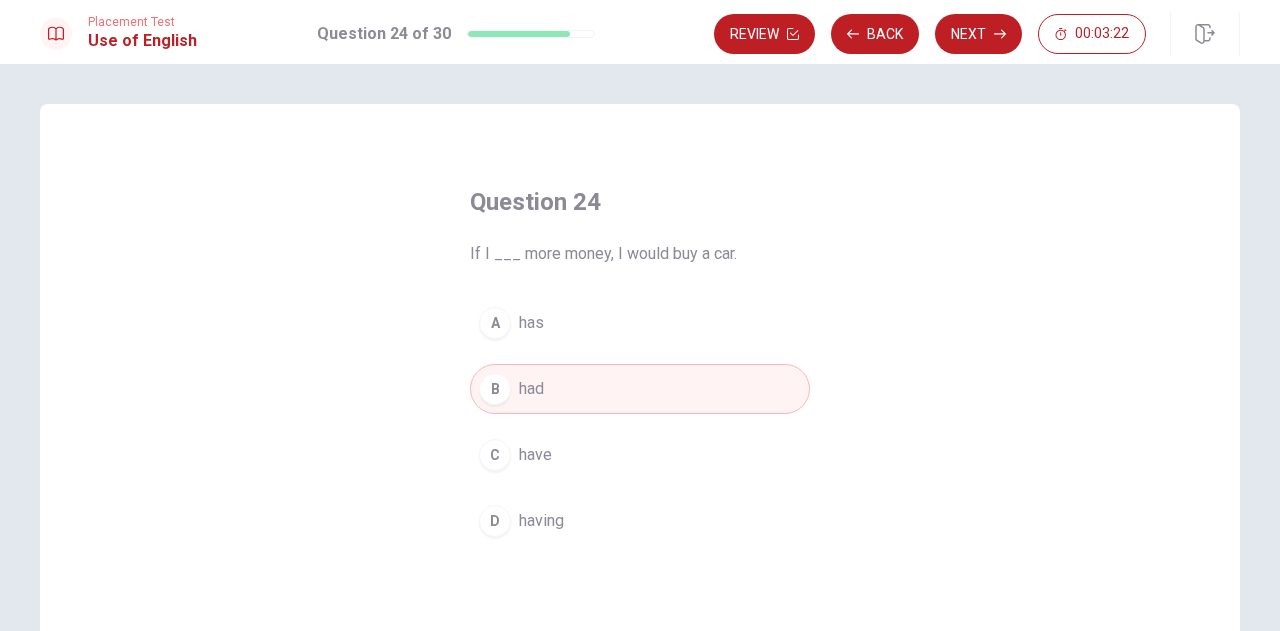 click on "Placement Test   Use of English Question 24 of 30 Review Back Next 00:03:22" at bounding box center (640, 32) 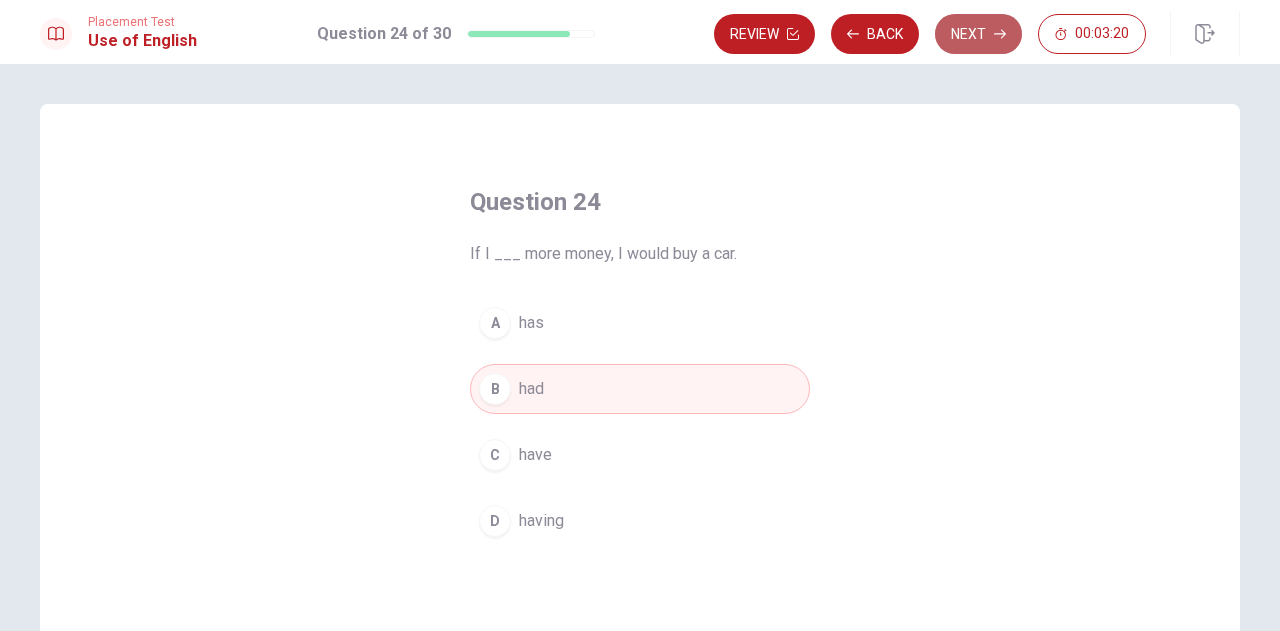 click on "Next" at bounding box center (978, 34) 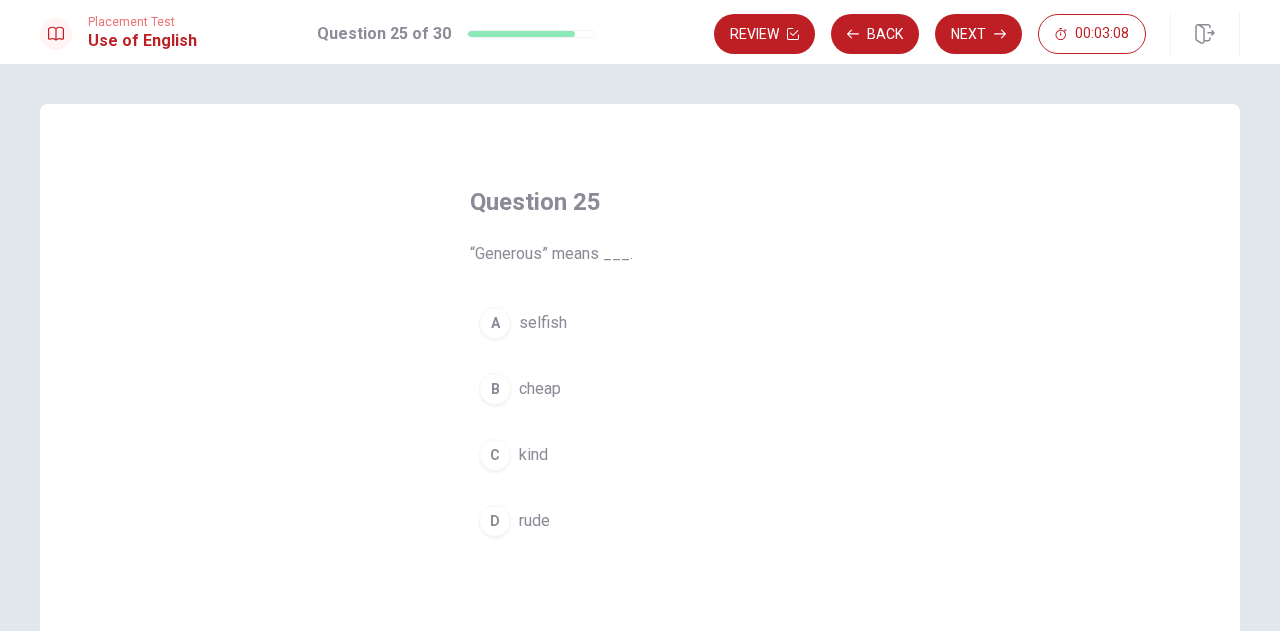 click on "A" at bounding box center [495, 323] 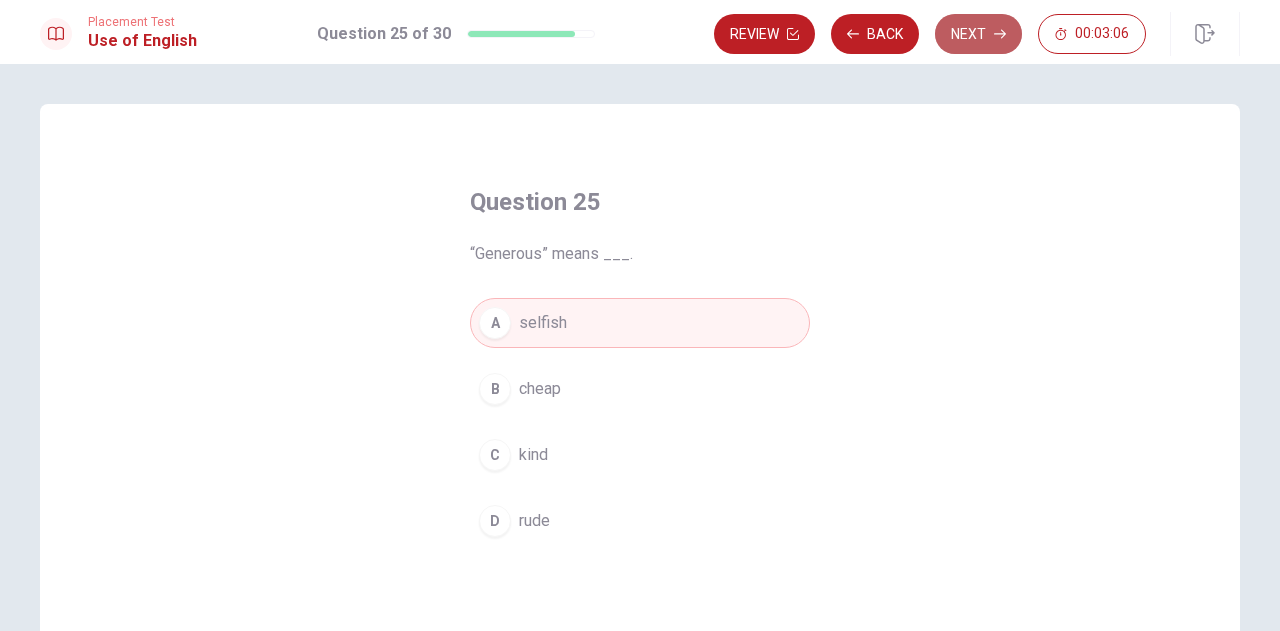 click on "Next" at bounding box center (978, 34) 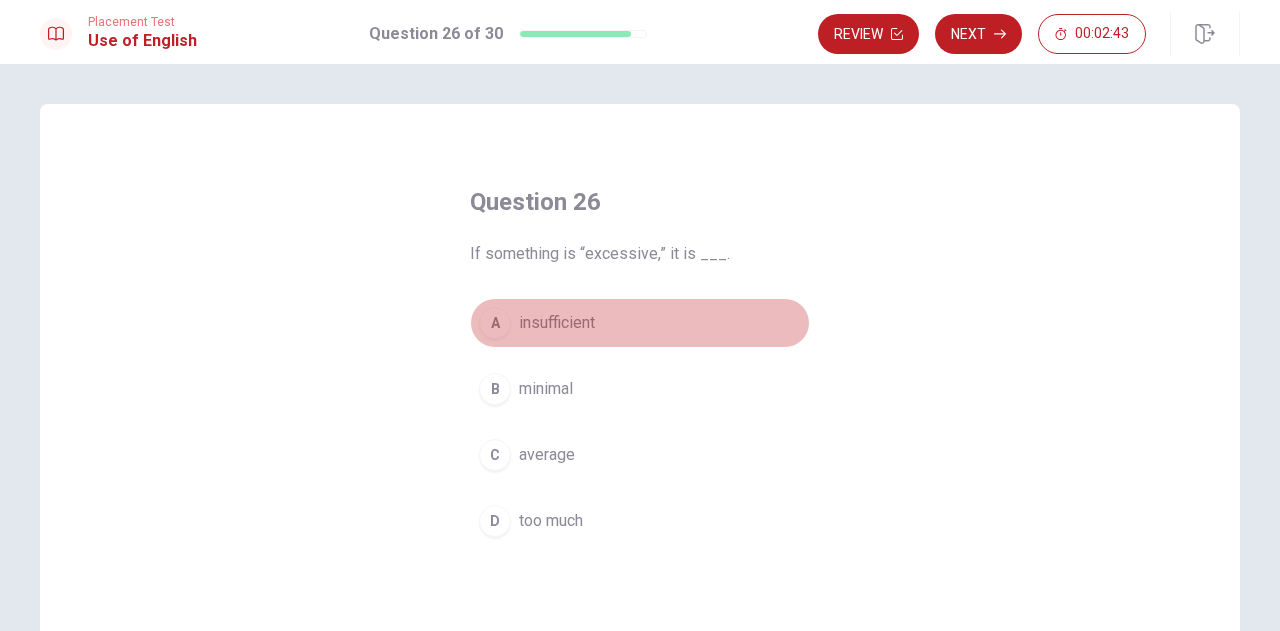 click on "A" at bounding box center (495, 323) 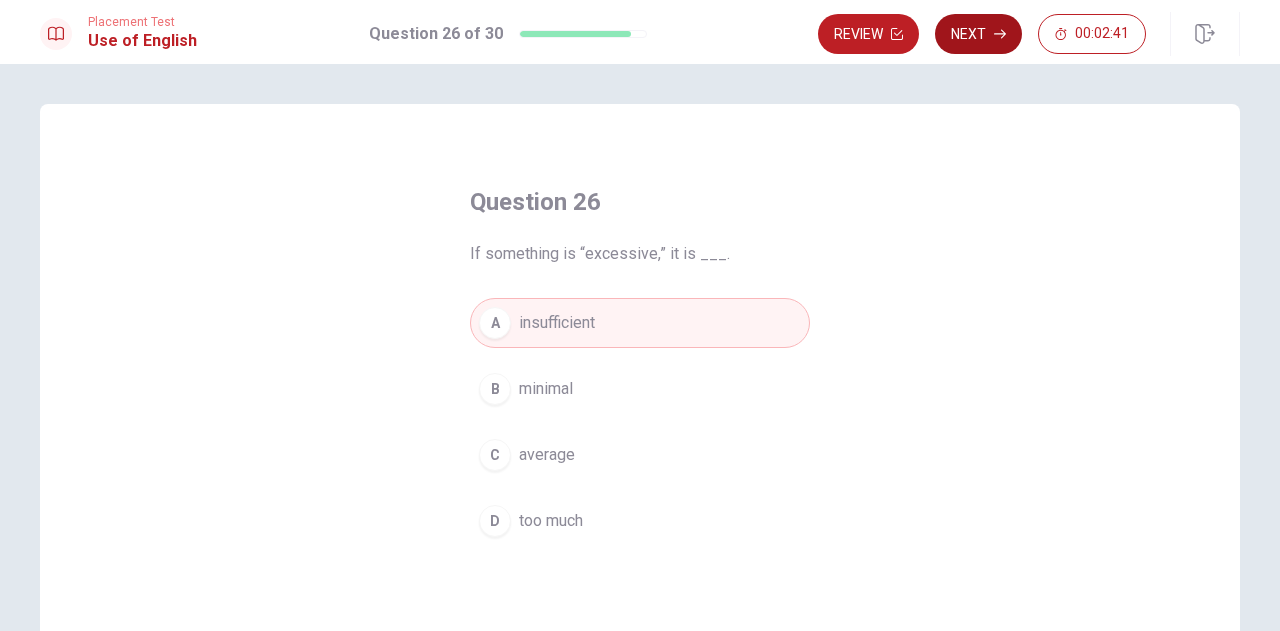 click on "Next" at bounding box center (978, 34) 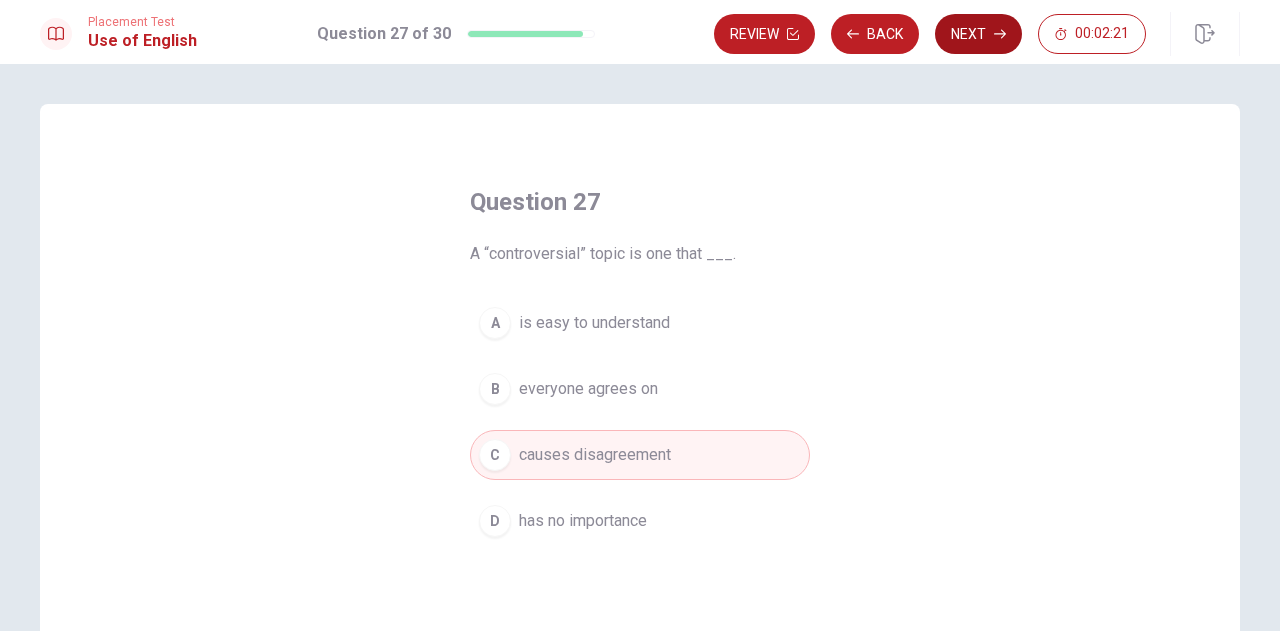 click on "Next" at bounding box center [978, 34] 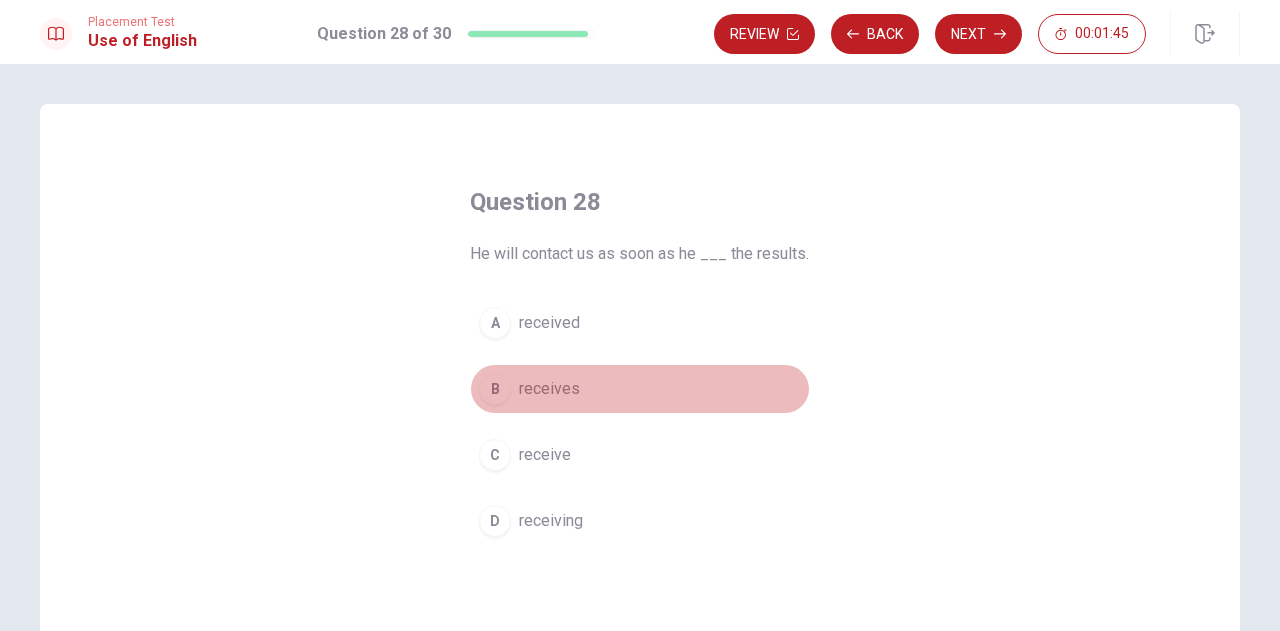 click on "B" at bounding box center [495, 389] 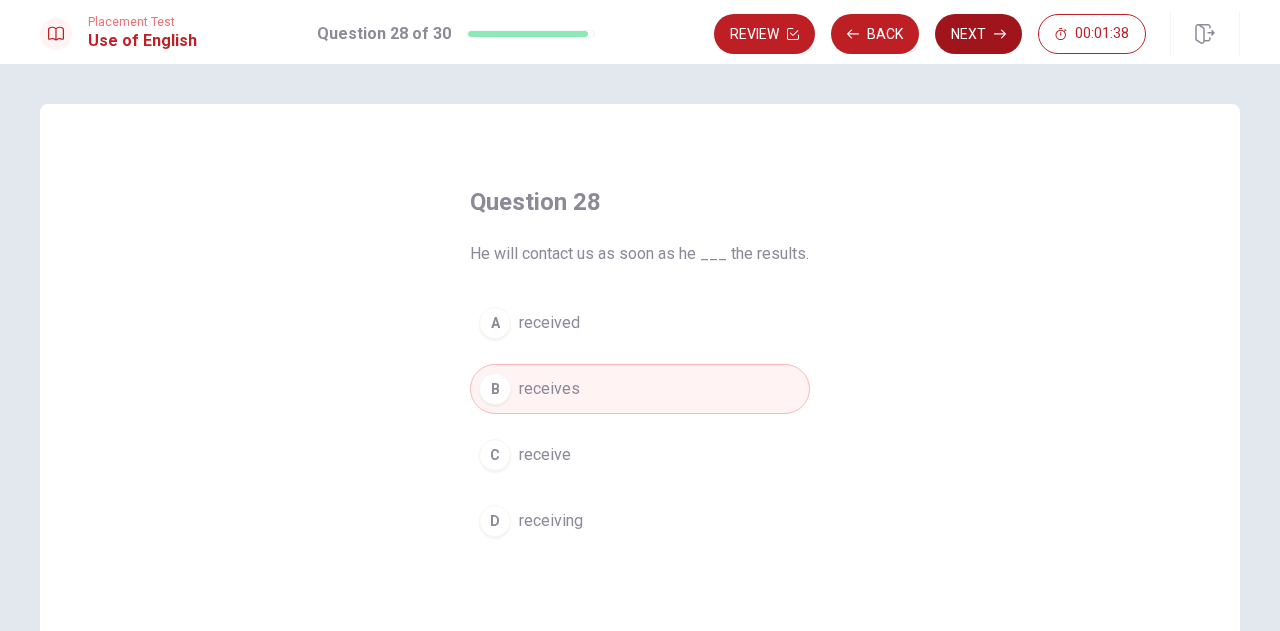 click on "Next" at bounding box center (978, 34) 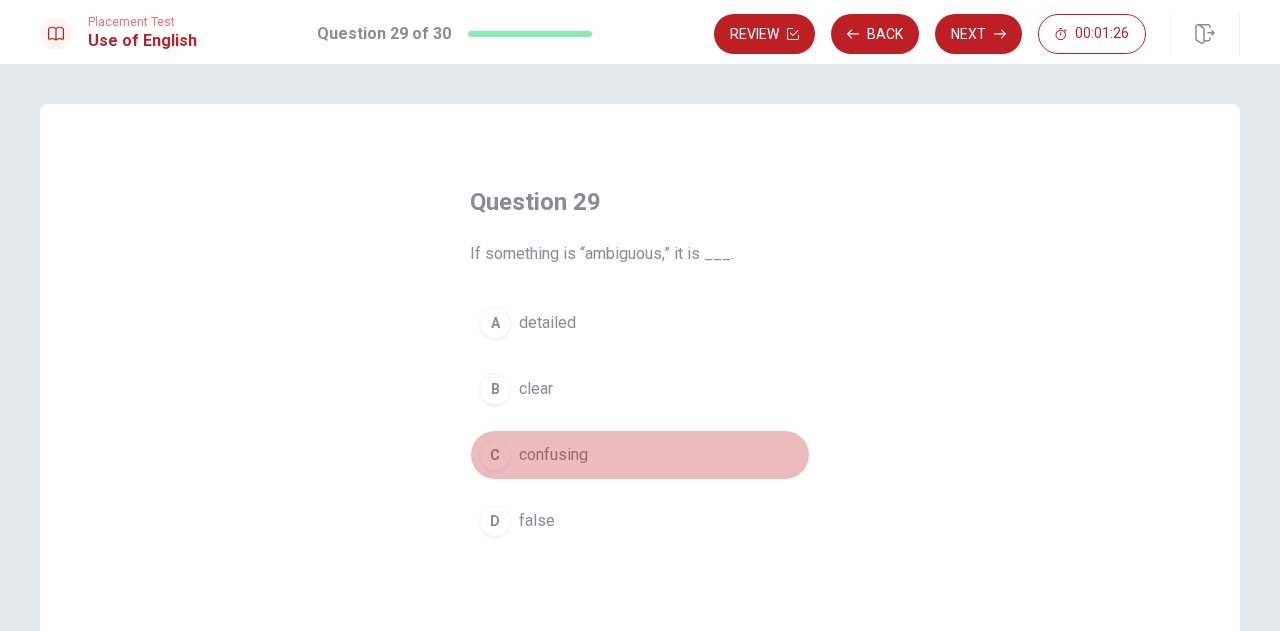 click on "C" at bounding box center [495, 455] 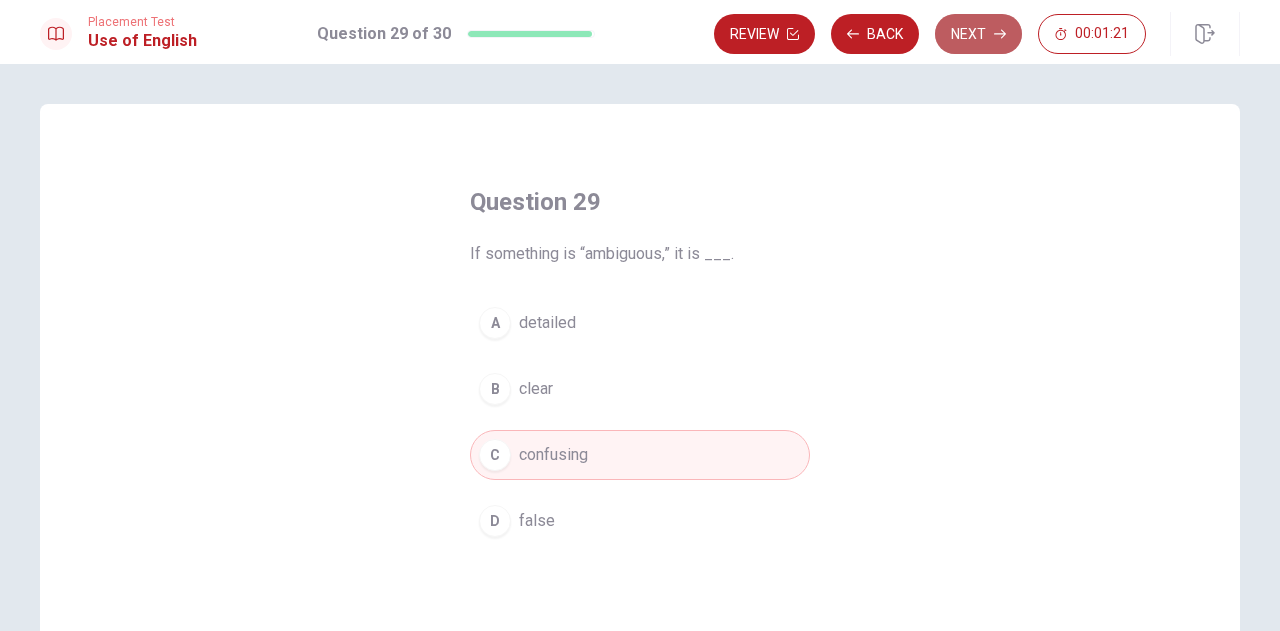 click on "Next" at bounding box center (978, 34) 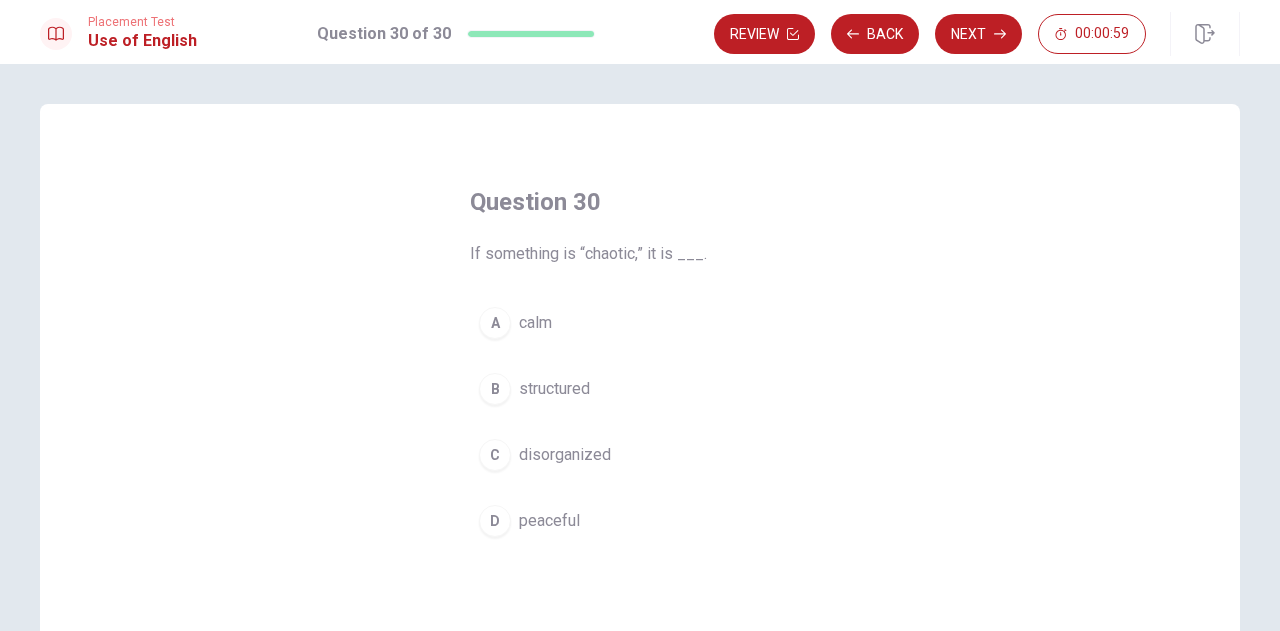 click on "C" at bounding box center (495, 455) 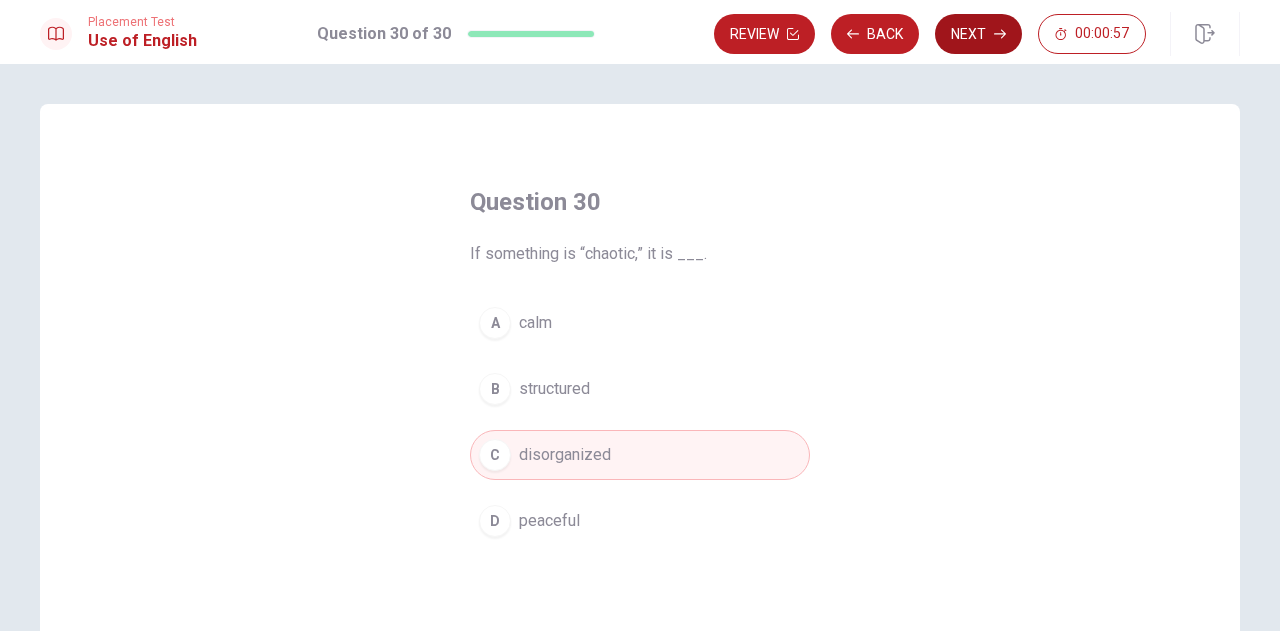 click on "Next" at bounding box center (978, 34) 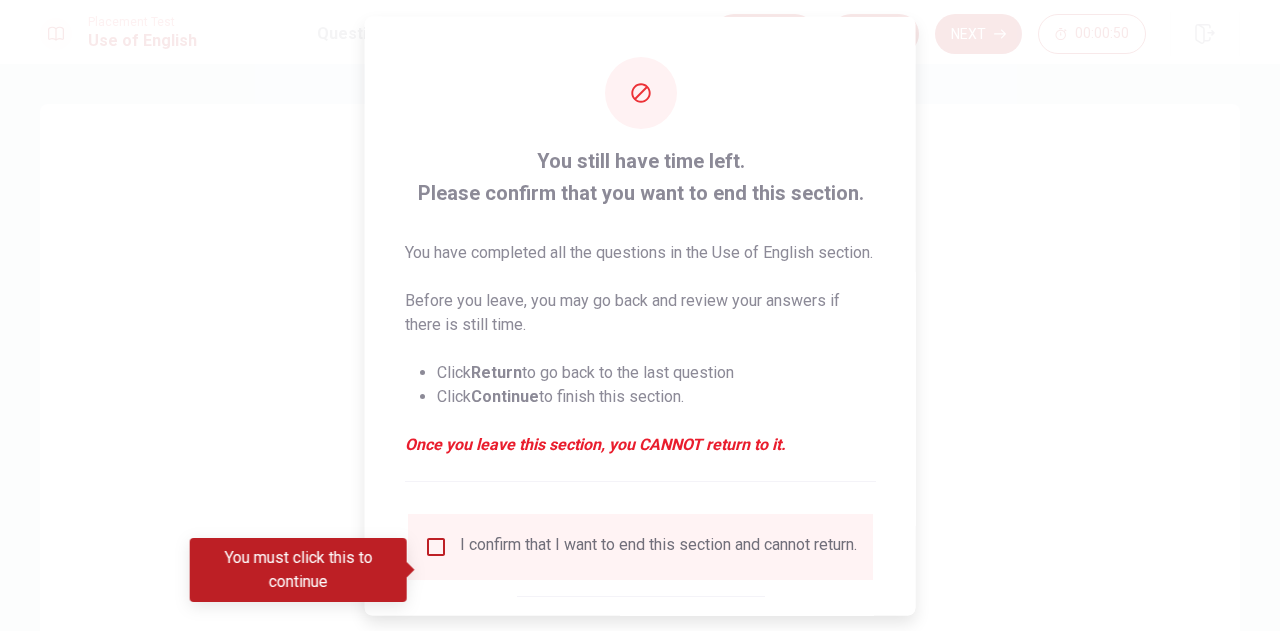 drag, startPoint x: 904, startPoint y: 232, endPoint x: 900, endPoint y: 295, distance: 63.126858 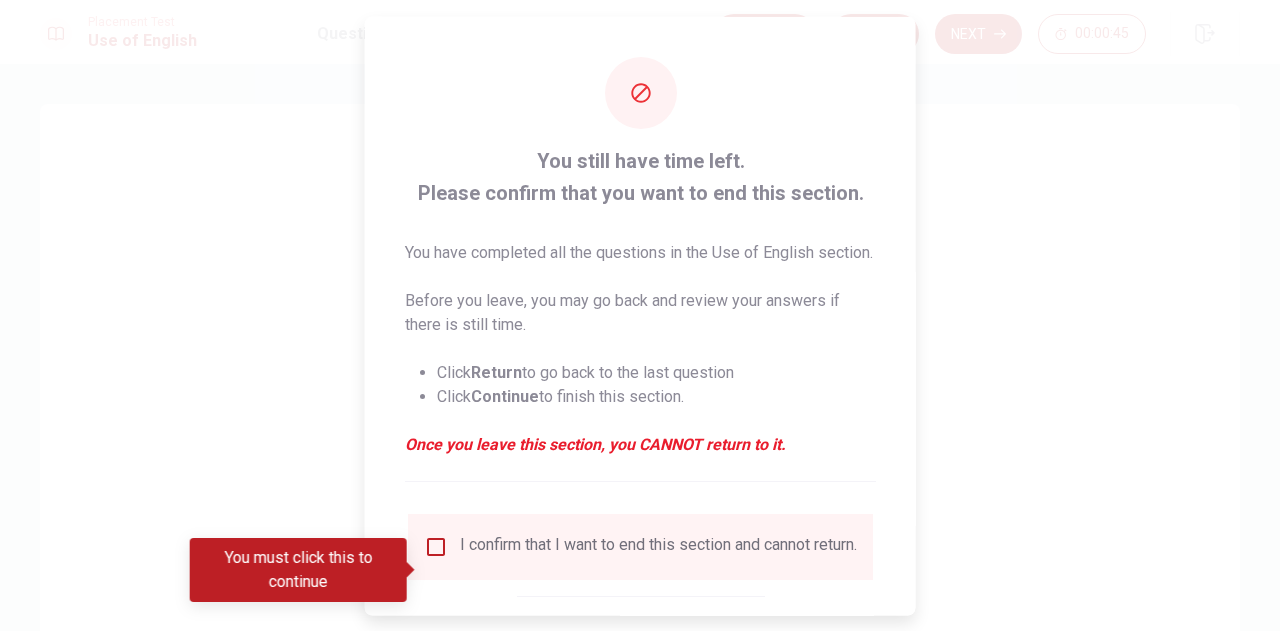 click at bounding box center [436, 546] 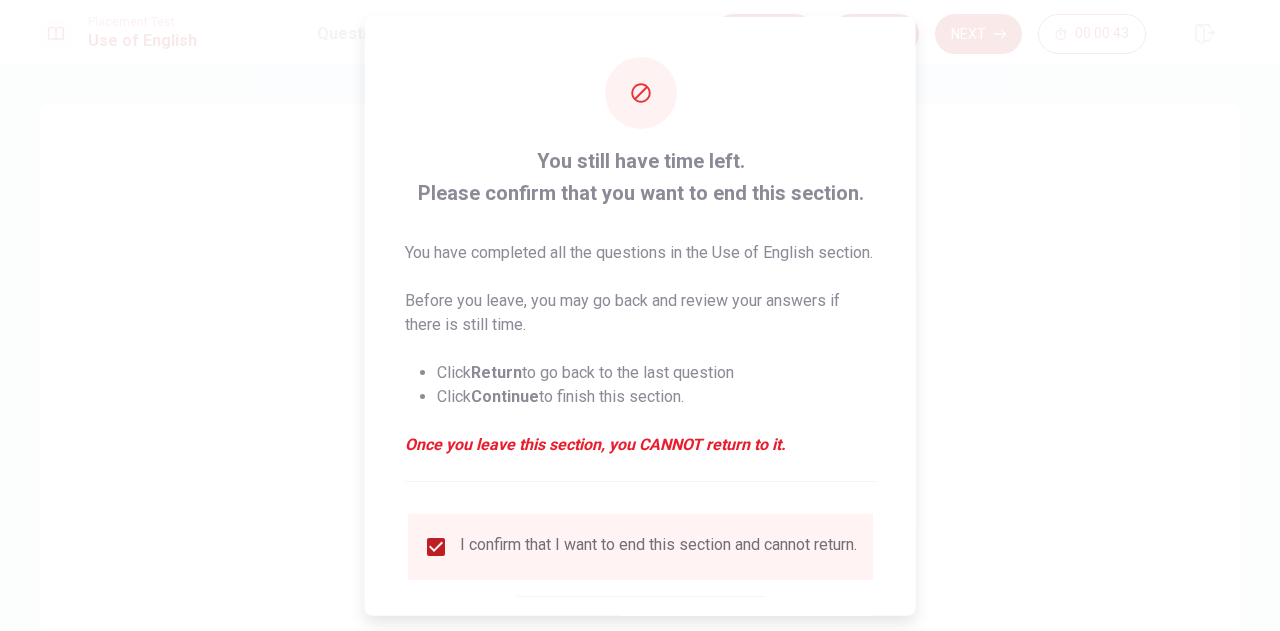 drag, startPoint x: 902, startPoint y: 477, endPoint x: 902, endPoint y: 533, distance: 56 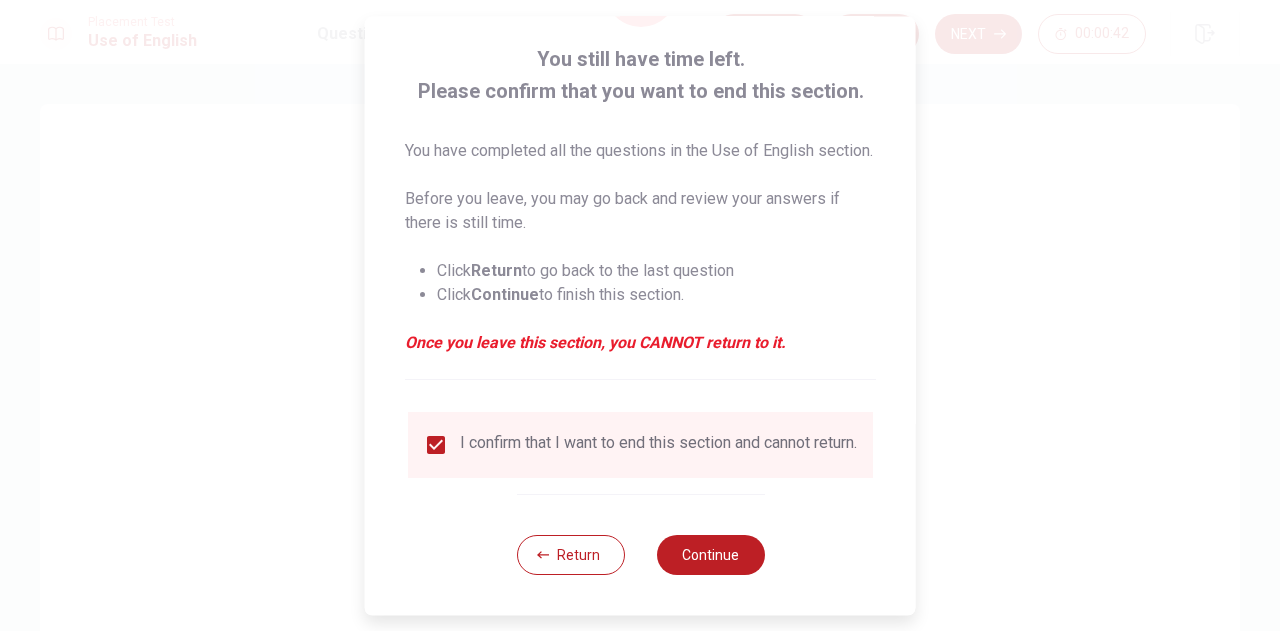 scroll, scrollTop: 118, scrollLeft: 0, axis: vertical 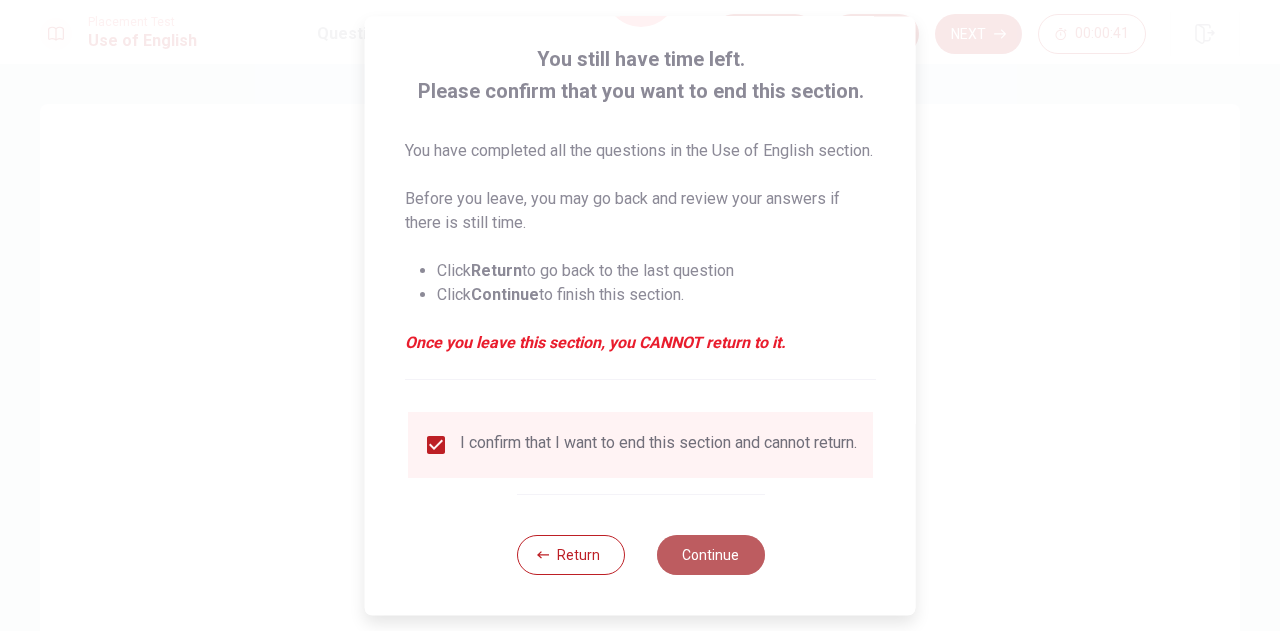 click on "Continue" at bounding box center [710, 555] 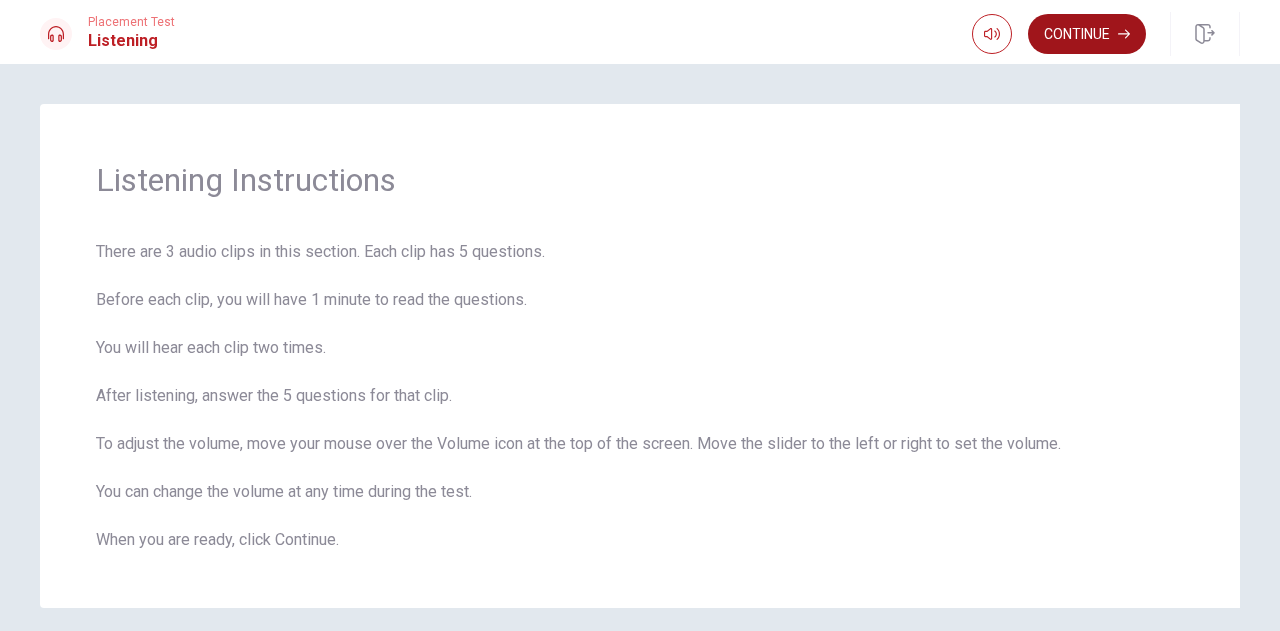 click on "Continue" at bounding box center (1087, 34) 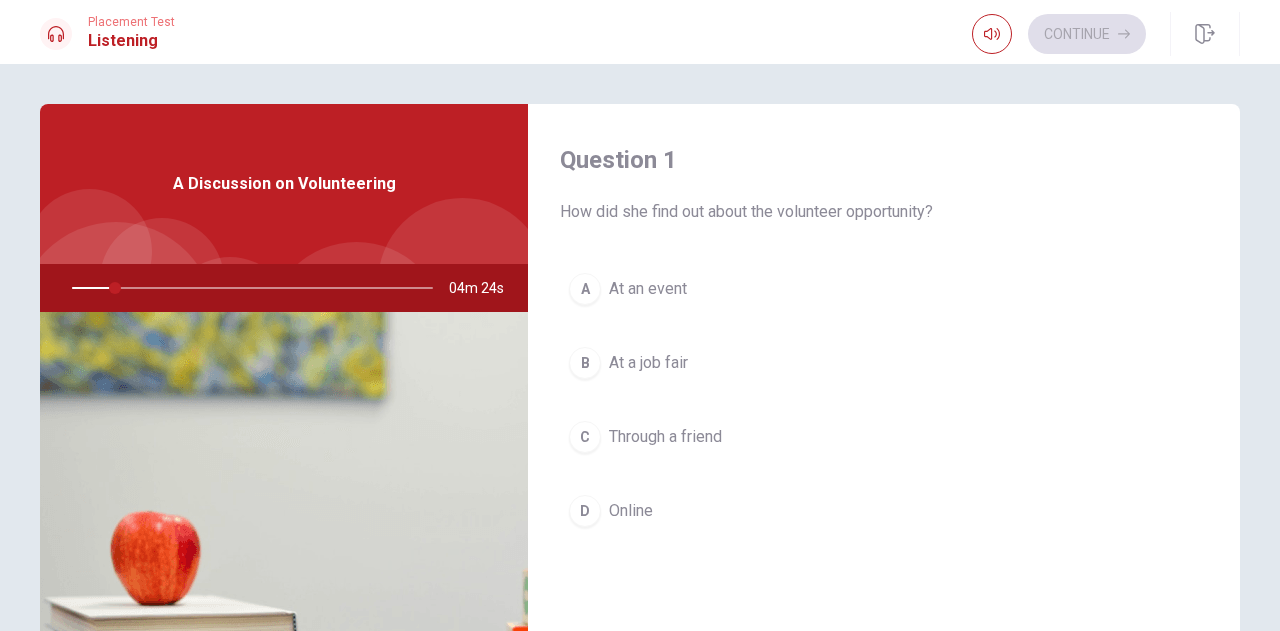 click on "C Through a friend" at bounding box center [884, 437] 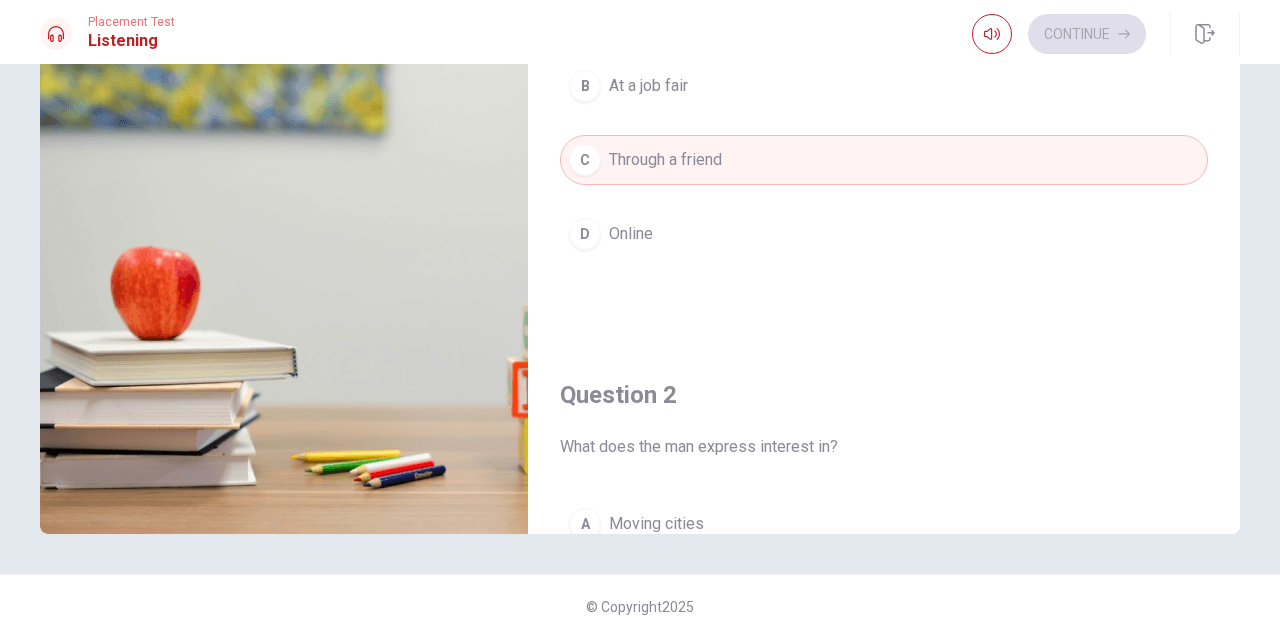 scroll, scrollTop: 272, scrollLeft: 0, axis: vertical 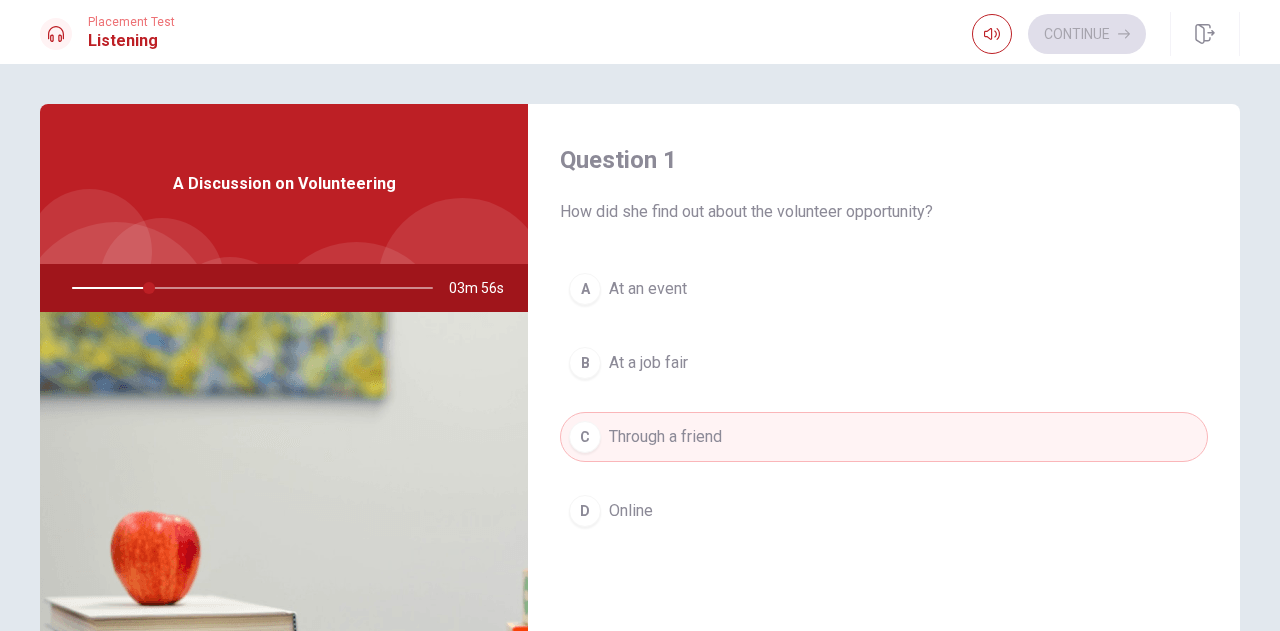 click at bounding box center [248, 288] 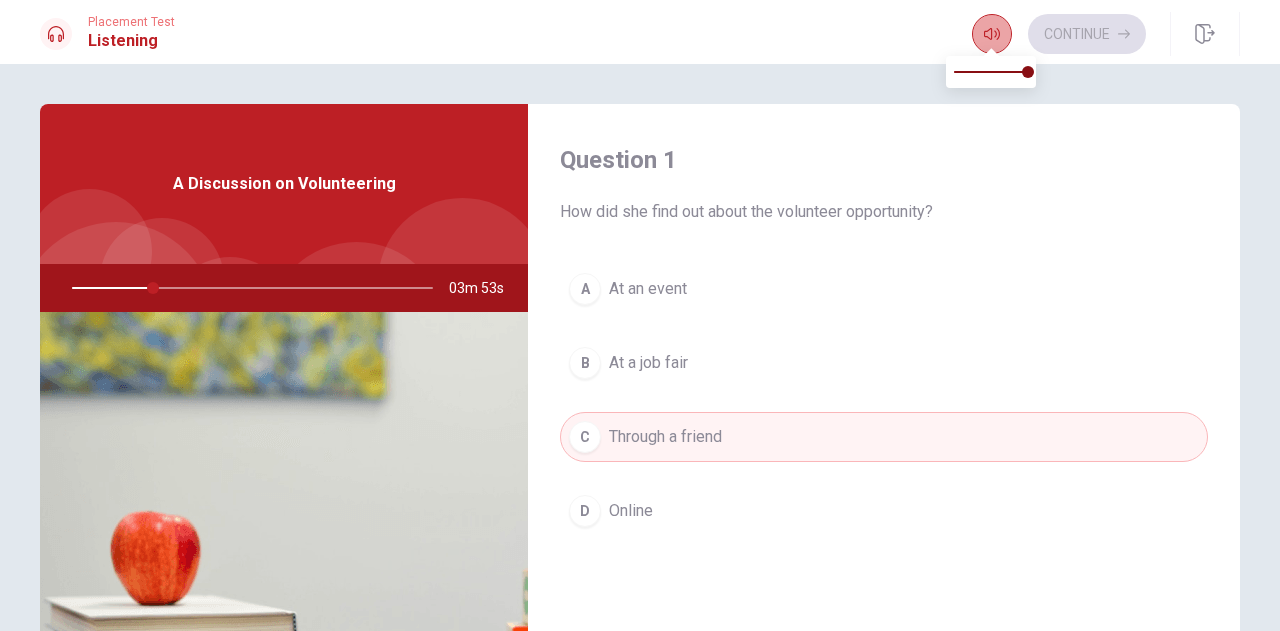 click 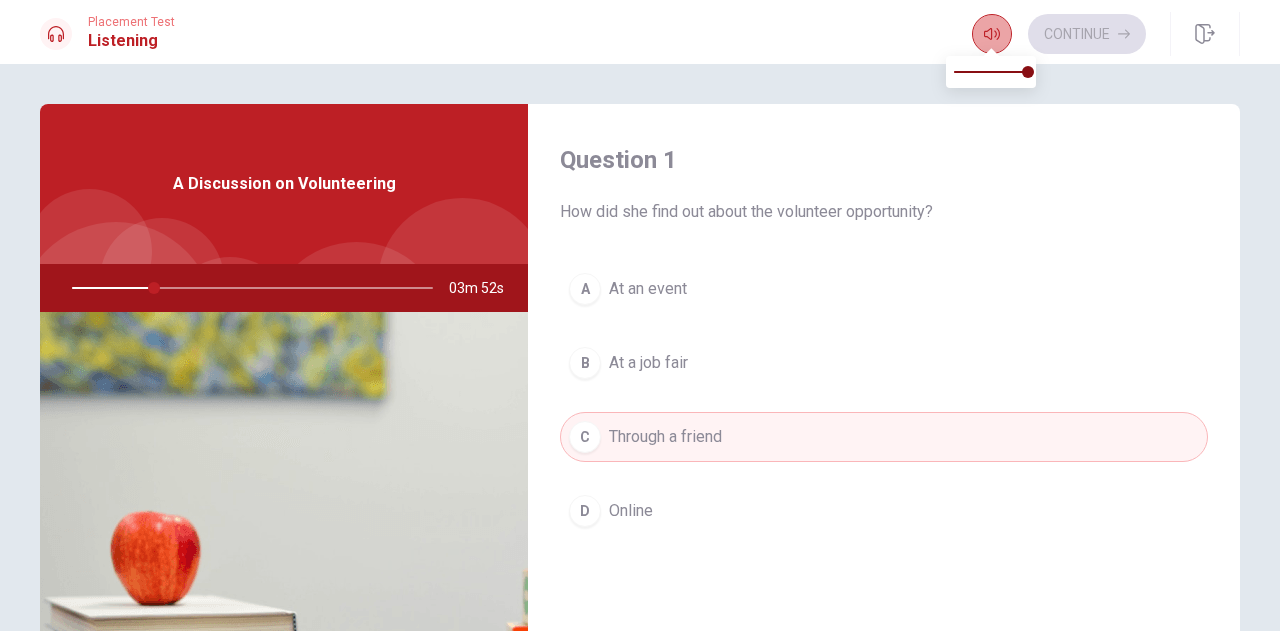 click 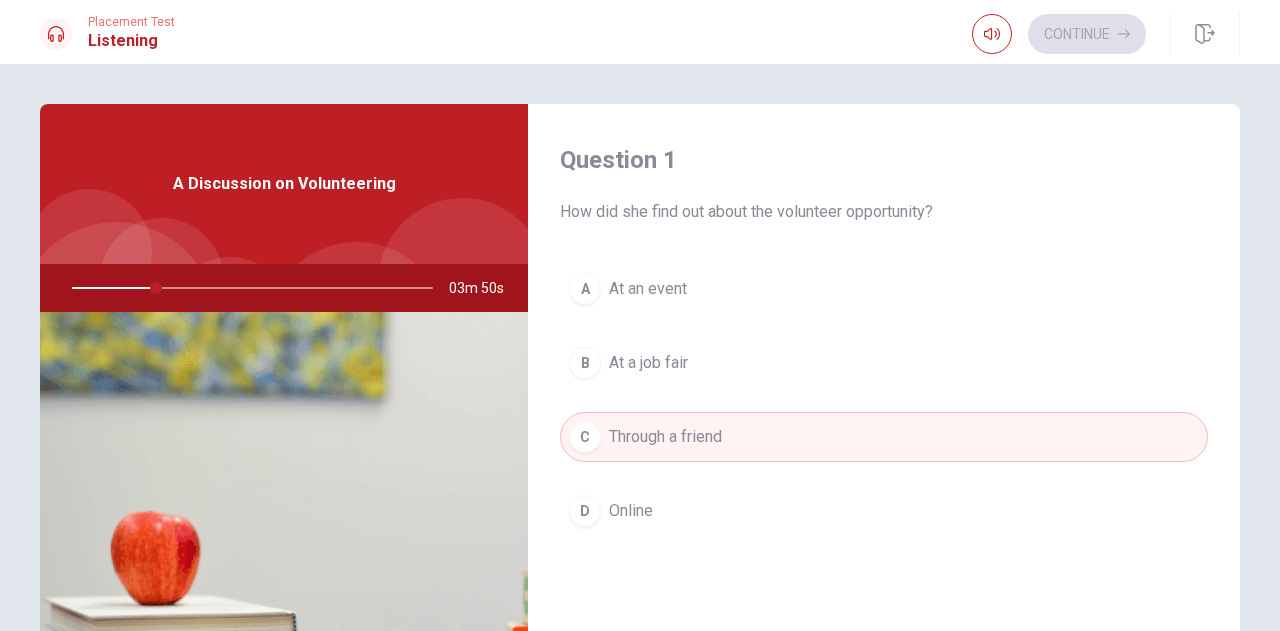 drag, startPoint x: 1220, startPoint y: 215, endPoint x: 1228, endPoint y: 276, distance: 61.522354 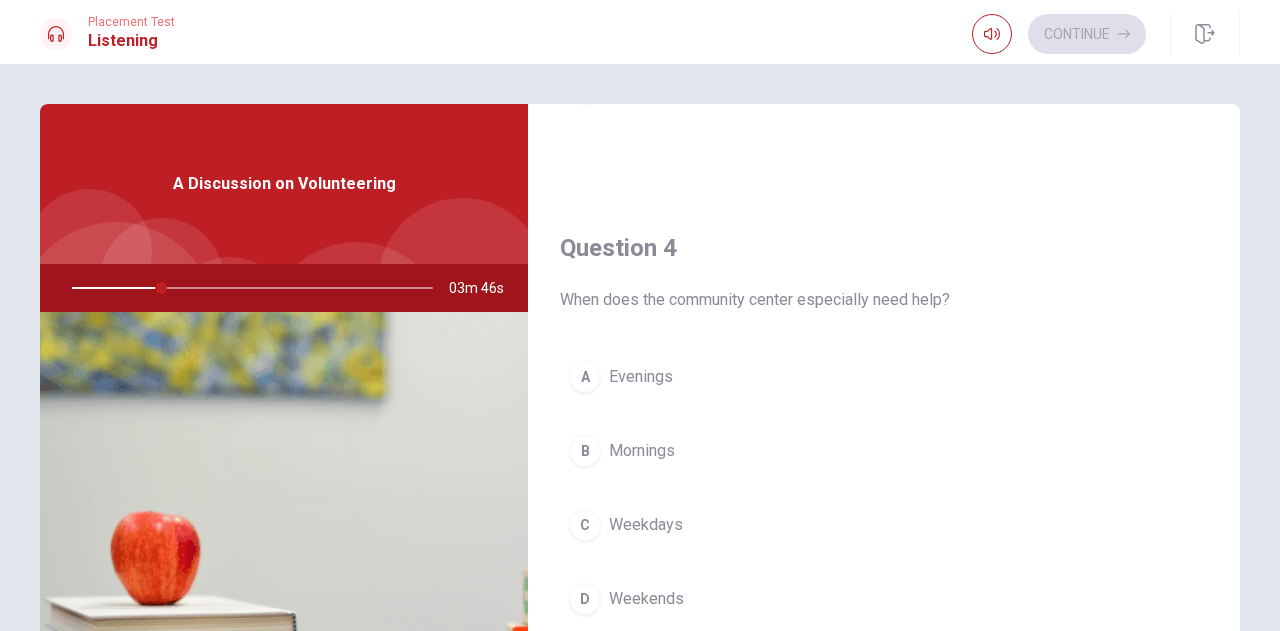 scroll, scrollTop: 0, scrollLeft: 0, axis: both 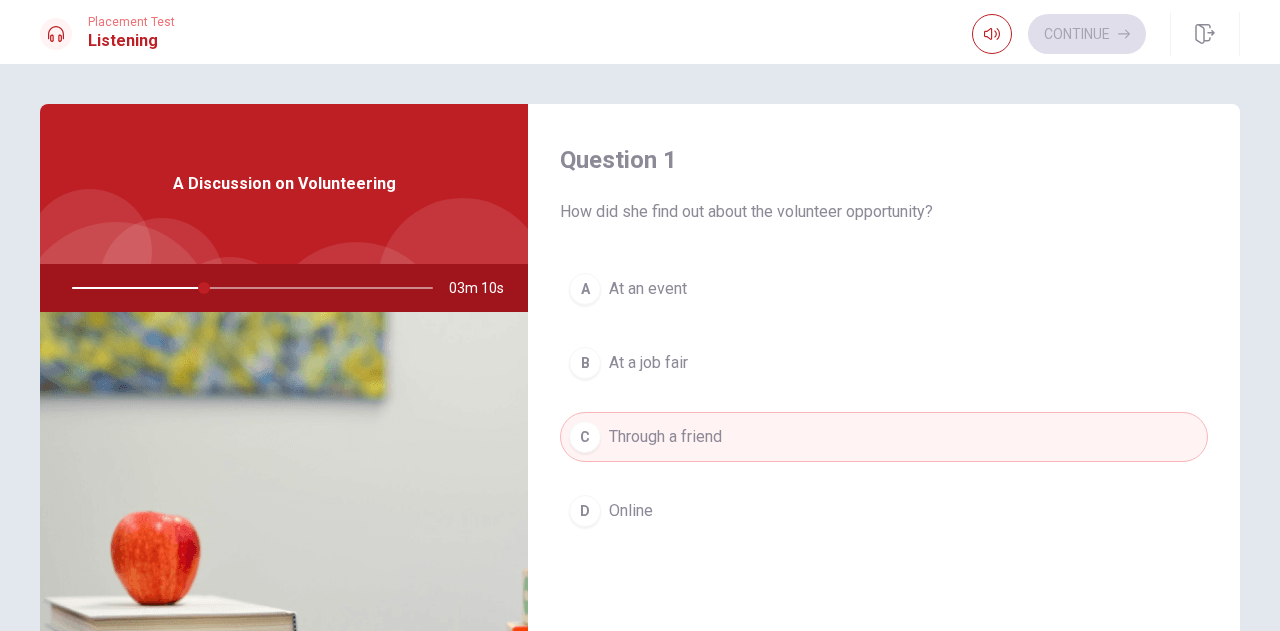 click on "D" at bounding box center [585, 511] 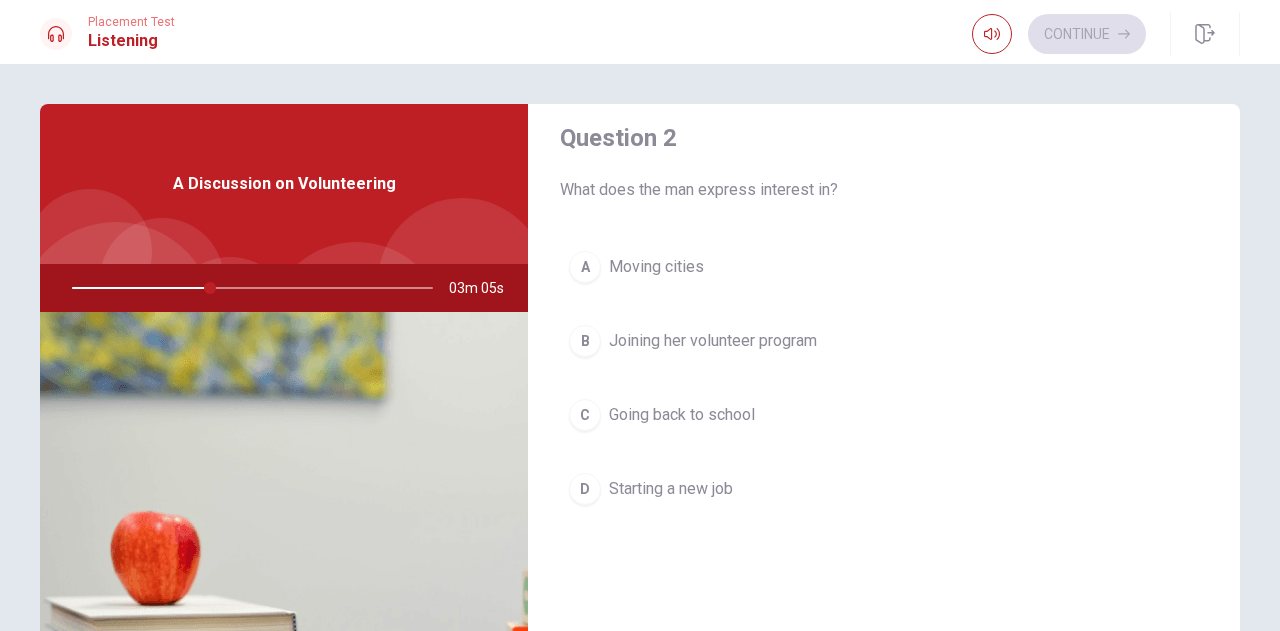 scroll, scrollTop: 540, scrollLeft: 0, axis: vertical 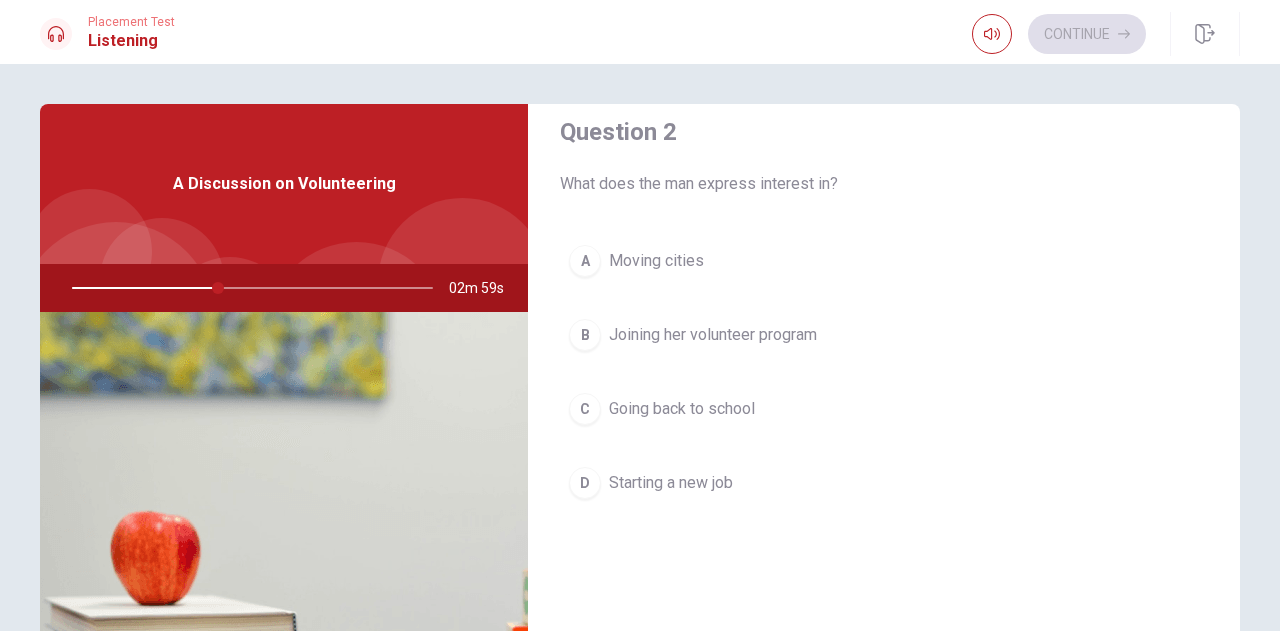 click on "B" at bounding box center (585, 335) 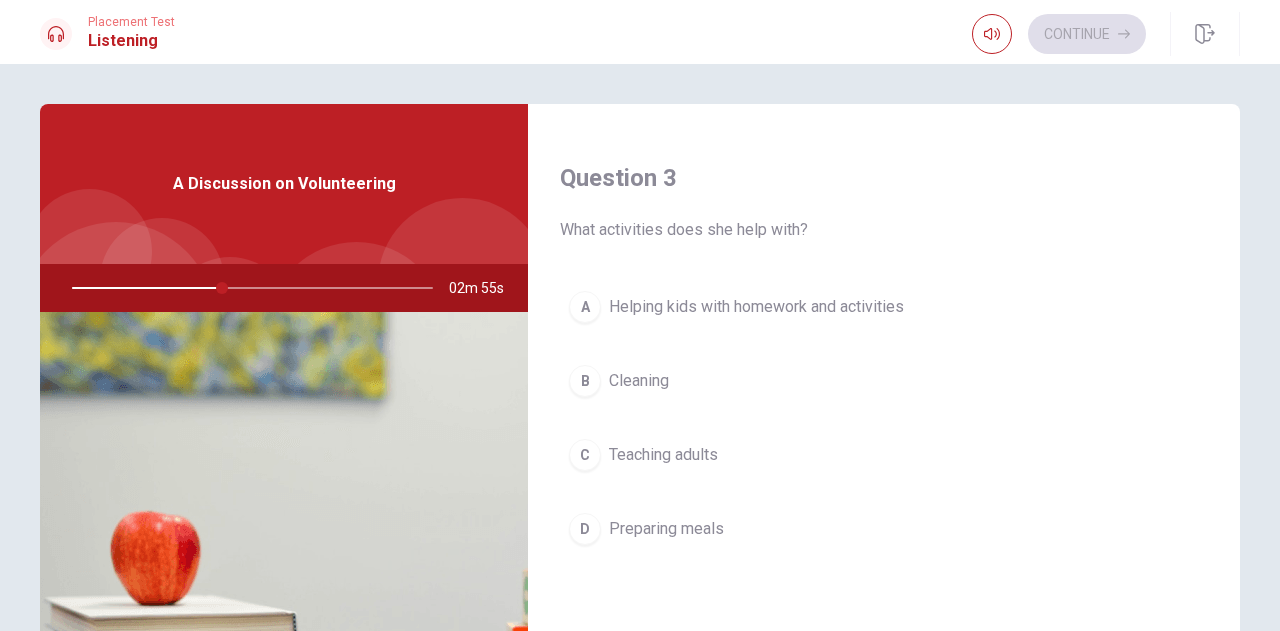 scroll, scrollTop: 1007, scrollLeft: 0, axis: vertical 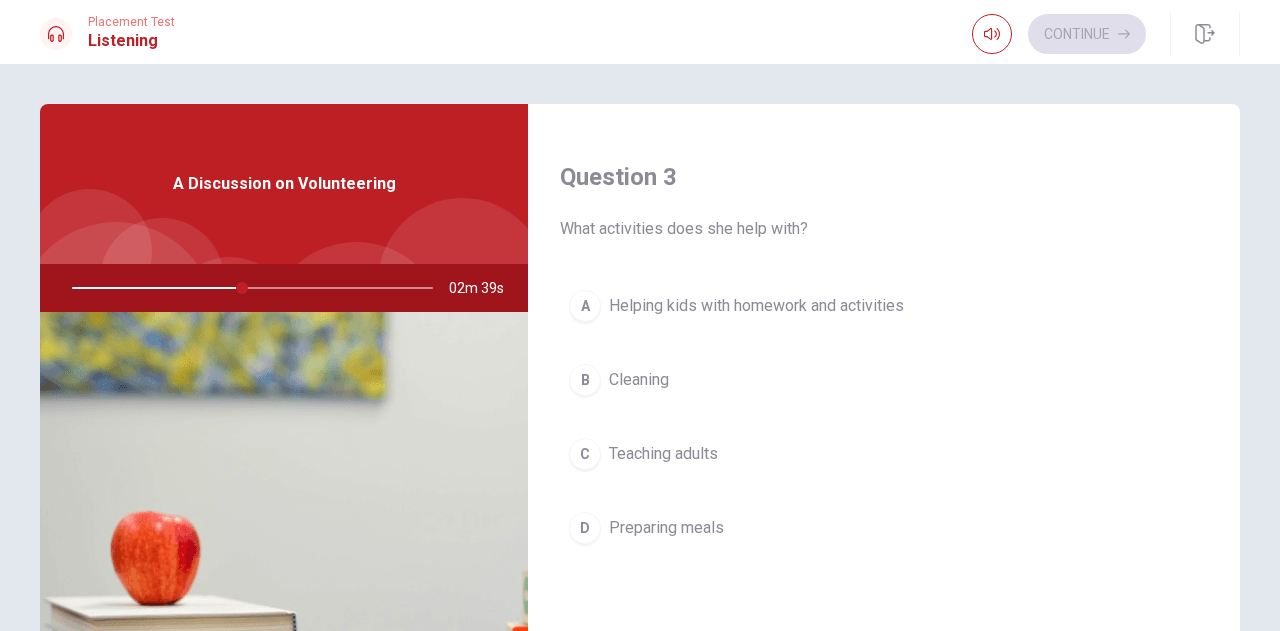 click on "C Teaching adults" at bounding box center (884, 454) 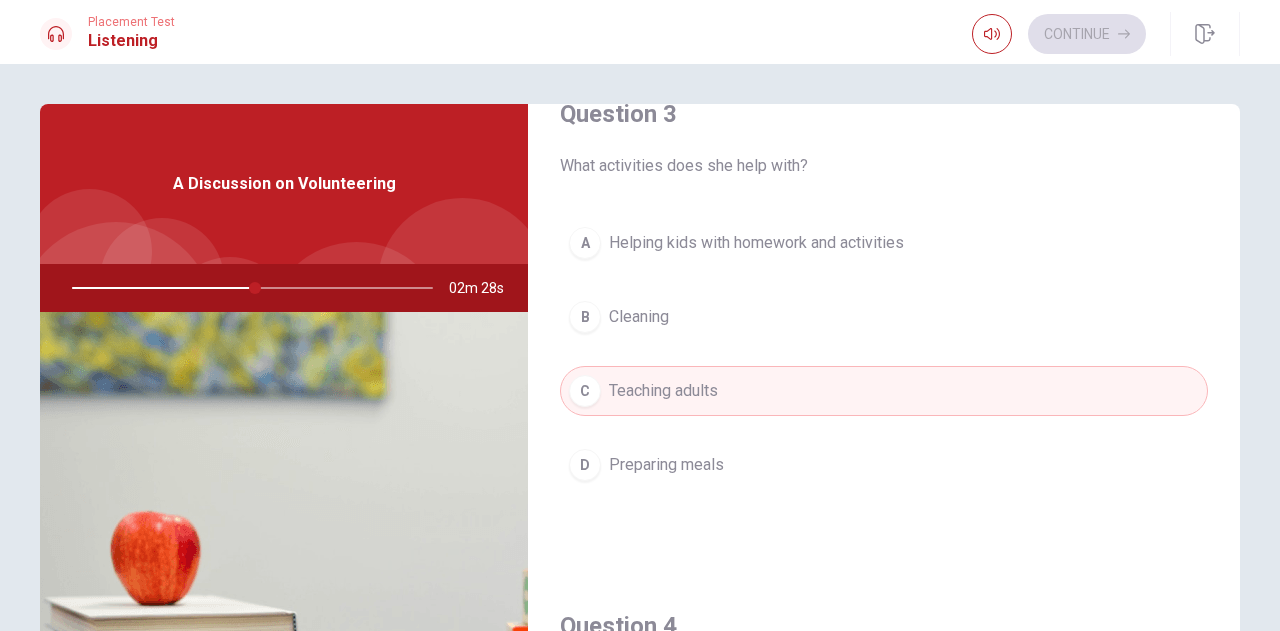 scroll, scrollTop: 1091, scrollLeft: 0, axis: vertical 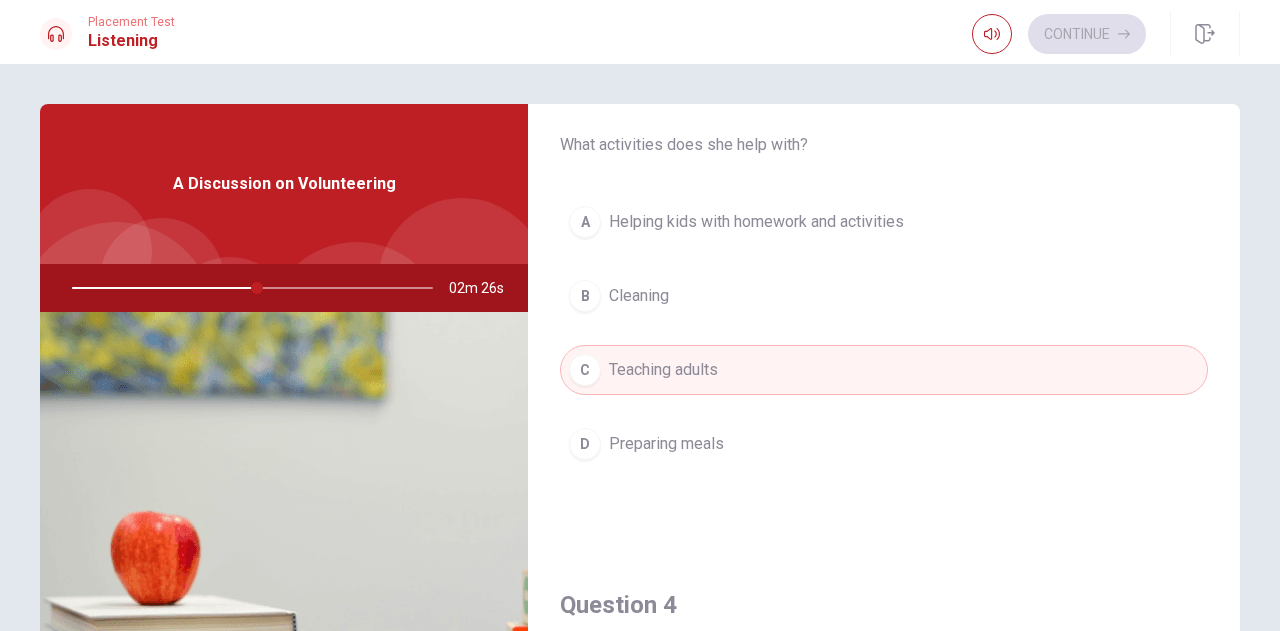 click on "A" at bounding box center (585, 222) 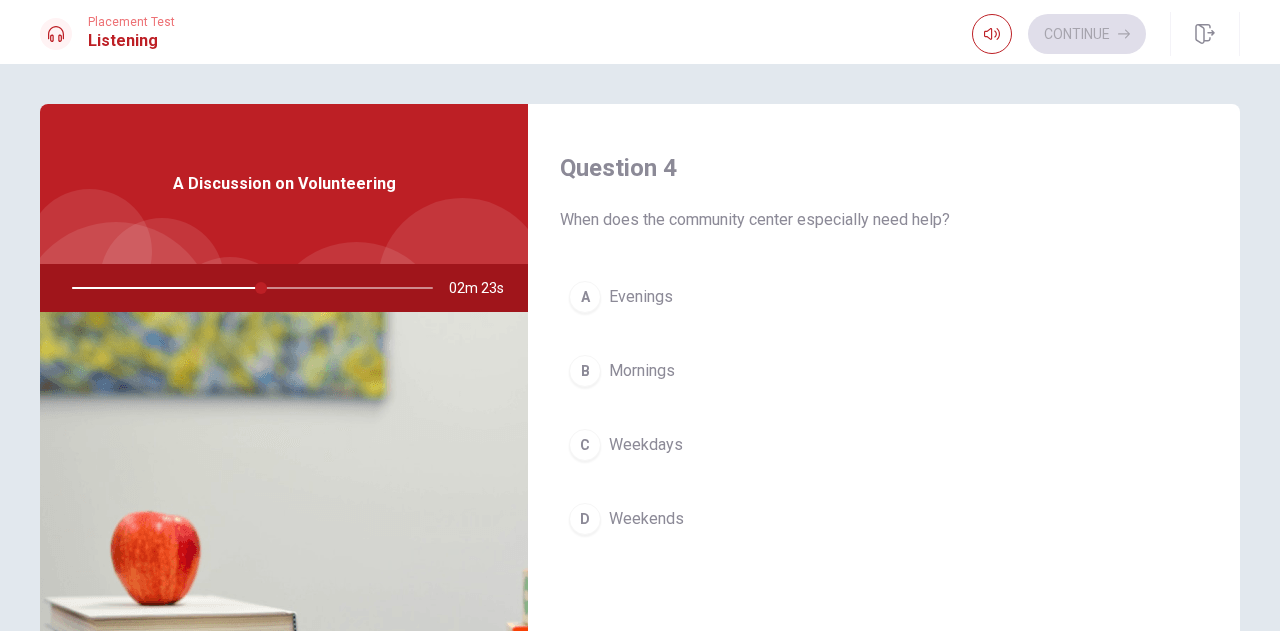 scroll, scrollTop: 1539, scrollLeft: 0, axis: vertical 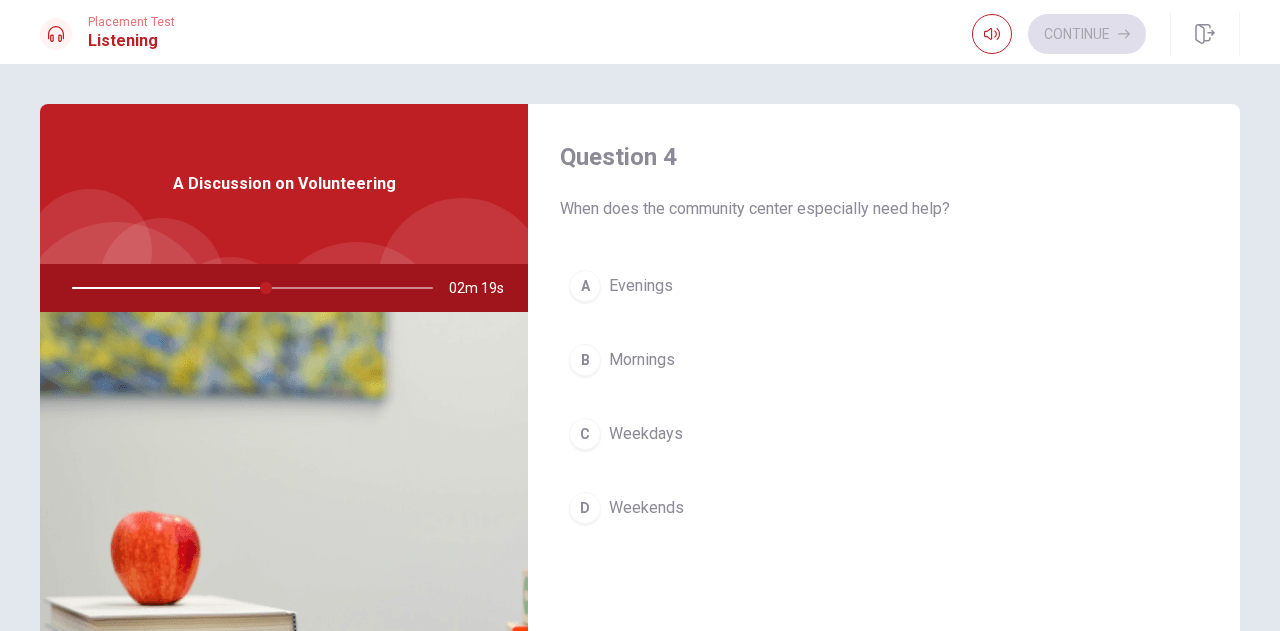 click on "D Weekends" at bounding box center (884, 508) 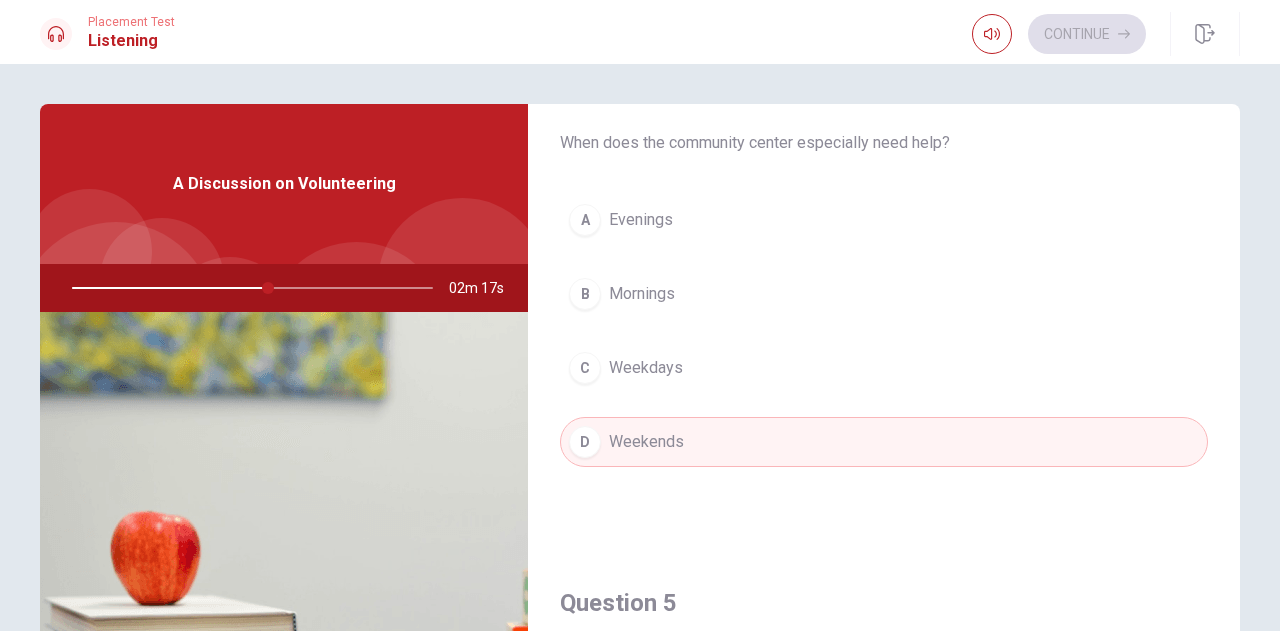 scroll, scrollTop: 1612, scrollLeft: 0, axis: vertical 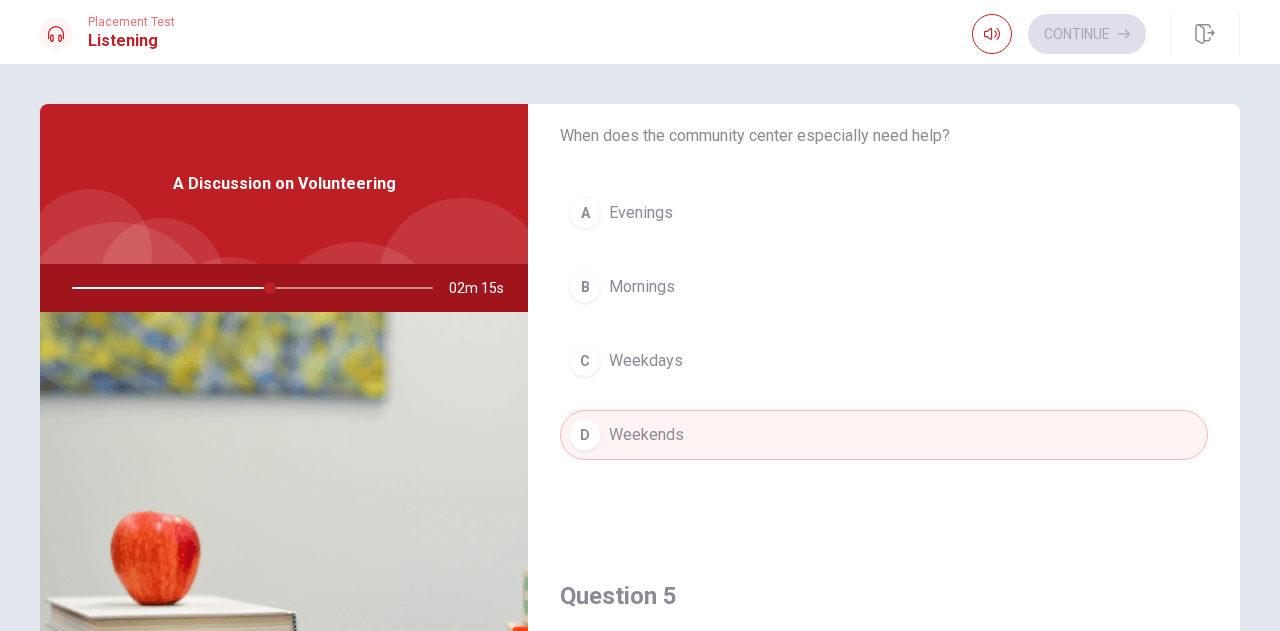 click on "A Evenings B Mornings C Weekdays D Weekends" at bounding box center [884, 344] 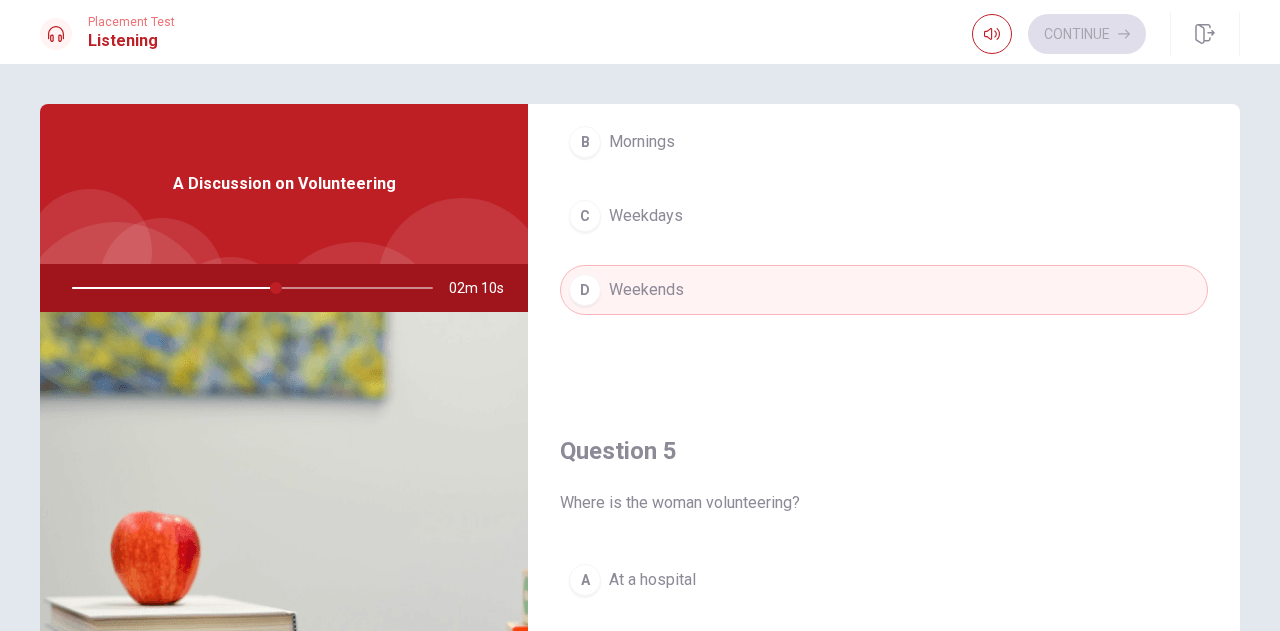scroll, scrollTop: 1851, scrollLeft: 0, axis: vertical 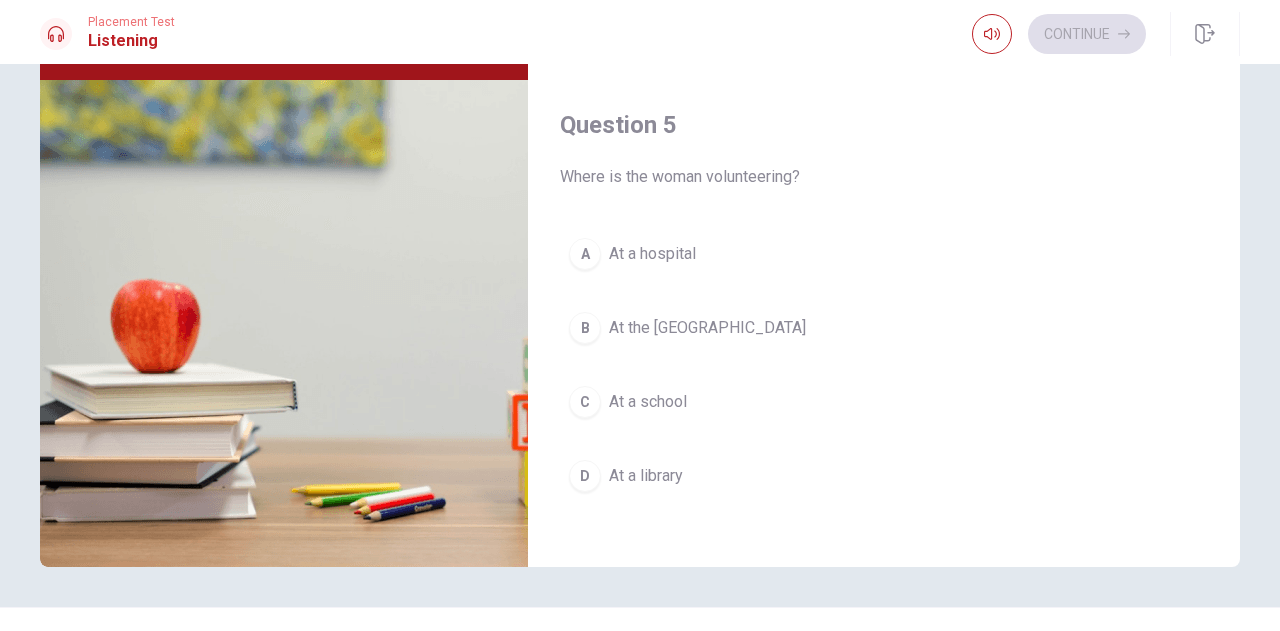 click on "C" at bounding box center [585, 402] 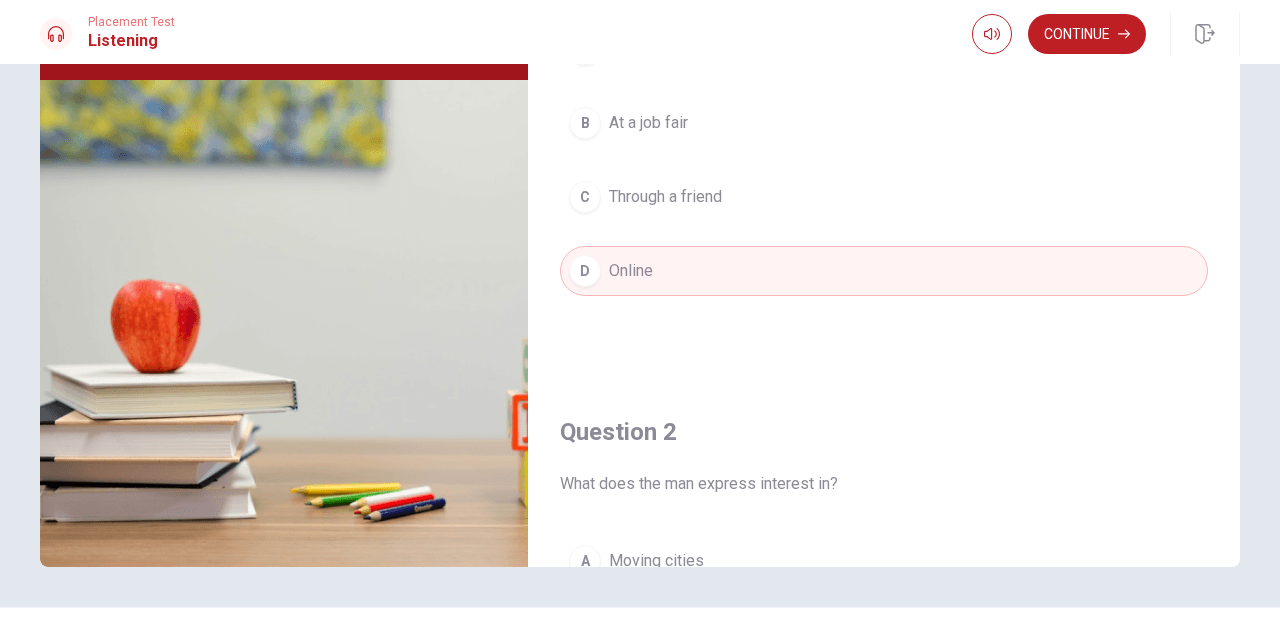 scroll, scrollTop: 0, scrollLeft: 0, axis: both 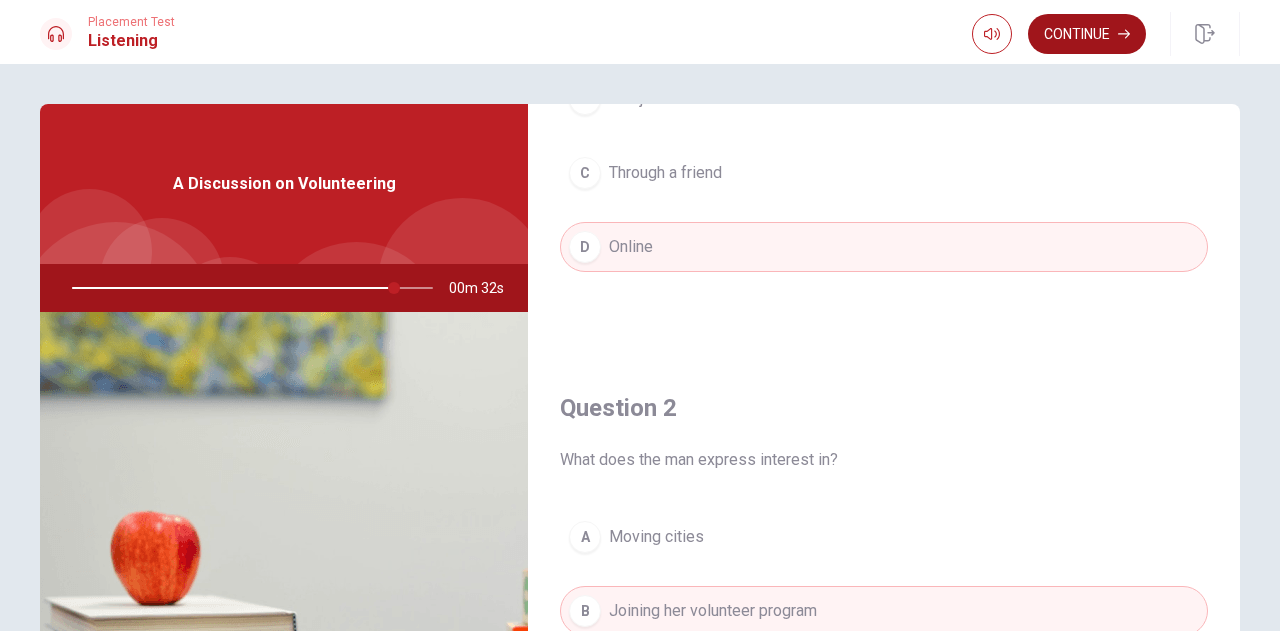 click on "Continue" at bounding box center (1087, 34) 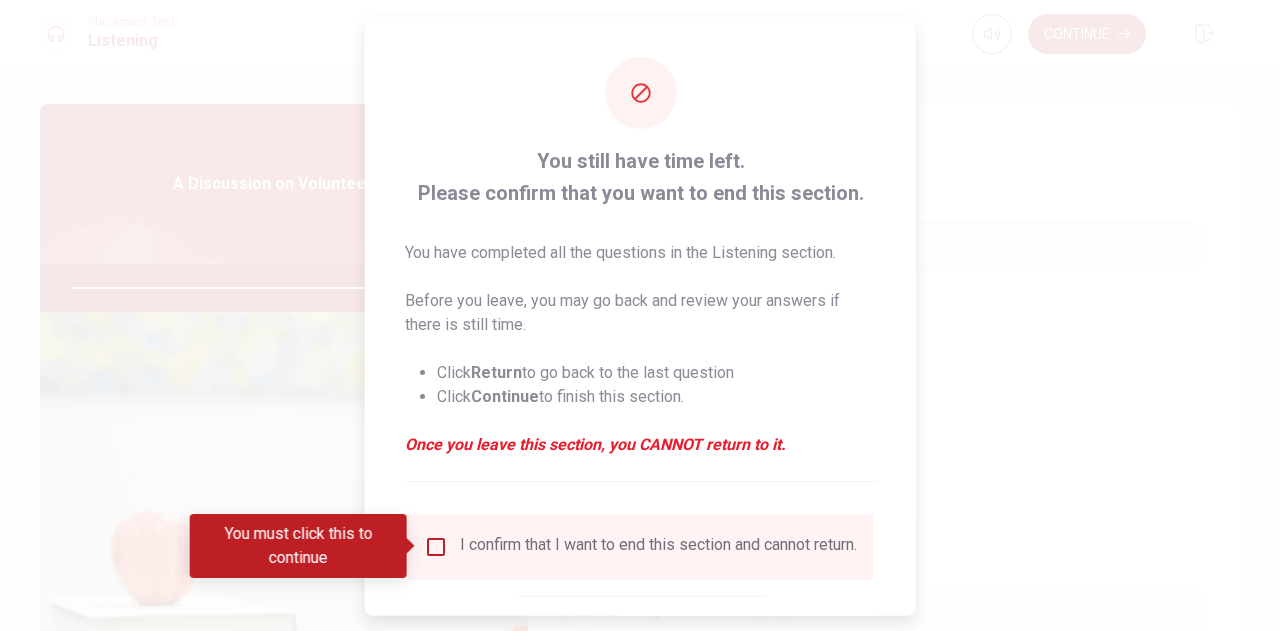 click at bounding box center [436, 546] 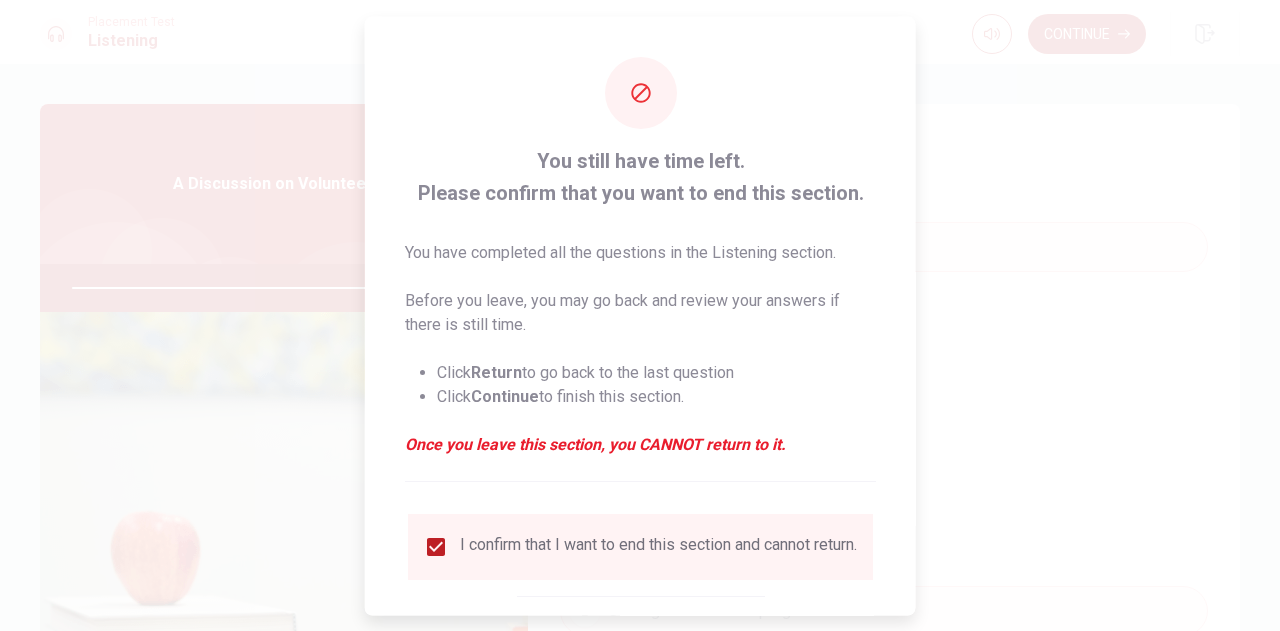 click on "You still have time left.   Please confirm that you want to end this section. You have completed all the questions in the Listening section. Before you leave, you may go back and review your answers if there is still time. Click  Return  to go back to the last question Click  Continue  to finish this section. Once you leave this section, you CANNOT return to it. I confirm that I want to end this section and cannot return. Return Continue" at bounding box center [640, 366] 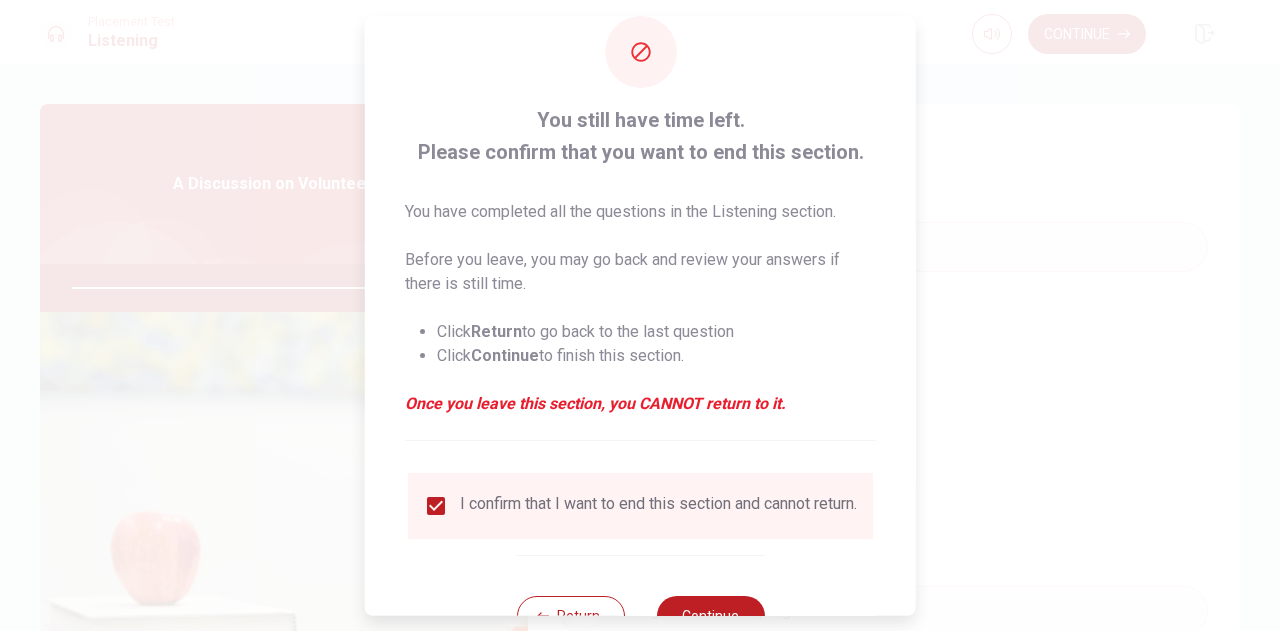 scroll, scrollTop: 114, scrollLeft: 0, axis: vertical 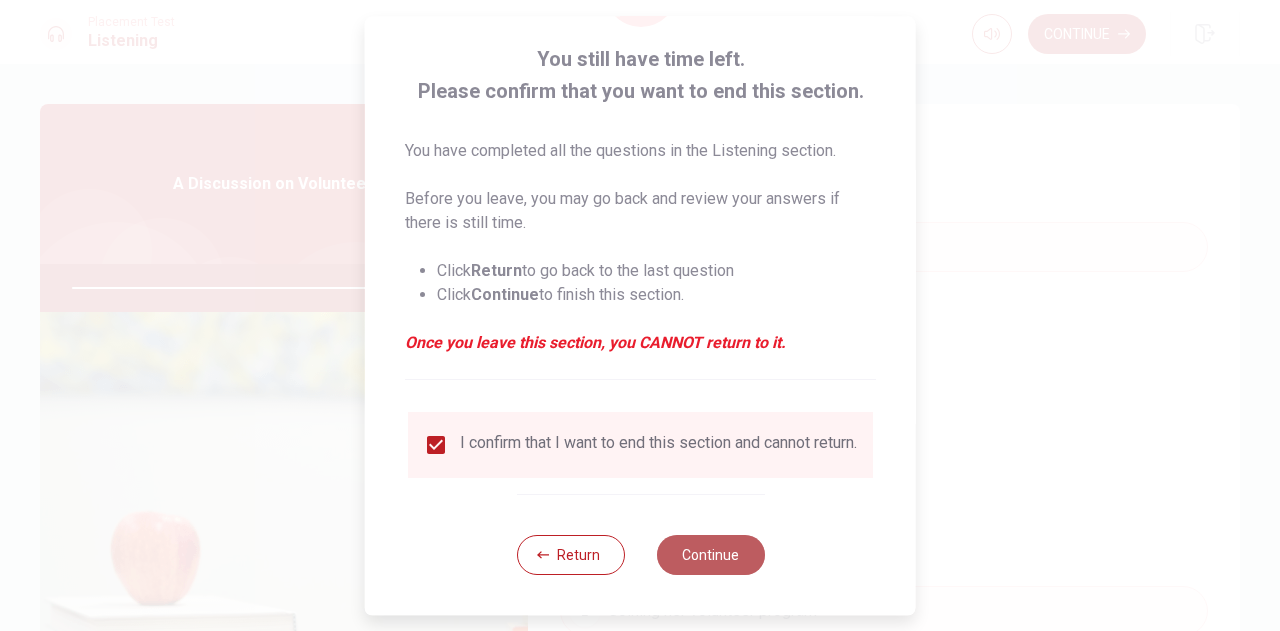 click on "Continue" at bounding box center (710, 555) 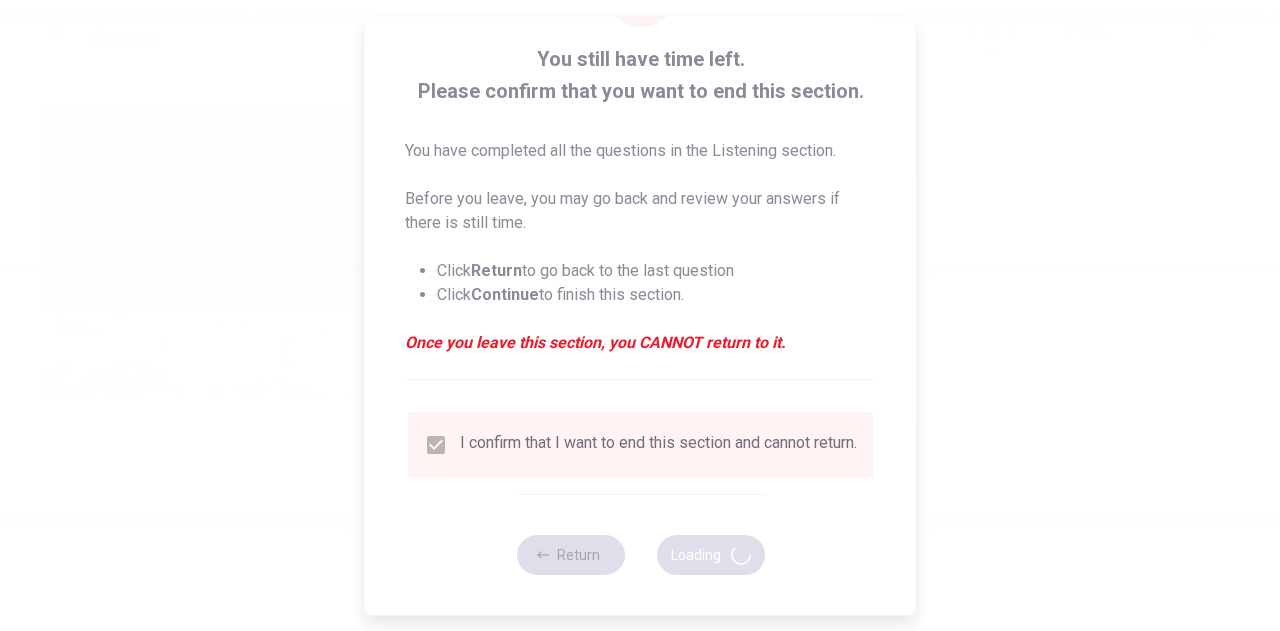 type on "93" 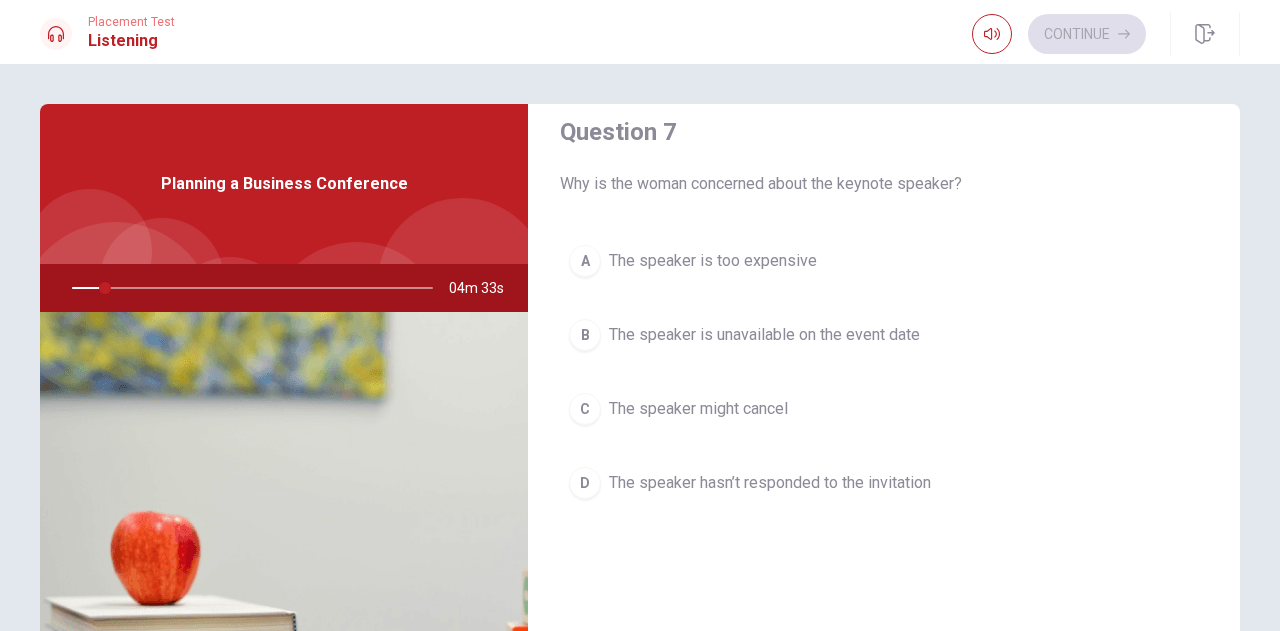 scroll, scrollTop: 524, scrollLeft: 0, axis: vertical 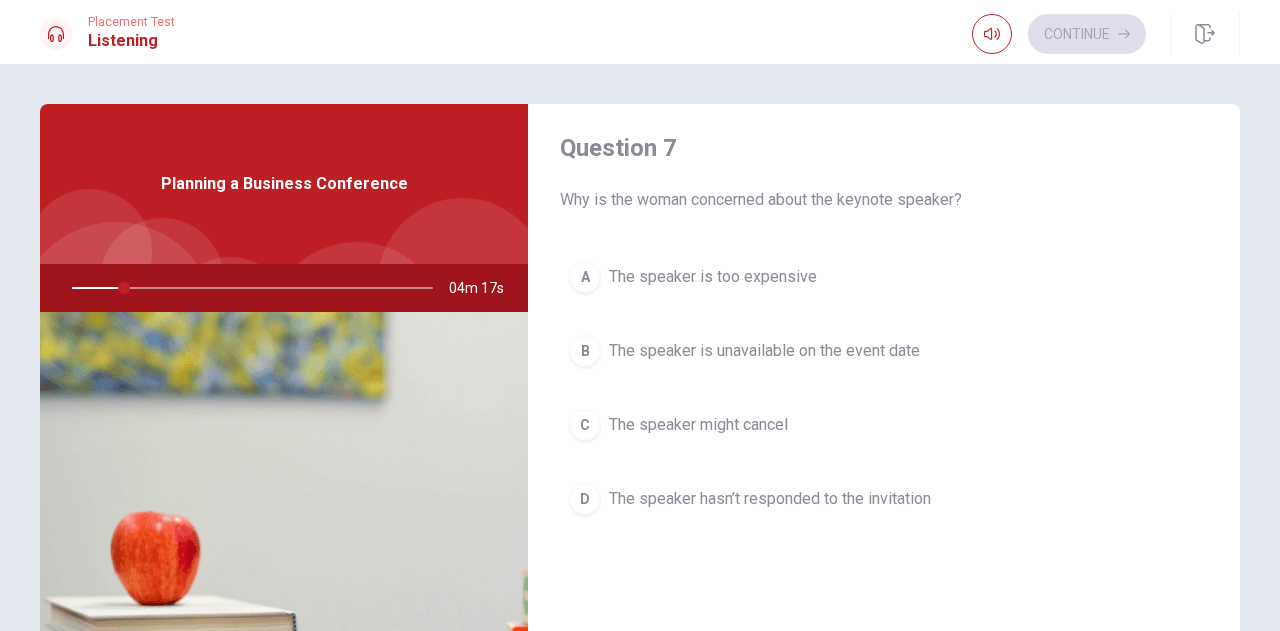 click on "D The speaker hasn’t responded to the invitation" at bounding box center (884, 499) 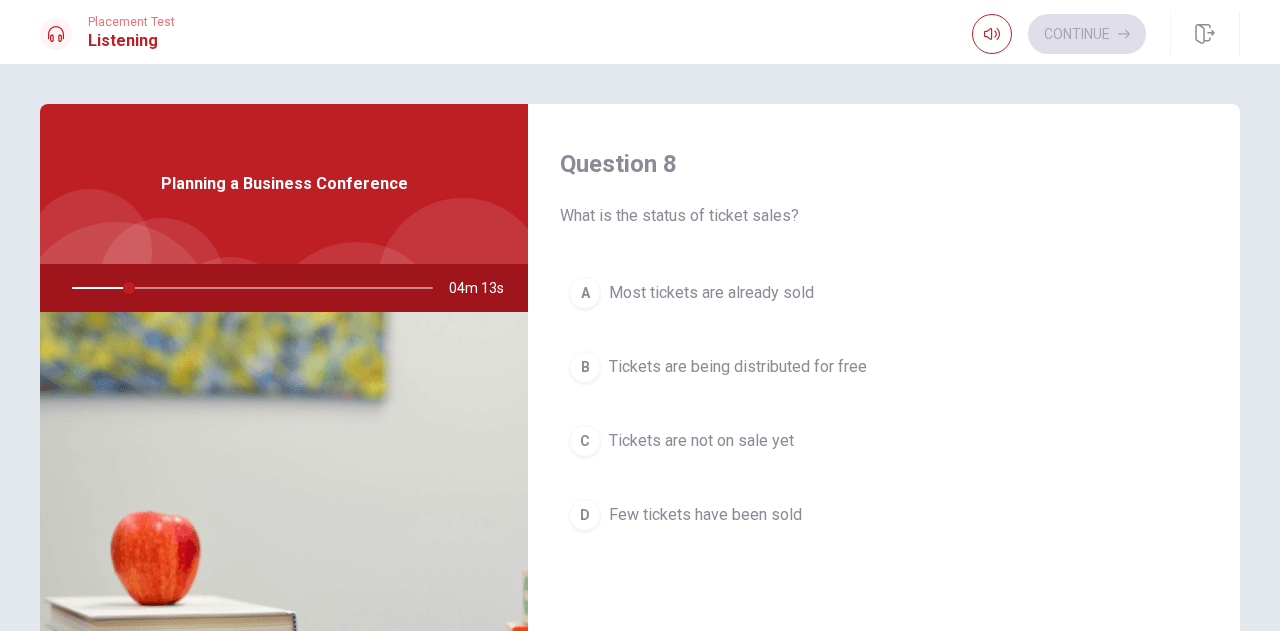 scroll, scrollTop: 1023, scrollLeft: 0, axis: vertical 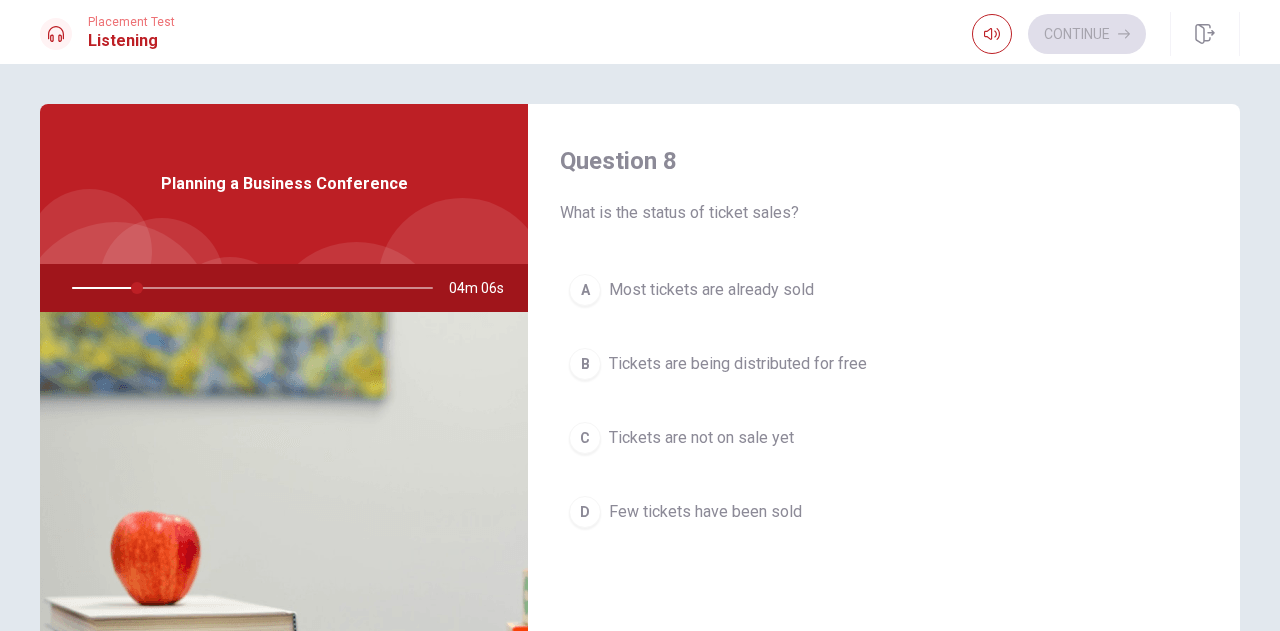 click on "D Few tickets have been sold" at bounding box center [884, 512] 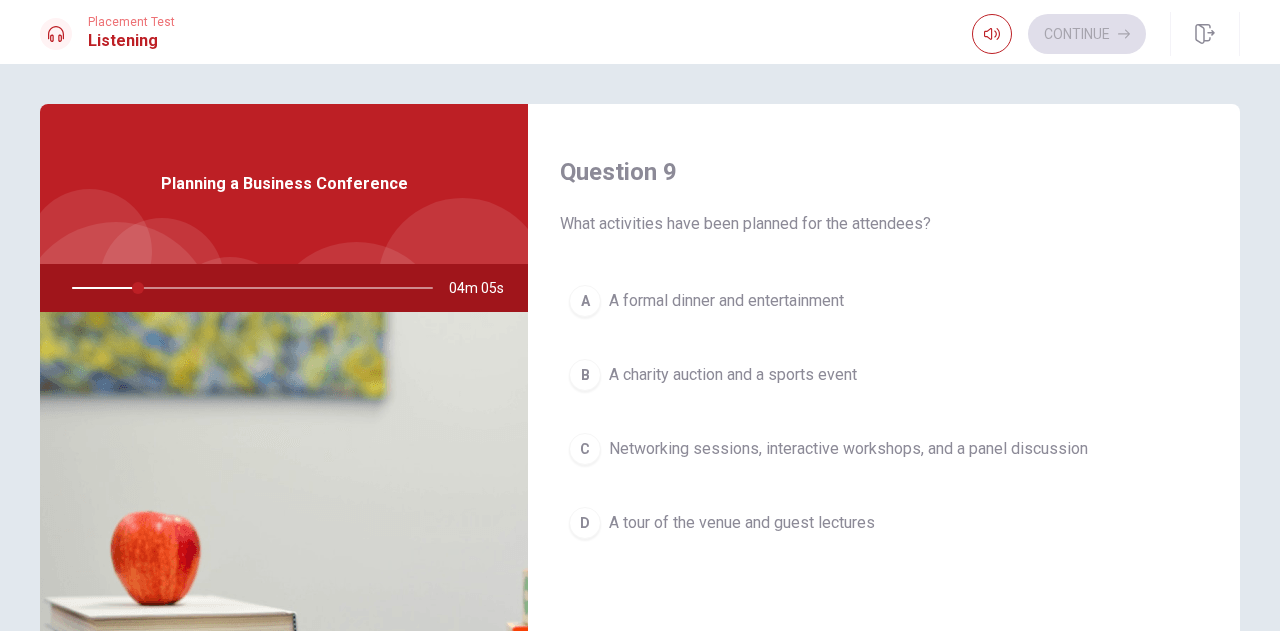 scroll, scrollTop: 1535, scrollLeft: 0, axis: vertical 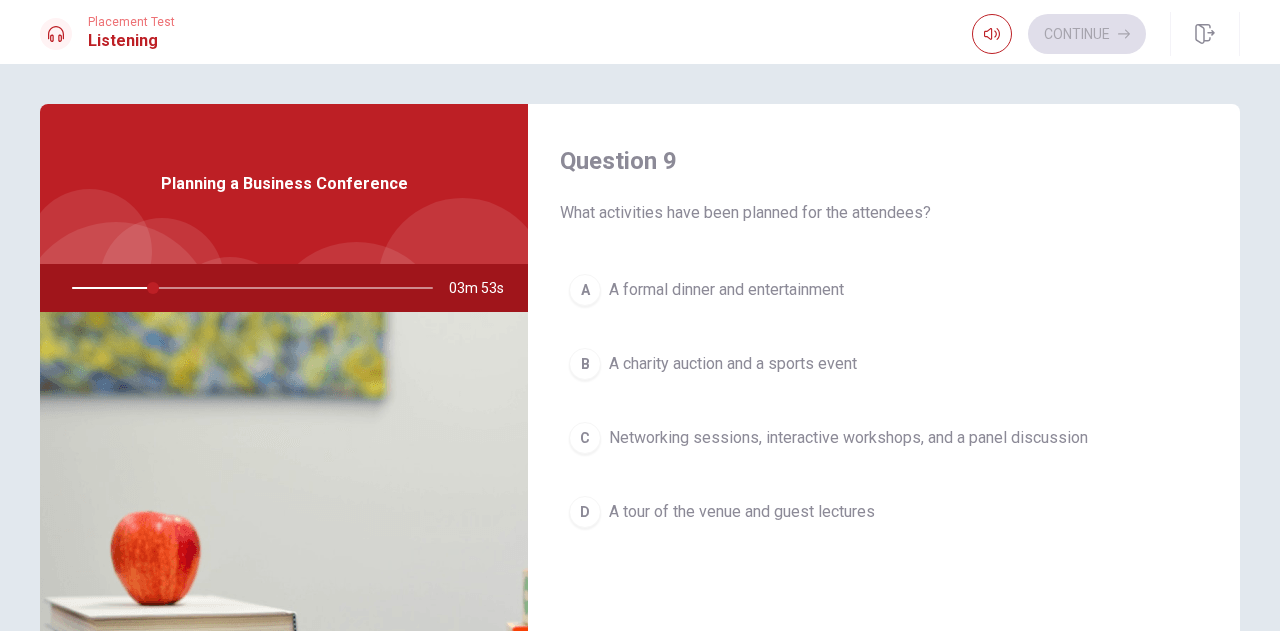 click on "D A tour of the venue and guest lectures" at bounding box center (884, 512) 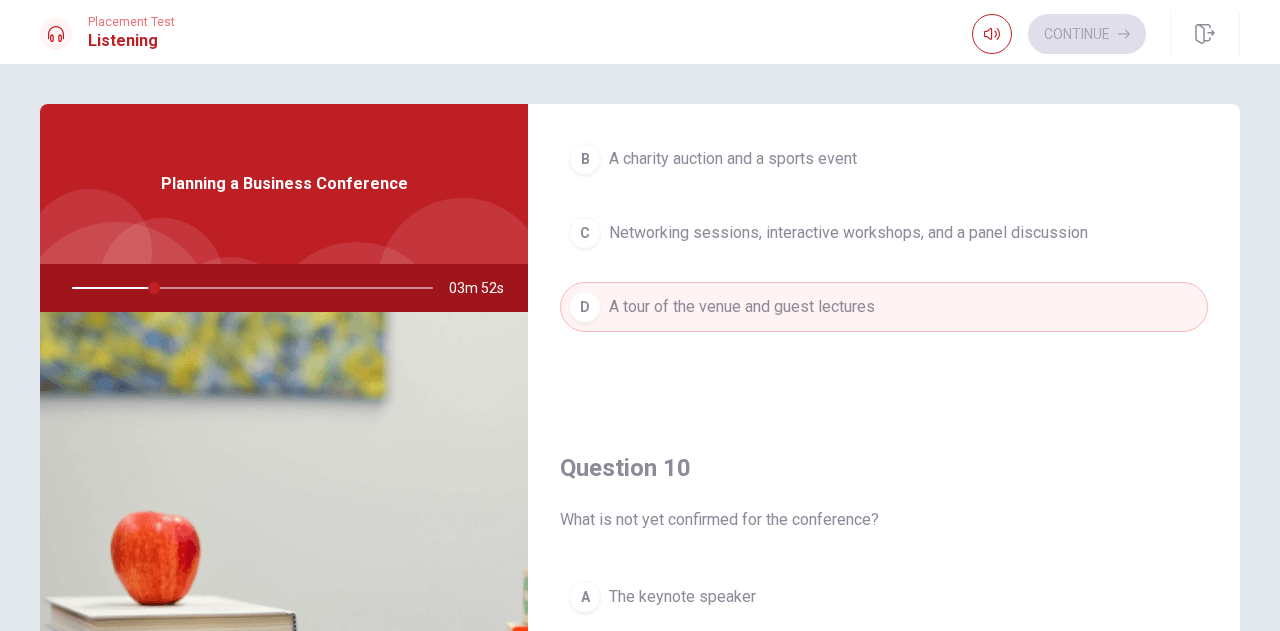 scroll, scrollTop: 1851, scrollLeft: 0, axis: vertical 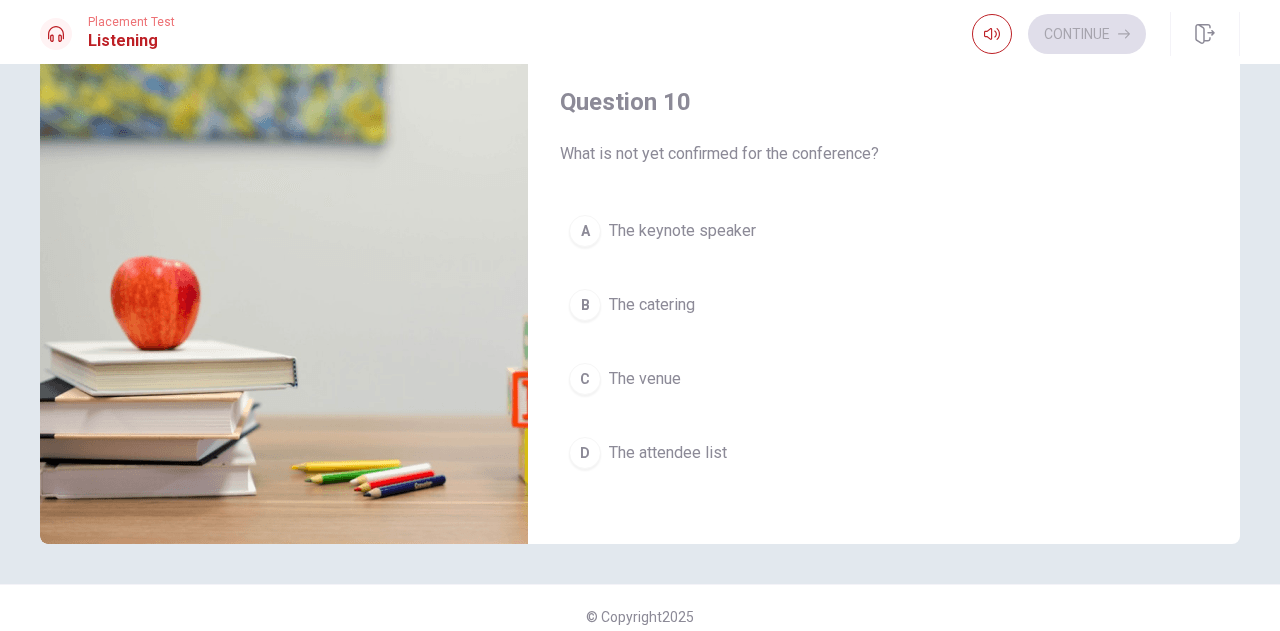 click on "Question 10 What is not yet confirmed for the conference? A The keynote speaker B The catering C The venue D The attendee list" at bounding box center [884, 302] 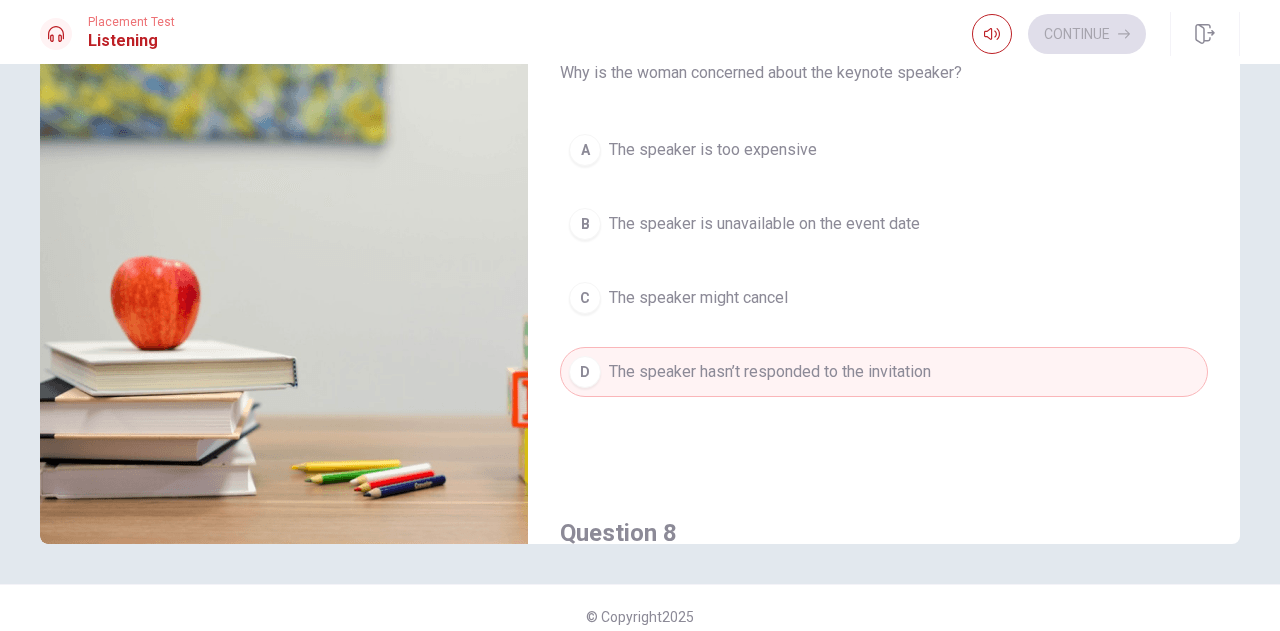 scroll, scrollTop: 0, scrollLeft: 0, axis: both 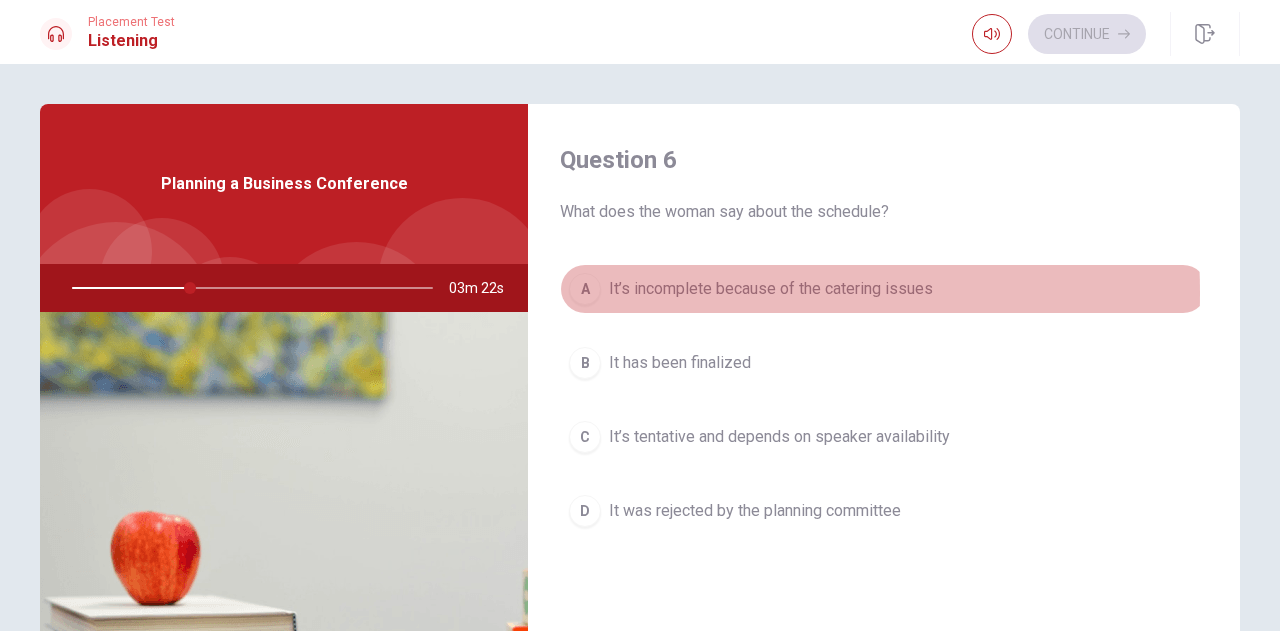 click on "A" at bounding box center (585, 289) 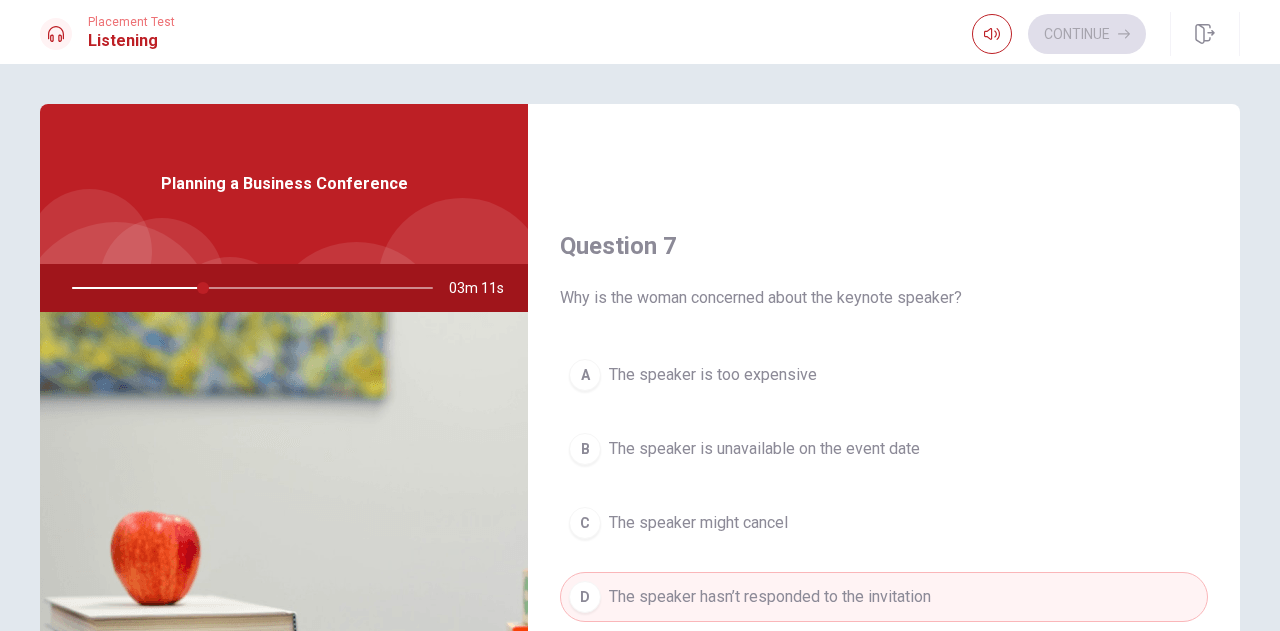scroll, scrollTop: 496, scrollLeft: 0, axis: vertical 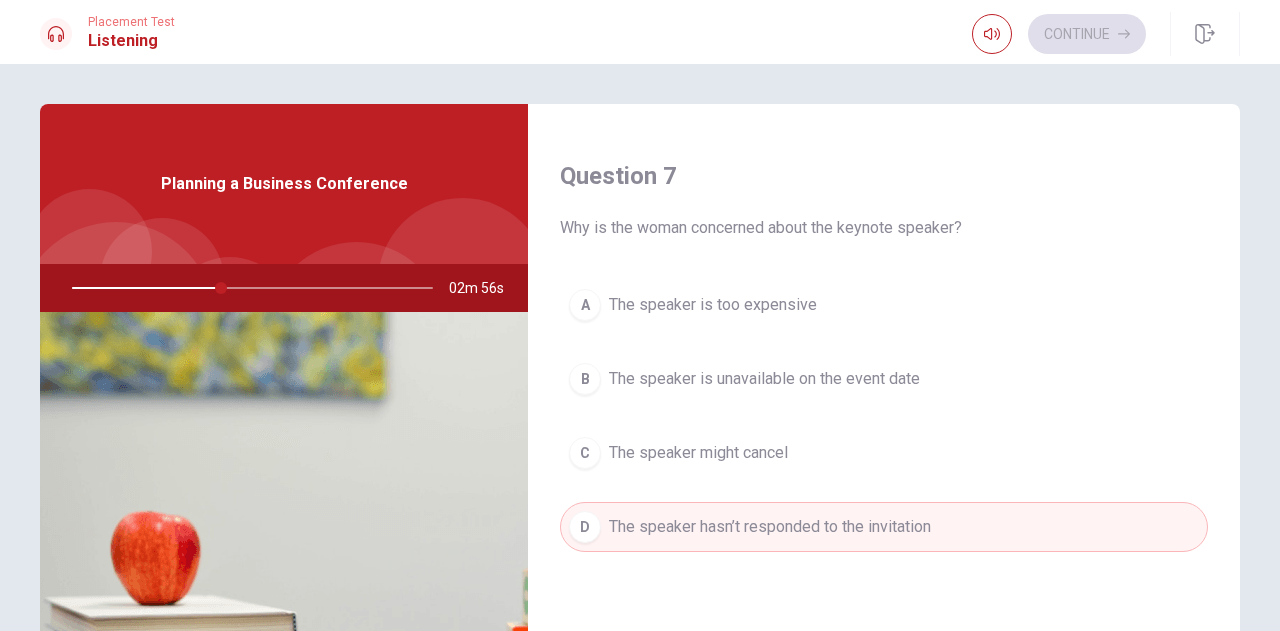 click on "D" at bounding box center [585, 527] 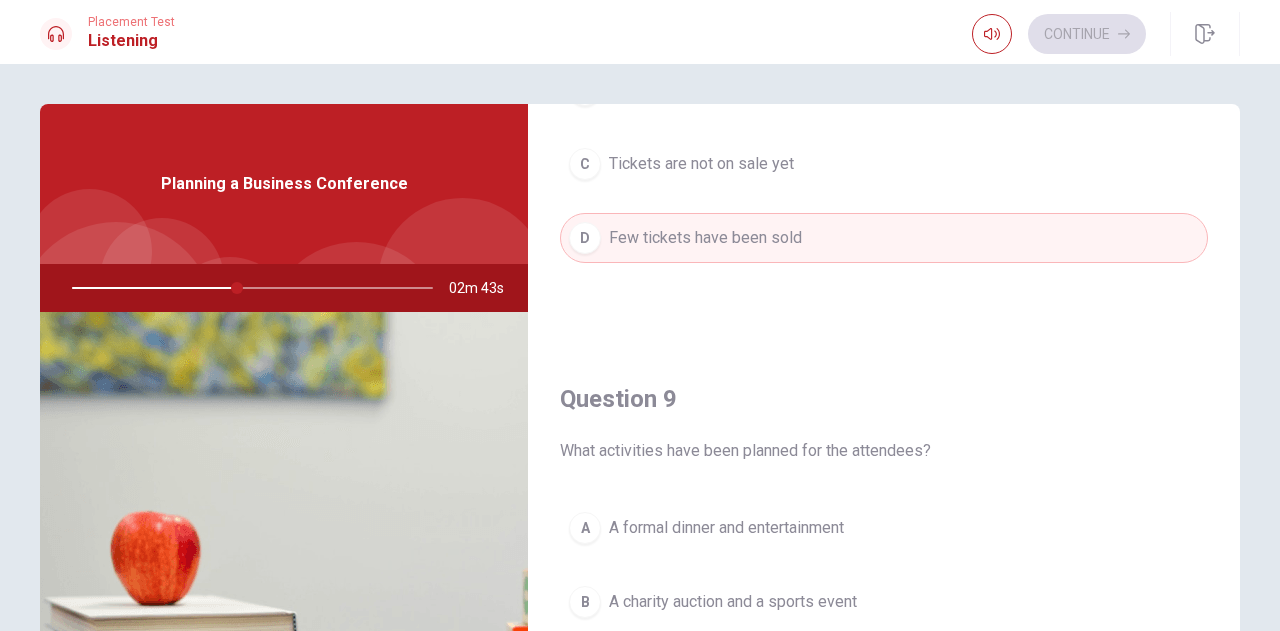 scroll, scrollTop: 496, scrollLeft: 0, axis: vertical 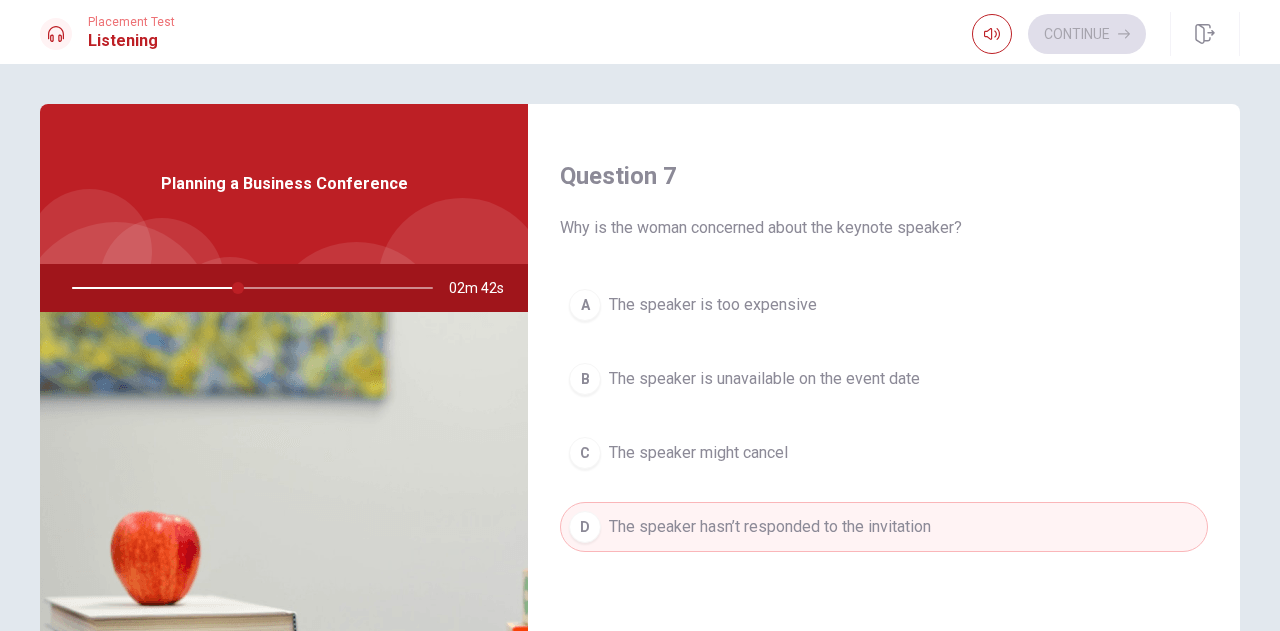 click on "A The speaker is too expensive B The speaker is unavailable on the event date C The speaker might cancel D The speaker hasn’t responded to the invitation" at bounding box center (884, 436) 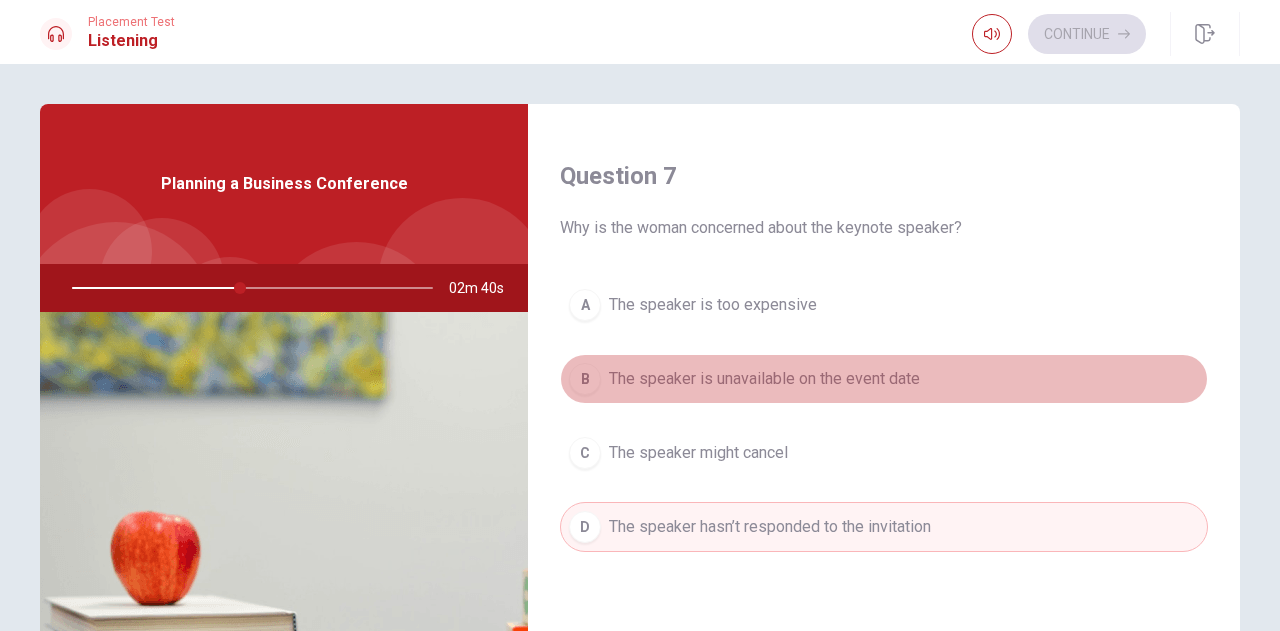 click on "The speaker hasn’t responded to the invitation" at bounding box center (770, 527) 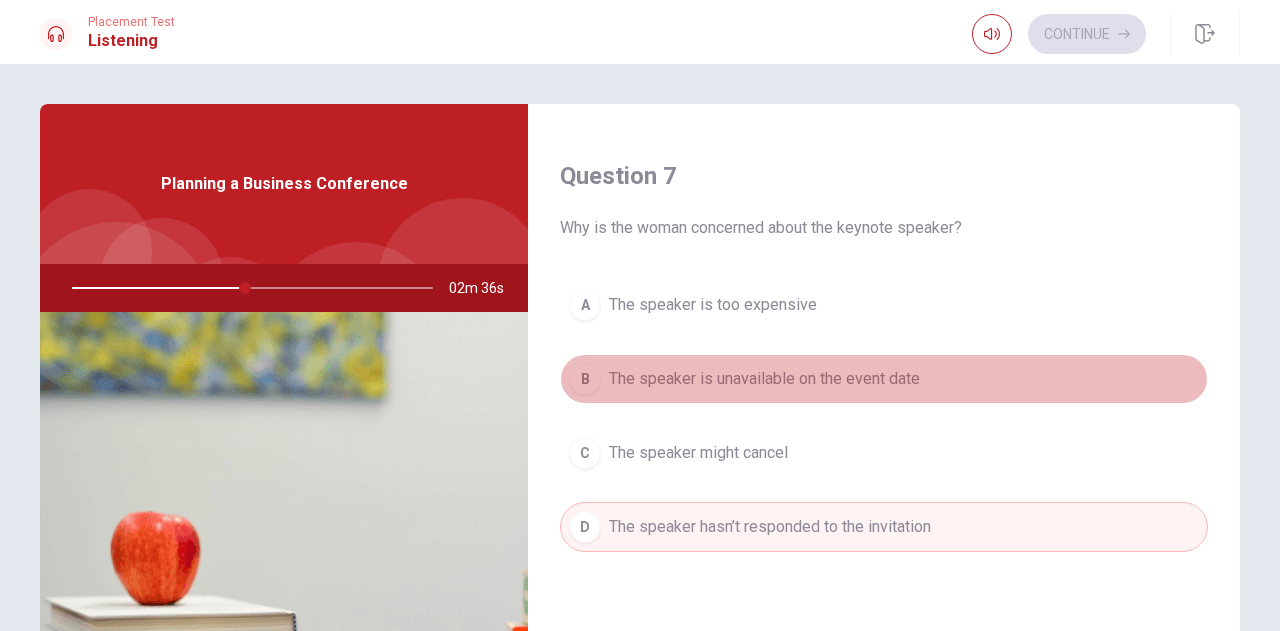 drag, startPoint x: 1035, startPoint y: 519, endPoint x: 1025, endPoint y: 520, distance: 10.049875 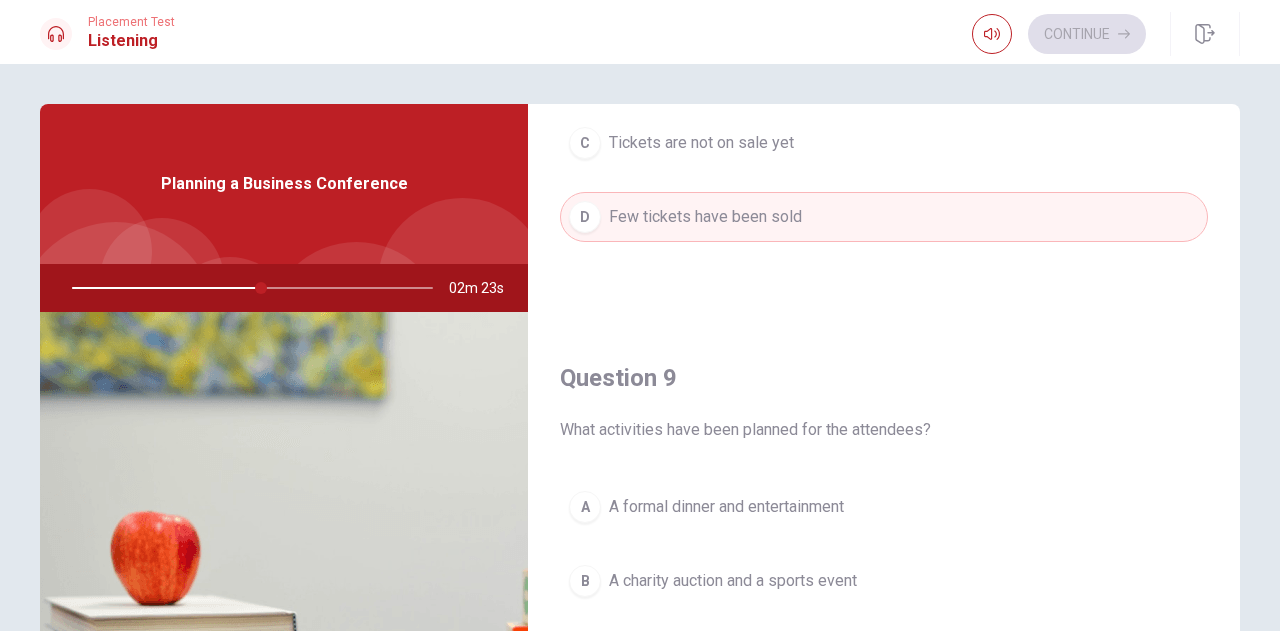 scroll, scrollTop: 1305, scrollLeft: 0, axis: vertical 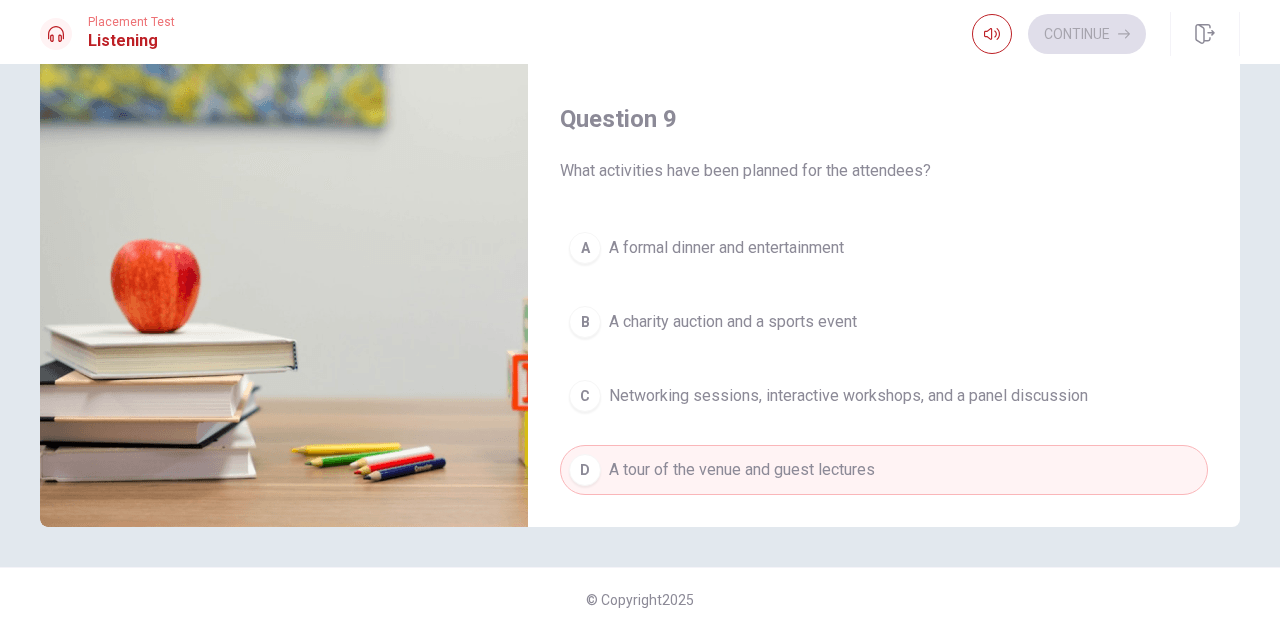 click on "Question 6 What does the woman say about the schedule? A It’s incomplete because of the catering issues B It has been finalized C It’s tentative and depends on speaker availability D It was rejected by the planning committee Question 7 Why is the woman concerned about the keynote speaker? A The speaker is too expensive B The speaker is unavailable on the event date C The speaker might cancel D The speaker hasn’t responded to the invitation Question 8 What is the status of ticket sales? A Most tickets are already sold B Tickets are being distributed for free C Tickets are not on sale yet D Few tickets have been sold Question 9 What activities have been planned for the attendees? A A formal dinner and entertainment B A charity auction and a sports event C Networking sessions, interactive workshops, and a panel discussion D A tour of the venue and guest lectures Question 10 What is not yet confirmed for the conference? A The keynote speaker B The catering C The venue D The attendee list 02m 15s" at bounding box center (640, 179) 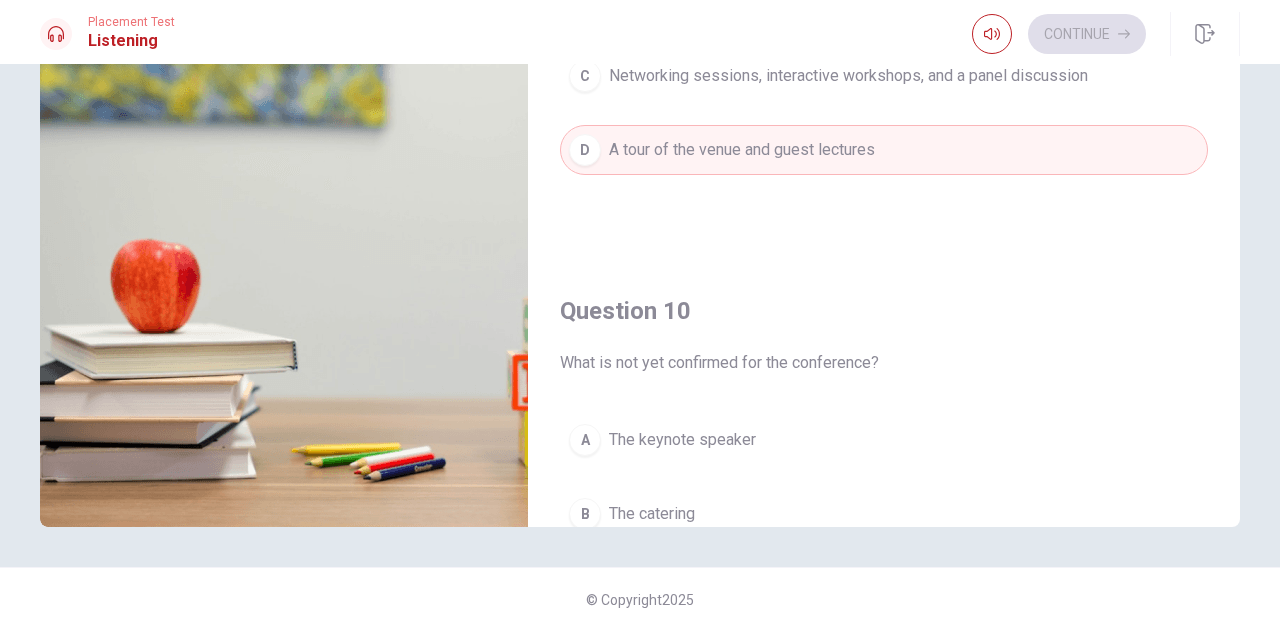 scroll, scrollTop: 1812, scrollLeft: 0, axis: vertical 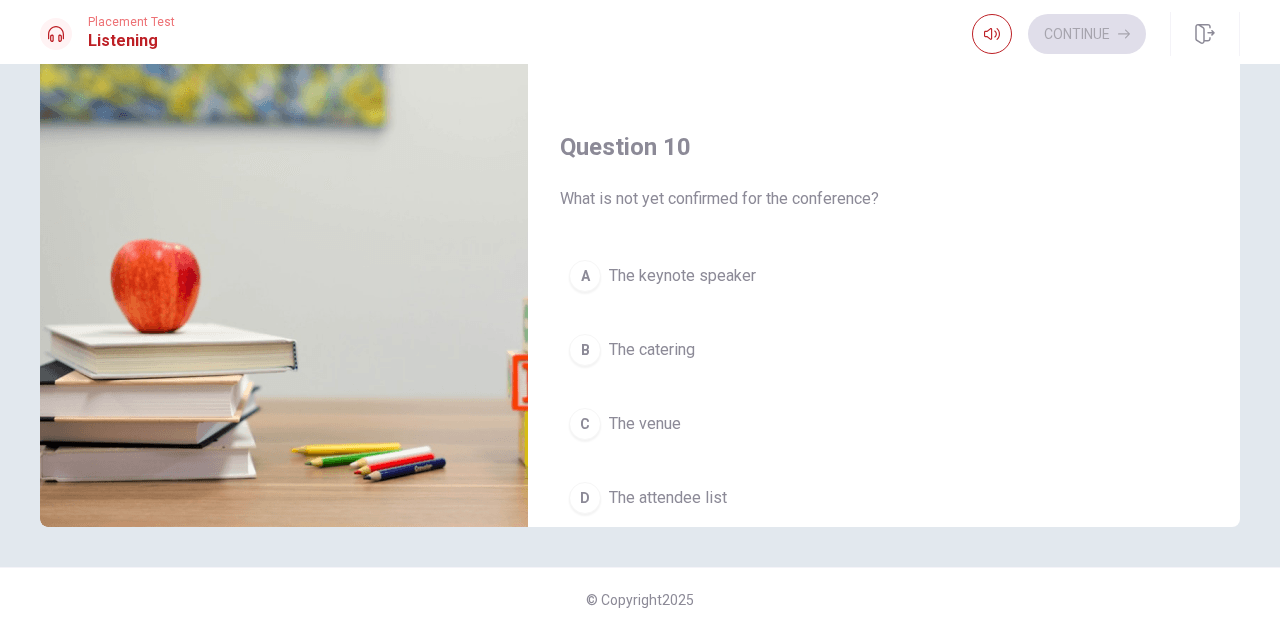 click on "D" at bounding box center [585, 498] 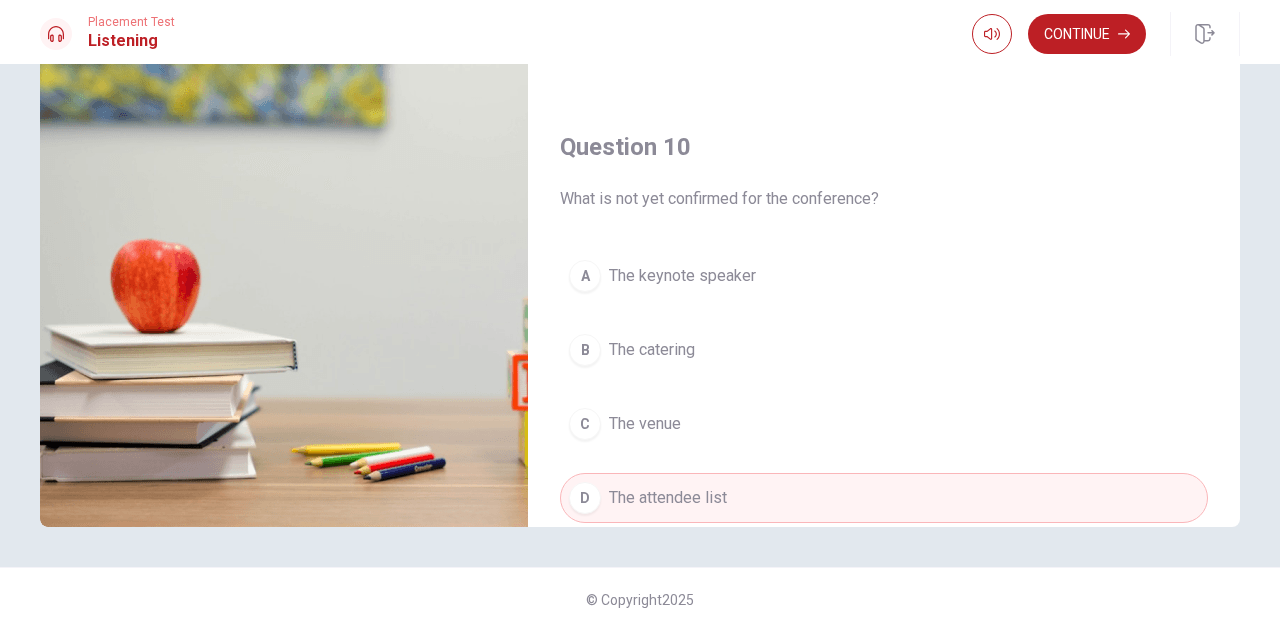 click on "A The keynote speaker" at bounding box center [884, 276] 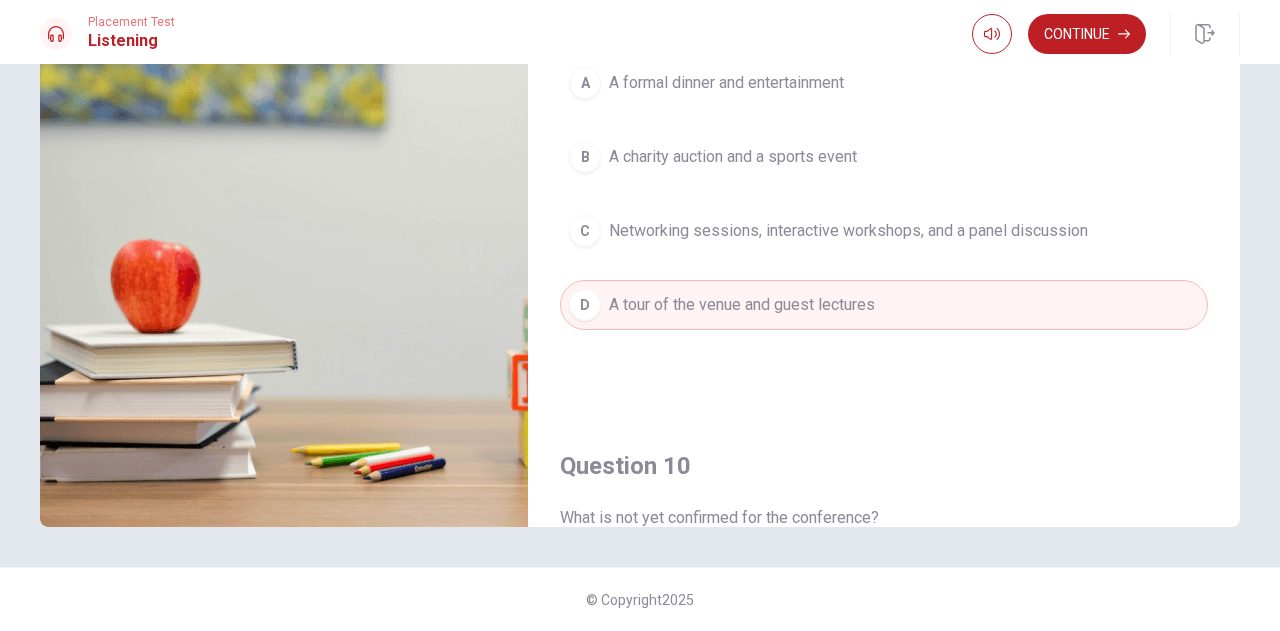 scroll, scrollTop: 1465, scrollLeft: 0, axis: vertical 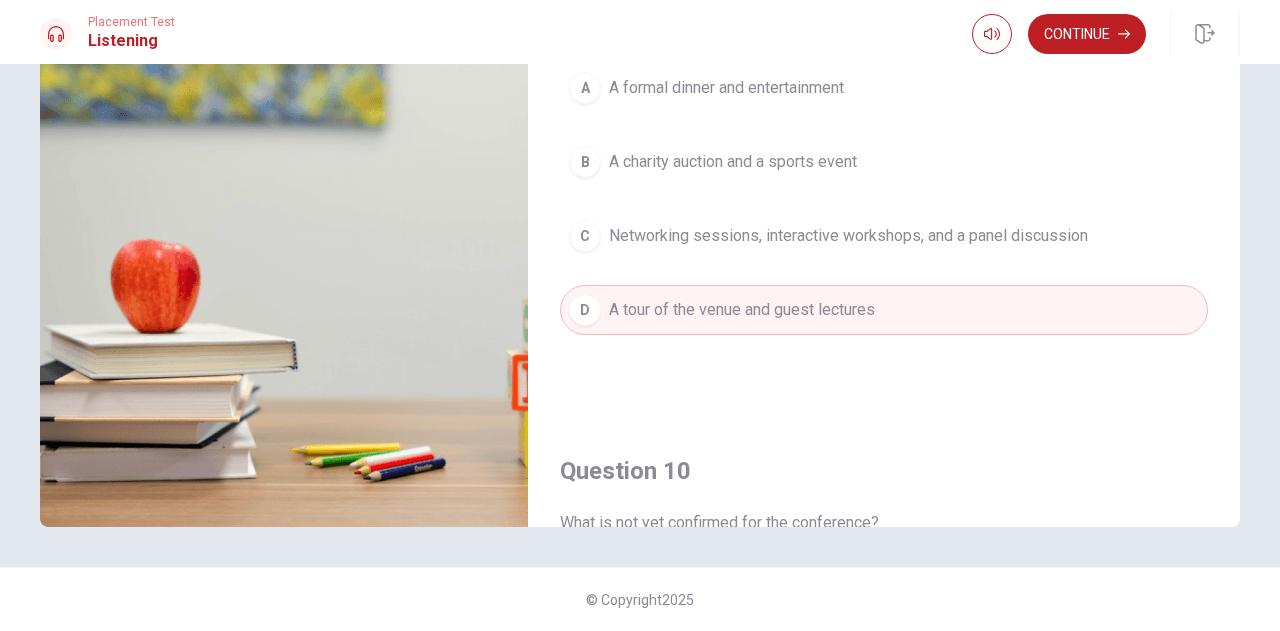 click on "Question 10 What is not yet confirmed for the conference? A The keynote speaker B The catering C The venue D The attendee list" at bounding box center [884, 671] 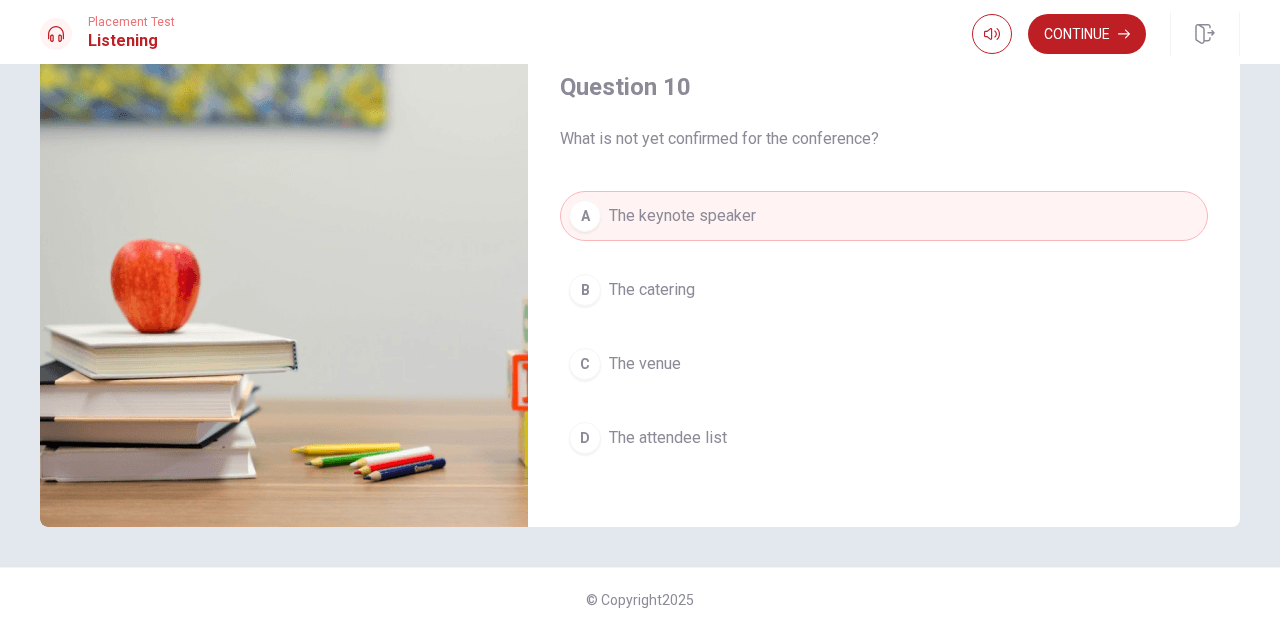 scroll, scrollTop: 1851, scrollLeft: 0, axis: vertical 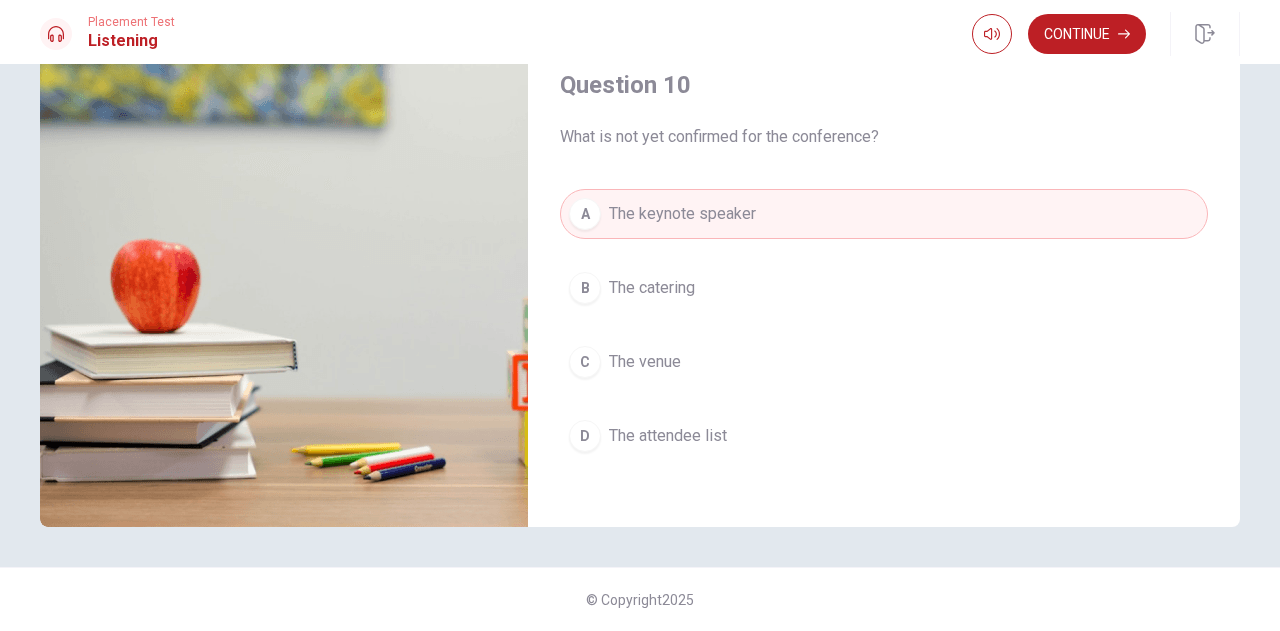 click on "D The attendee list" at bounding box center [884, 436] 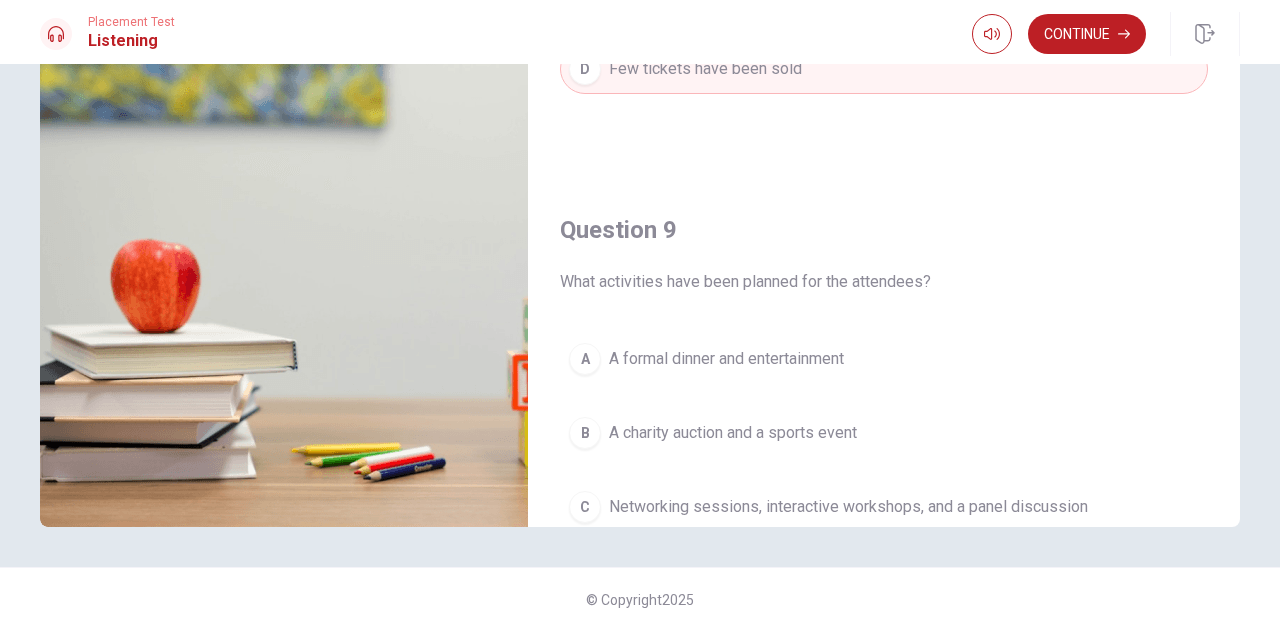 scroll, scrollTop: 1170, scrollLeft: 0, axis: vertical 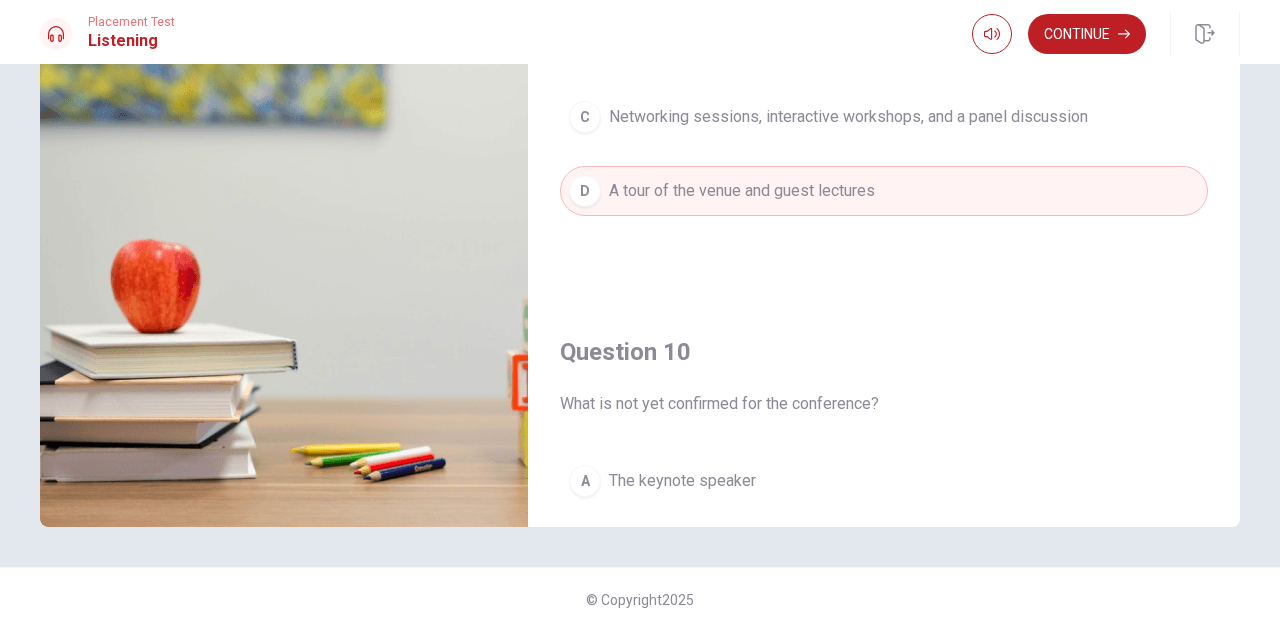 click on "Question 6 What does the woman say about the schedule? A It’s incomplete because of the catering issues B It has been finalized C It’s tentative and depends on speaker availability D It was rejected by the planning committee Question 7 Why is the woman concerned about the keynote speaker? A The speaker is too expensive B The speaker is unavailable on the event date C The speaker might cancel D The speaker hasn’t responded to the invitation Question 8 What is the status of ticket sales? A Most tickets are already sold B Tickets are being distributed for free C Tickets are not on sale yet D Few tickets have been sold Question 9 What activities have been planned for the attendees? A A formal dinner and entertainment B A charity auction and a sports event C Networking sessions, interactive workshops, and a panel discussion D A tour of the venue and guest lectures Question 10 What is not yet confirmed for the conference? A The keynote speaker B The catering C The venue D The attendee list 00m 20s" at bounding box center [640, 179] 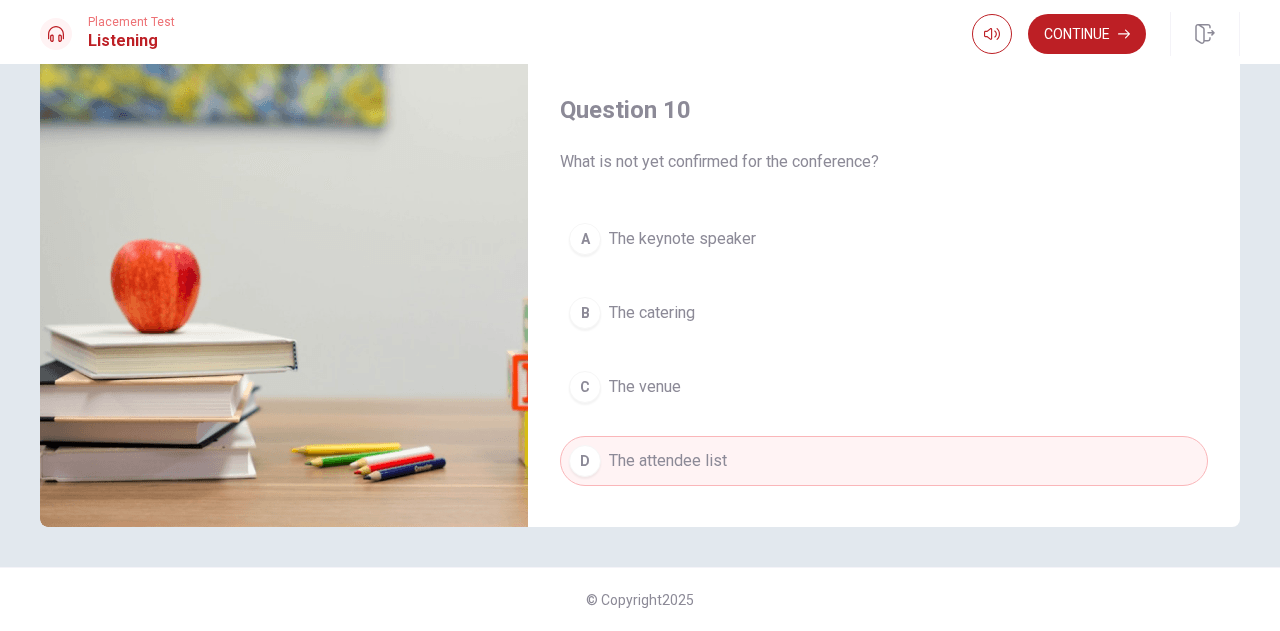 scroll, scrollTop: 1851, scrollLeft: 0, axis: vertical 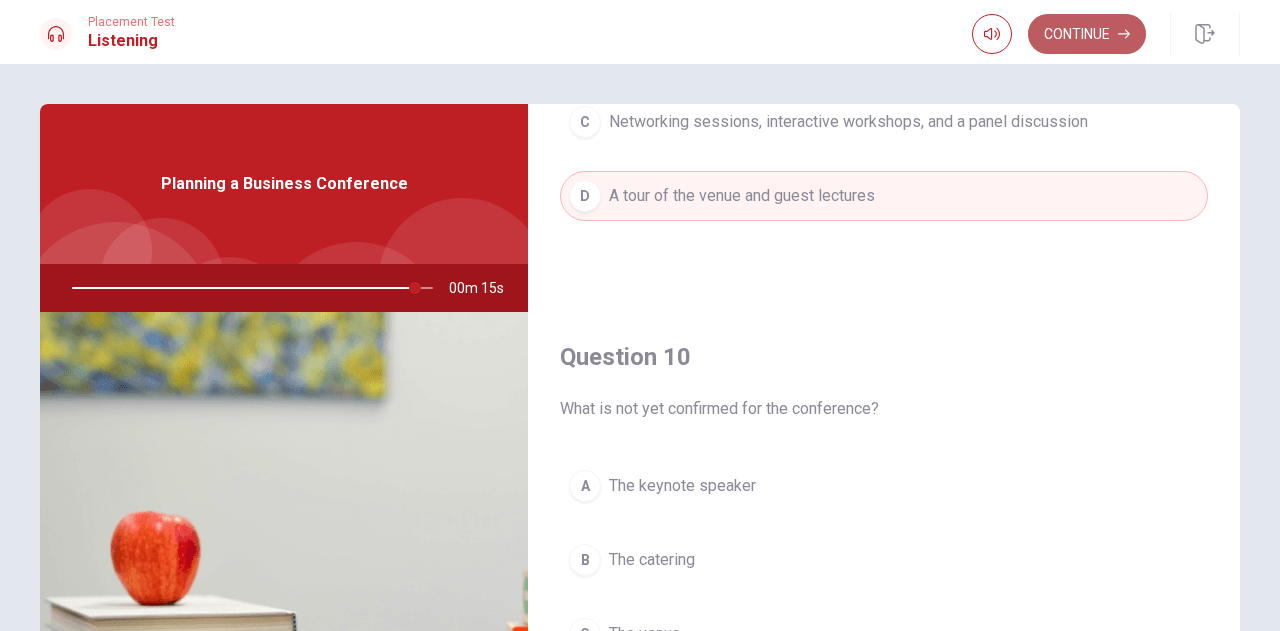 click on "Continue" at bounding box center [1087, 34] 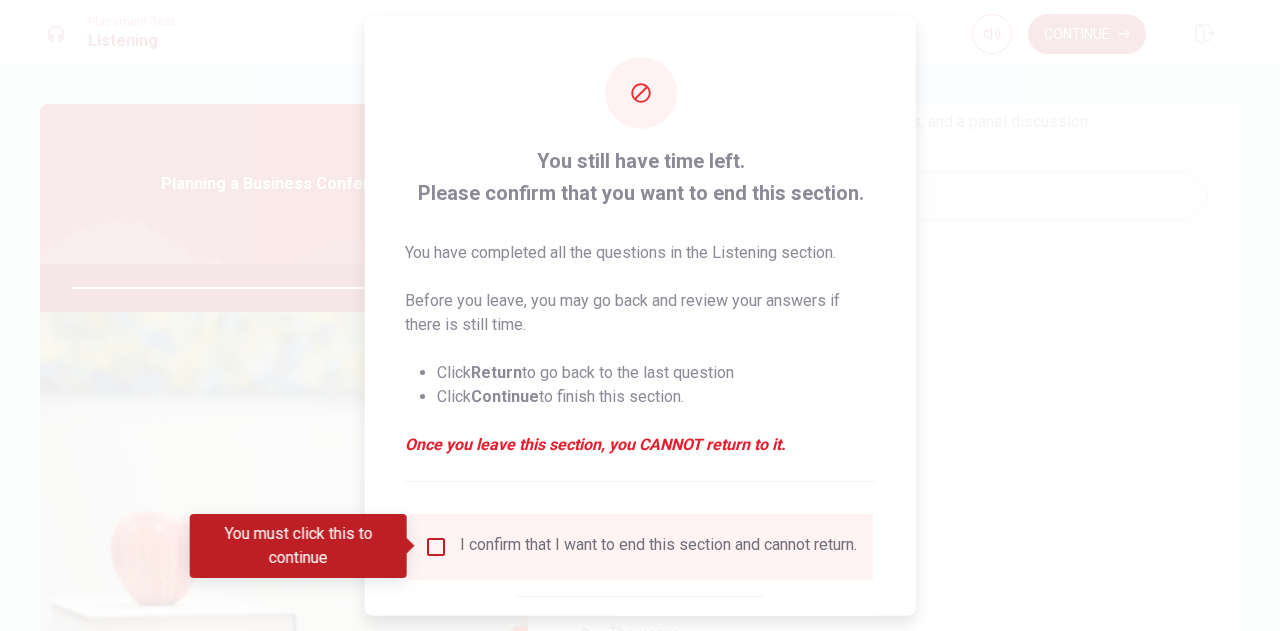click at bounding box center [436, 546] 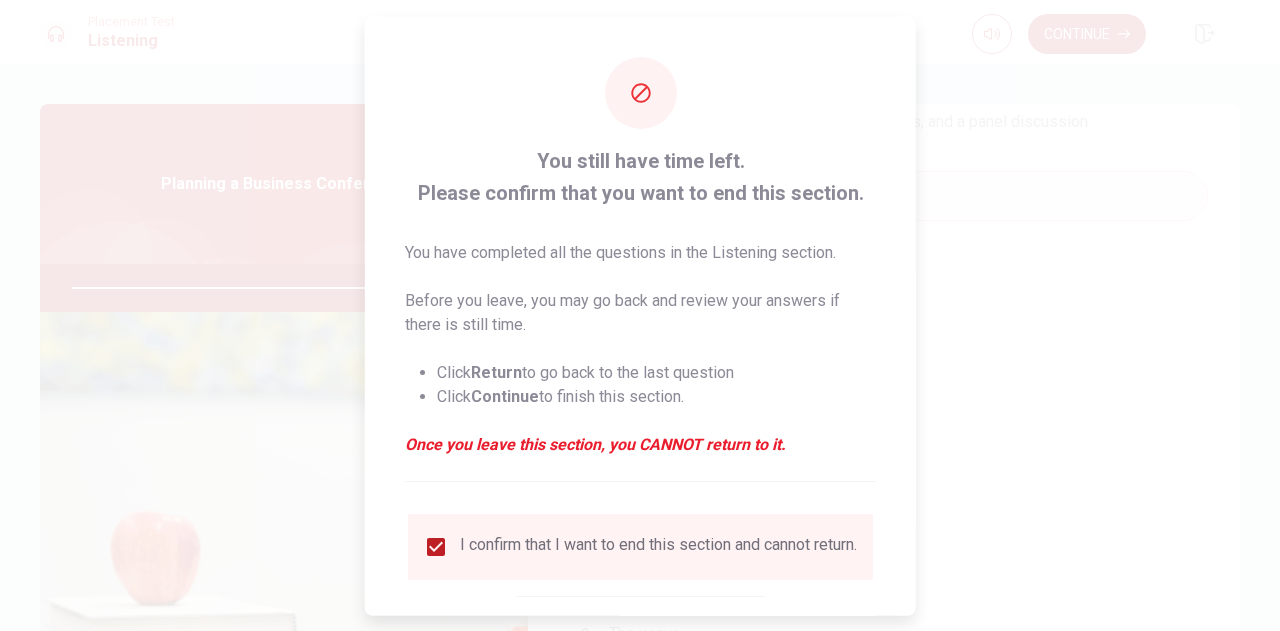 drag, startPoint x: 902, startPoint y: 481, endPoint x: 904, endPoint y: 504, distance: 23.086792 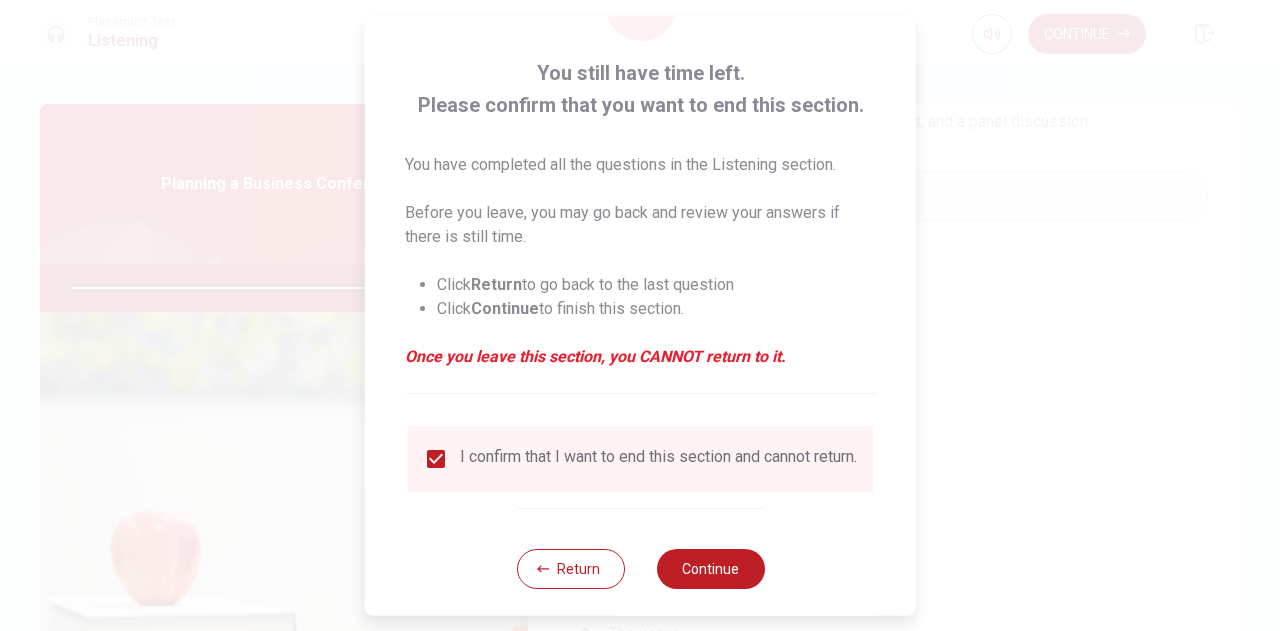 scroll, scrollTop: 106, scrollLeft: 0, axis: vertical 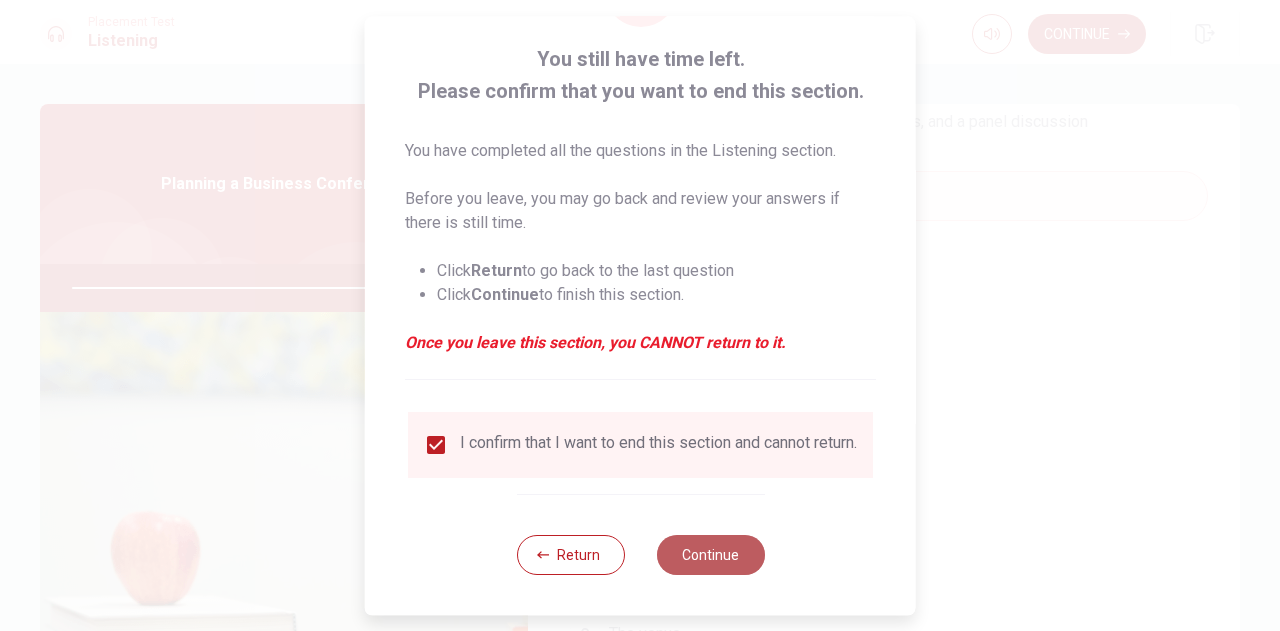 click on "Continue" at bounding box center [710, 555] 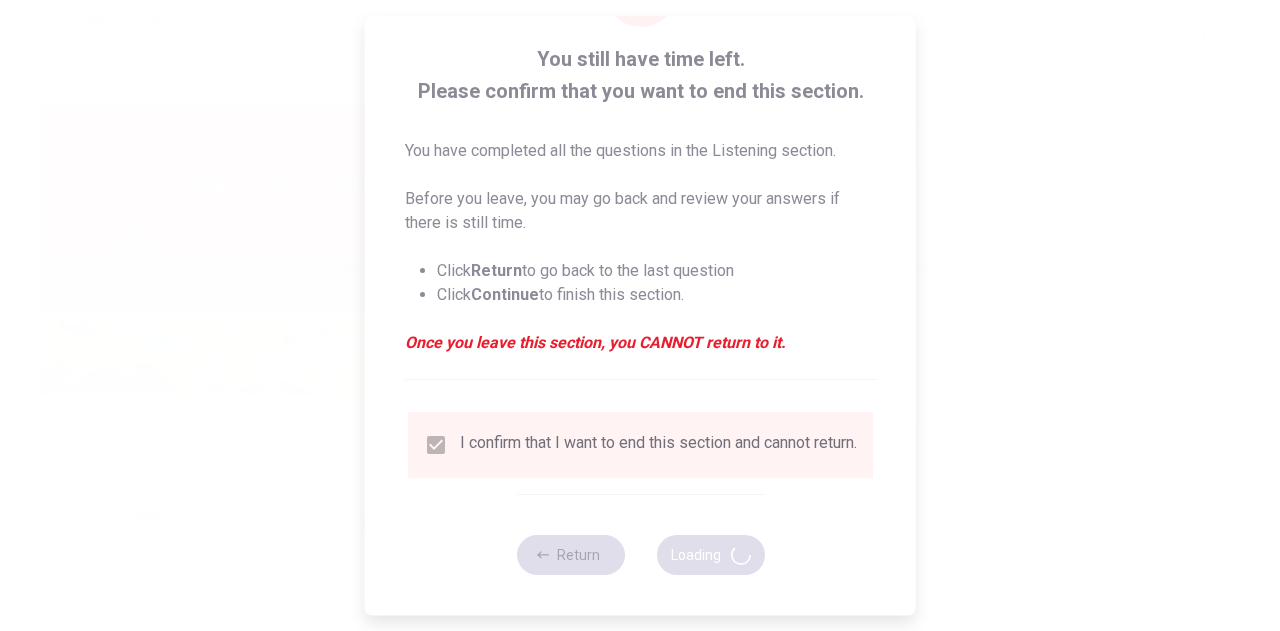 type on "98" 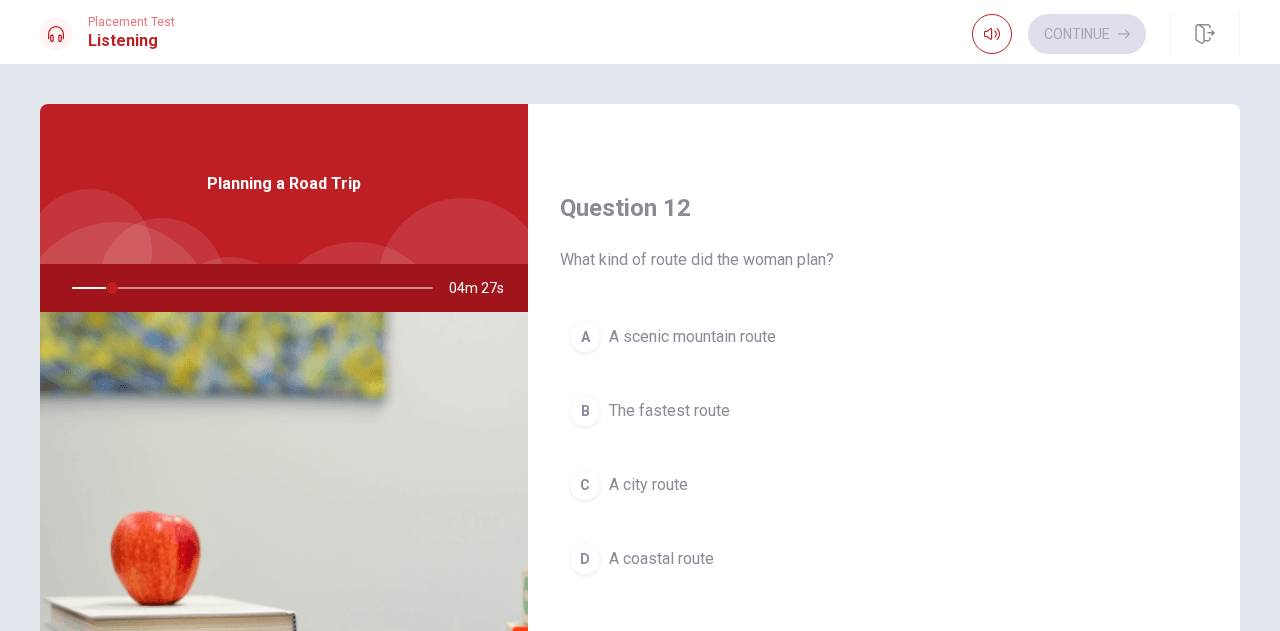 scroll, scrollTop: 221, scrollLeft: 0, axis: vertical 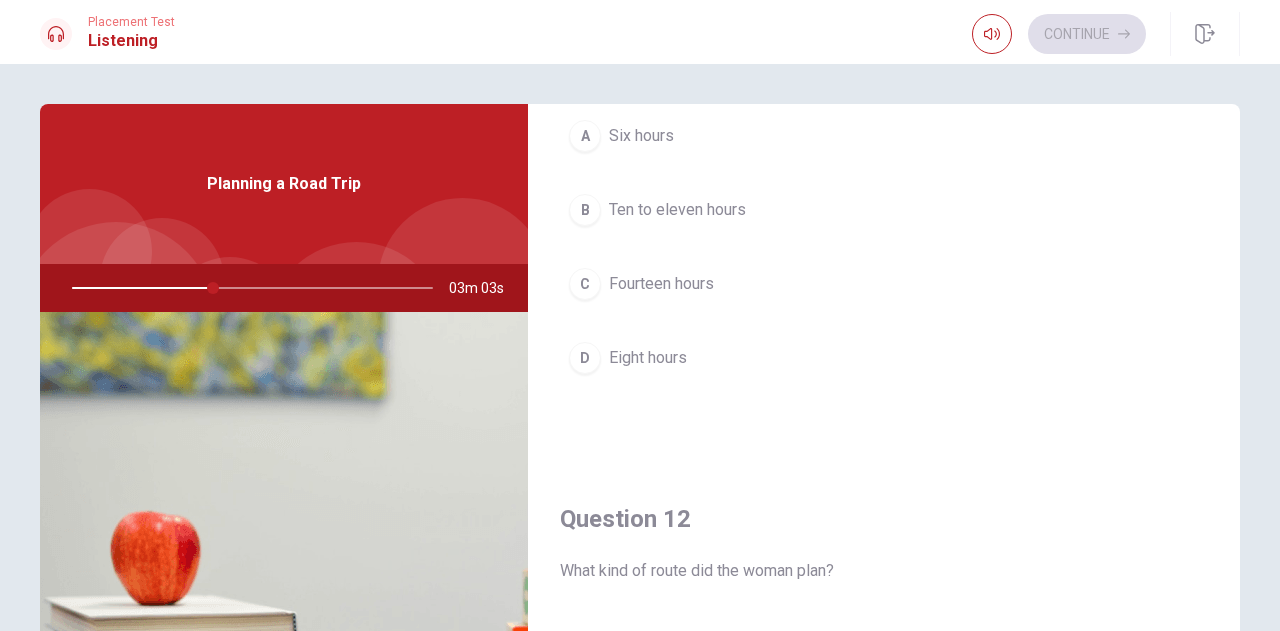 click on "Question 11 How long will the drive take with stops? A Six hours B Ten to eleven hours C Fourteen hours D Eight hours Question 12 What kind of route did the woman plan? A A scenic mountain route B The fastest route C A city route D A coastal route Question 13 What else do they plan to do before the trip? A Invite more people B Buy a map C Make a checklist D Research gas stations Question 14 Why does the woman want to book hotels in advance? A Because it’s peak season B To save money C To avoid delays D To get a better view Question 15 What are they planning? A A road trip B A flight overseas C A business trip D A hiking trip Planning a Road Trip 03m 03s" at bounding box center (640, 451) 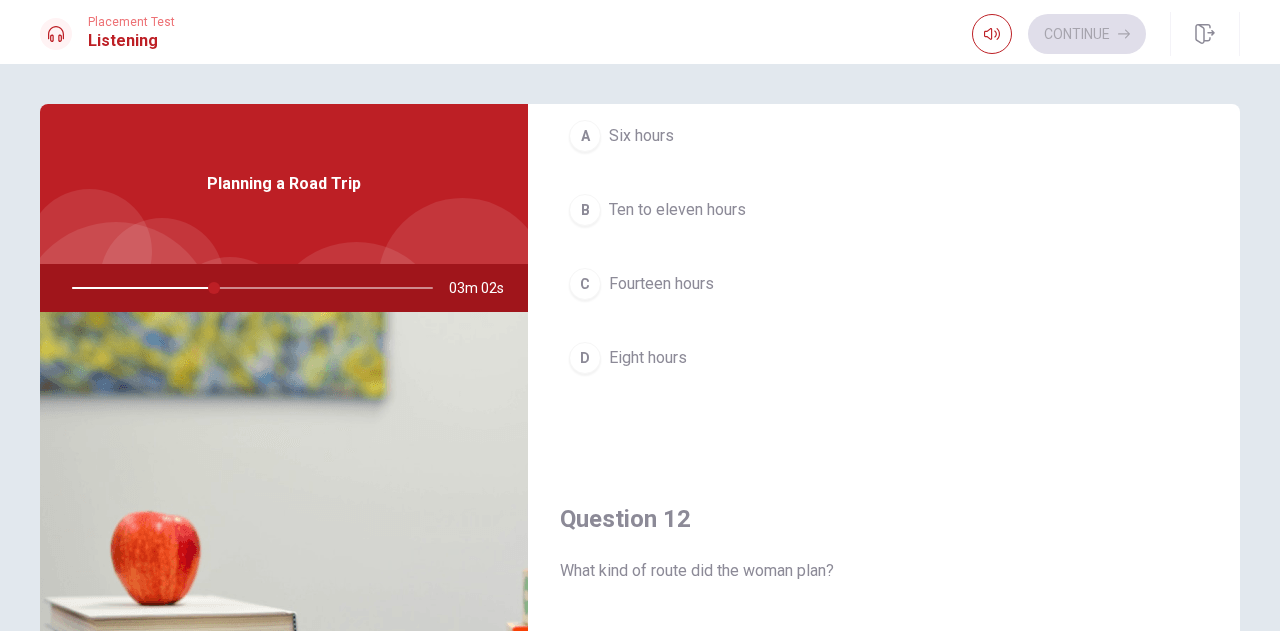 click on "B" at bounding box center [585, 210] 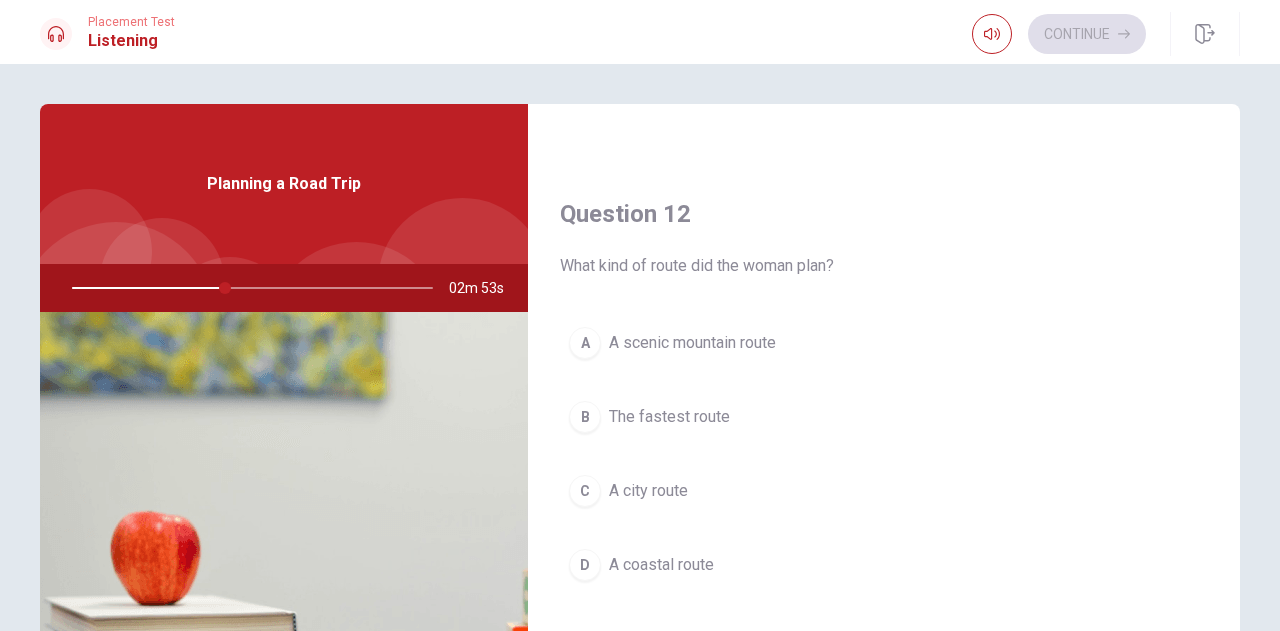 scroll, scrollTop: 496, scrollLeft: 0, axis: vertical 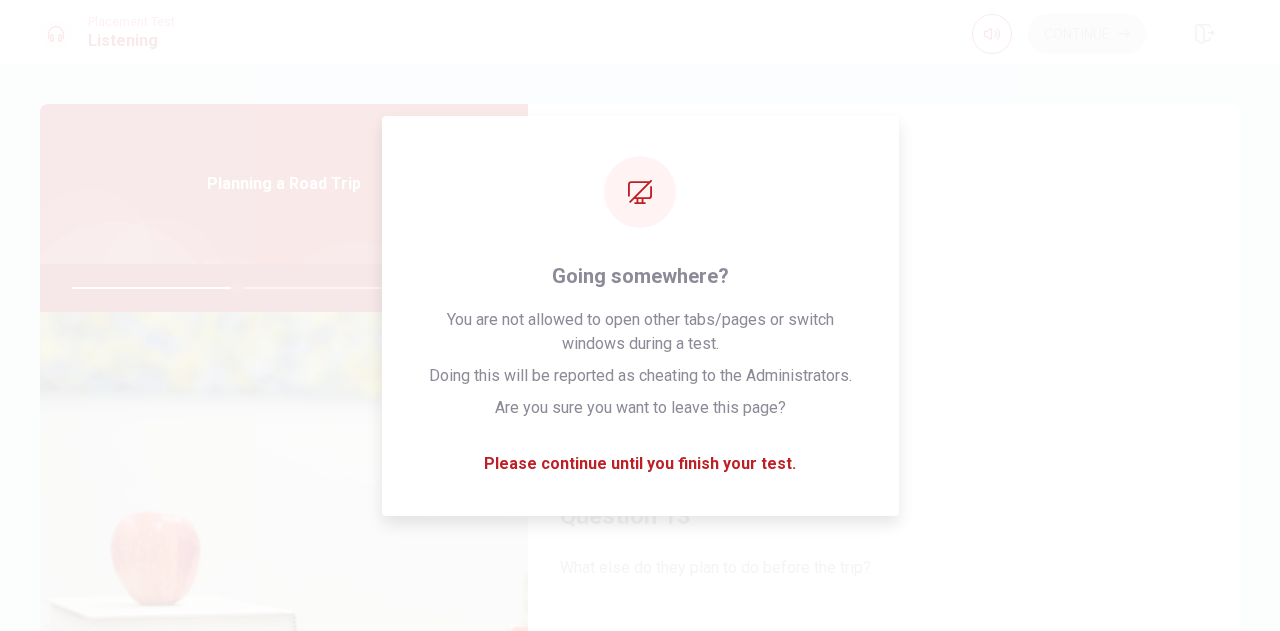 drag, startPoint x: 1239, startPoint y: 452, endPoint x: 1241, endPoint y: 642, distance: 190.01053 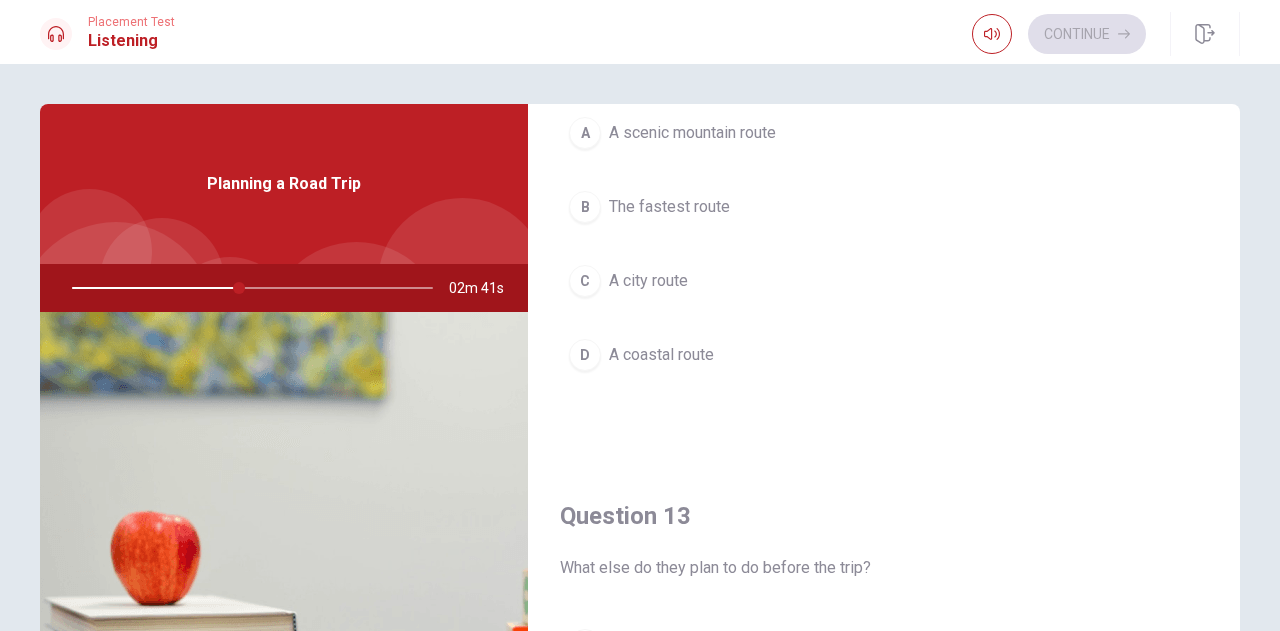drag, startPoint x: 1234, startPoint y: 467, endPoint x: 1233, endPoint y: 487, distance: 20.024984 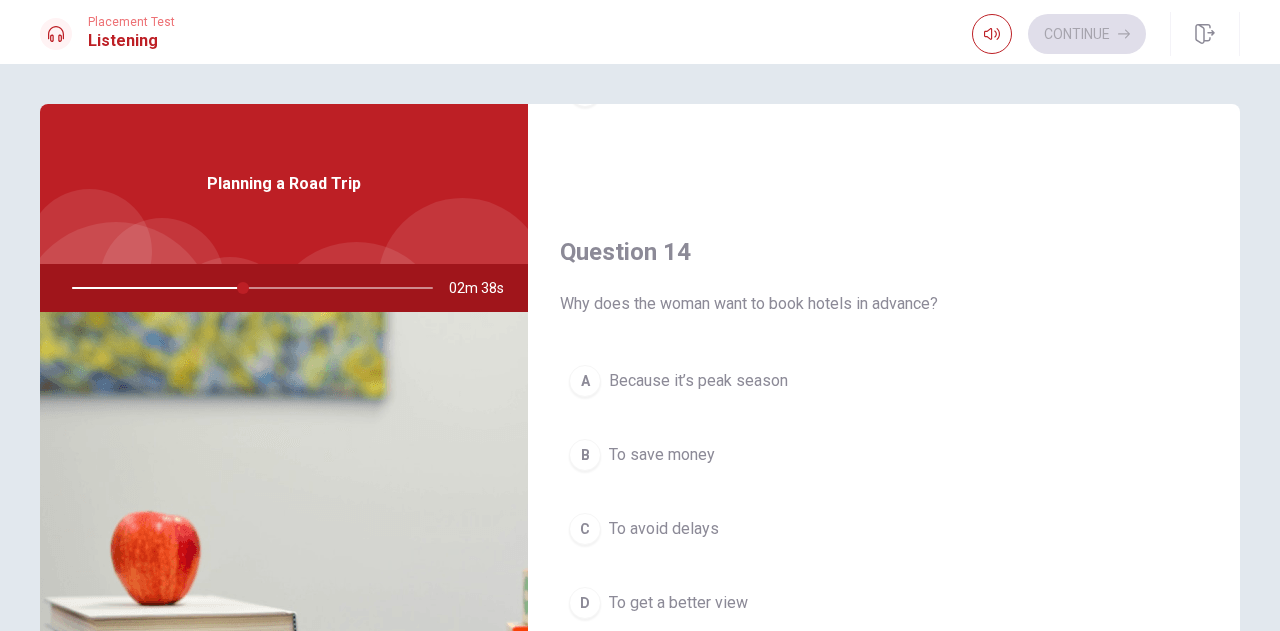 scroll, scrollTop: 276, scrollLeft: 0, axis: vertical 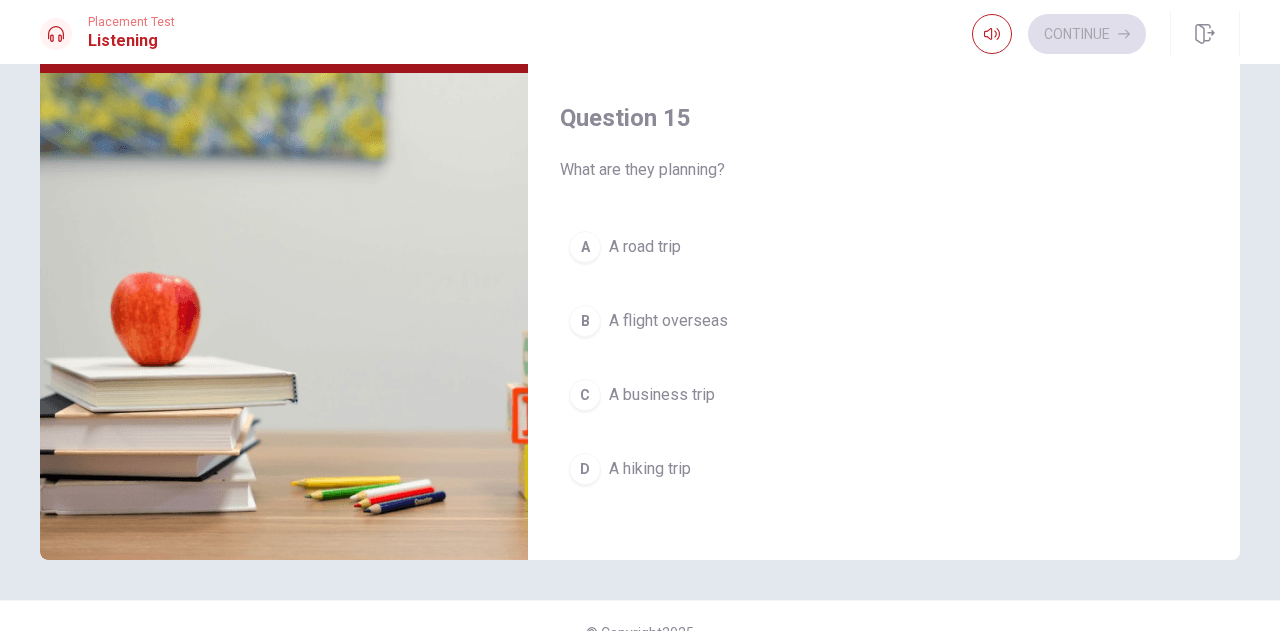 click on "A" at bounding box center [585, 247] 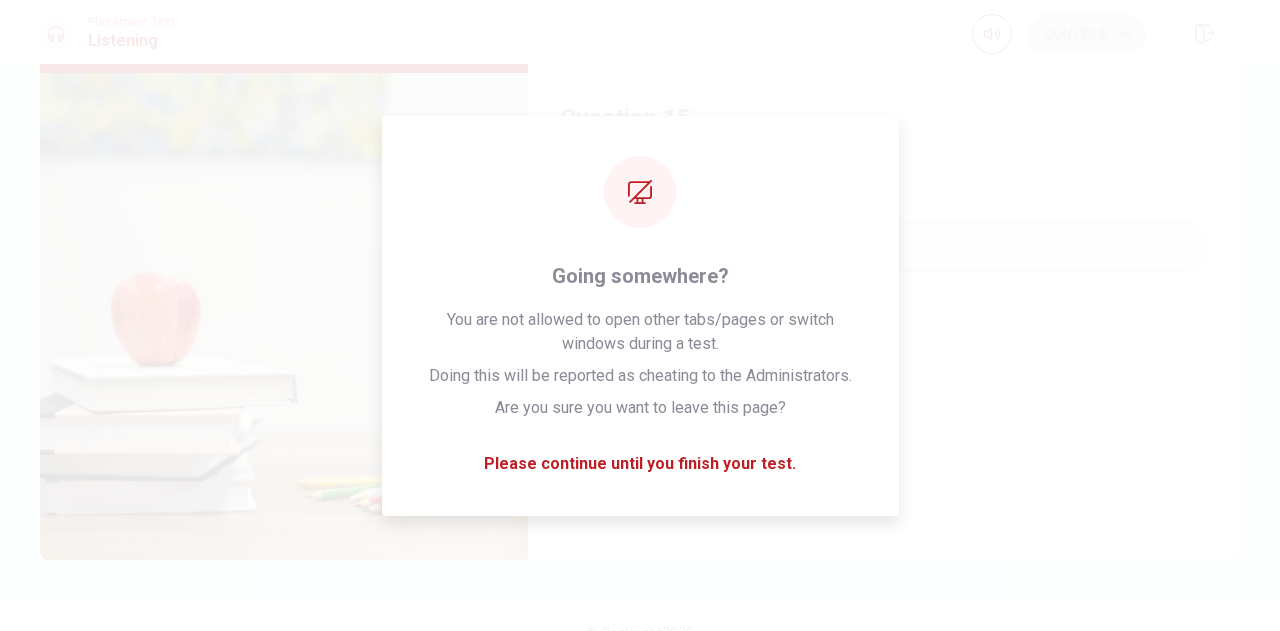 click on "A A road trip B A flight overseas C A business trip D A hiking trip" at bounding box center (884, 378) 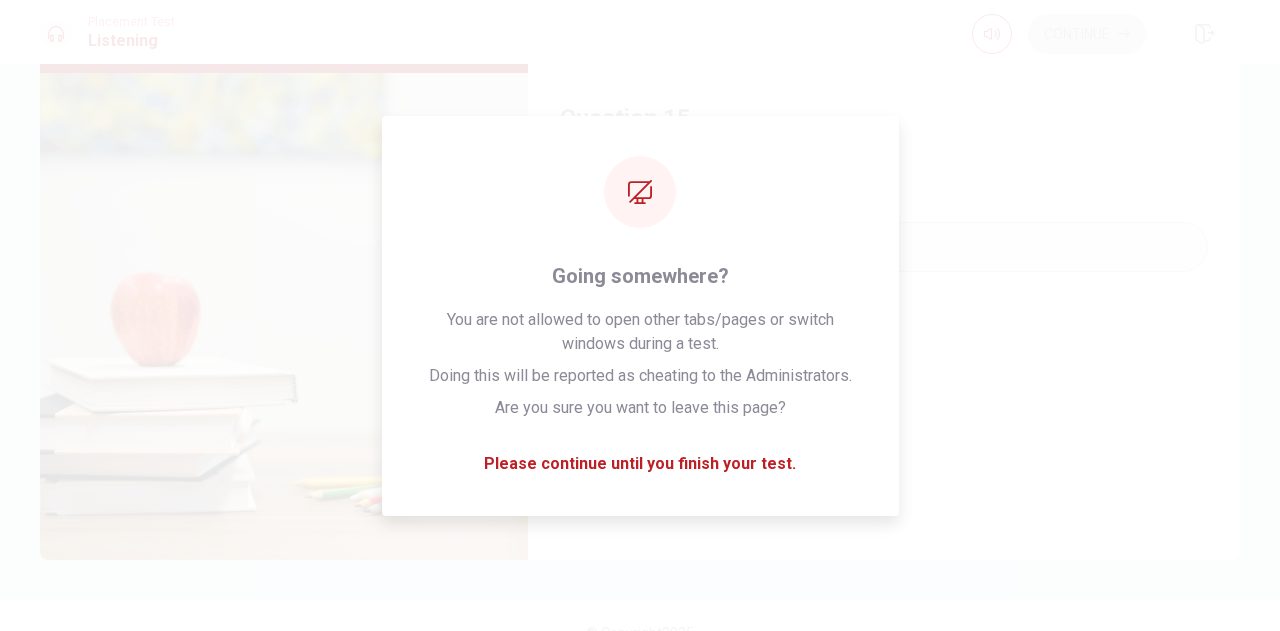 click on "A A road trip" at bounding box center [884, 247] 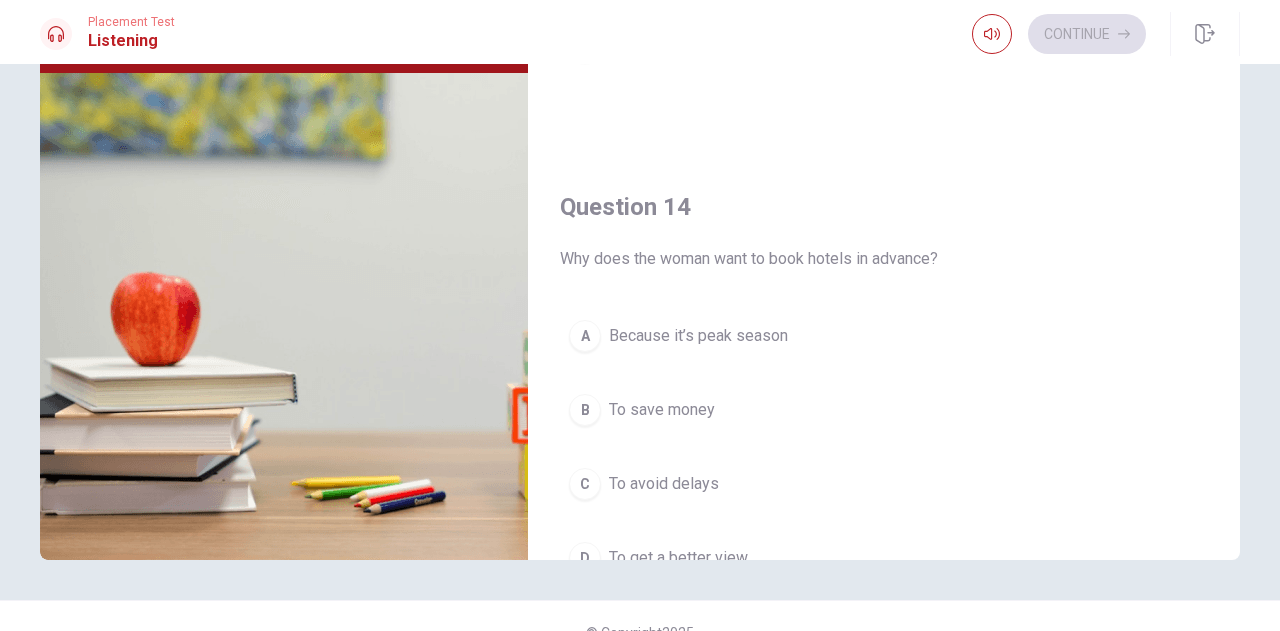 scroll, scrollTop: 1218, scrollLeft: 0, axis: vertical 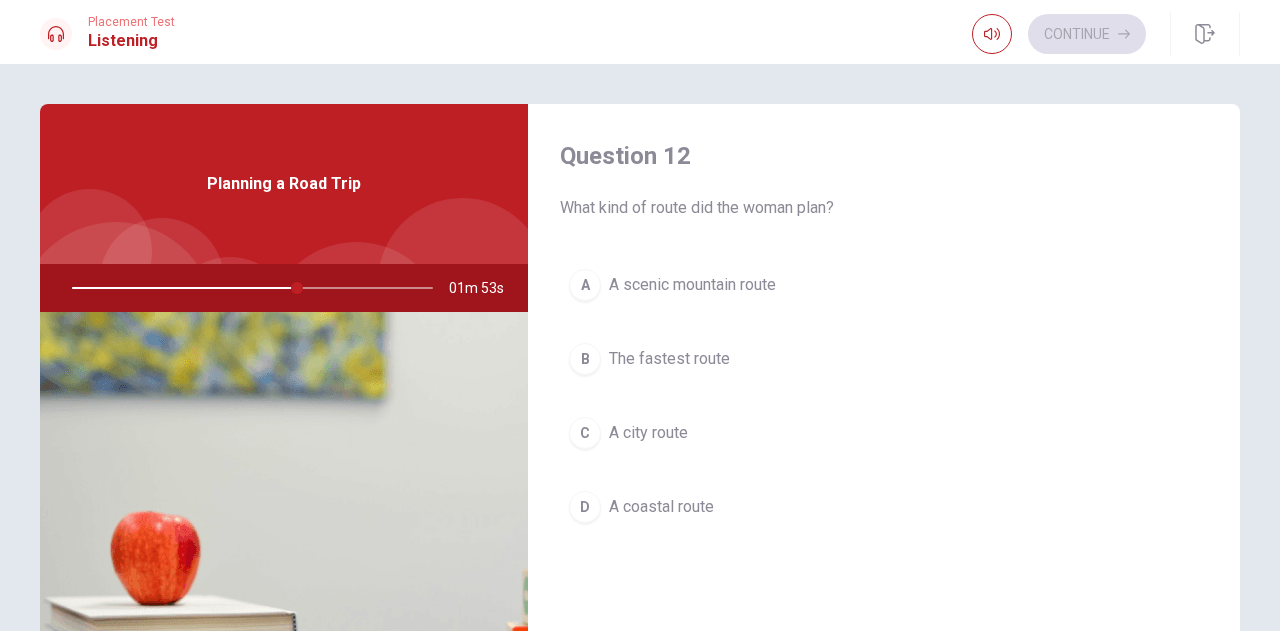 click on "A" at bounding box center [585, 285] 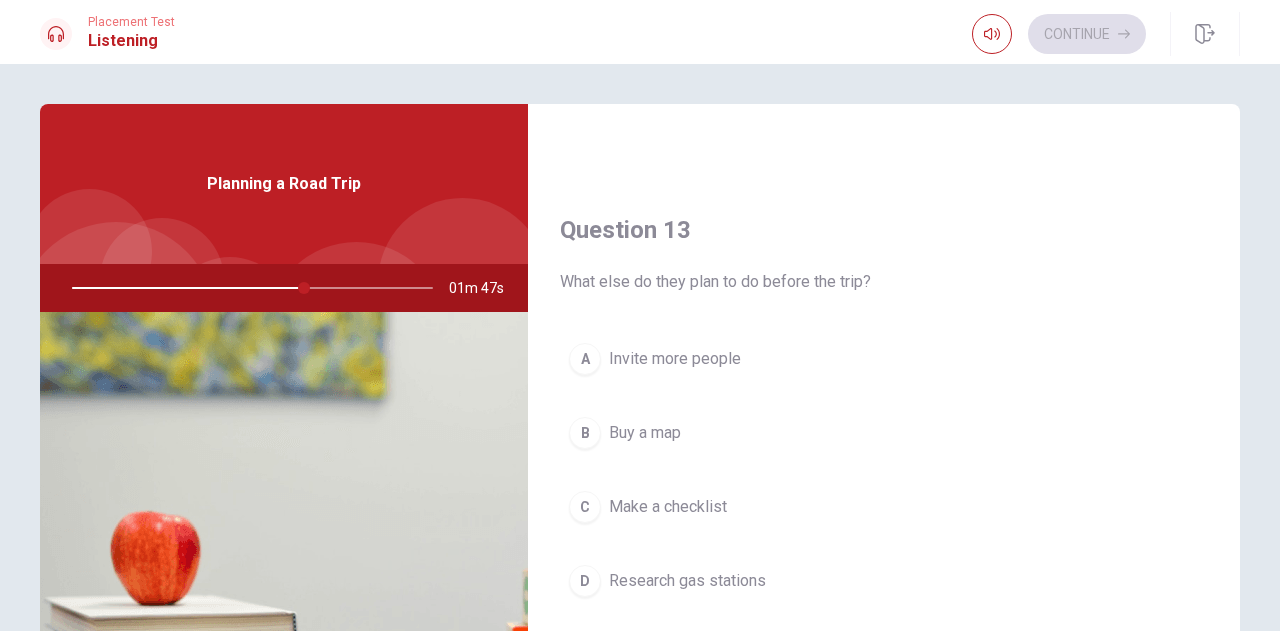 scroll, scrollTop: 980, scrollLeft: 0, axis: vertical 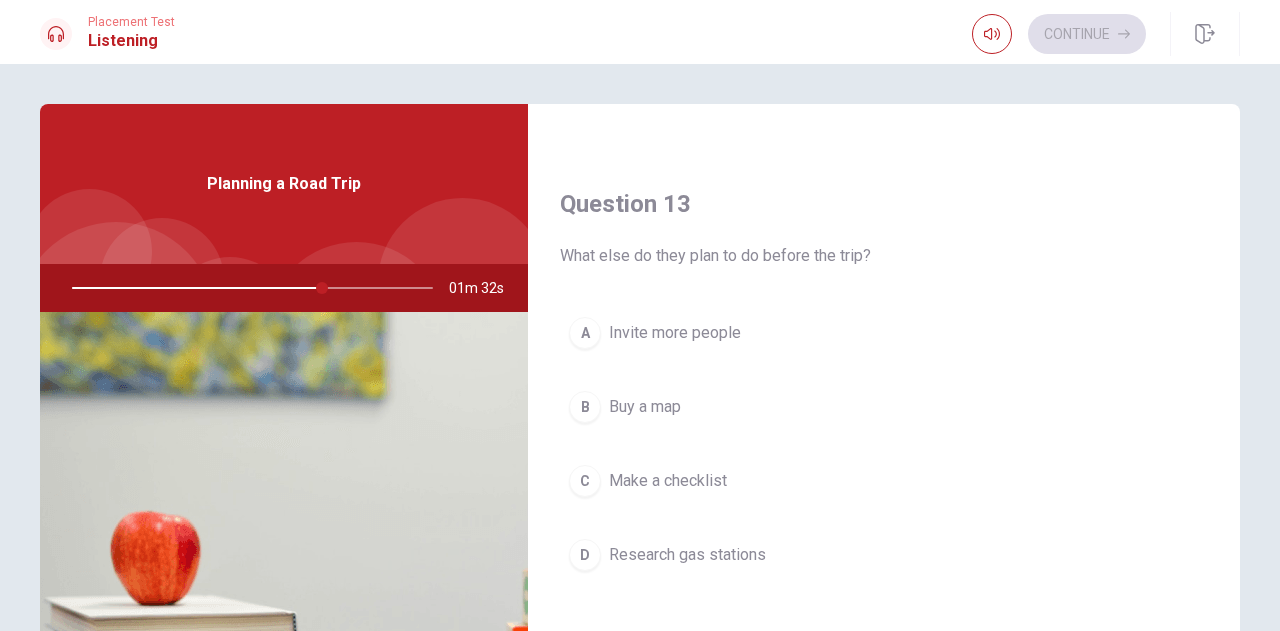 click on "C" at bounding box center [585, 481] 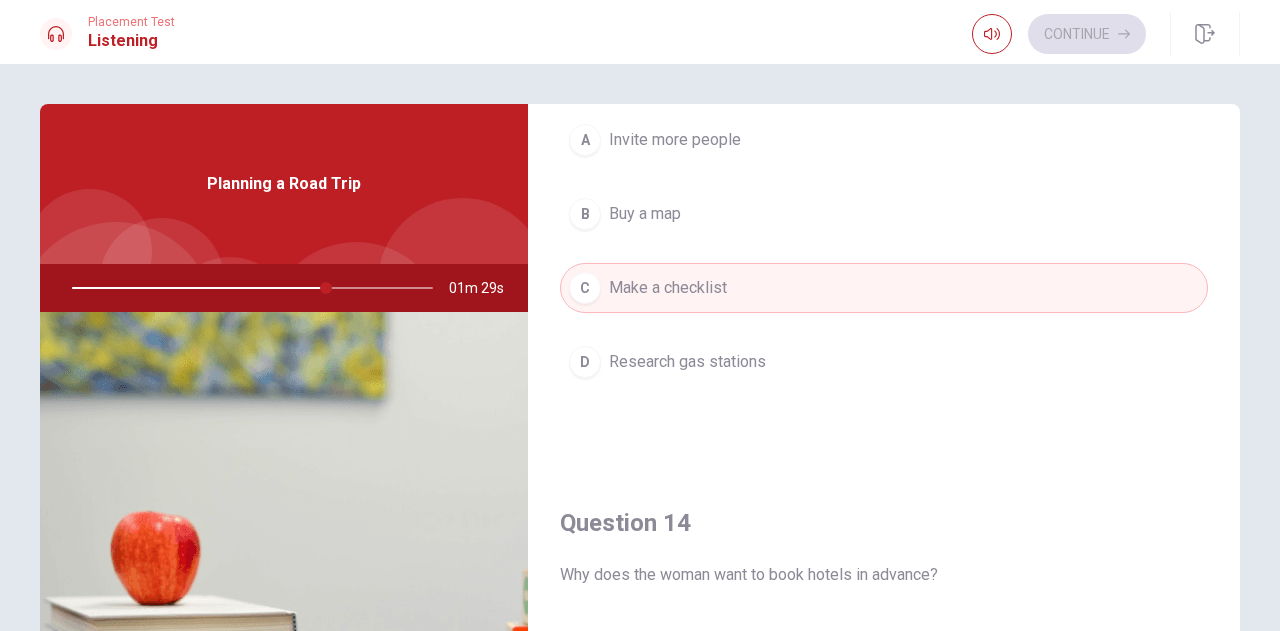 scroll, scrollTop: 1181, scrollLeft: 0, axis: vertical 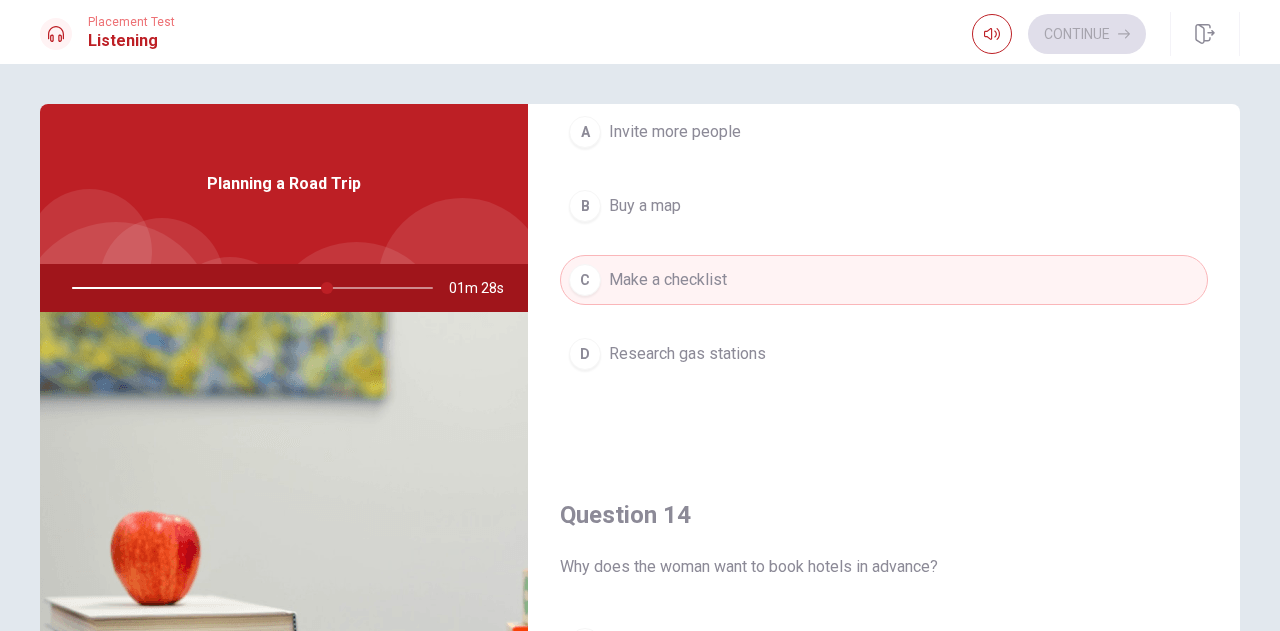 drag, startPoint x: 1238, startPoint y: 579, endPoint x: 1249, endPoint y: 651, distance: 72.835434 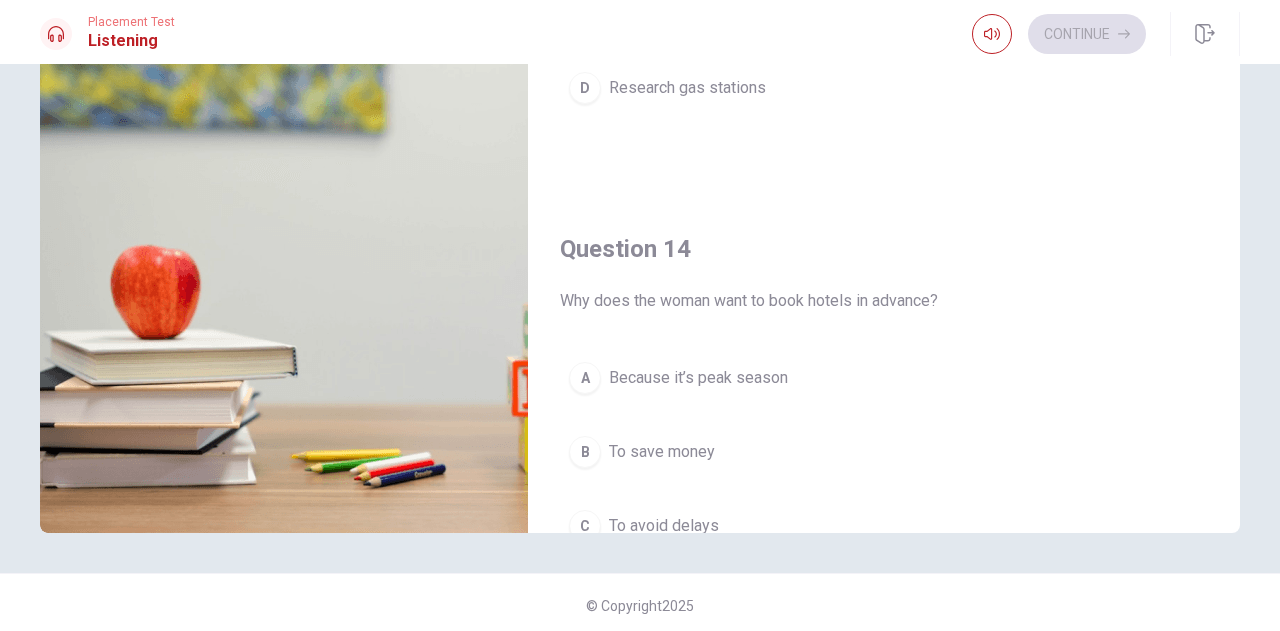 scroll, scrollTop: 272, scrollLeft: 0, axis: vertical 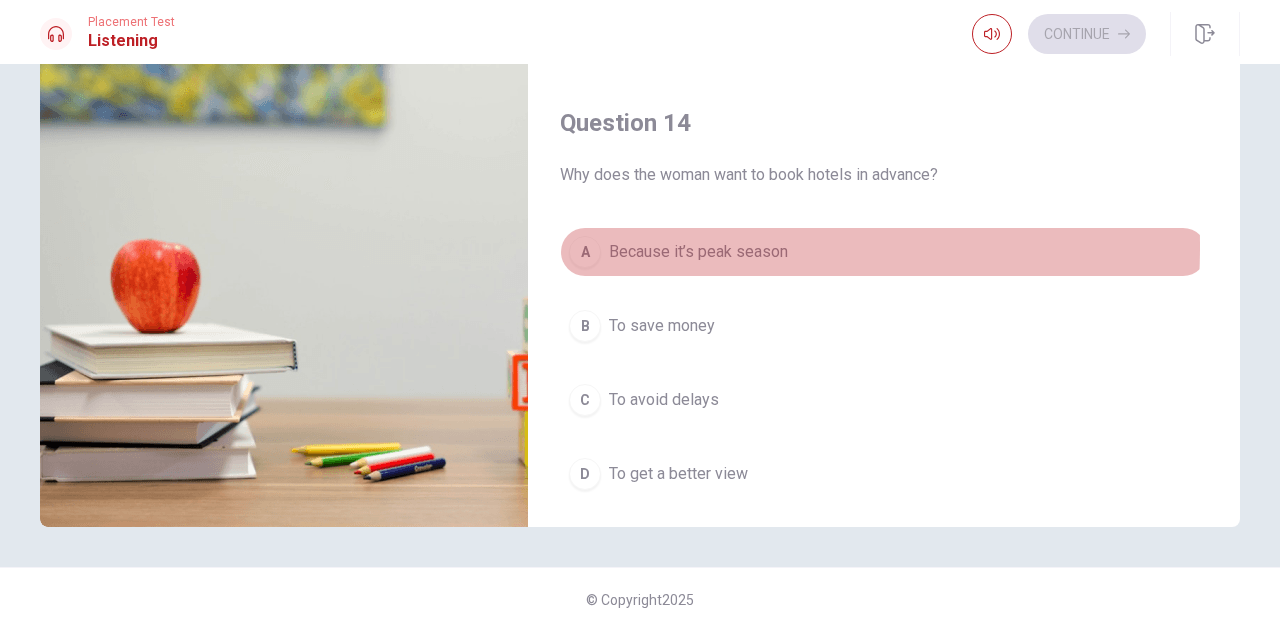 click on "A" at bounding box center (585, 252) 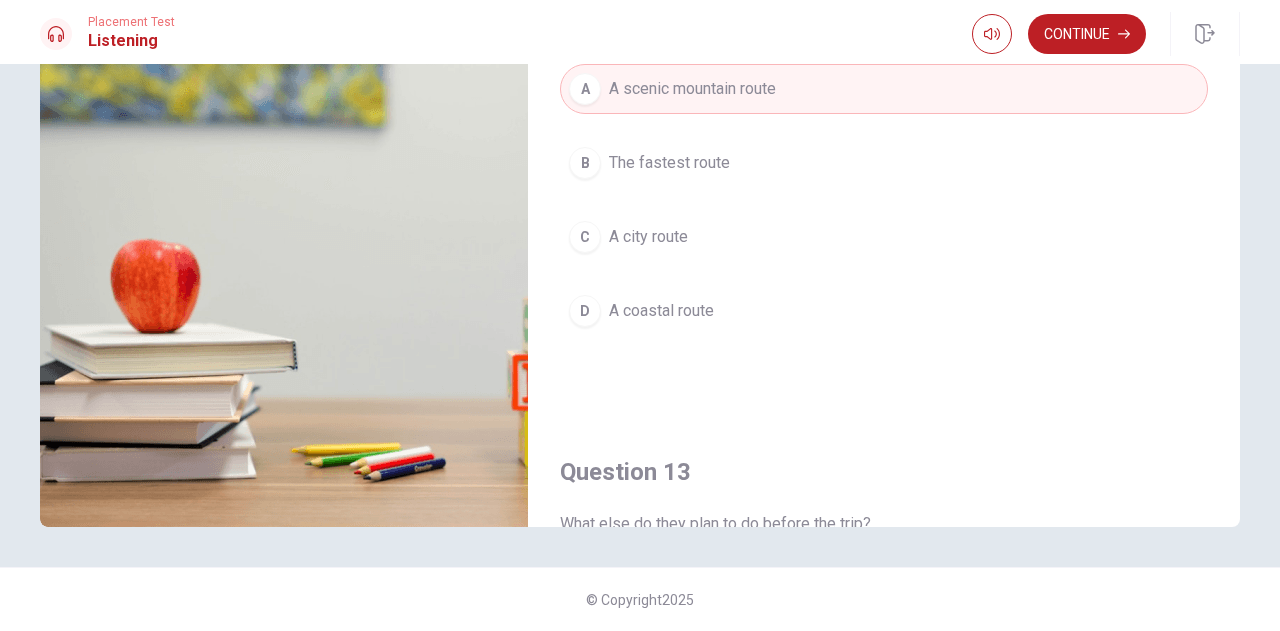 scroll, scrollTop: 437, scrollLeft: 0, axis: vertical 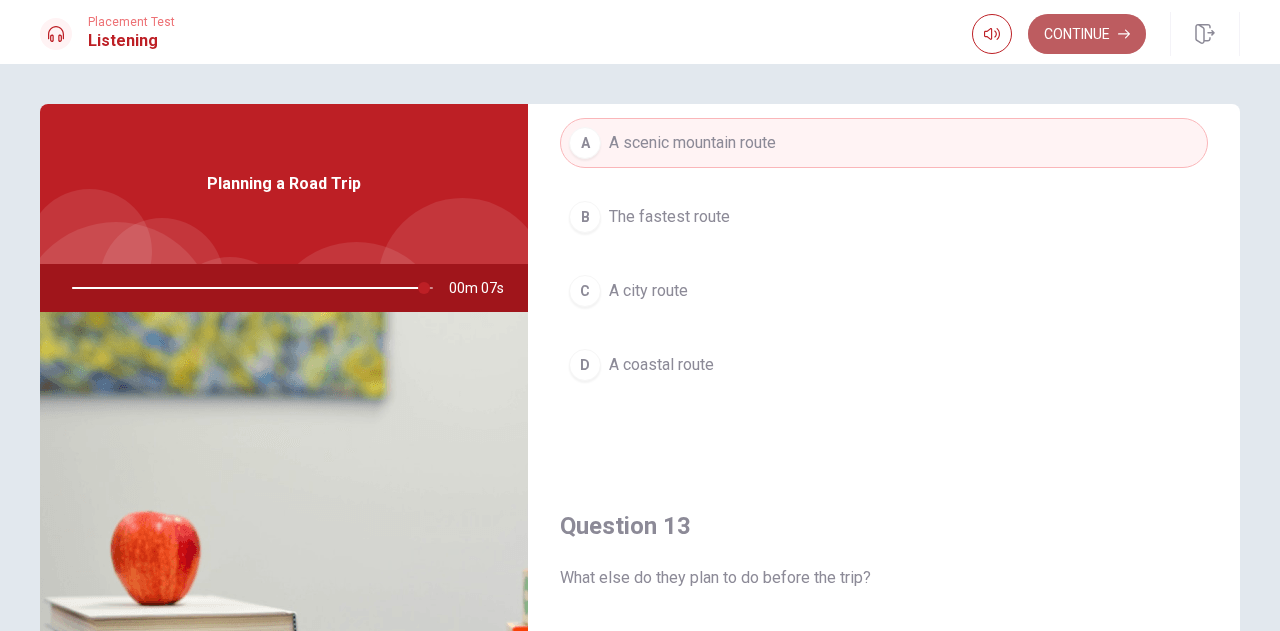 click on "Continue" at bounding box center [1087, 34] 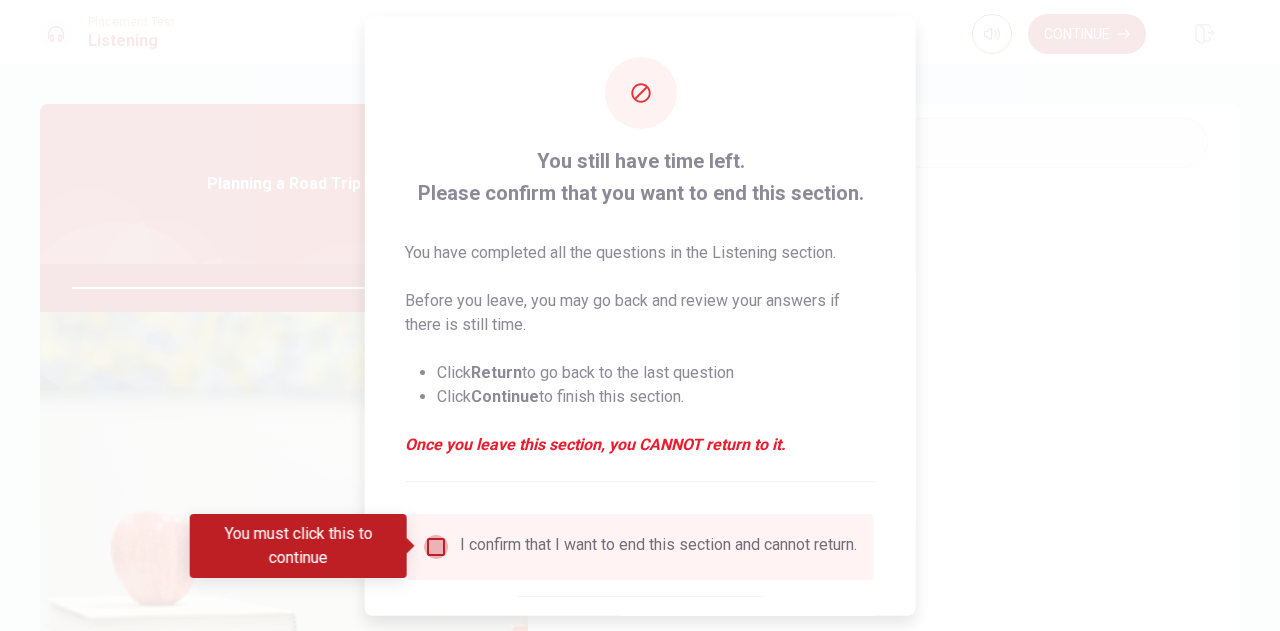 click at bounding box center (436, 546) 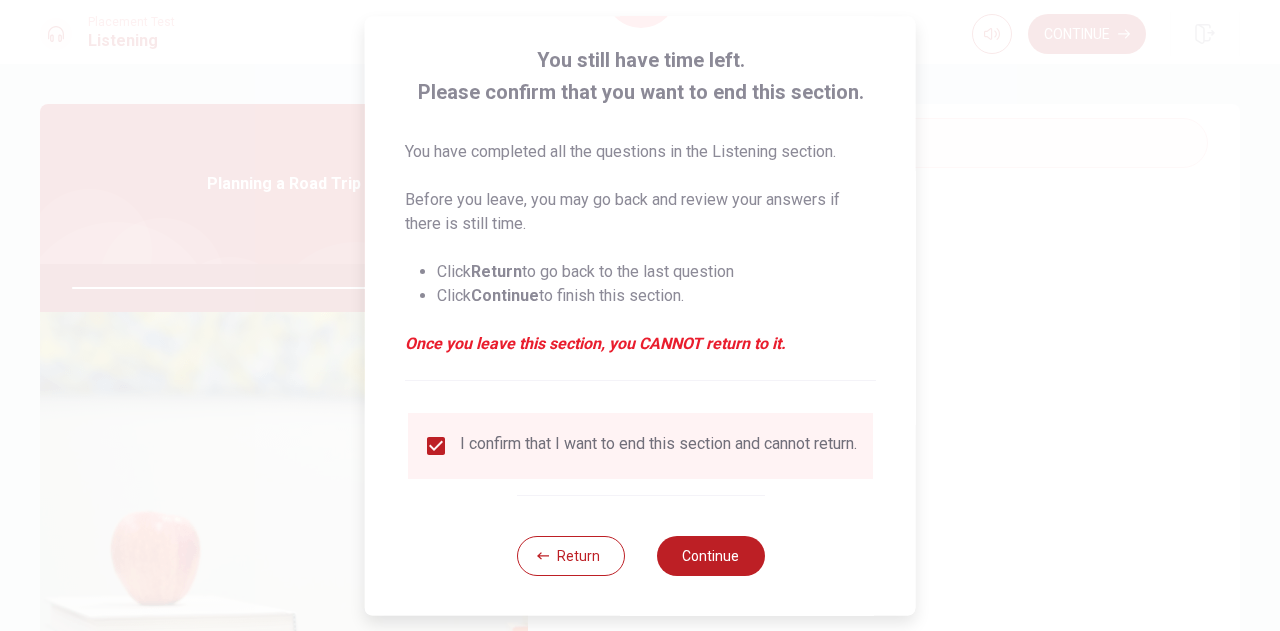 scroll, scrollTop: 112, scrollLeft: 0, axis: vertical 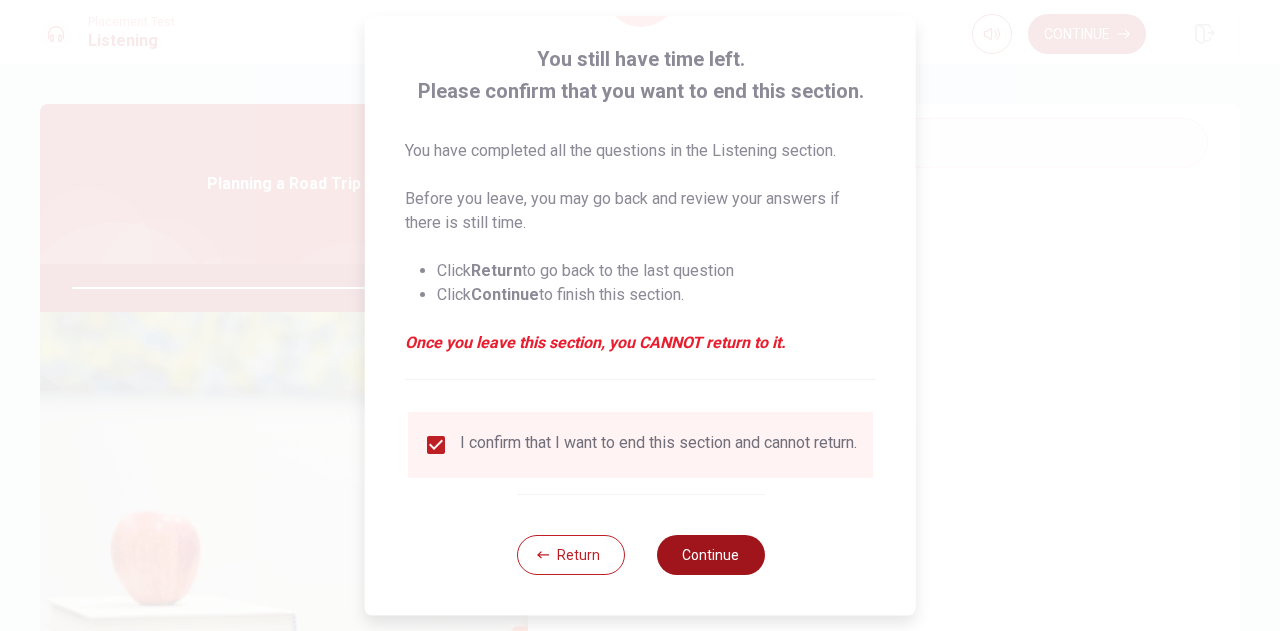 click on "Continue" at bounding box center [710, 555] 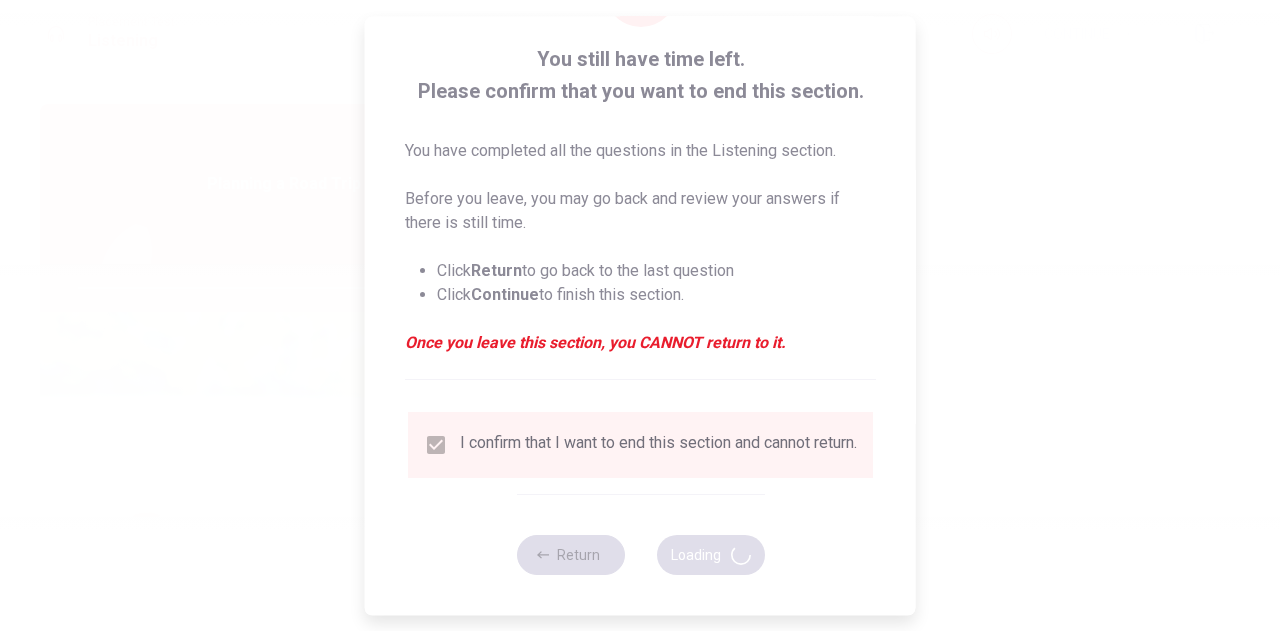 type on "0" 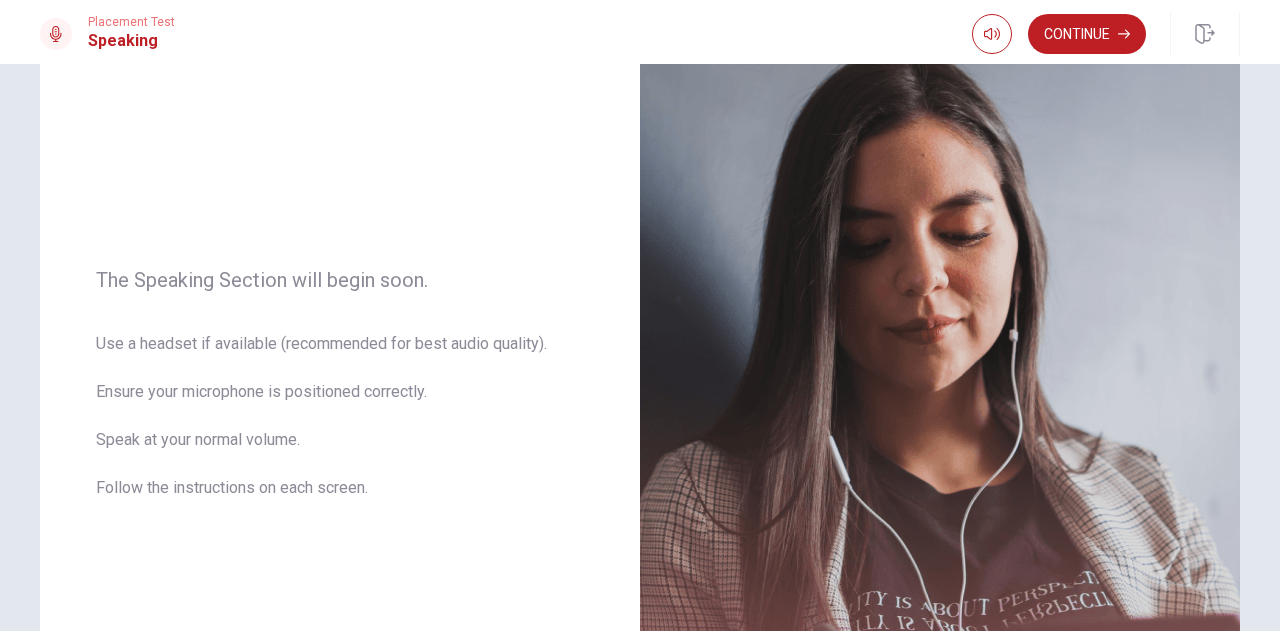 scroll, scrollTop: 162, scrollLeft: 0, axis: vertical 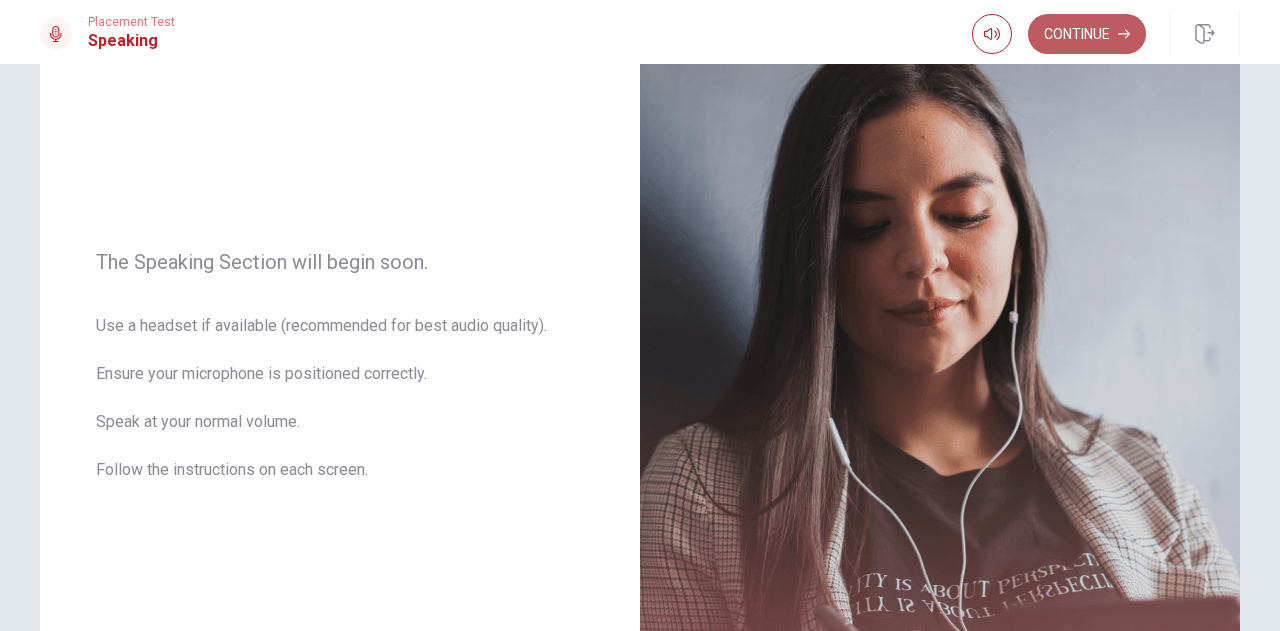 click on "Continue" at bounding box center (1087, 34) 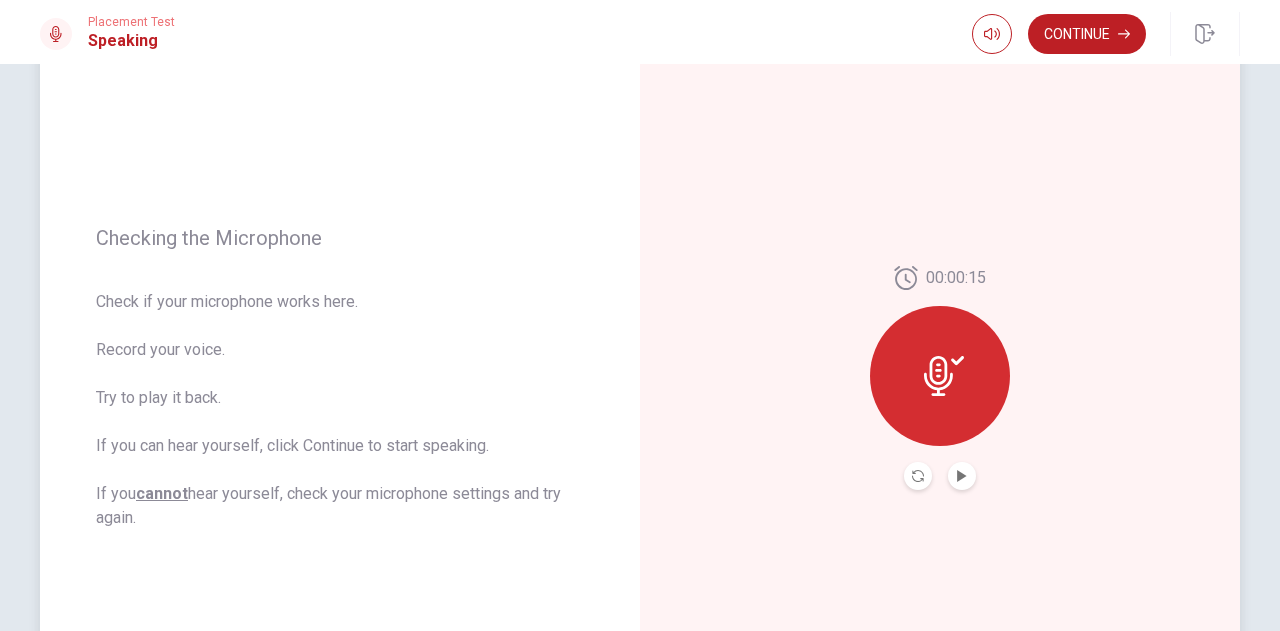 click 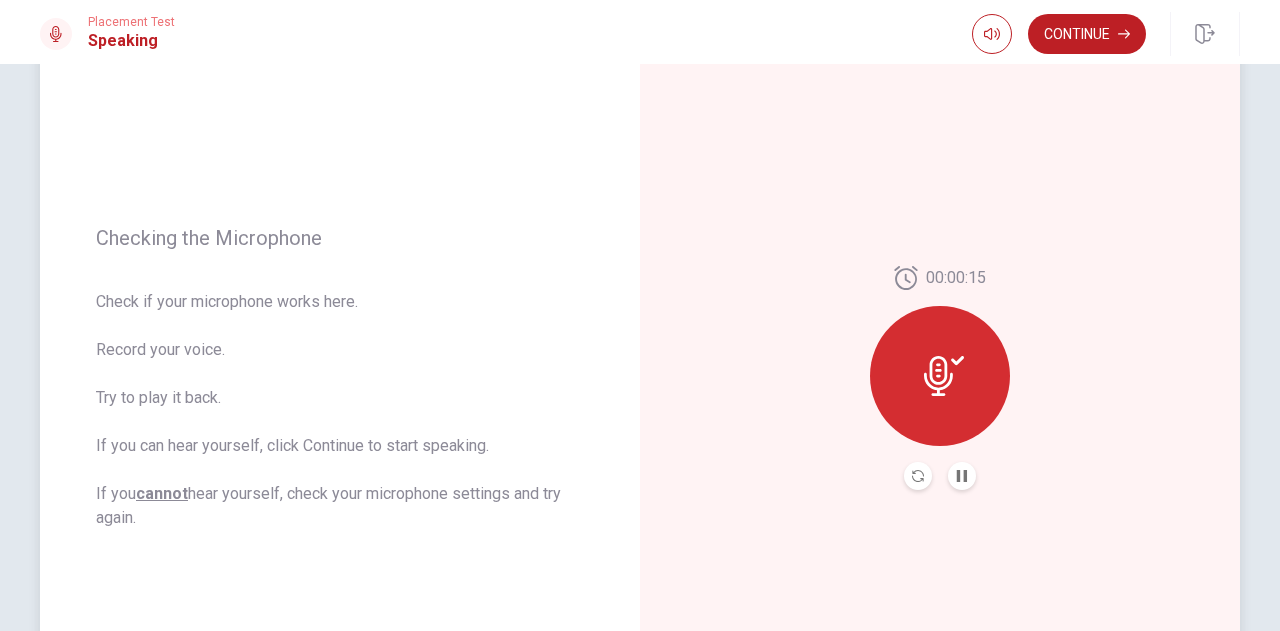 click 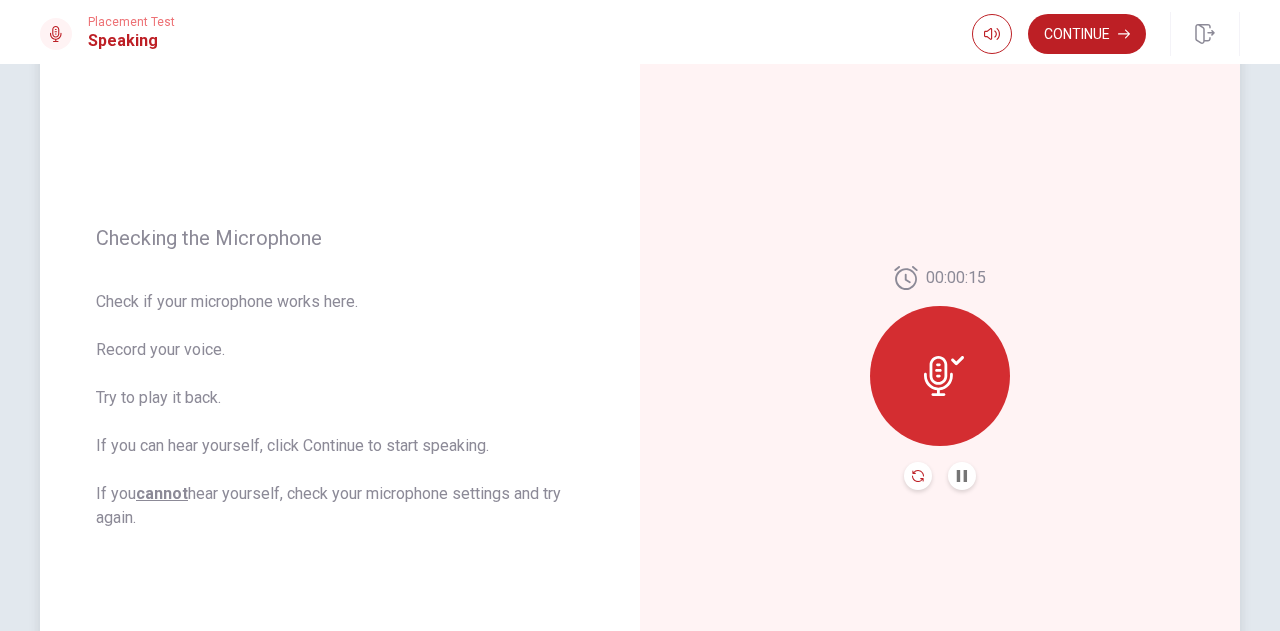click 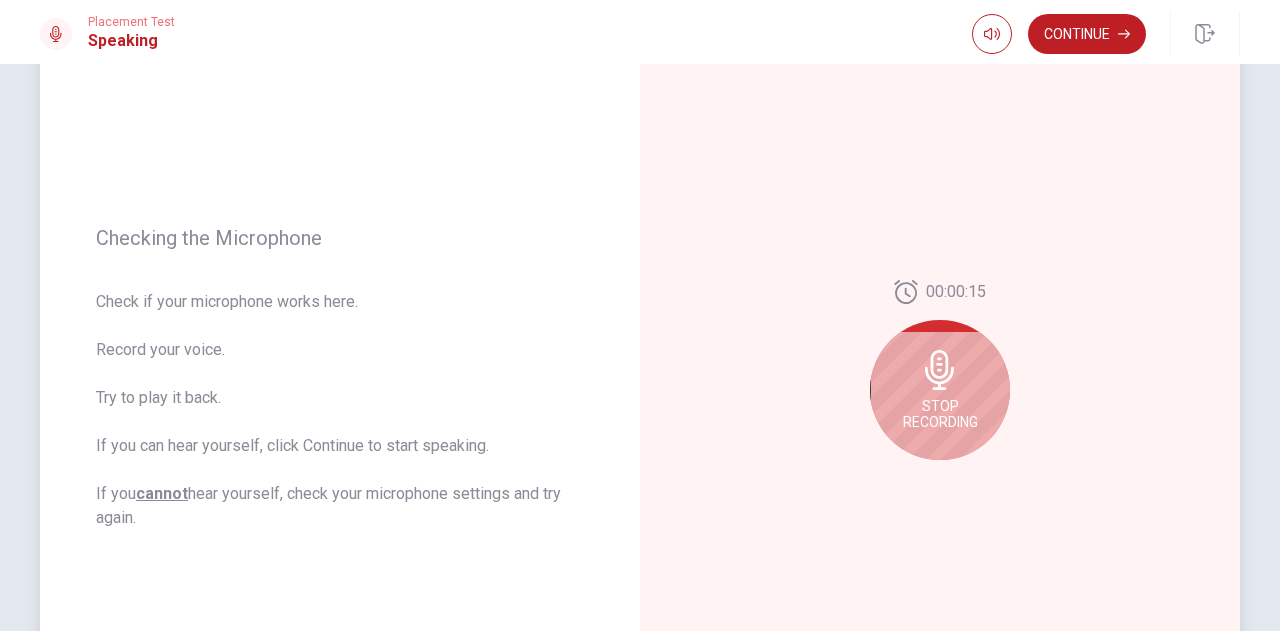 click on "Stop   Recording" at bounding box center [940, 414] 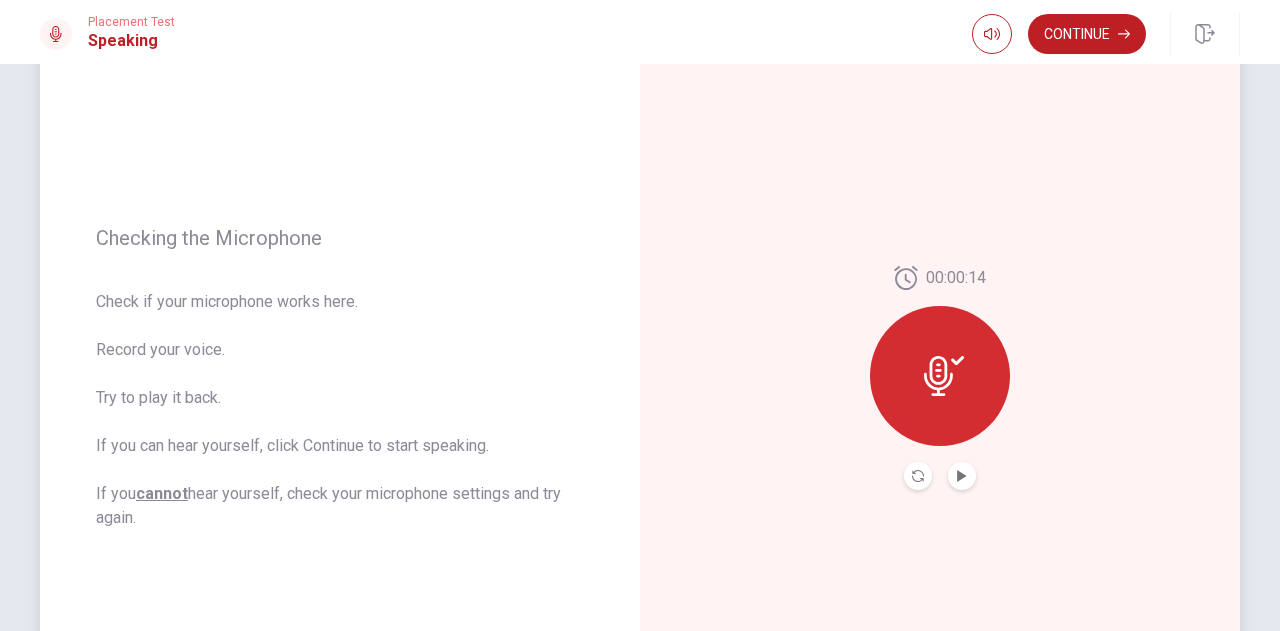 click 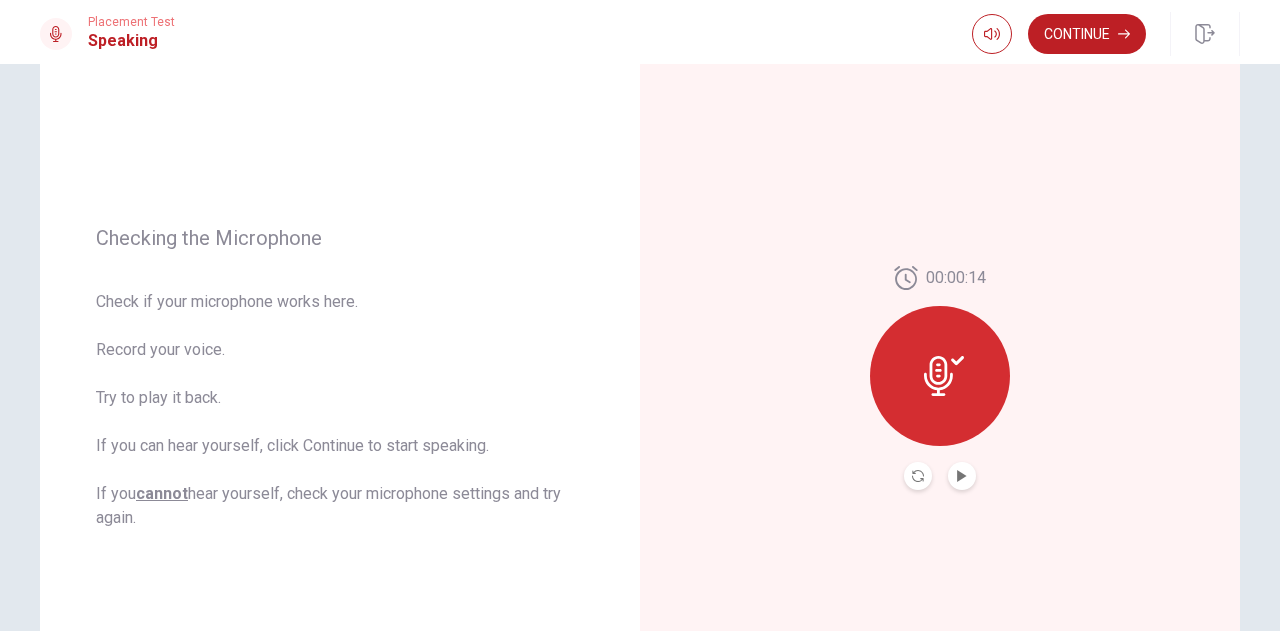 click at bounding box center (962, 476) 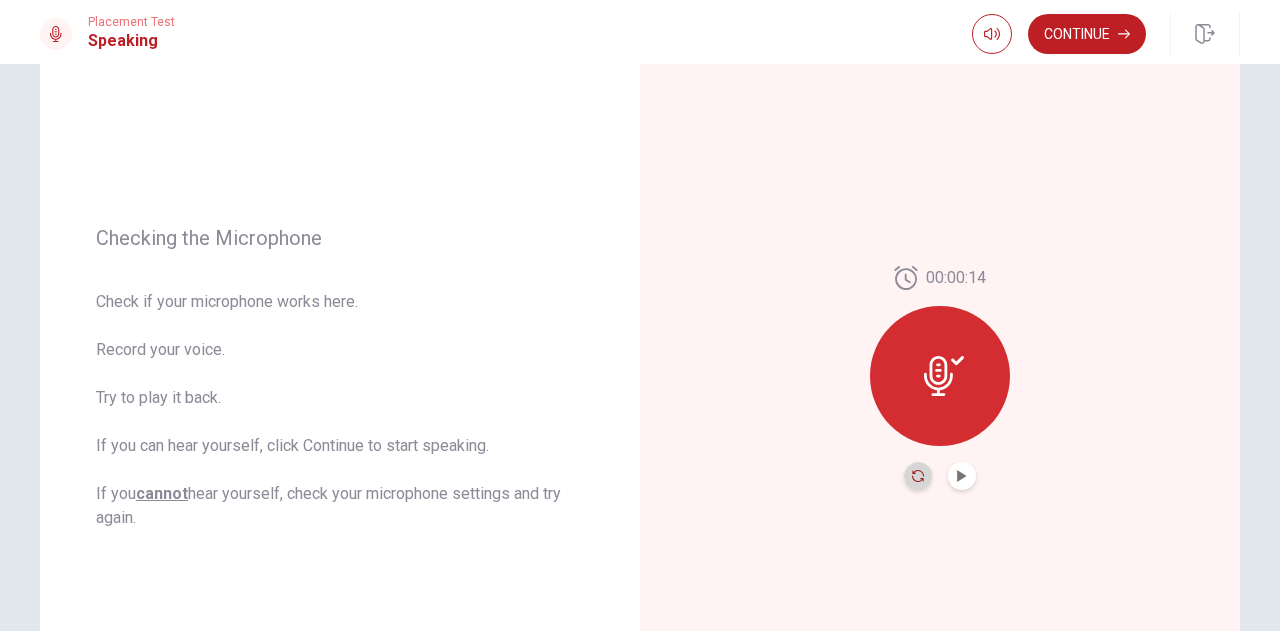 click 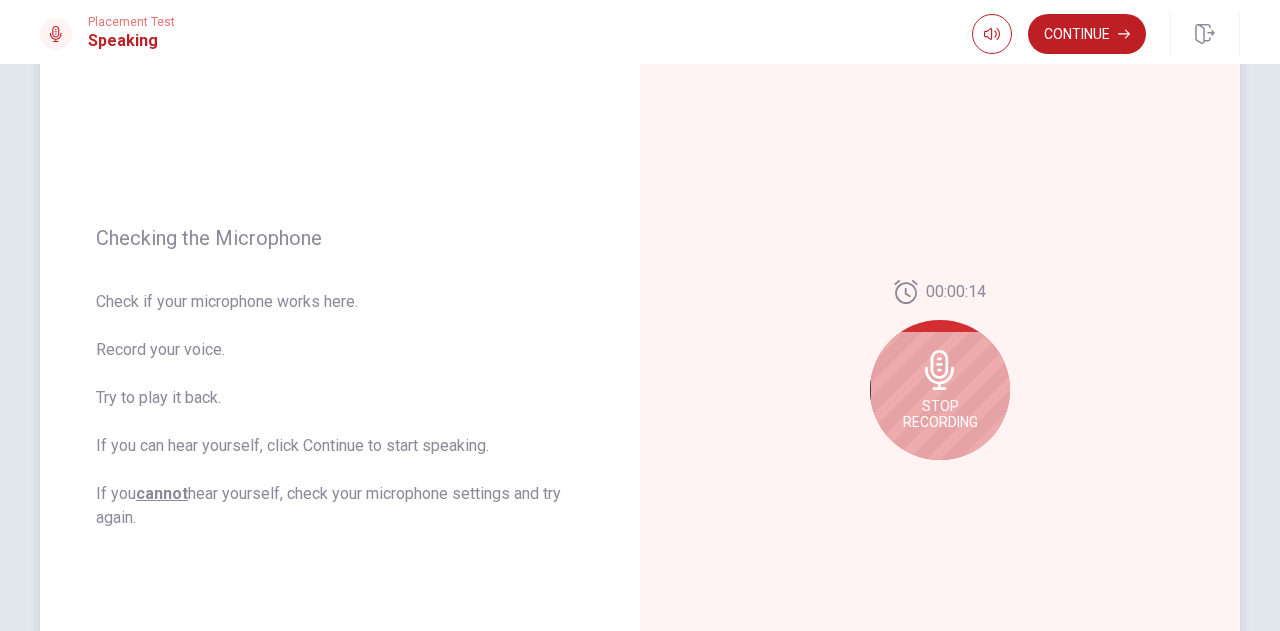 click on "Stop   Recording" at bounding box center (940, 414) 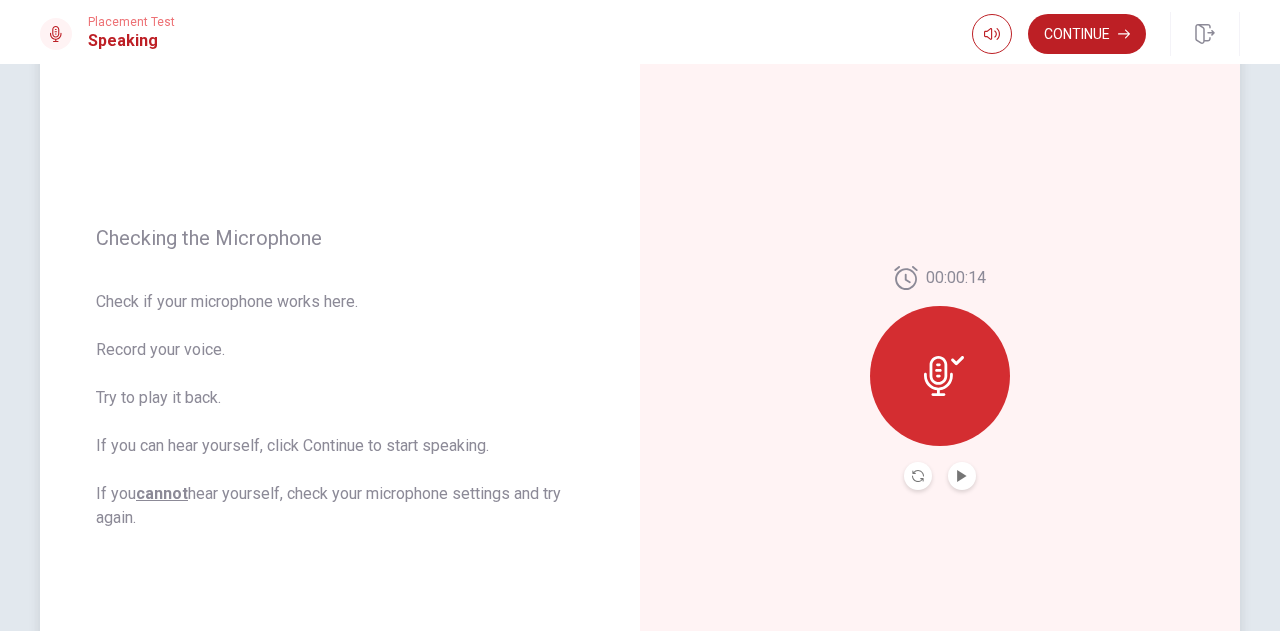 click at bounding box center (940, 376) 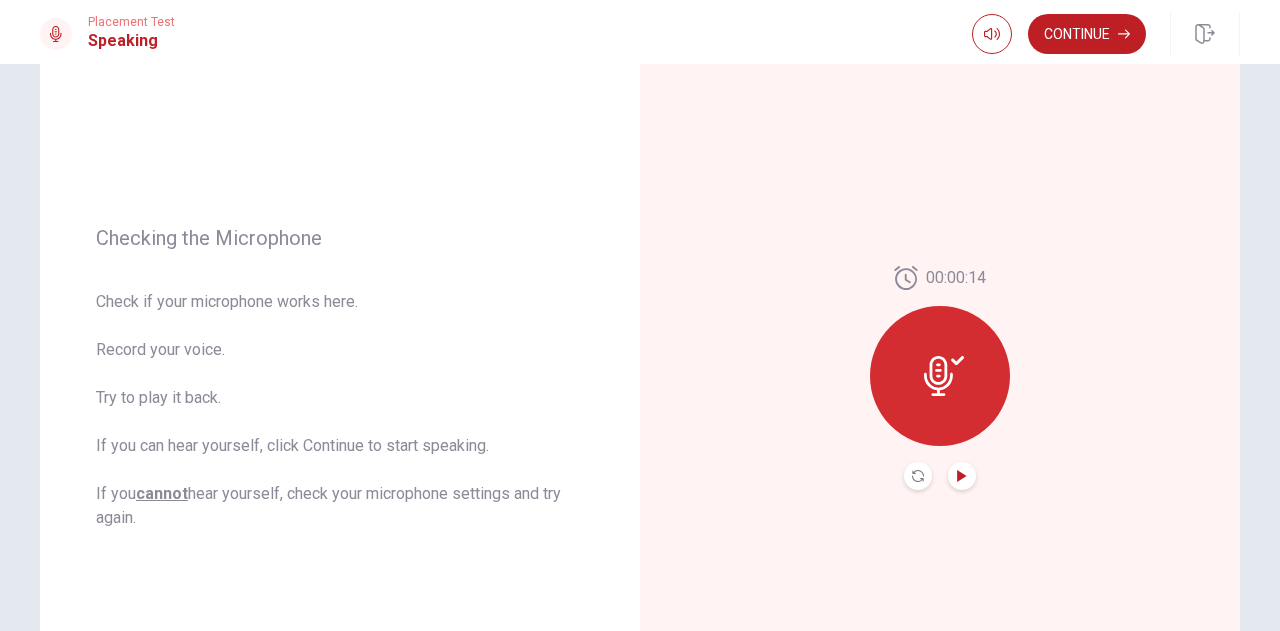 click 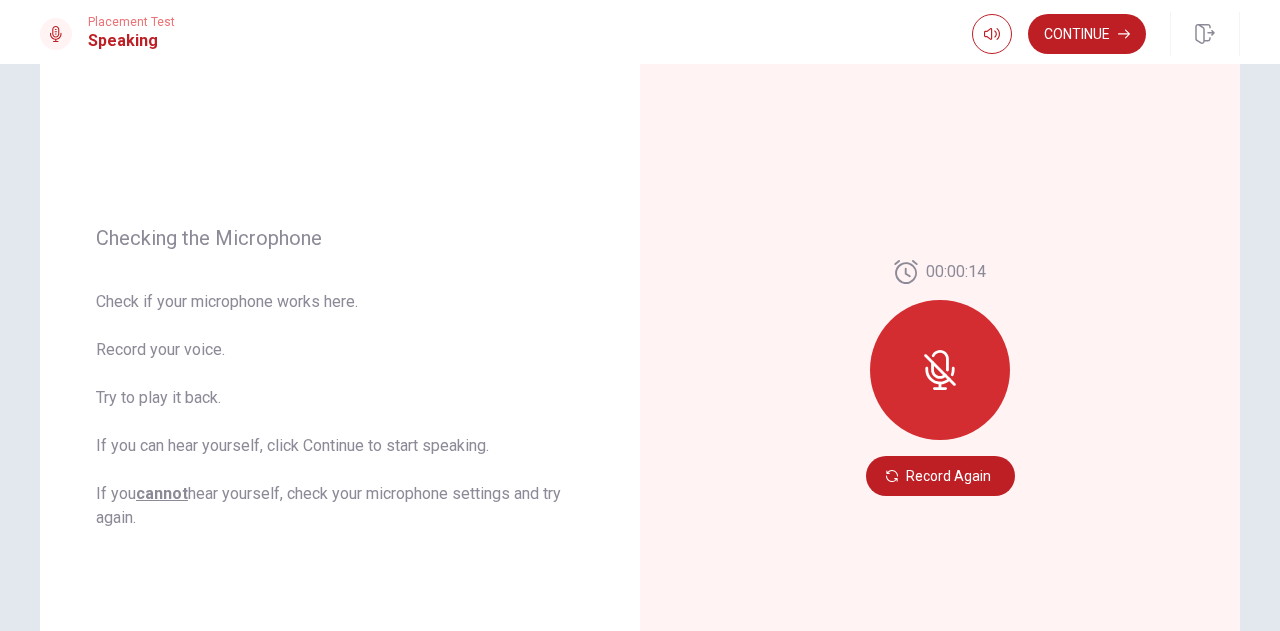 click on "Record Again" at bounding box center (940, 476) 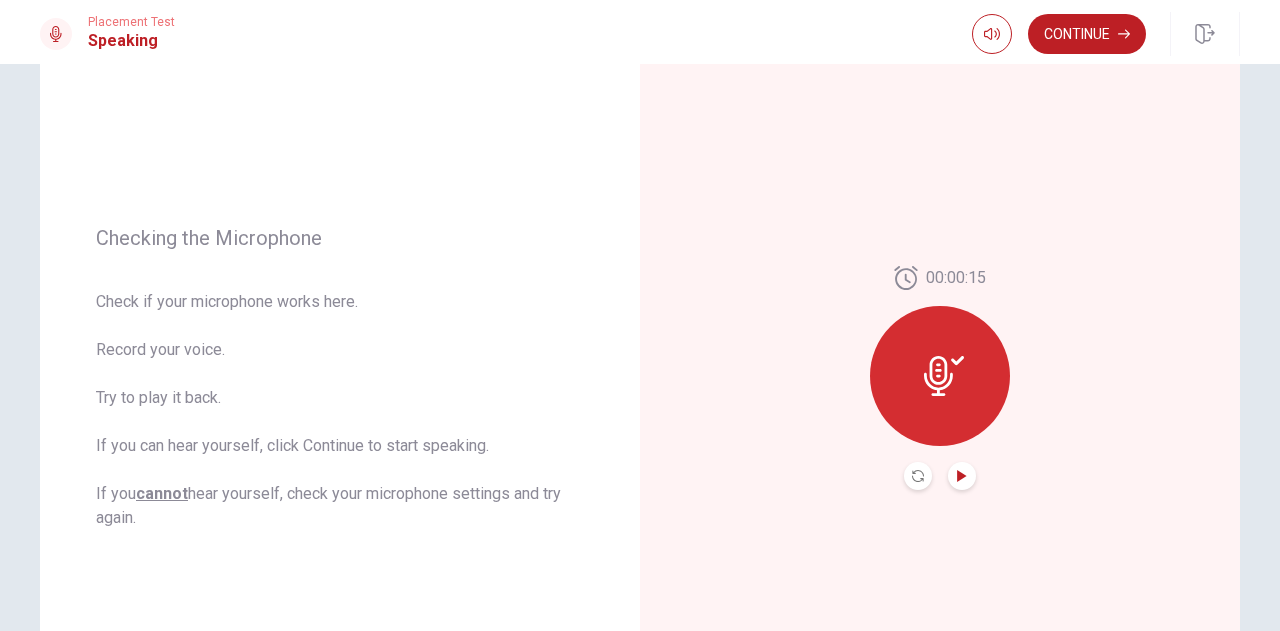 click 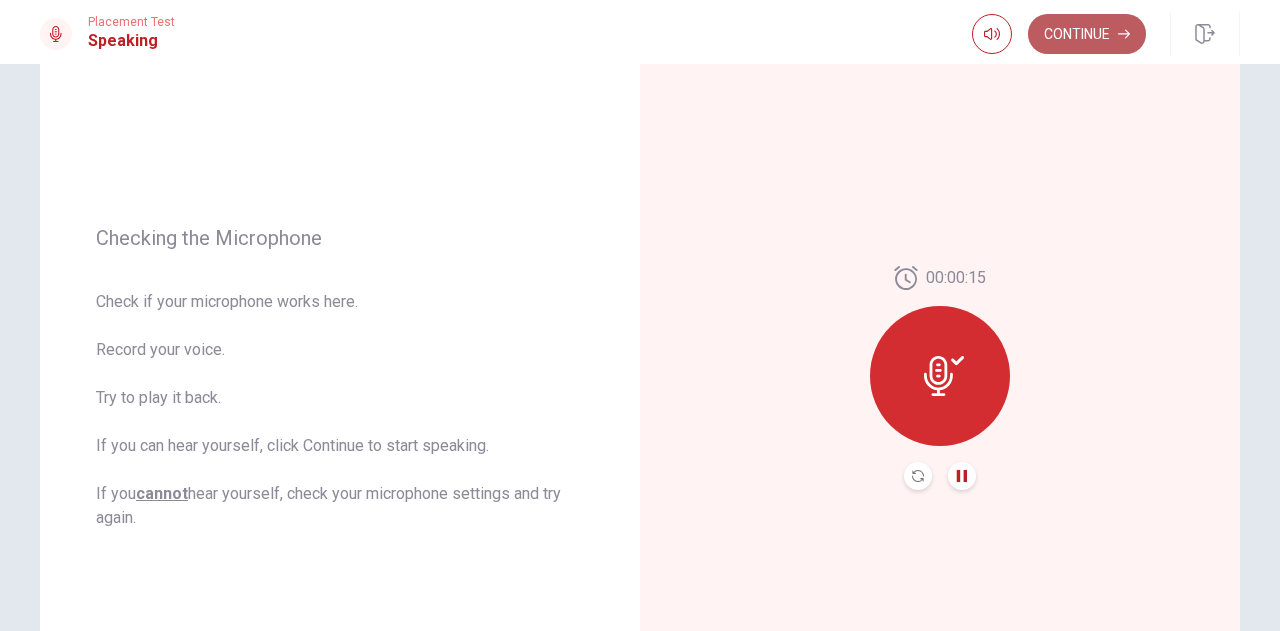 click on "Continue" at bounding box center (1087, 34) 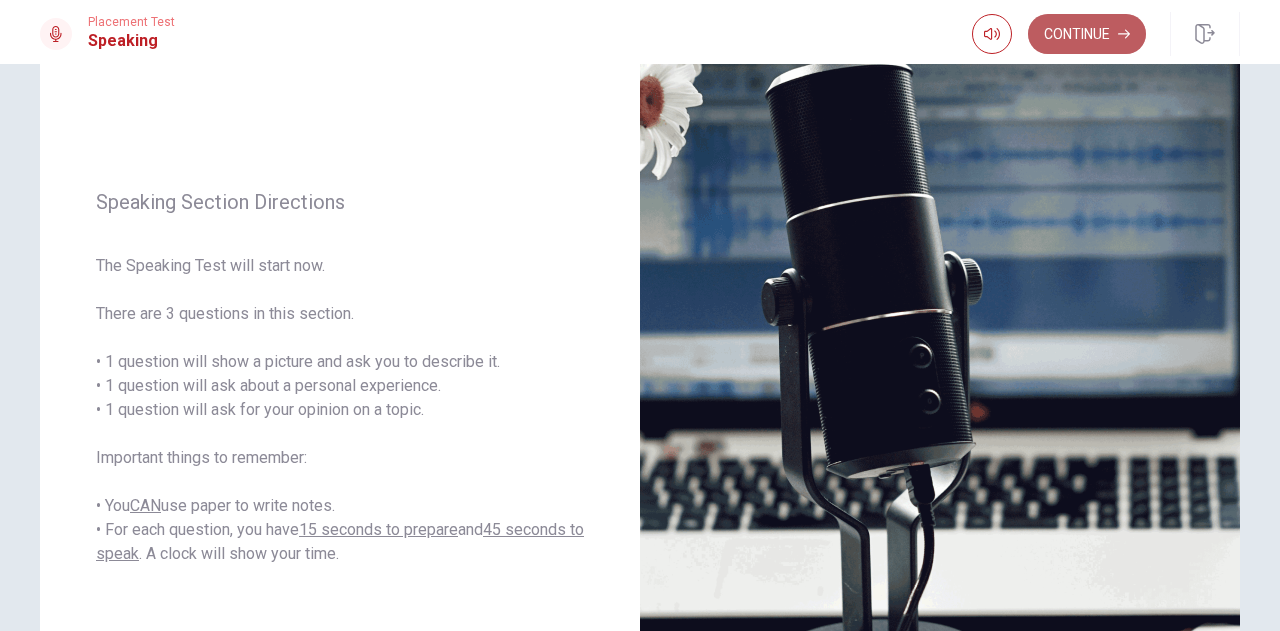 click on "Continue" at bounding box center [1087, 34] 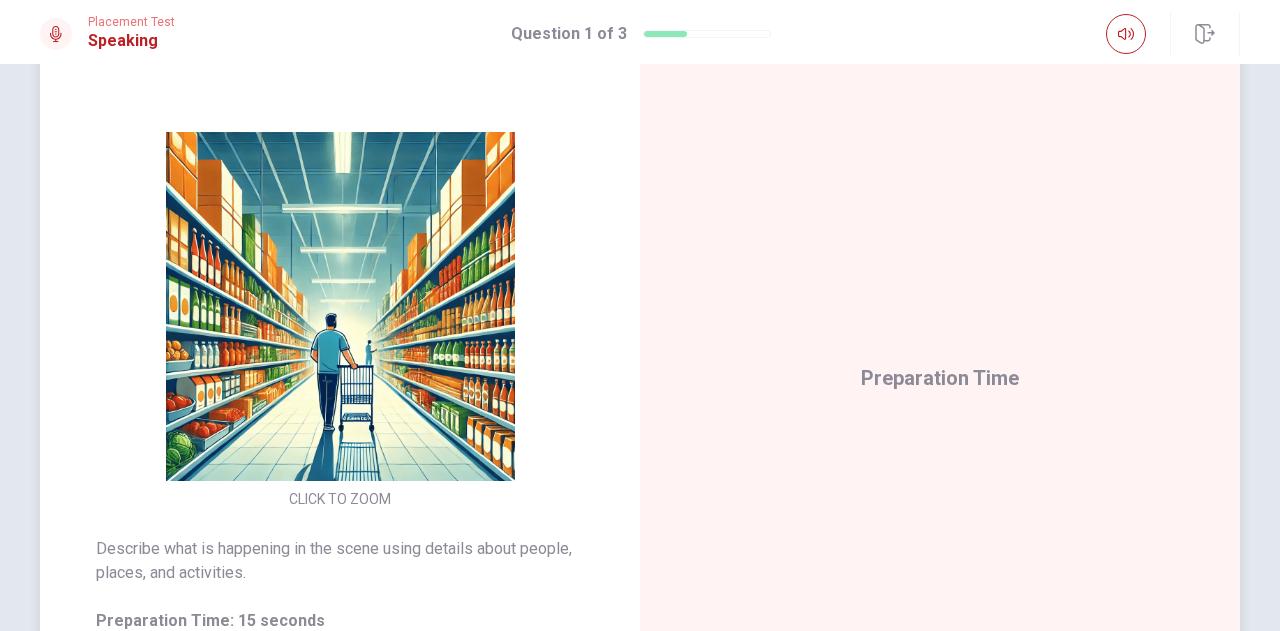 click on "CLICK TO ZOOM" at bounding box center [340, 322] 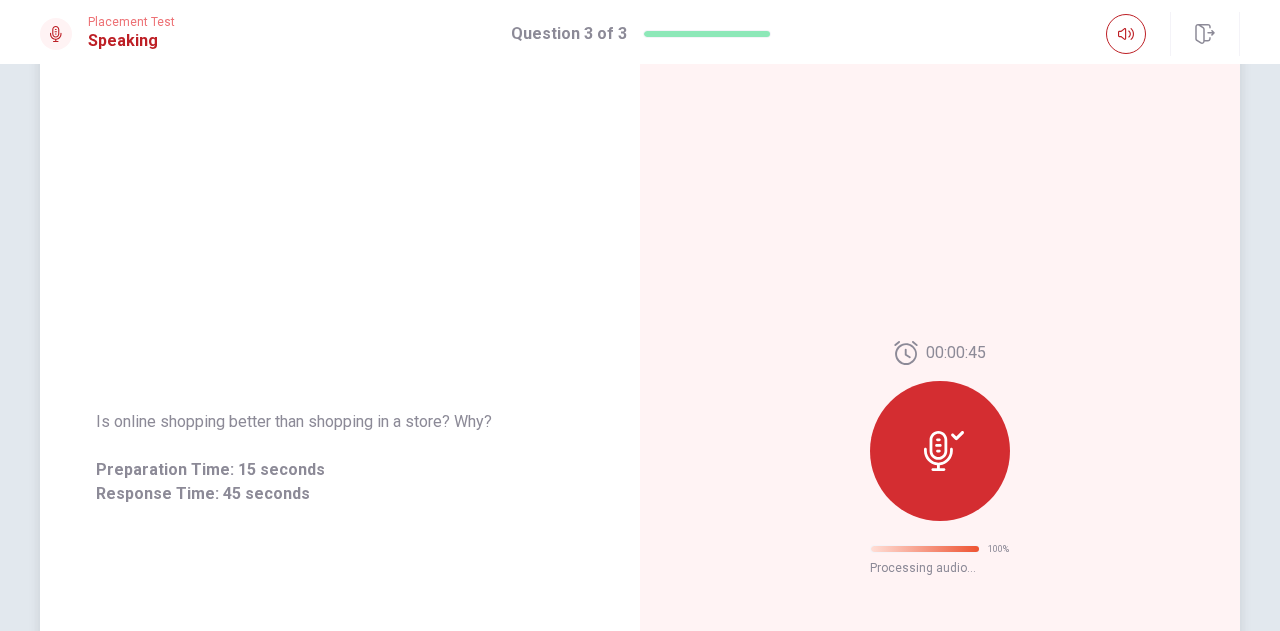 scroll, scrollTop: 0, scrollLeft: 0, axis: both 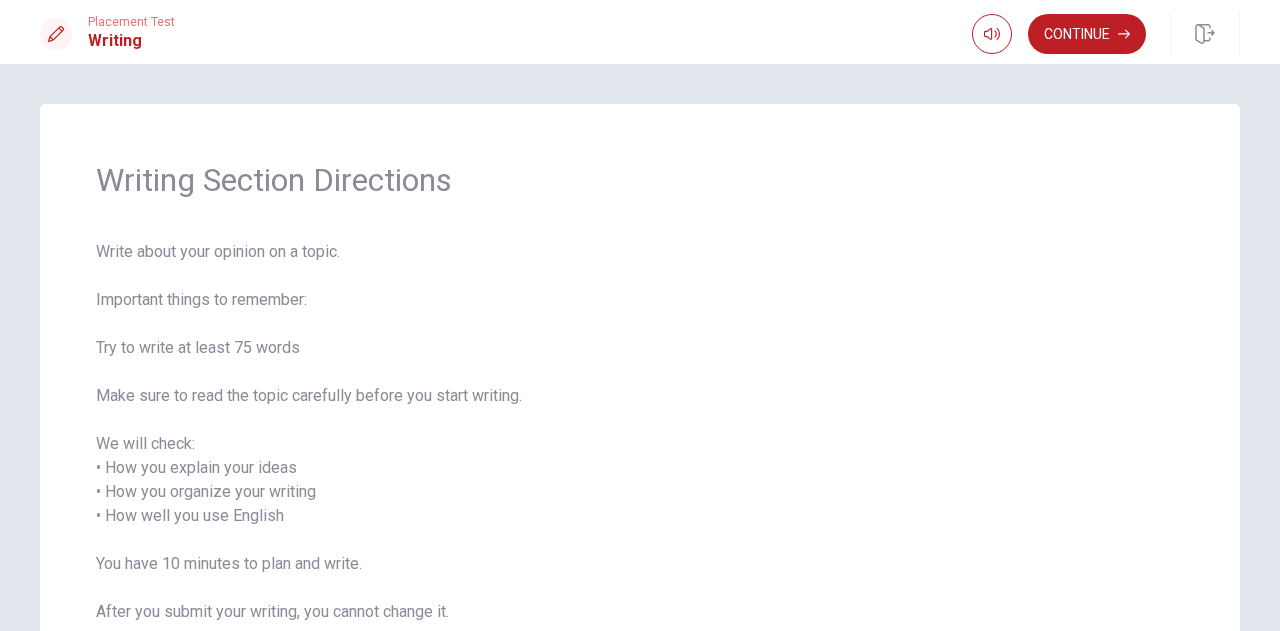 click on "Write about your opinion on a topic.
Important things to remember:
Try to write at least 75 words
Make sure to read the topic carefully before you start writing.
We will check:
• How you explain your ideas
• How you organize your writing
• How well you use English
You have 10 minutes to plan and write.
After you submit your writing, you cannot change it." at bounding box center [640, 444] 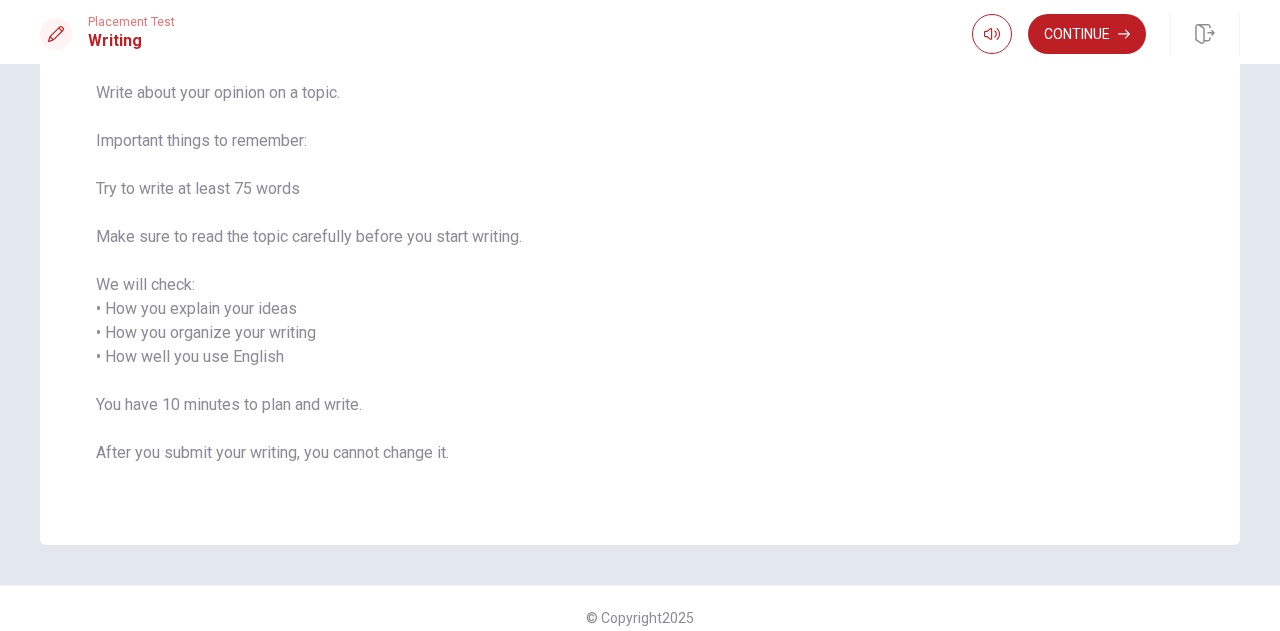 scroll, scrollTop: 162, scrollLeft: 0, axis: vertical 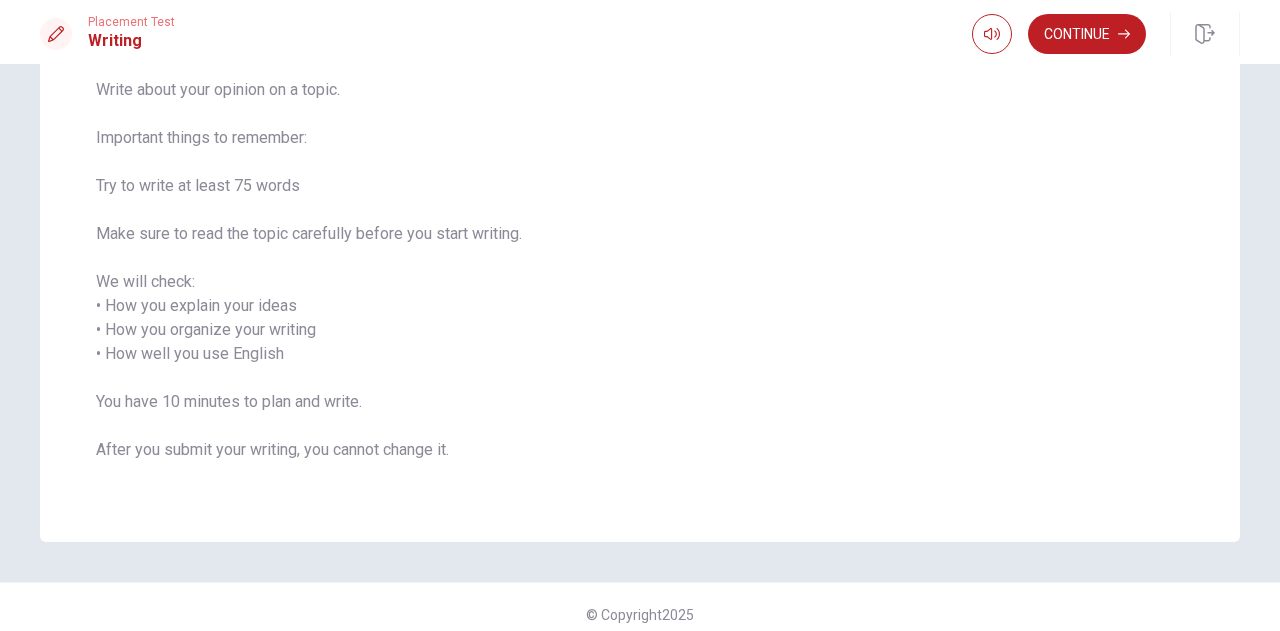 click on "Write about your opinion on a topic.
Important things to remember:
Try to write at least 75 words
Make sure to read the topic carefully before you start writing.
We will check:
• How you explain your ideas
• How you organize your writing
• How well you use English
You have 10 minutes to plan and write.
After you submit your writing, you cannot change it." at bounding box center [640, 282] 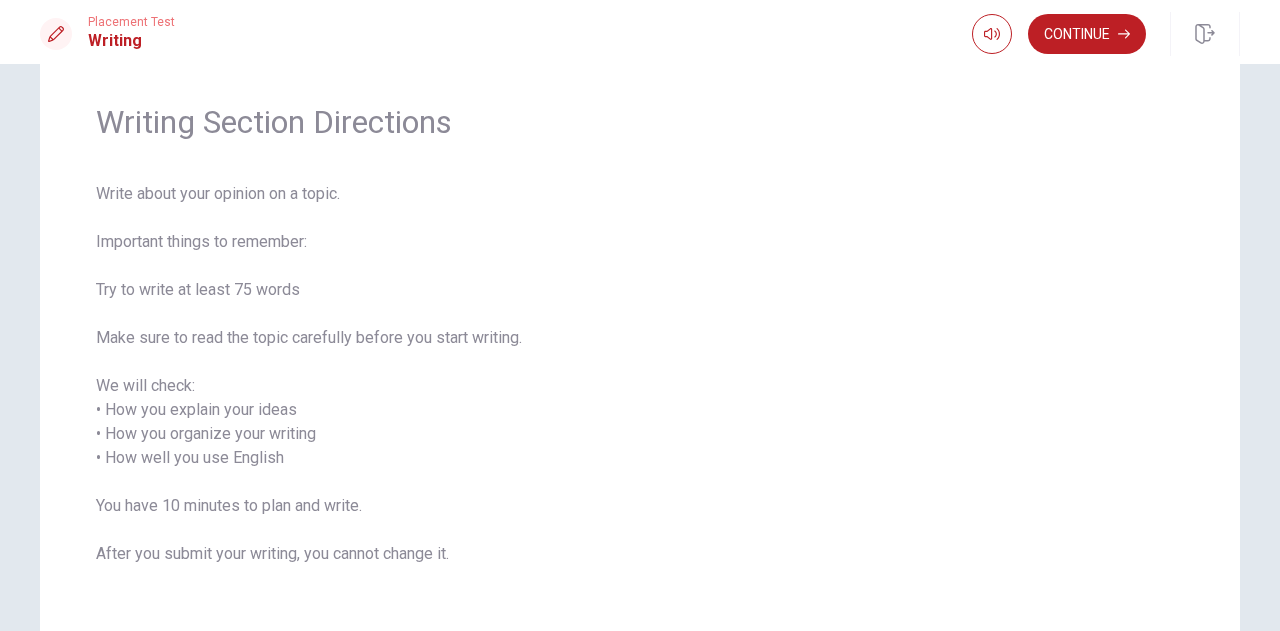 scroll, scrollTop: 0, scrollLeft: 0, axis: both 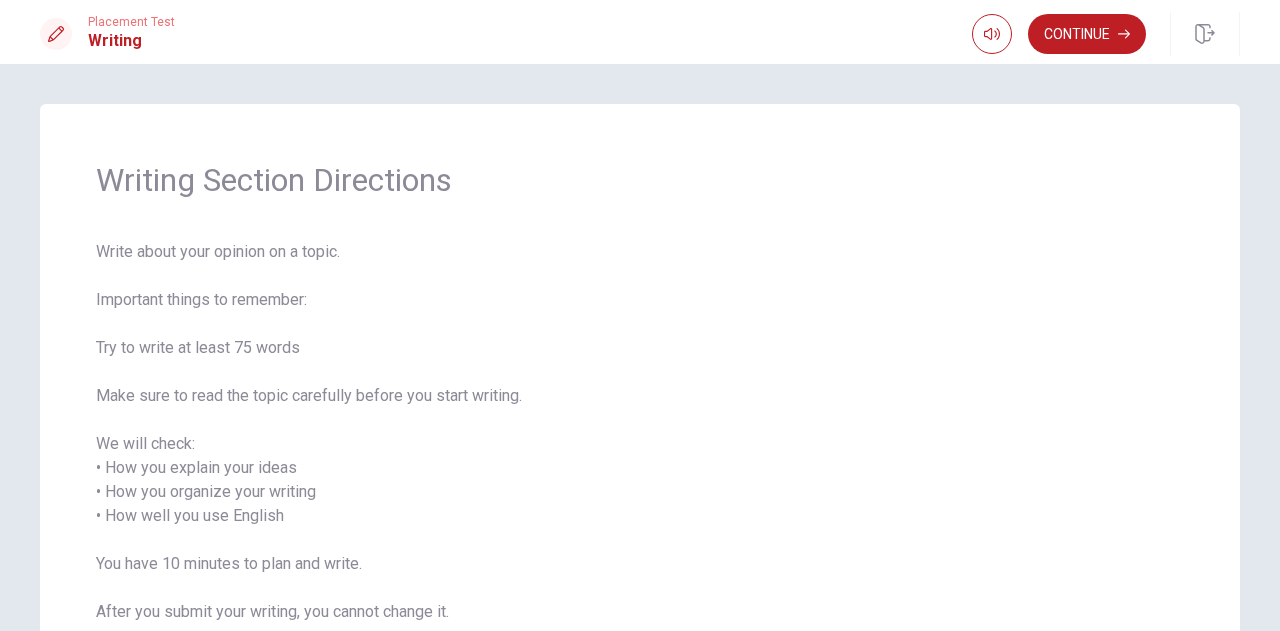 click on "Write about your opinion on a topic.
Important things to remember:
Try to write at least 75 words
Make sure to read the topic carefully before you start writing.
We will check:
• How you explain your ideas
• How you organize your writing
• How well you use English
You have 10 minutes to plan and write.
After you submit your writing, you cannot change it." at bounding box center [640, 444] 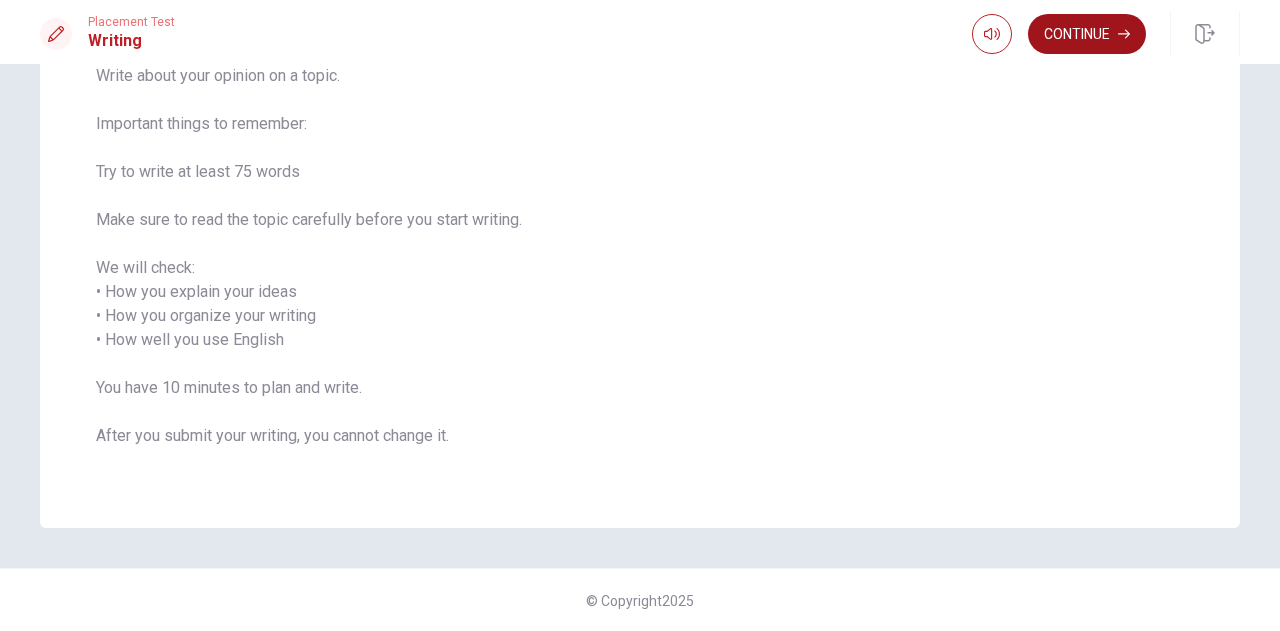 click on "Continue" at bounding box center (1087, 34) 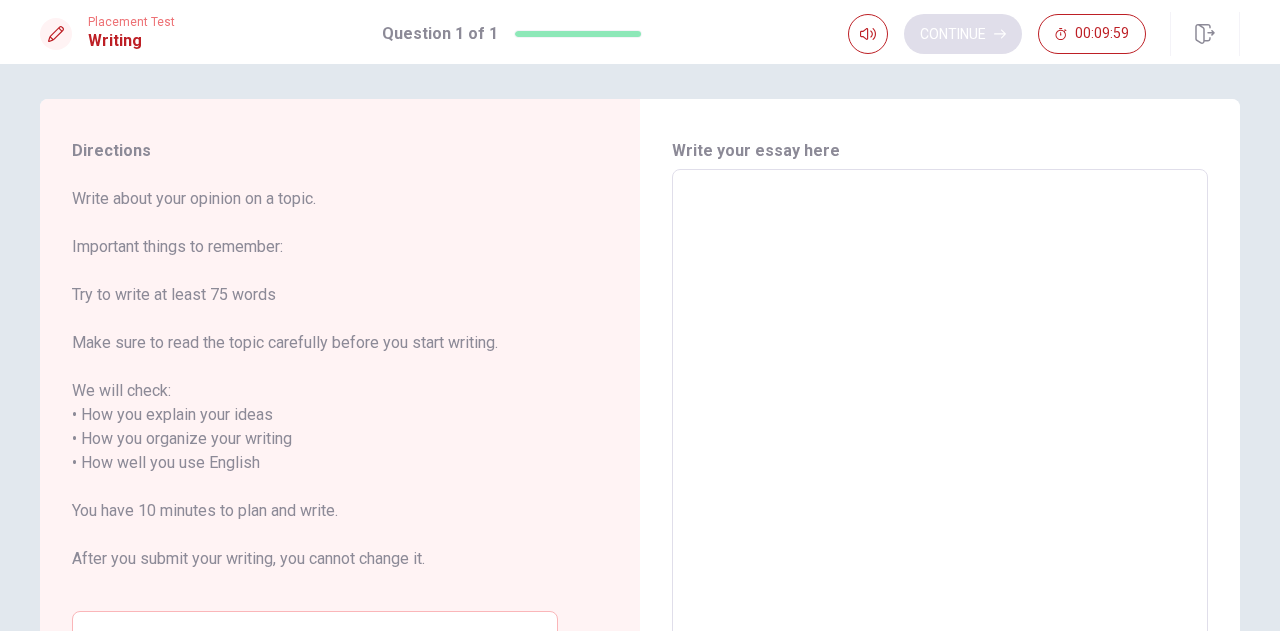 scroll, scrollTop: 0, scrollLeft: 0, axis: both 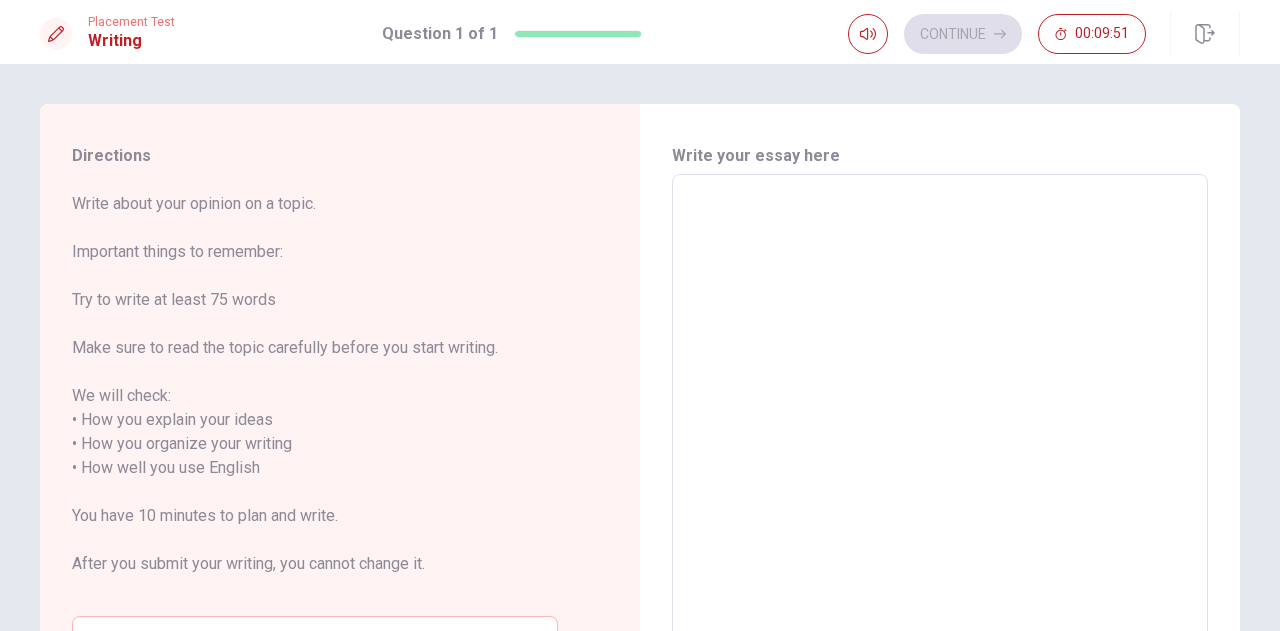 click on "Write about your opinion on a topic.
Important things to remember:
Try to write at least 75 words
Make sure to read the topic carefully before you start writing.
We will check:
• How you explain your ideas
• How you organize your writing
• How well you use English
You have 10 minutes to plan and write.
After you submit your writing, you cannot change it." at bounding box center (315, 396) 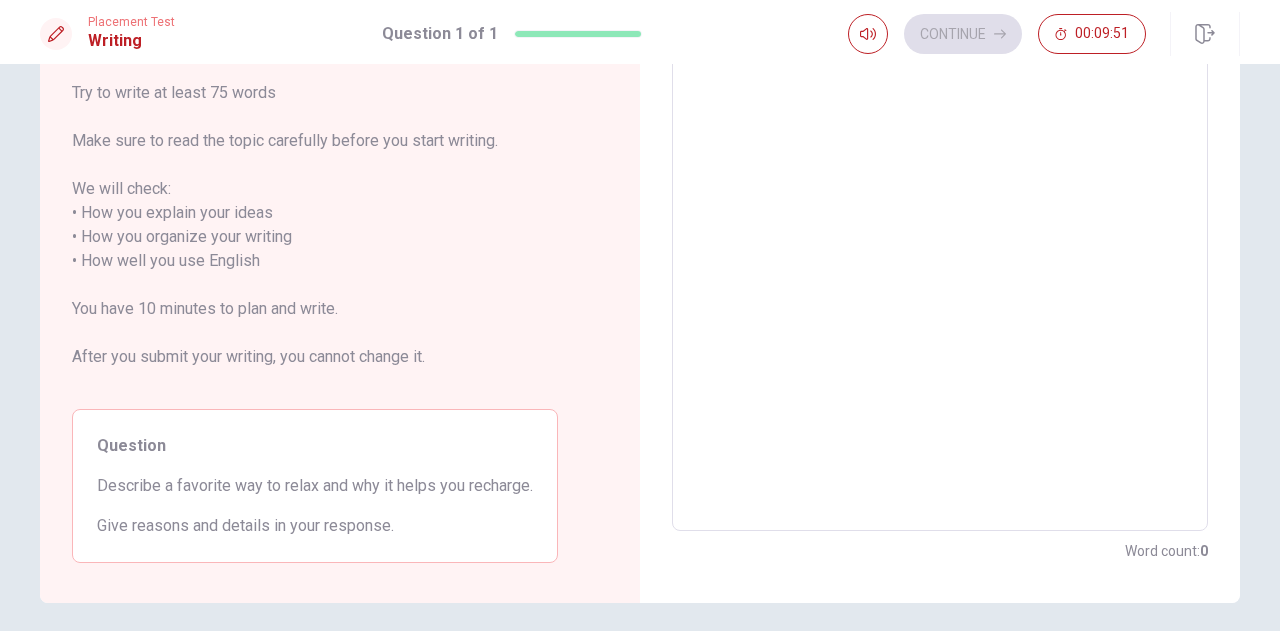scroll, scrollTop: 208, scrollLeft: 0, axis: vertical 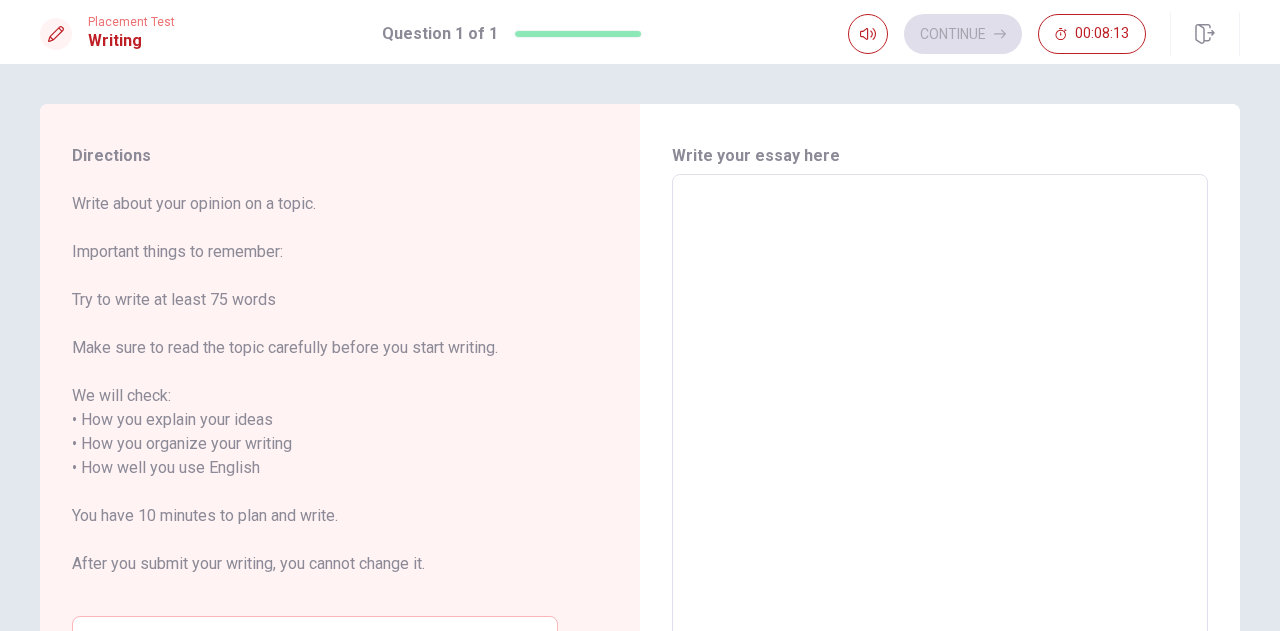 click at bounding box center (940, 456) 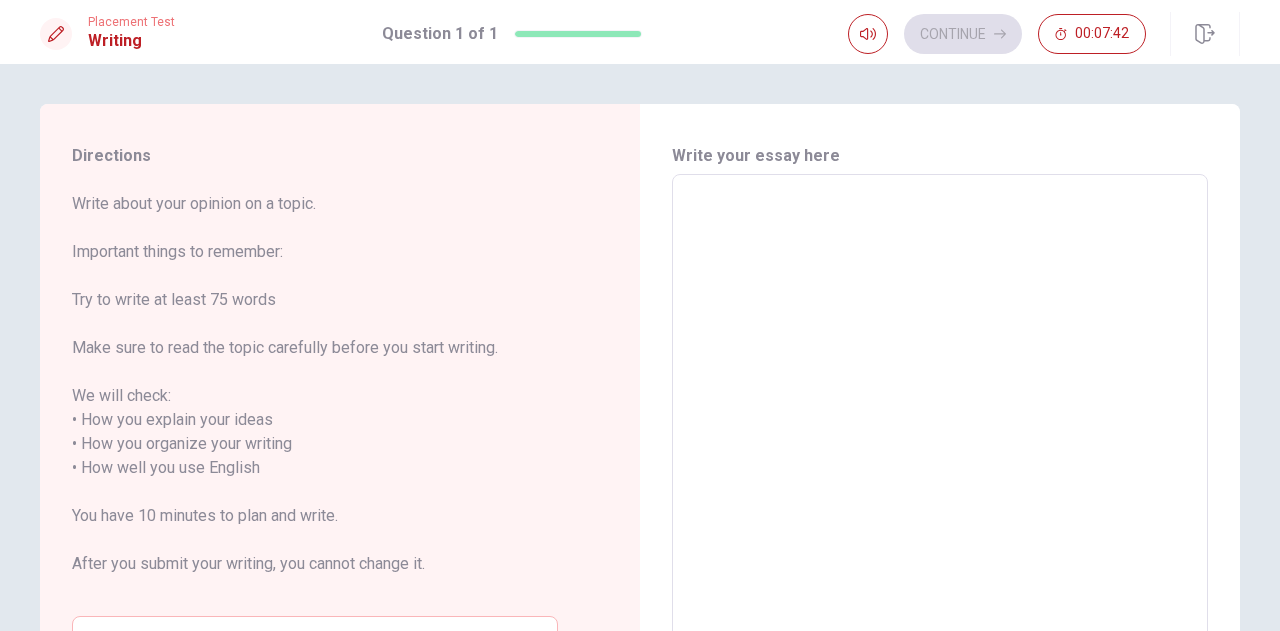 click on "Write about your opinion on a topic.
Important things to remember:
Try to write at least 75 words
Make sure to read the topic carefully before you start writing.
We will check:
• How you explain your ideas
• How you organize your writing
• How well you use English
You have 10 minutes to plan and write.
After you submit your writing, you cannot change it." at bounding box center (315, 396) 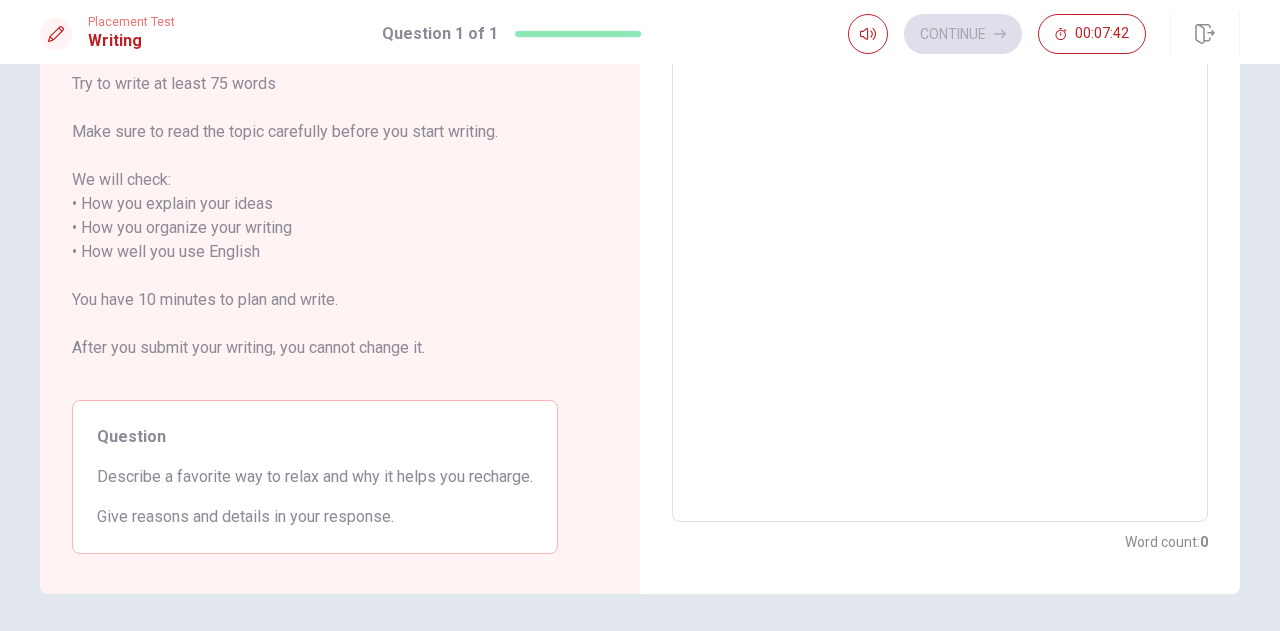 scroll, scrollTop: 282, scrollLeft: 0, axis: vertical 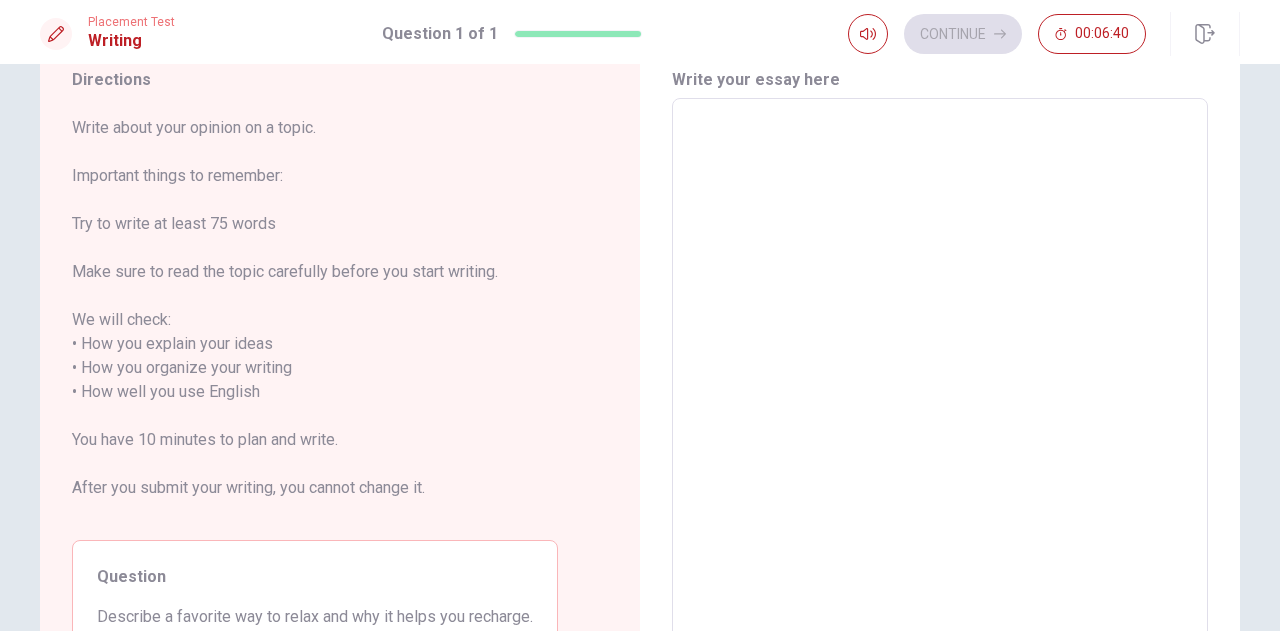 click at bounding box center [940, 380] 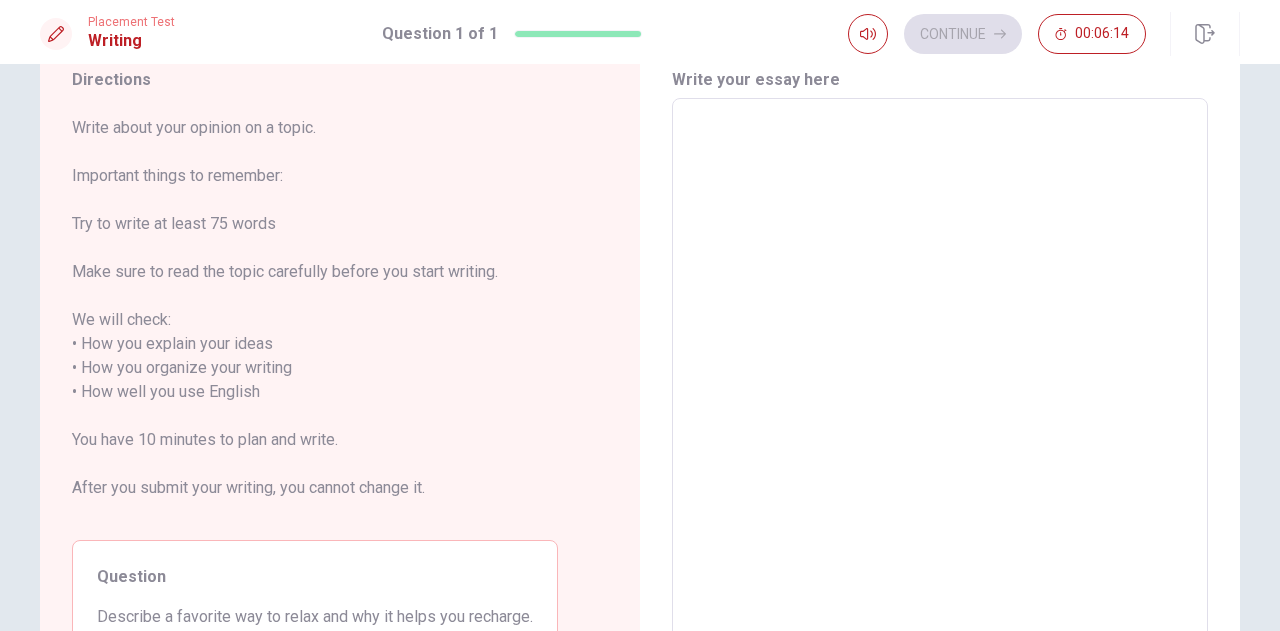click at bounding box center (940, 380) 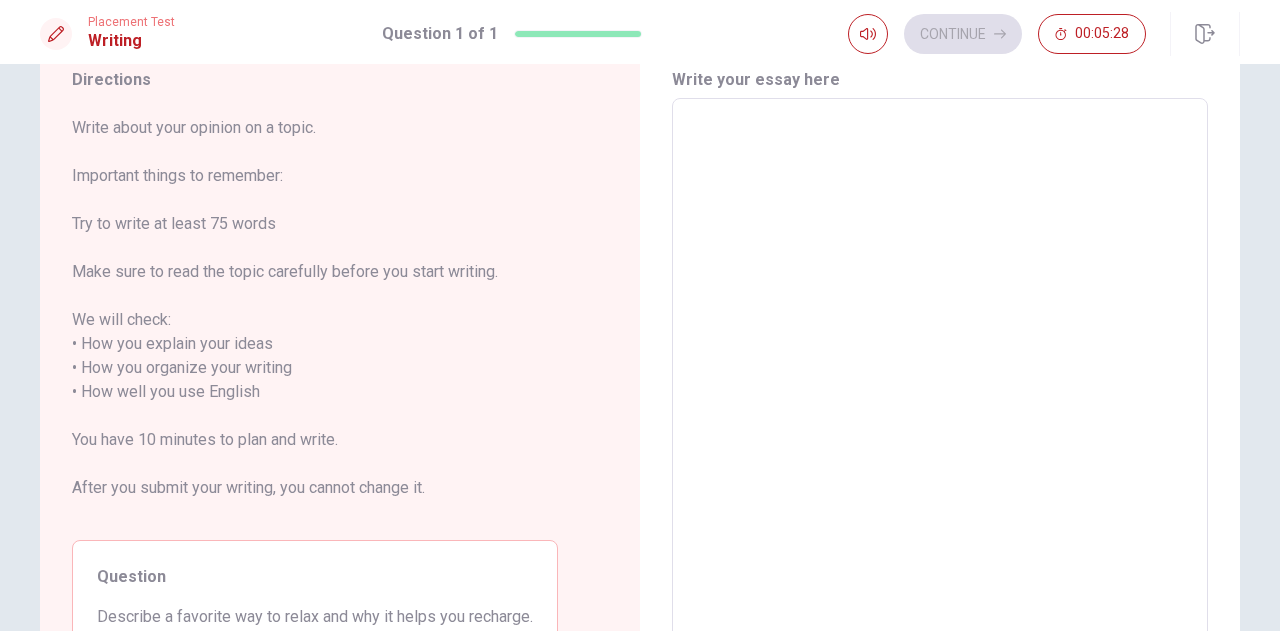 click at bounding box center (940, 380) 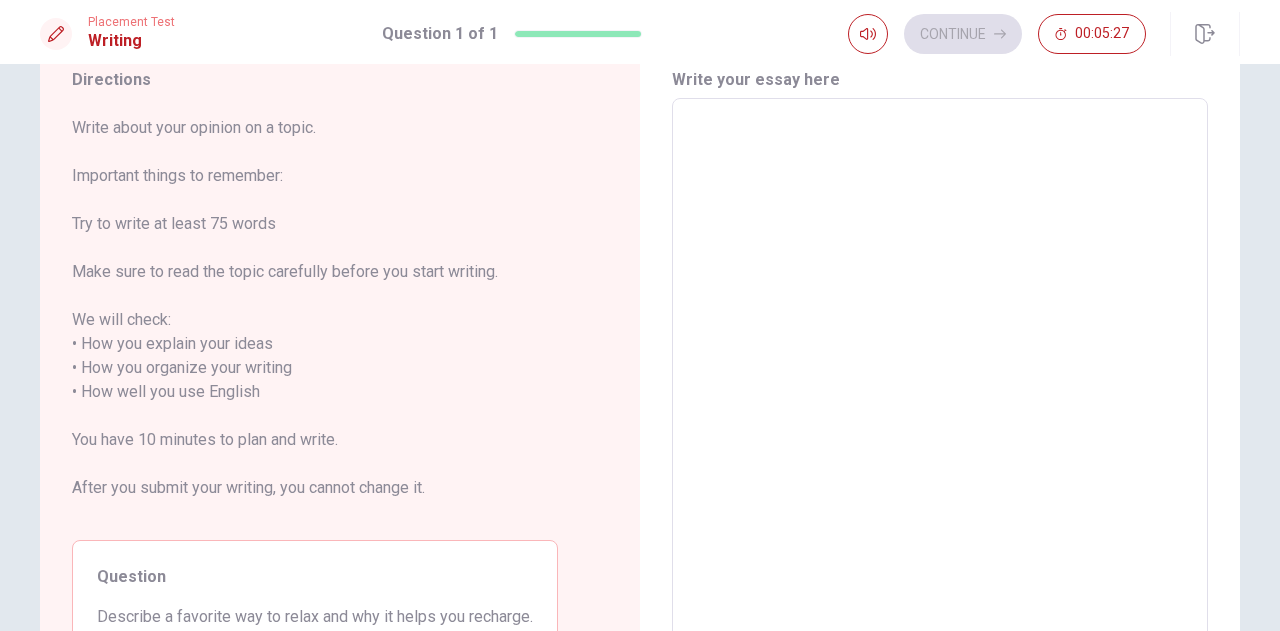click at bounding box center [940, 380] 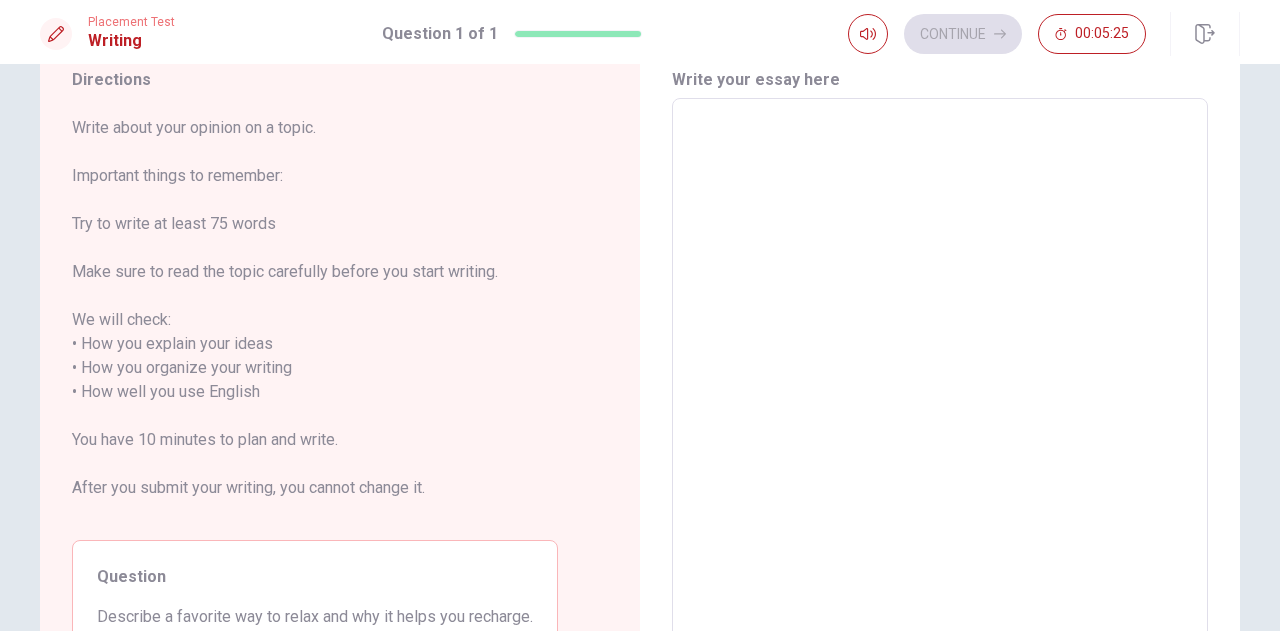 click at bounding box center [940, 380] 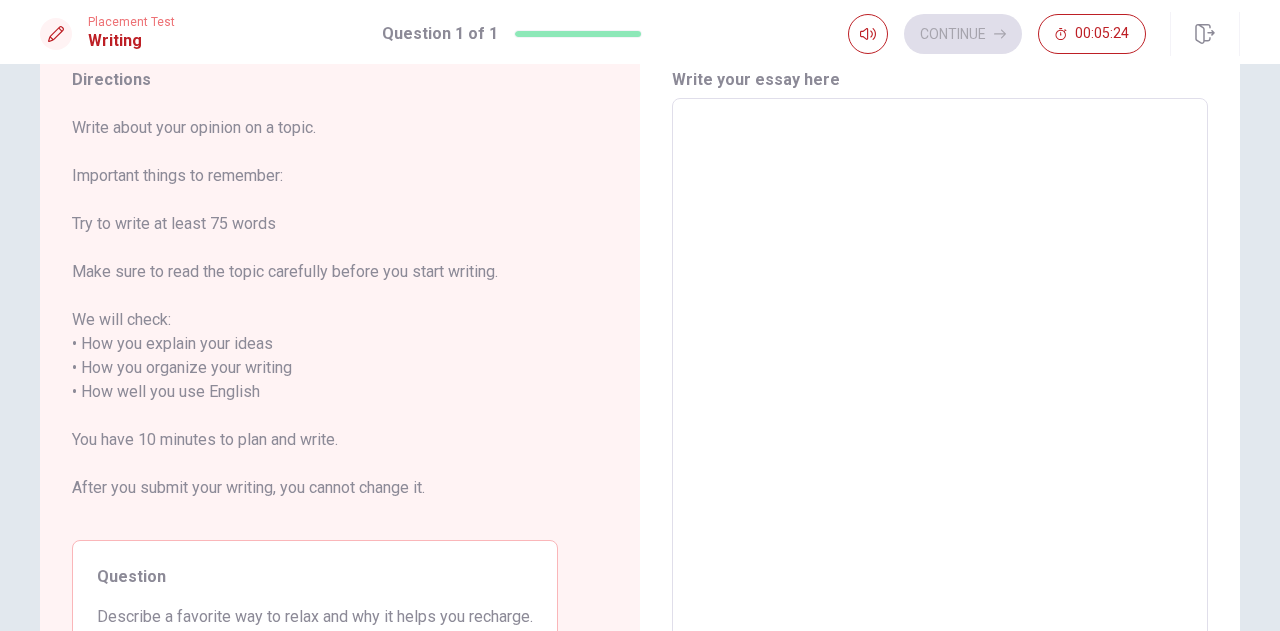 click at bounding box center [940, 380] 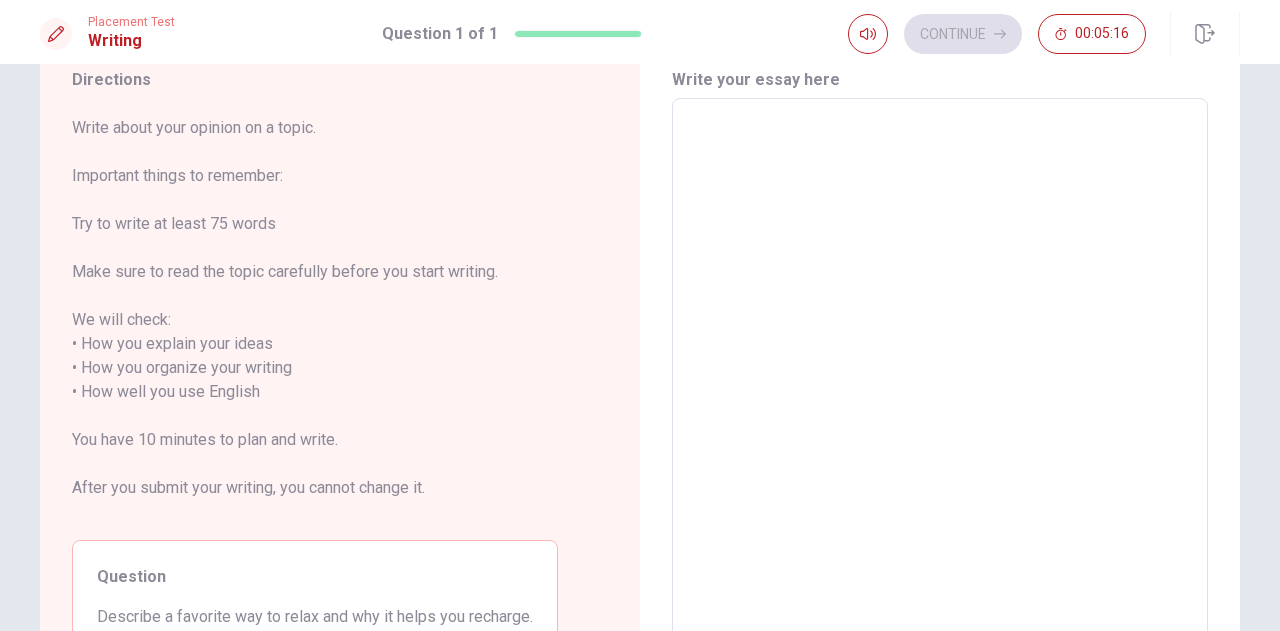 type on "O" 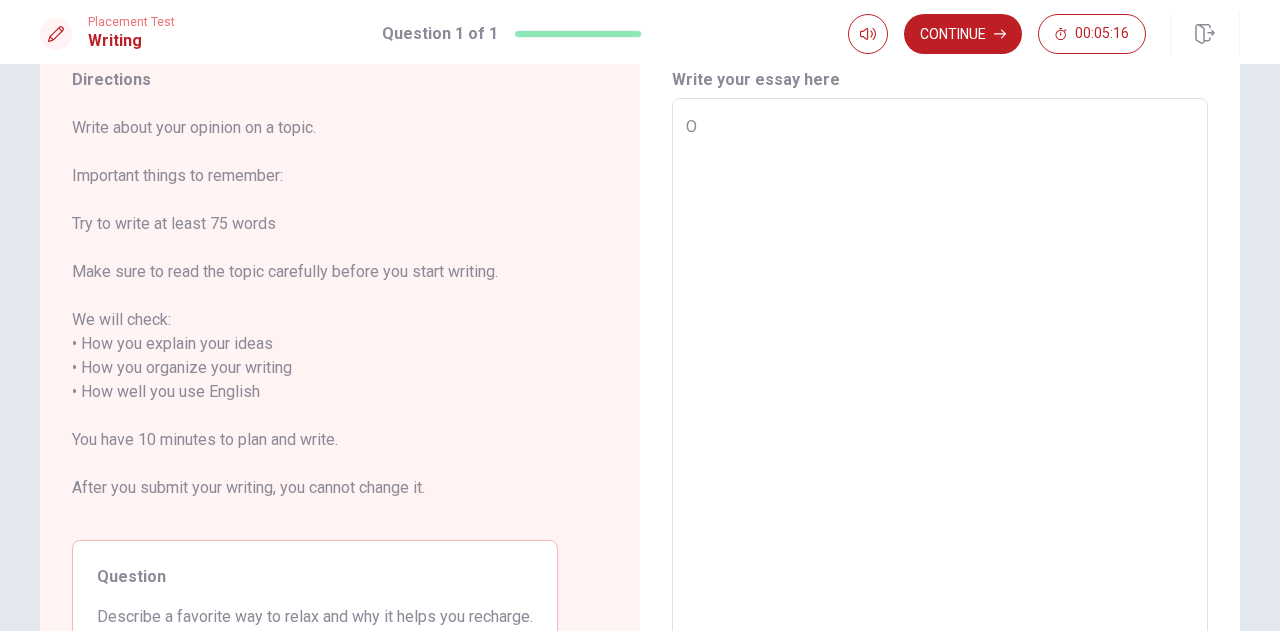 type on "x" 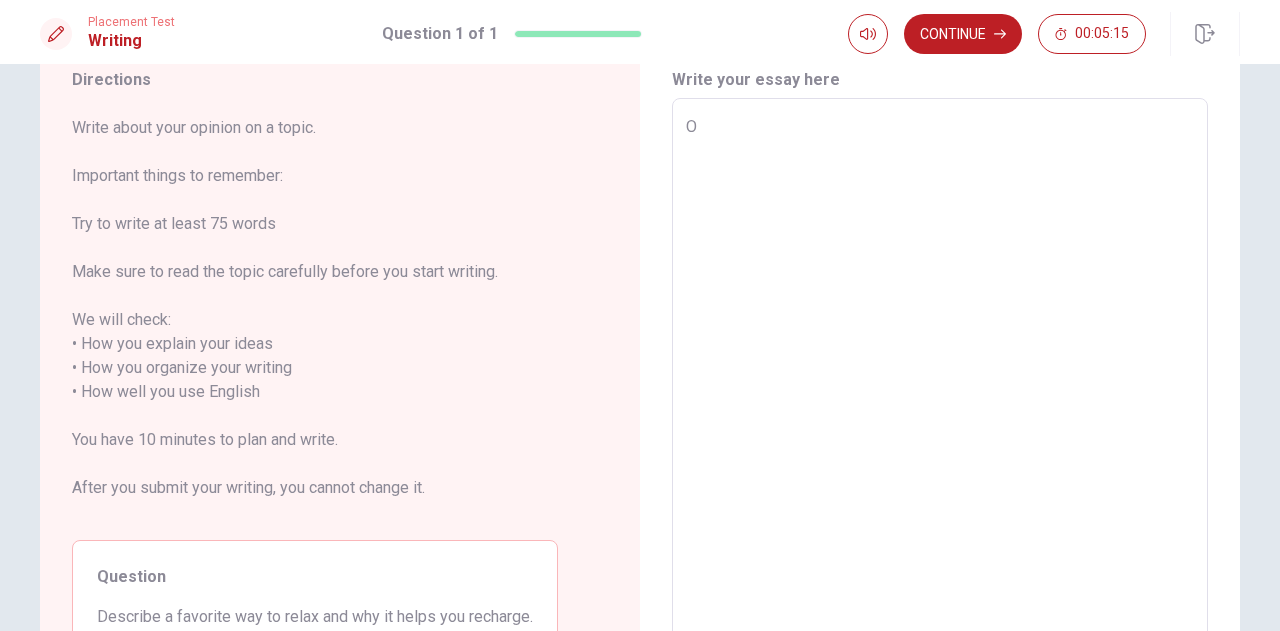 type on "On" 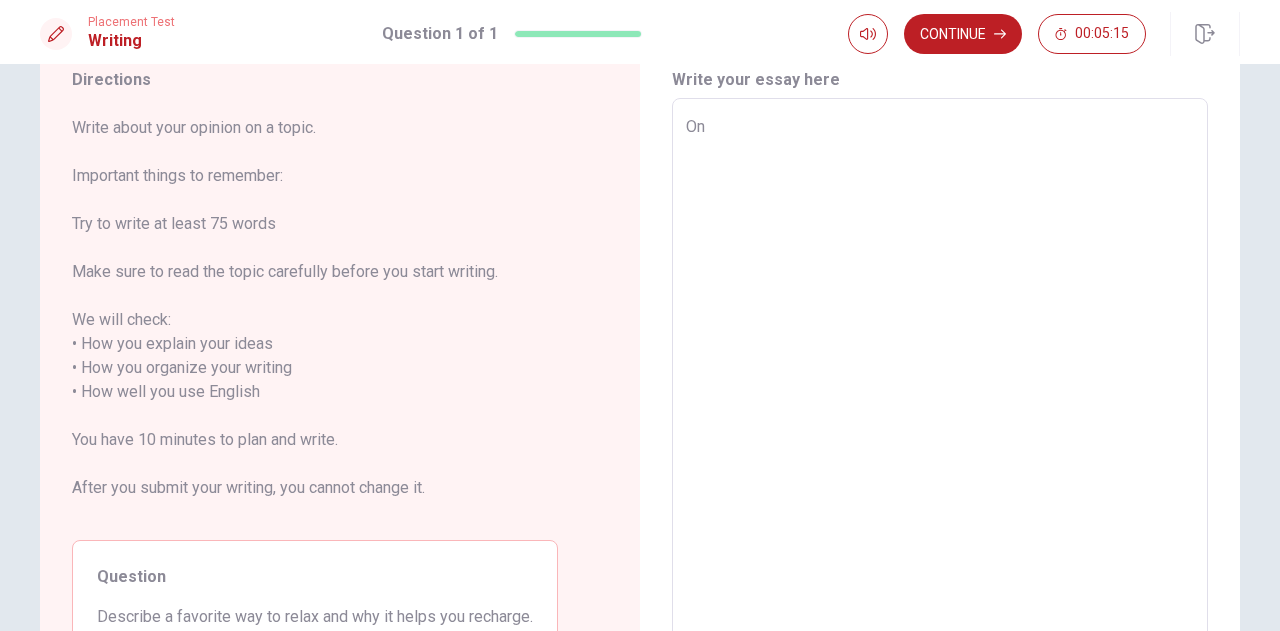 type on "x" 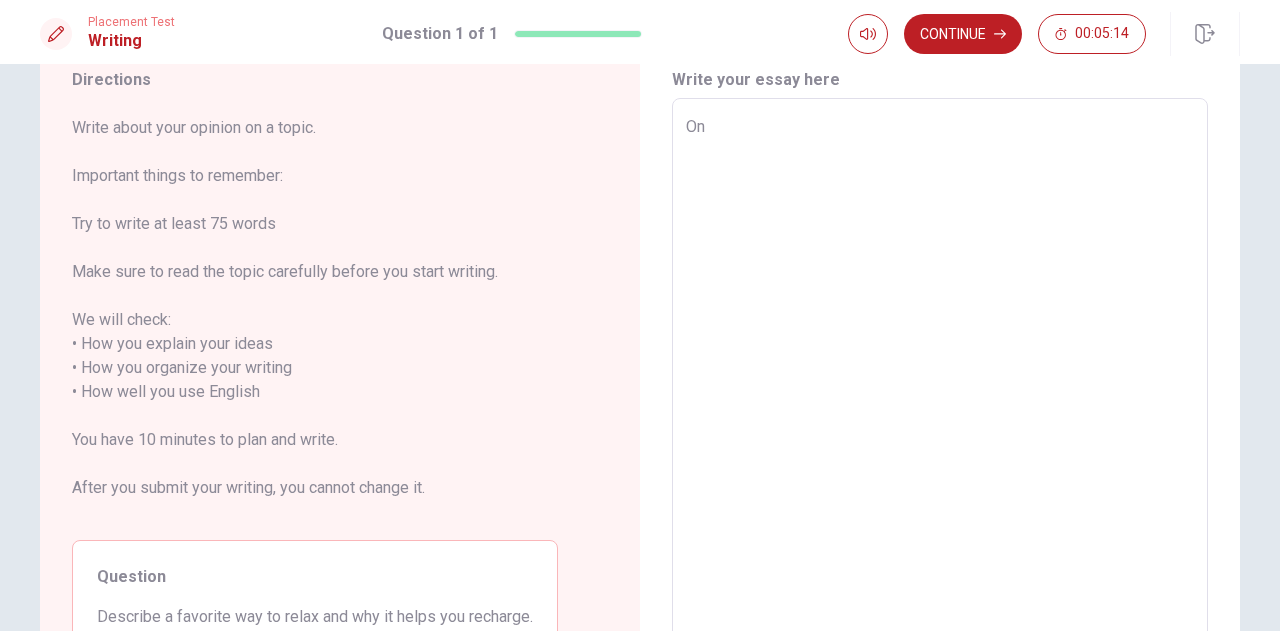 type on "One" 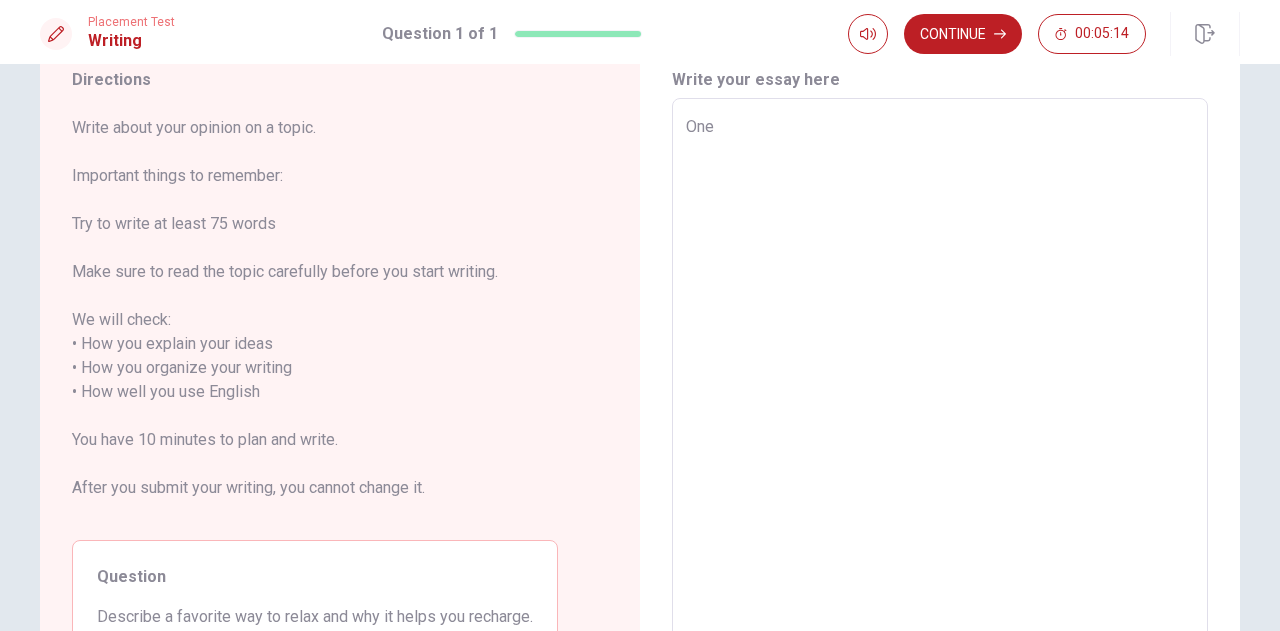 type on "x" 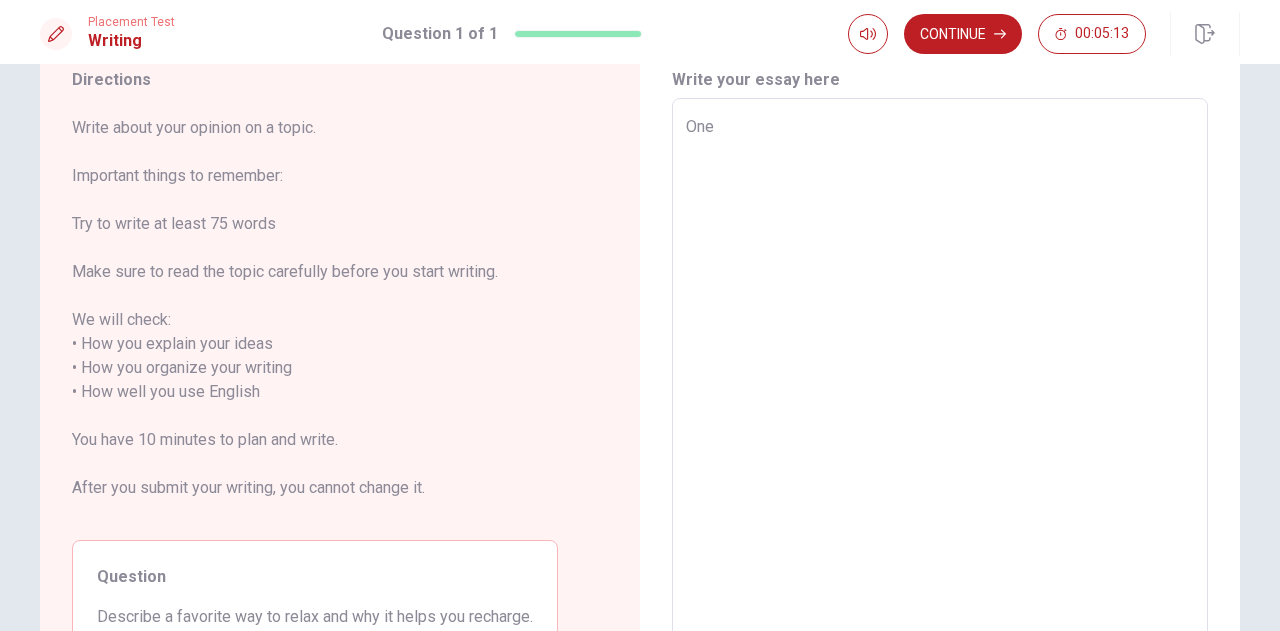 type on "One o" 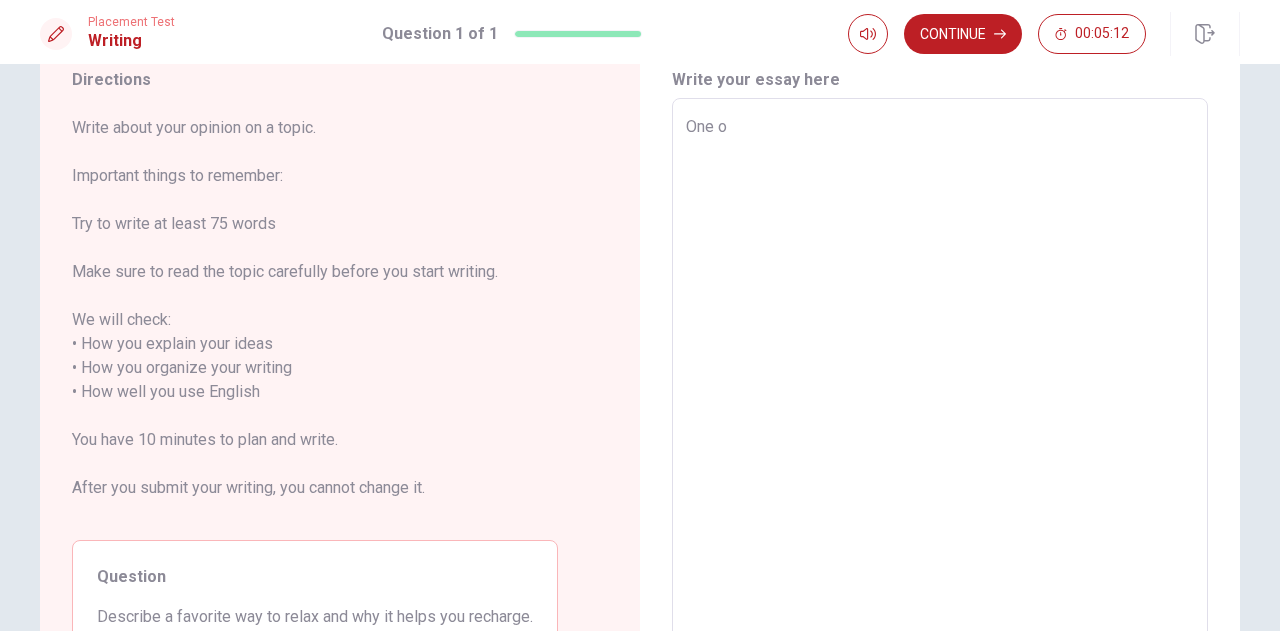 type on "x" 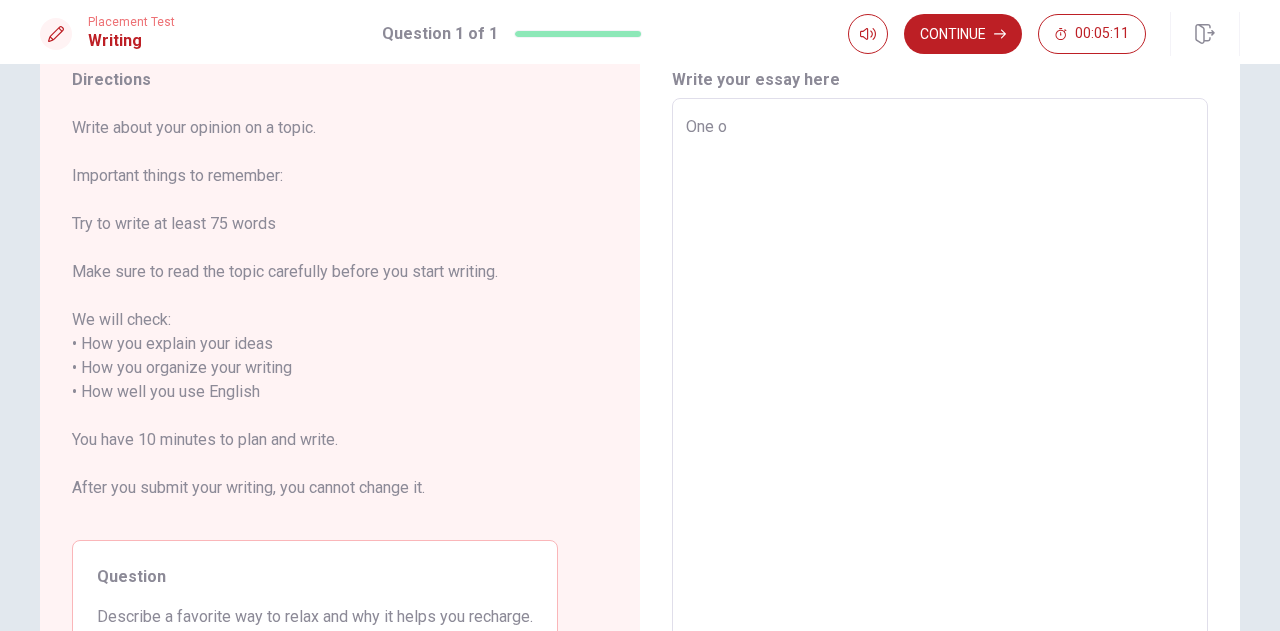 type on "One of" 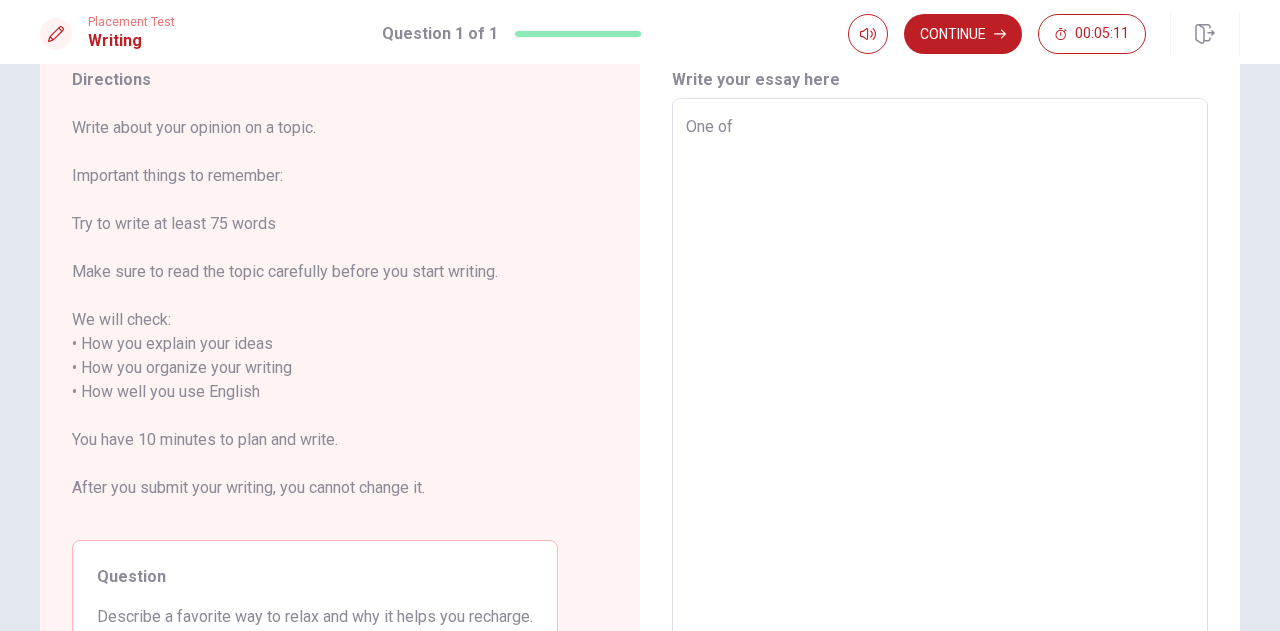 type on "x" 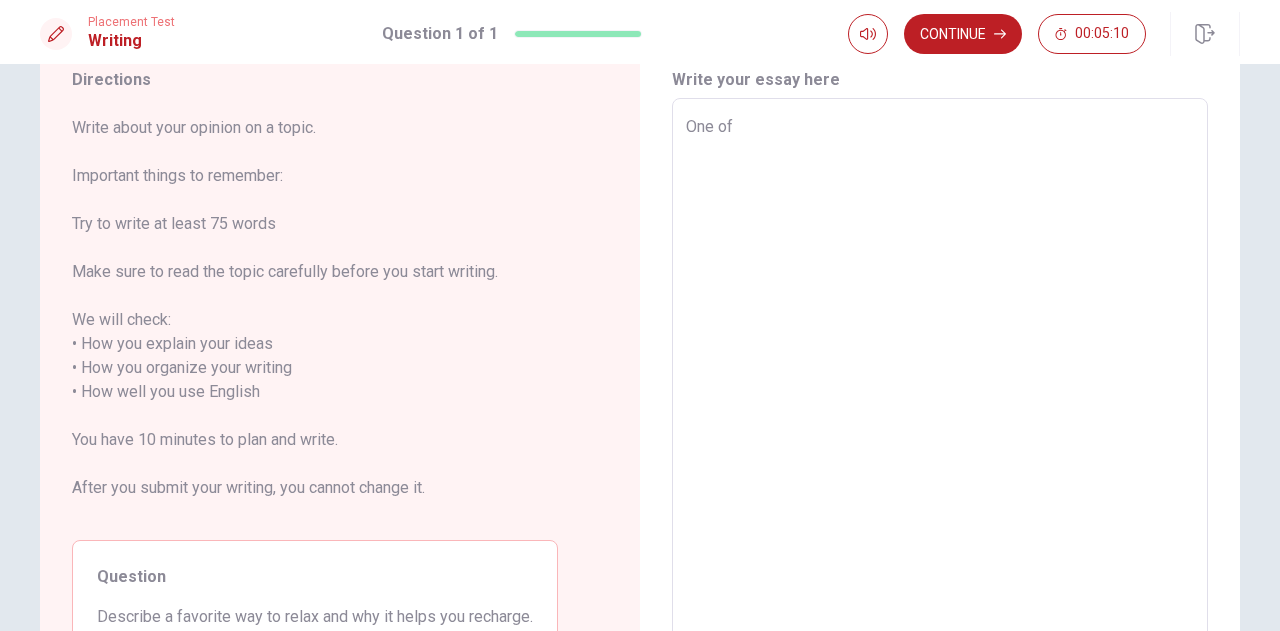 type on "x" 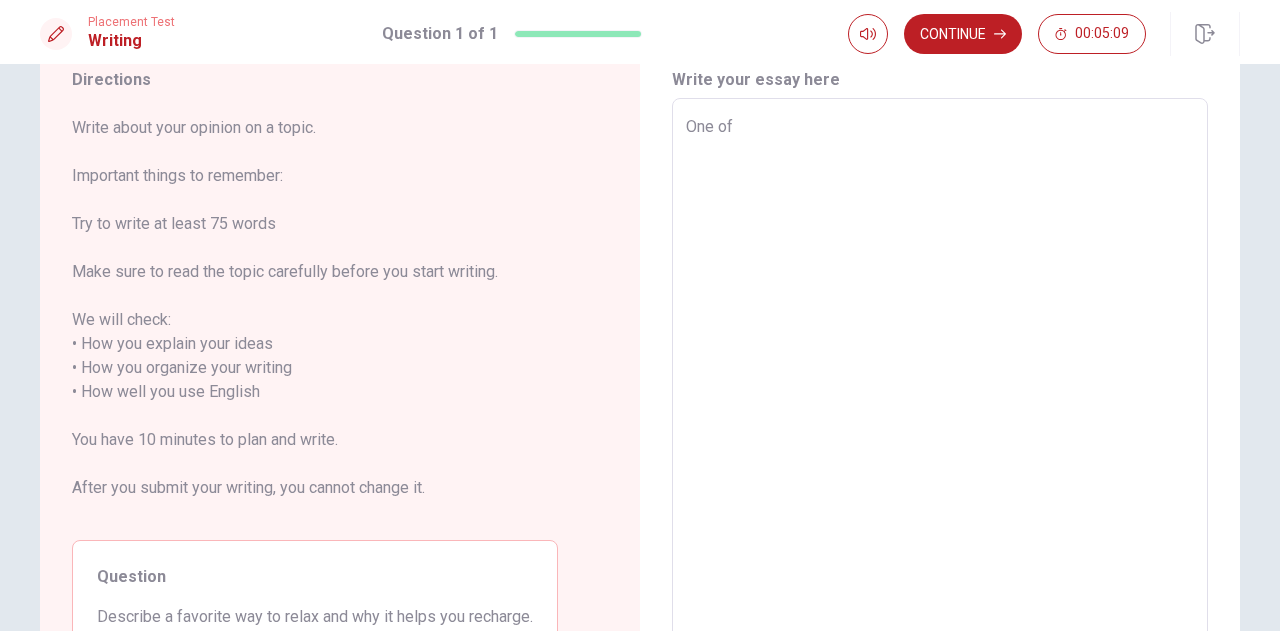 type on "One of m" 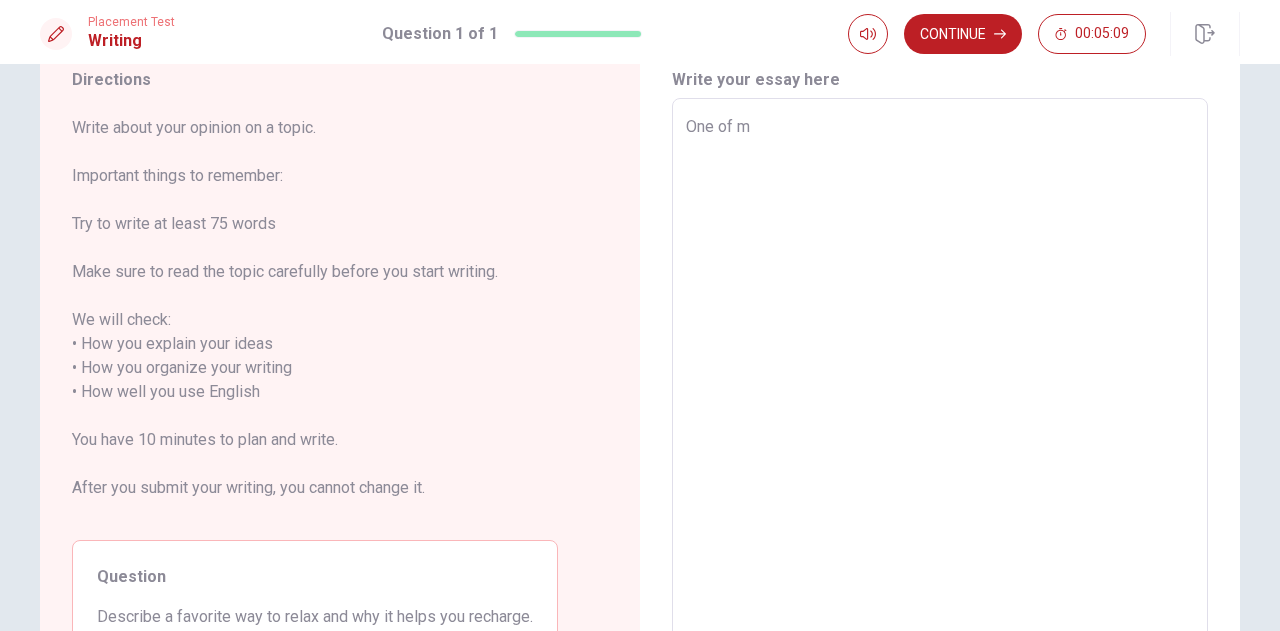 type on "x" 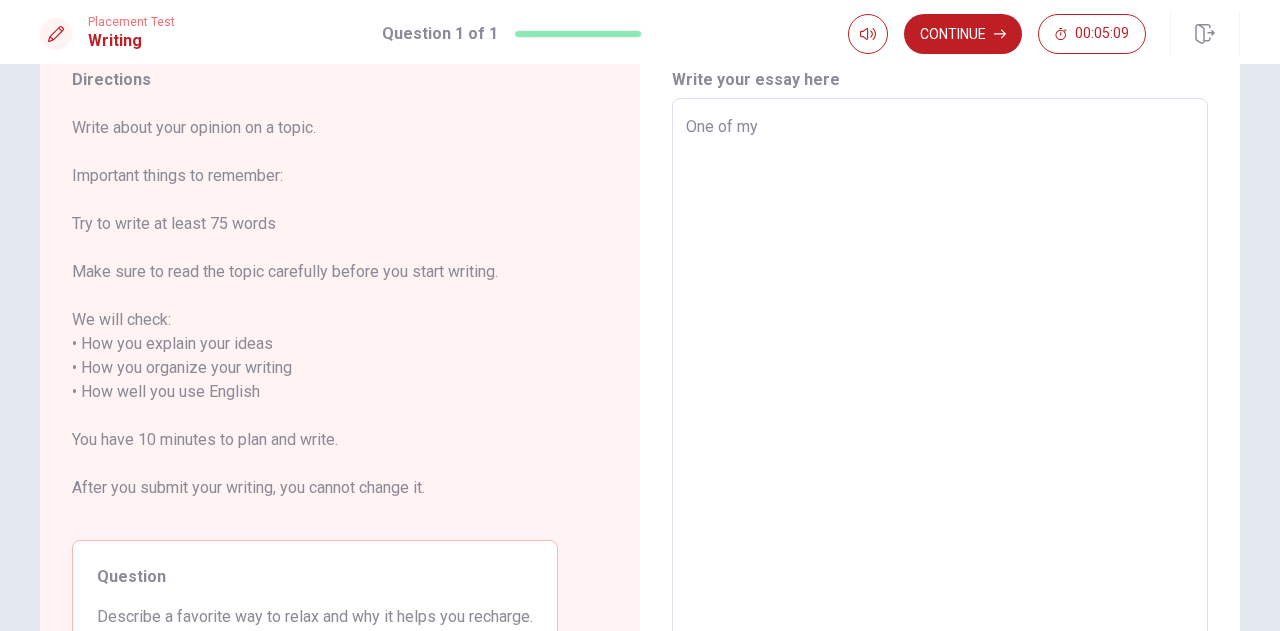 type on "x" 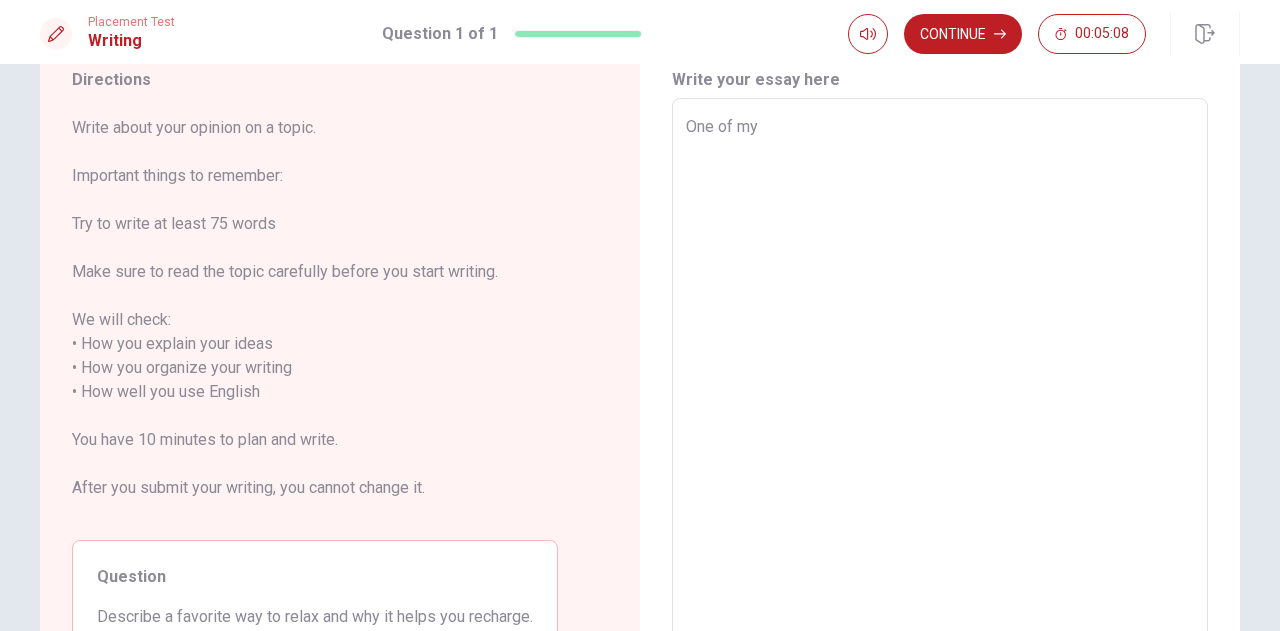type on "One of my f" 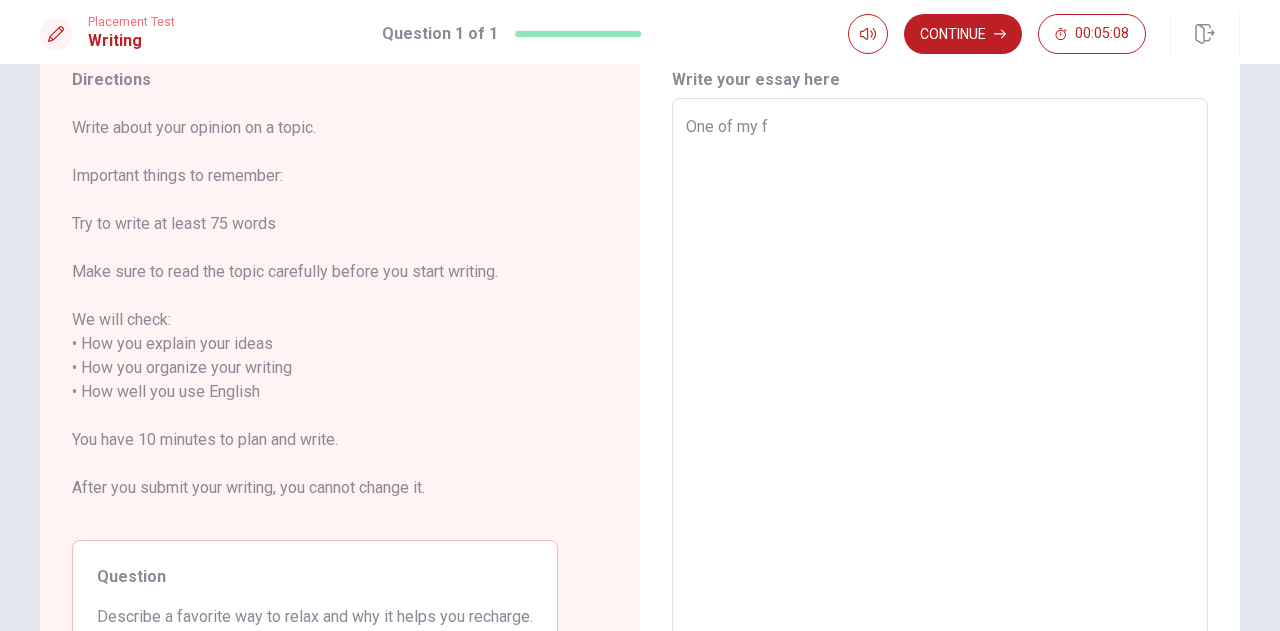 type on "x" 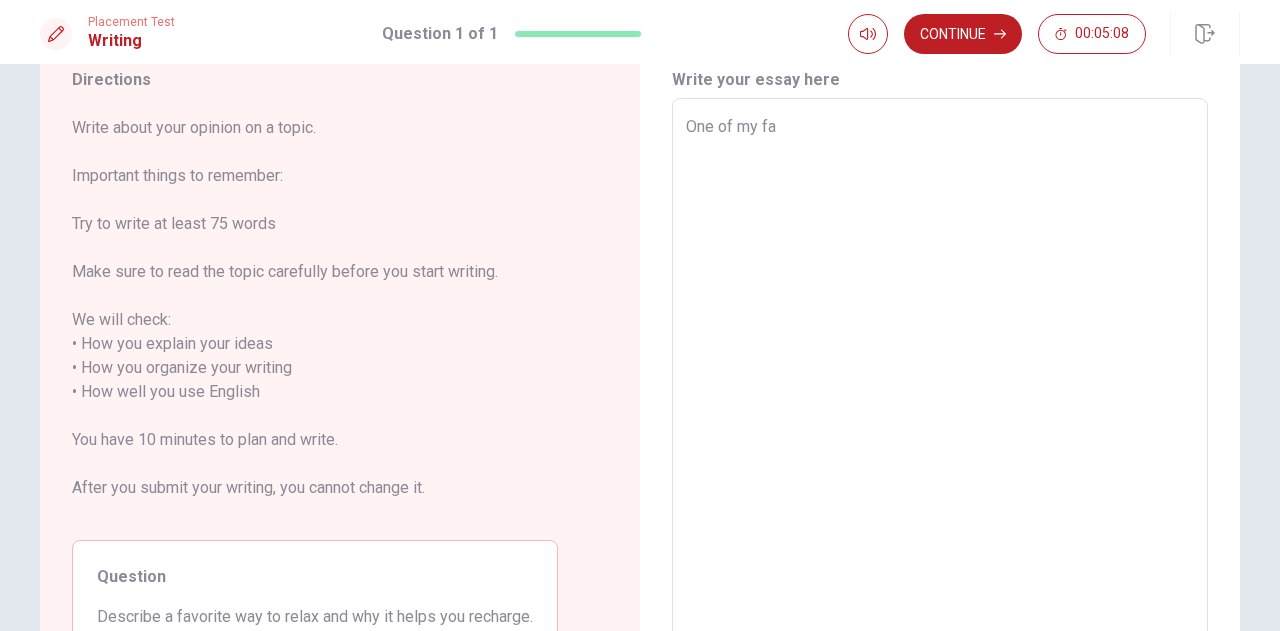 type on "x" 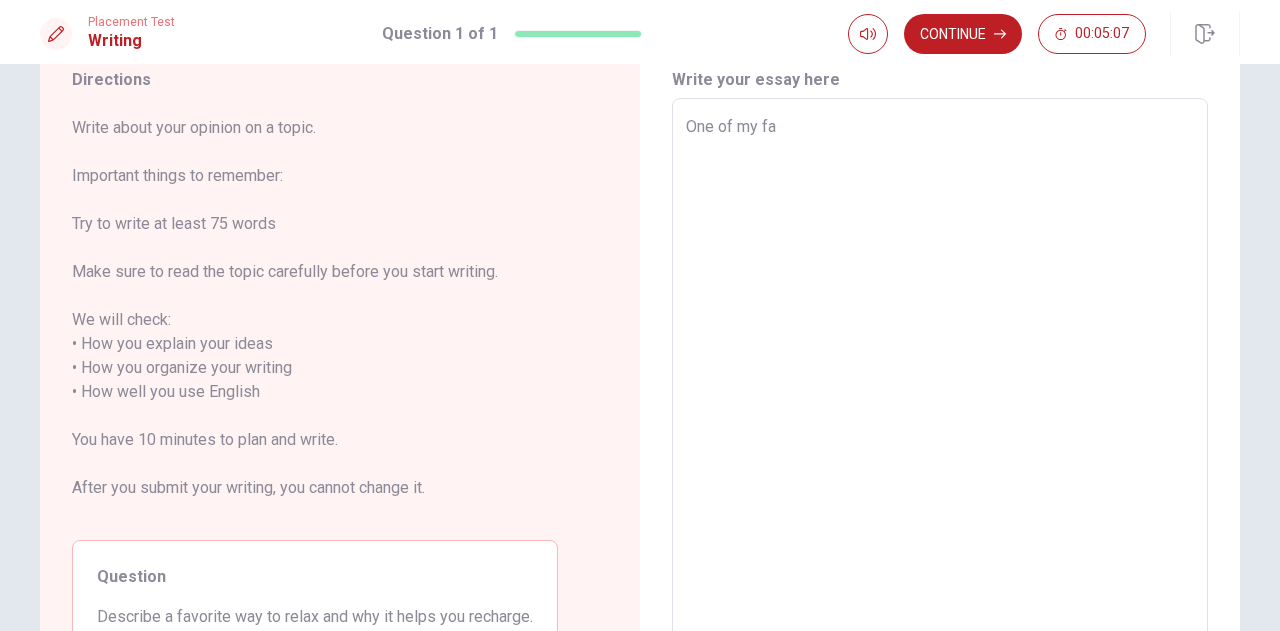 type on "One of my fav" 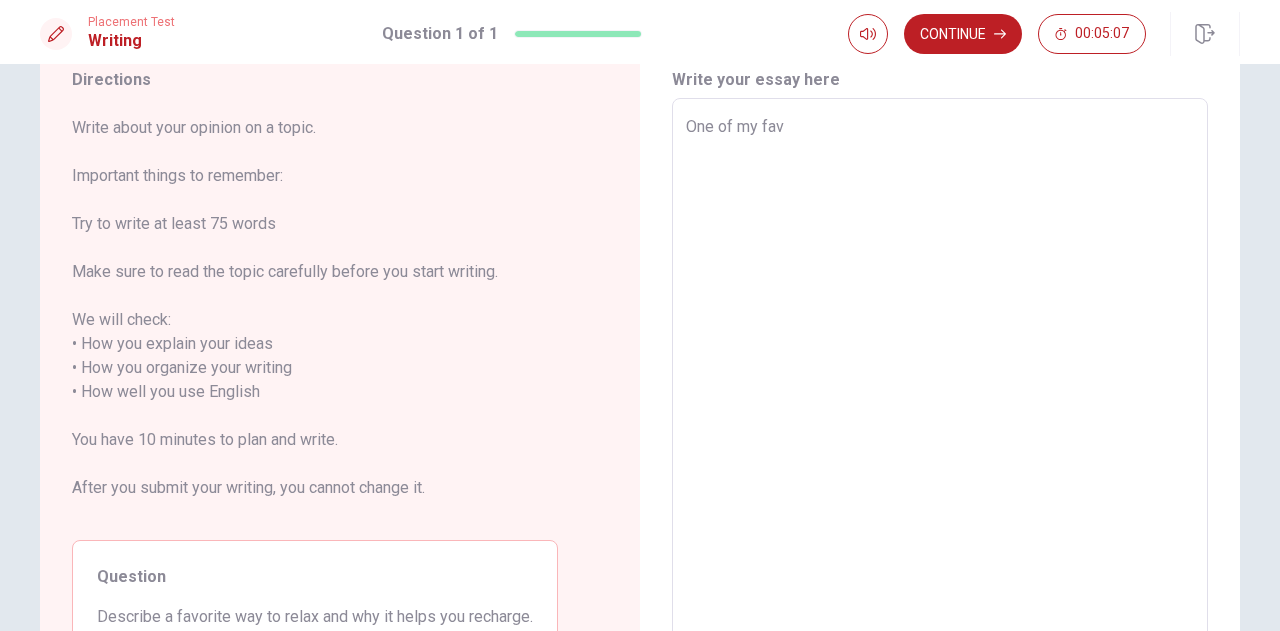 type on "x" 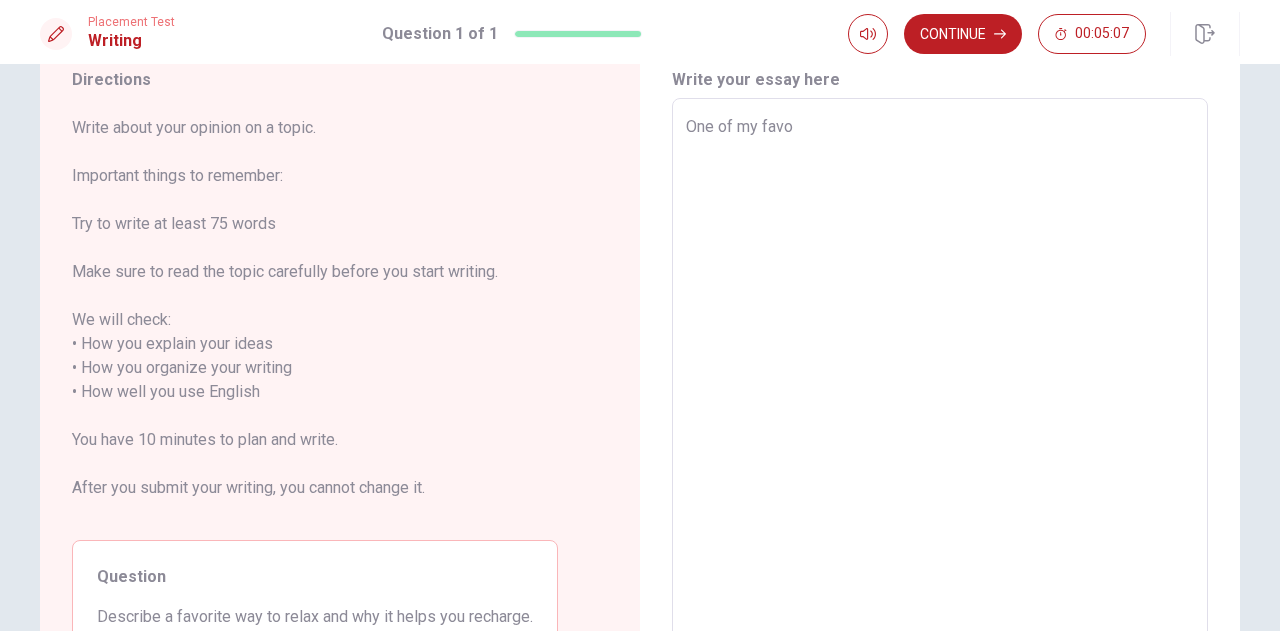 type on "x" 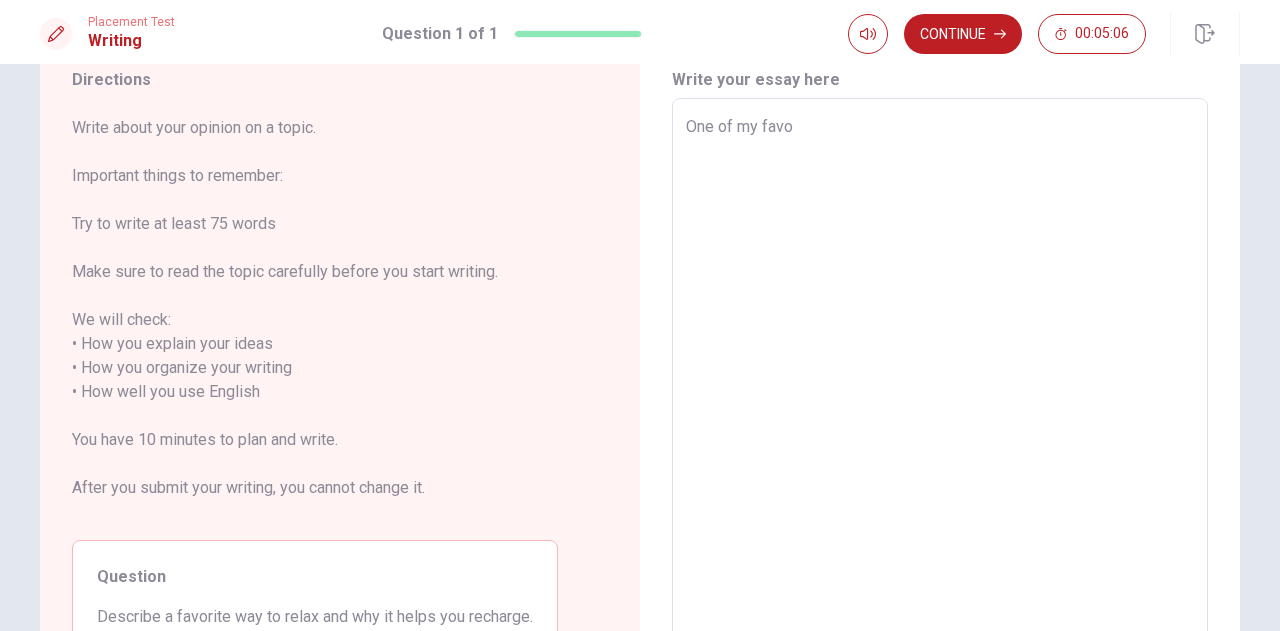 type on "One of my favor" 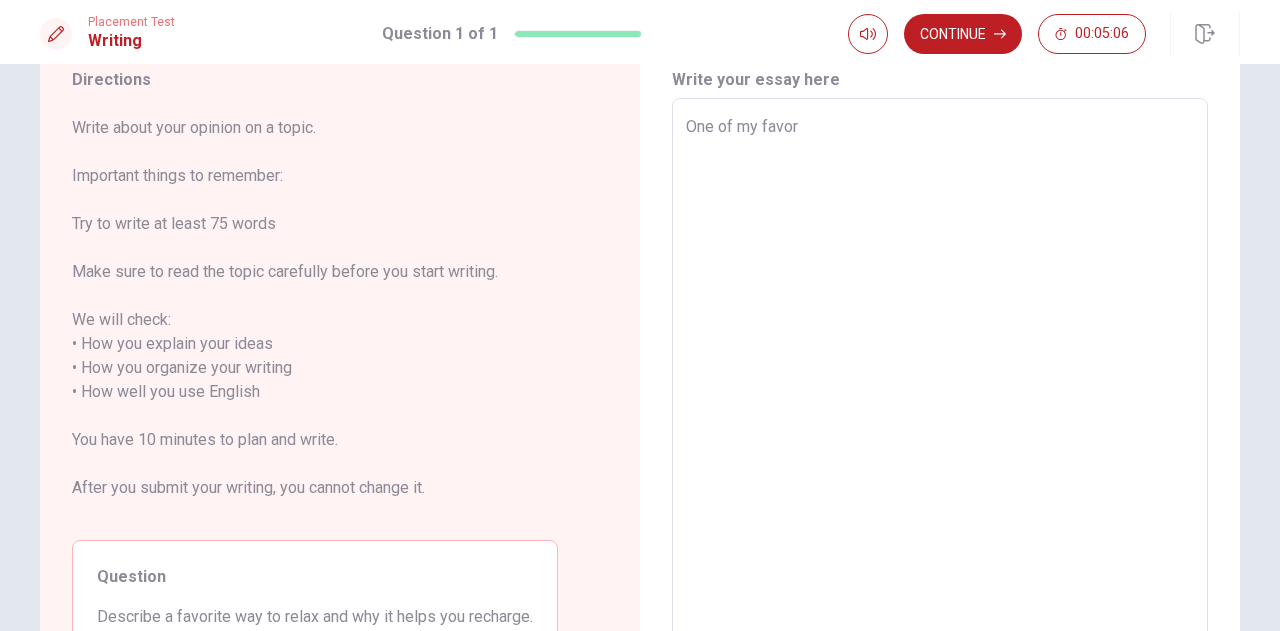 type on "x" 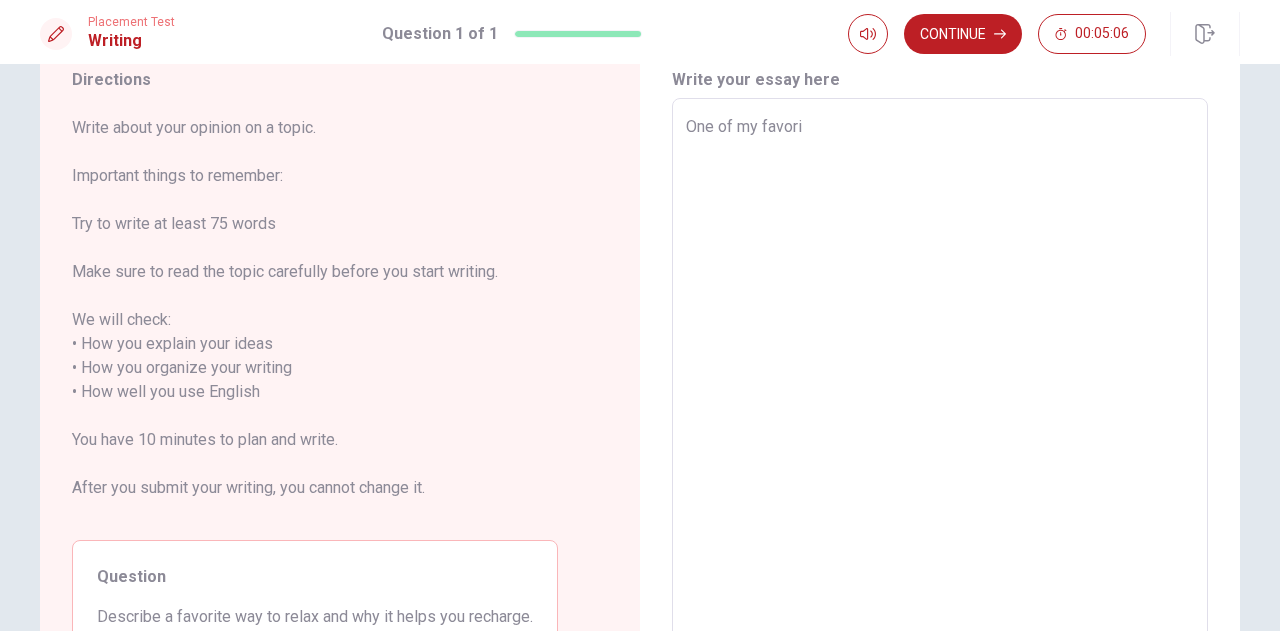 type on "x" 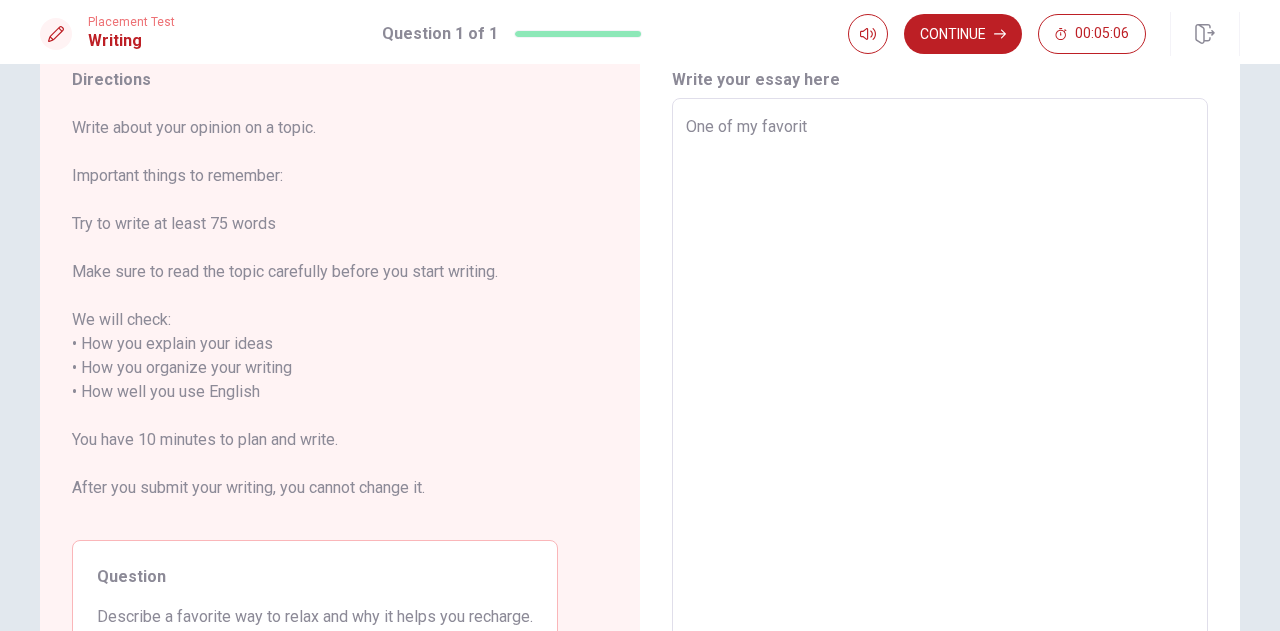type on "x" 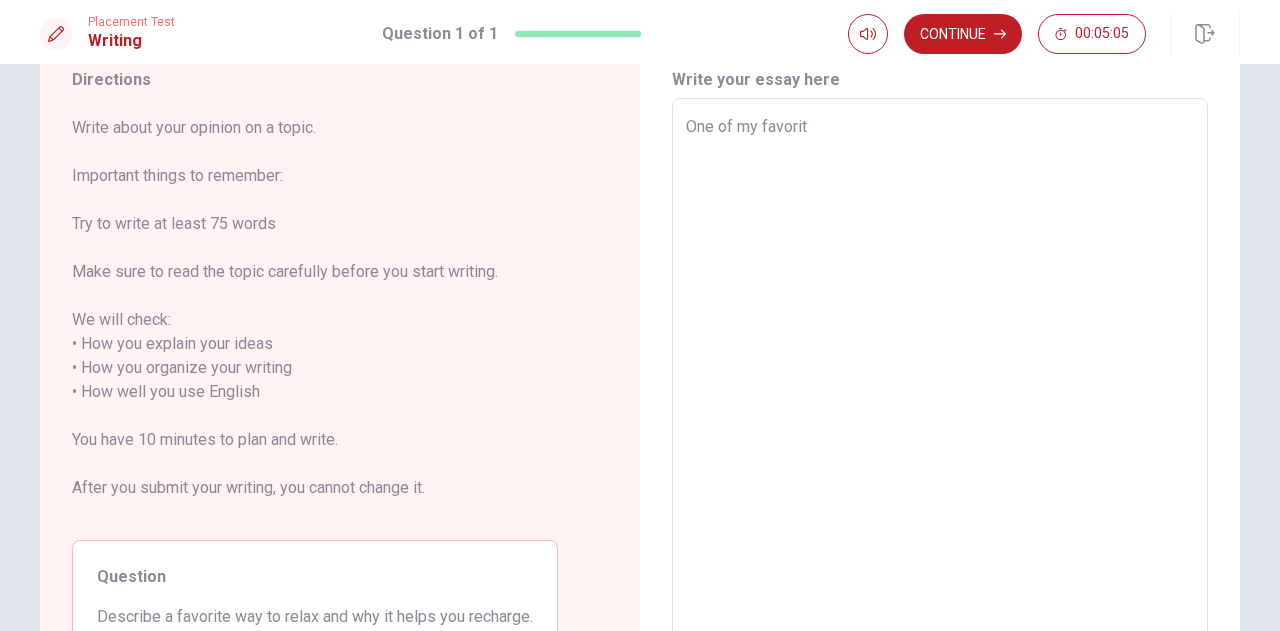 type on "One of my favorite" 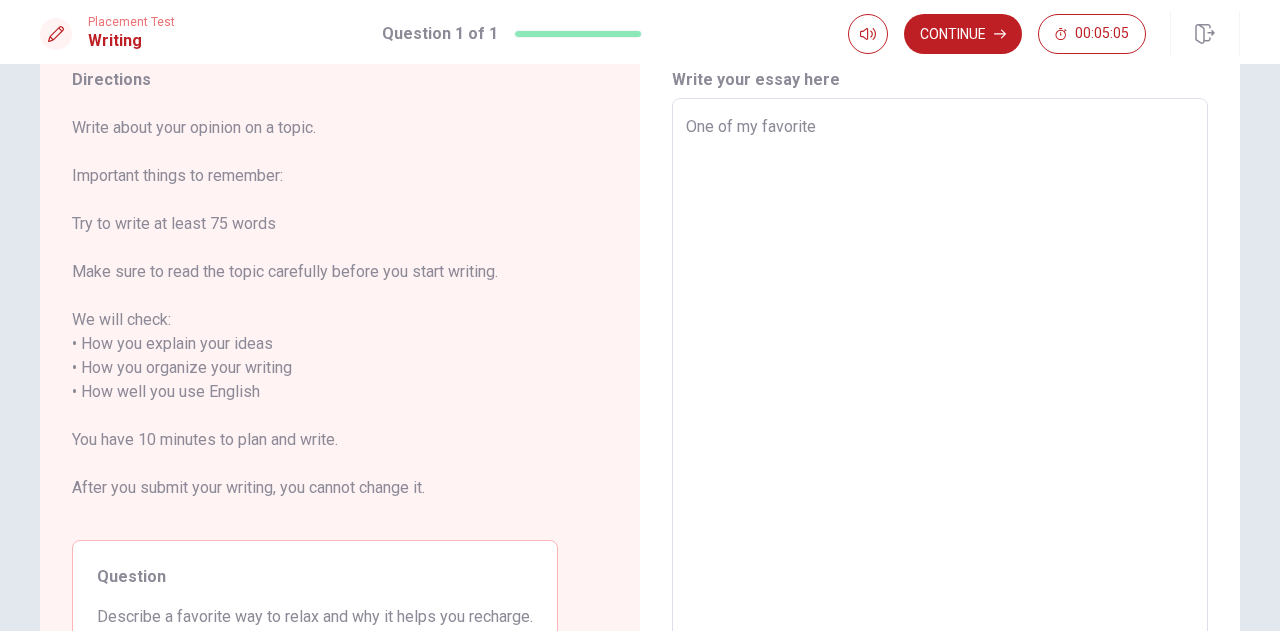 type on "x" 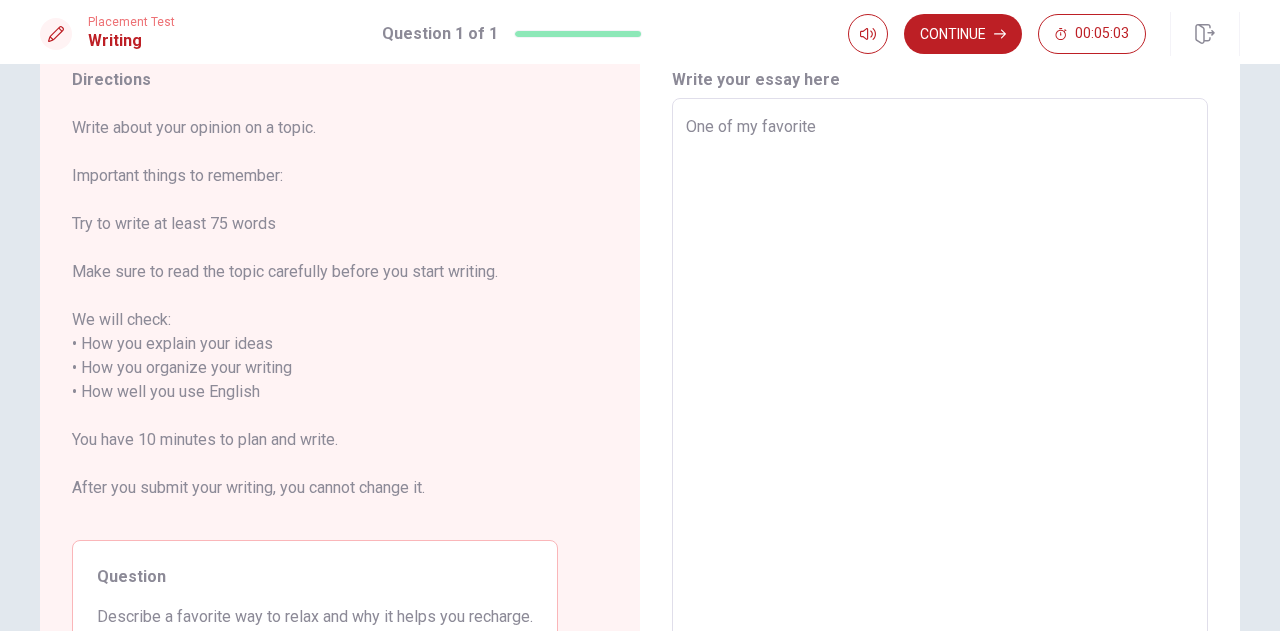 type on "x" 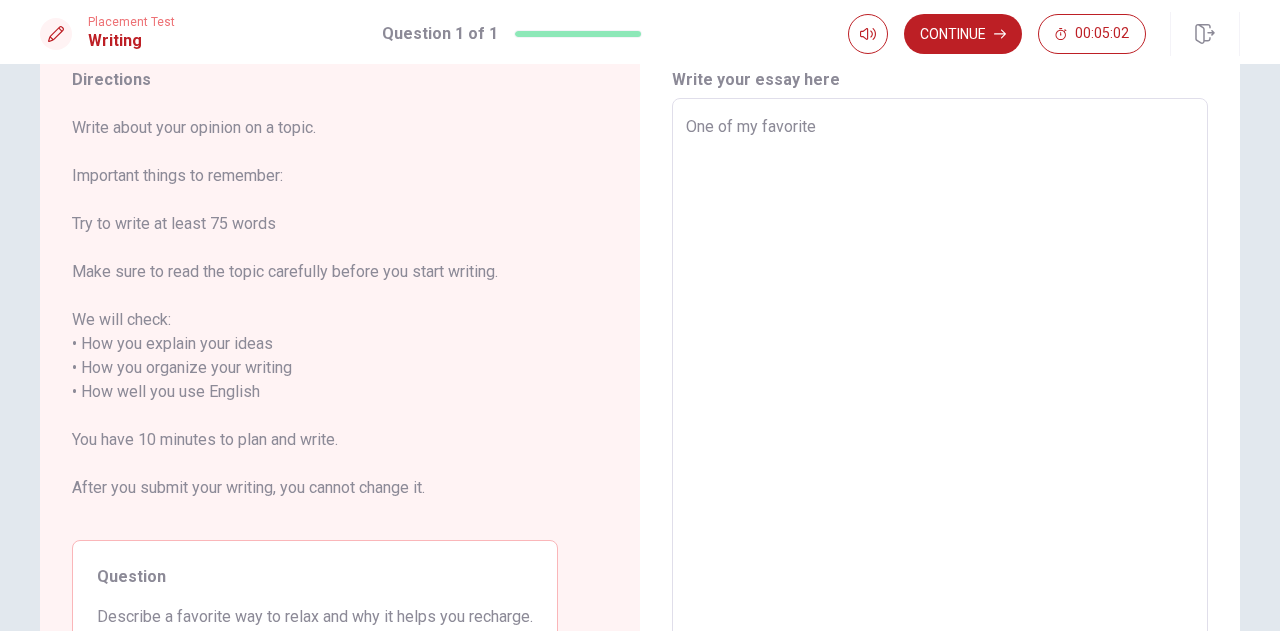 type on "One of my favorite w" 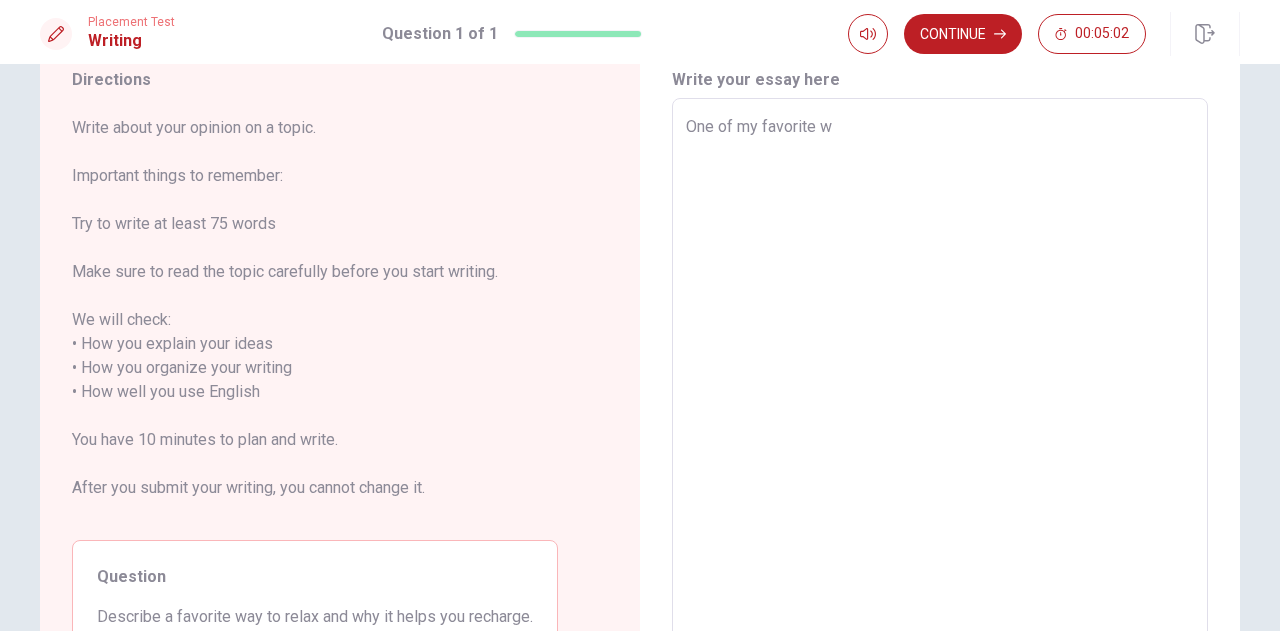 type on "x" 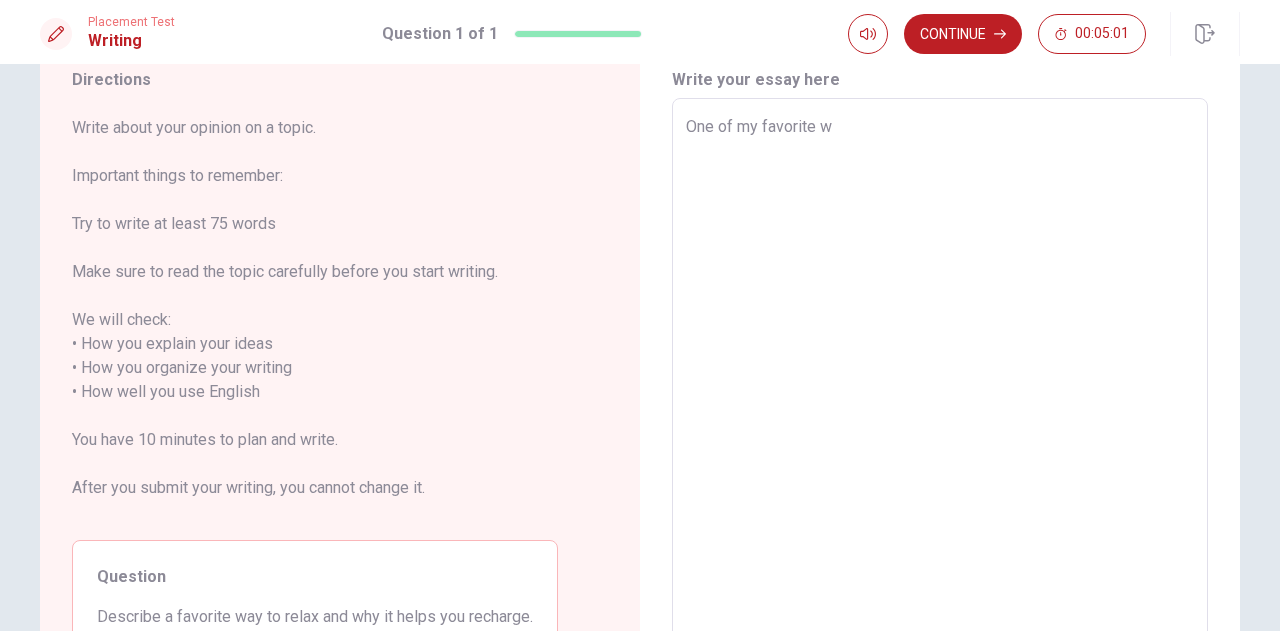 type on "One of my favorite wa" 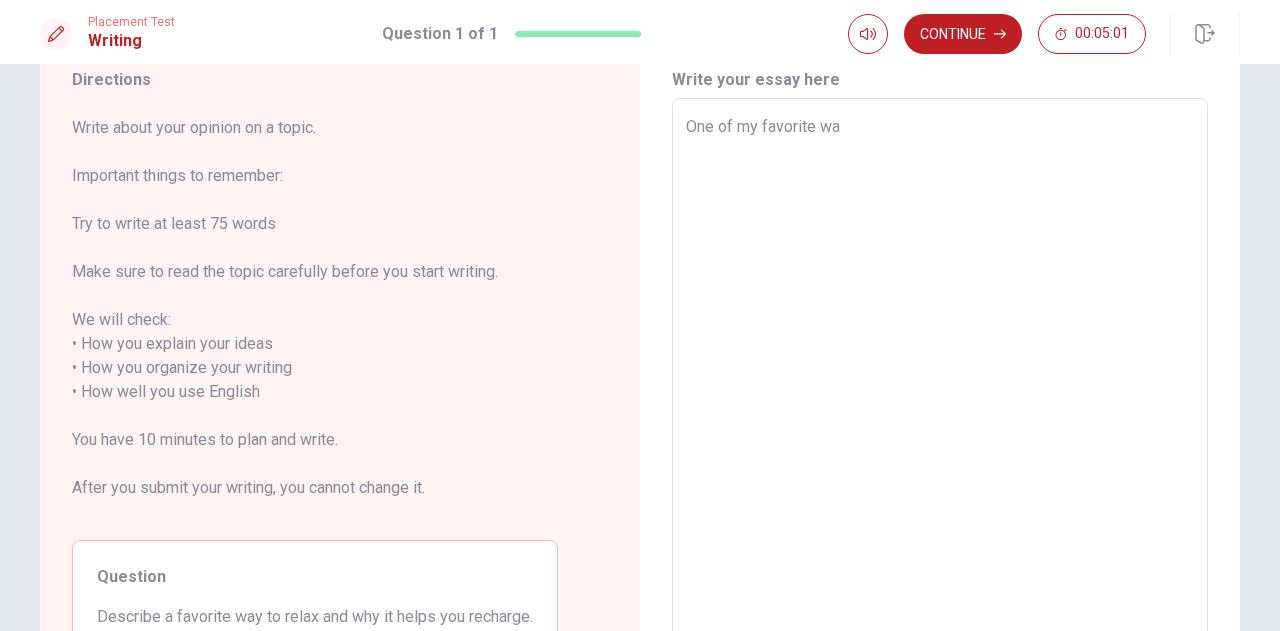 type on "x" 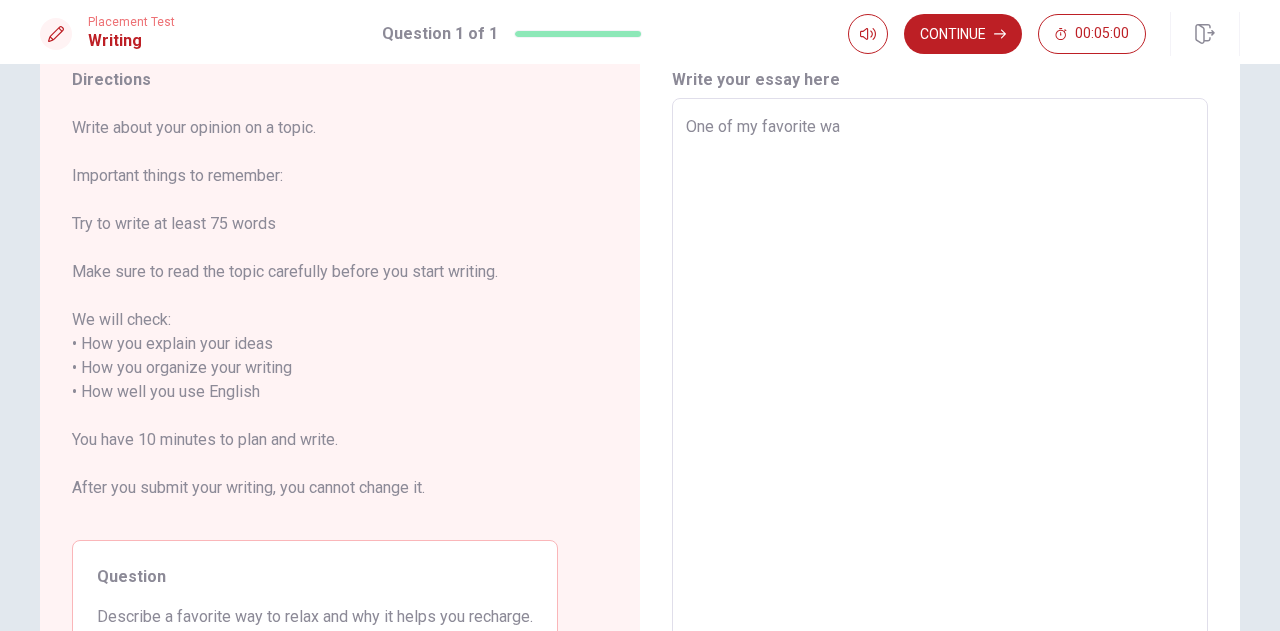 type on "One of my favorite way" 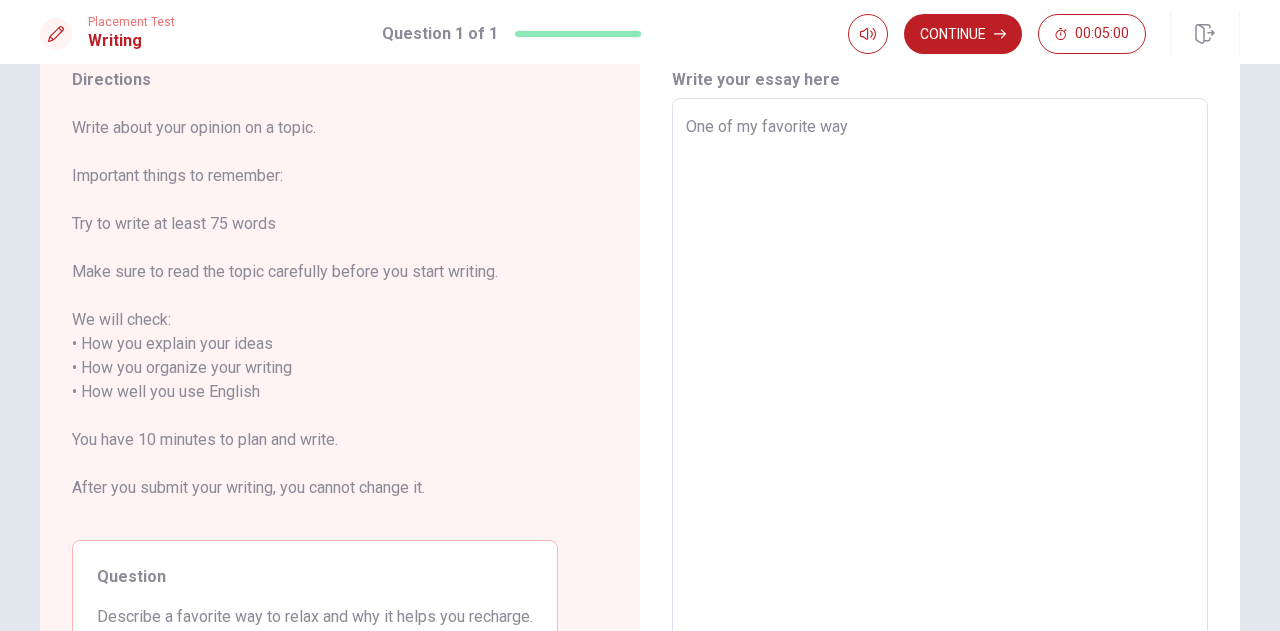 type on "x" 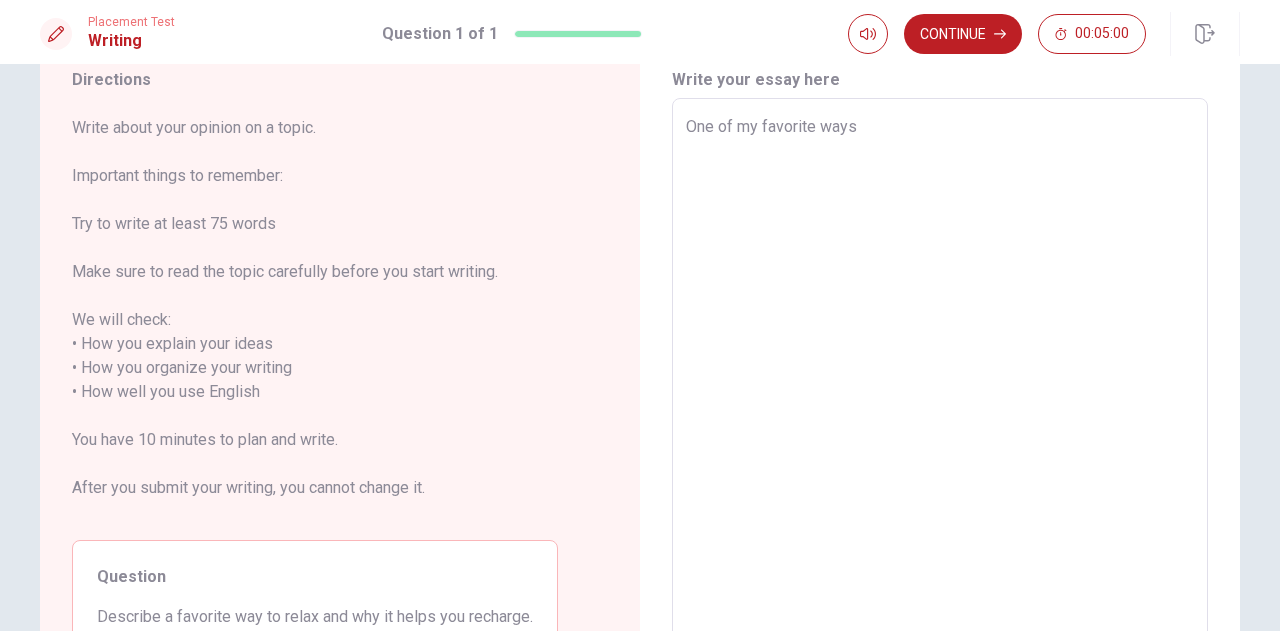 type on "x" 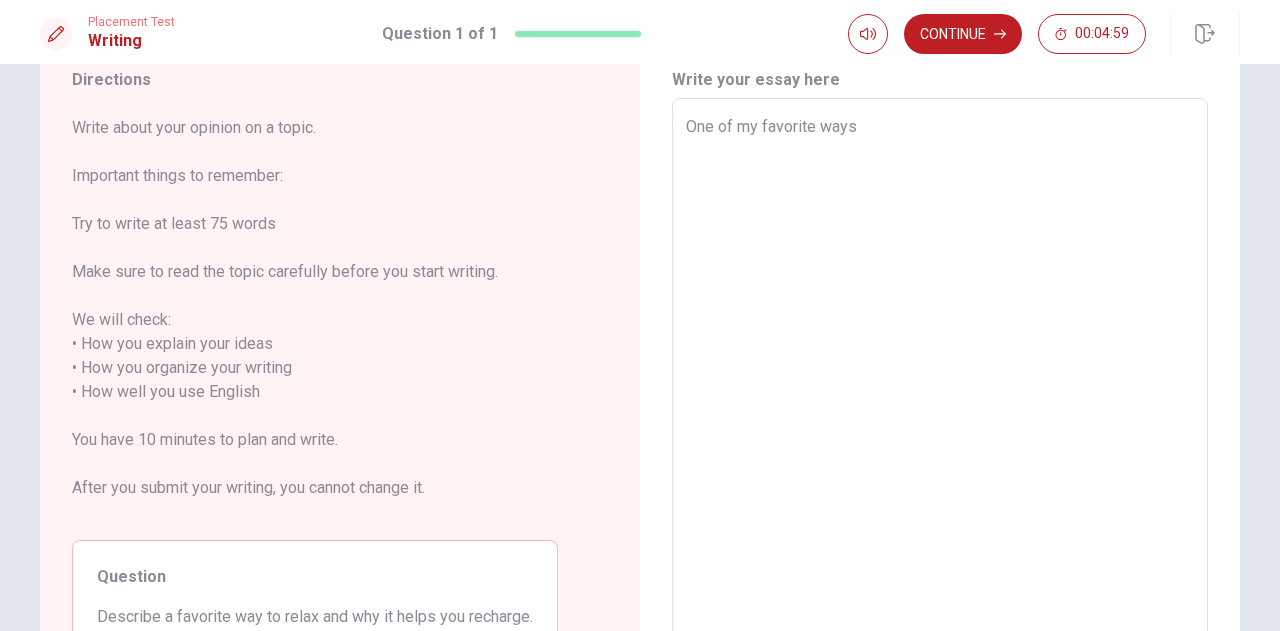 type on "One of my favorite ways r" 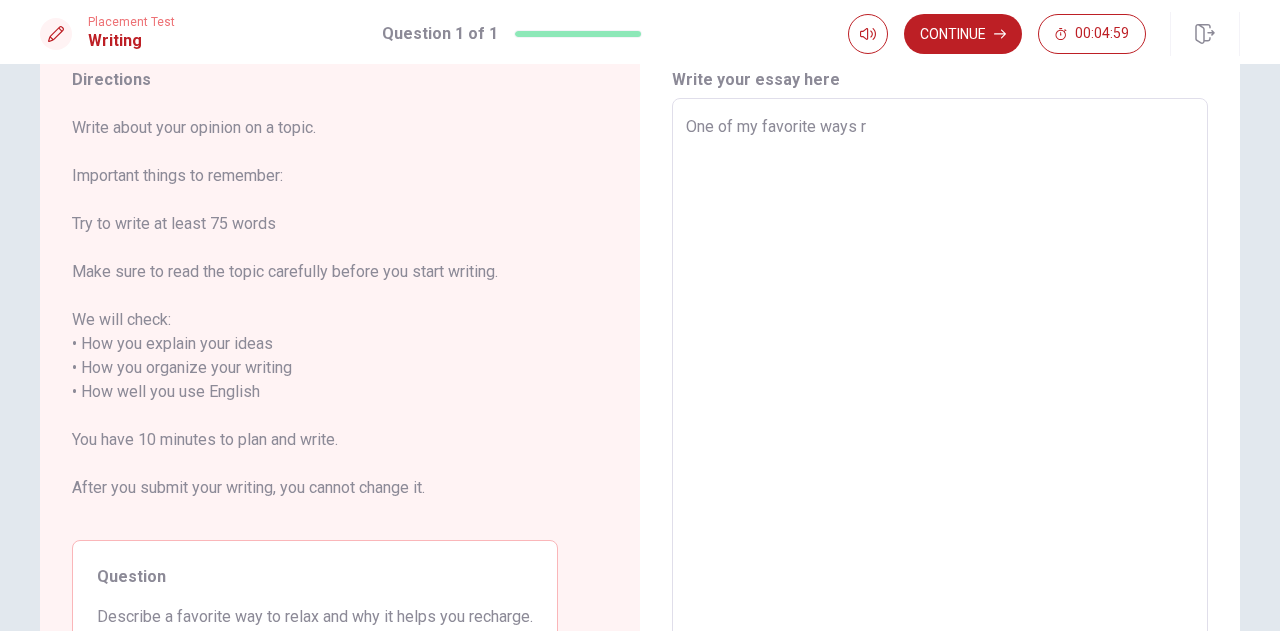 type on "x" 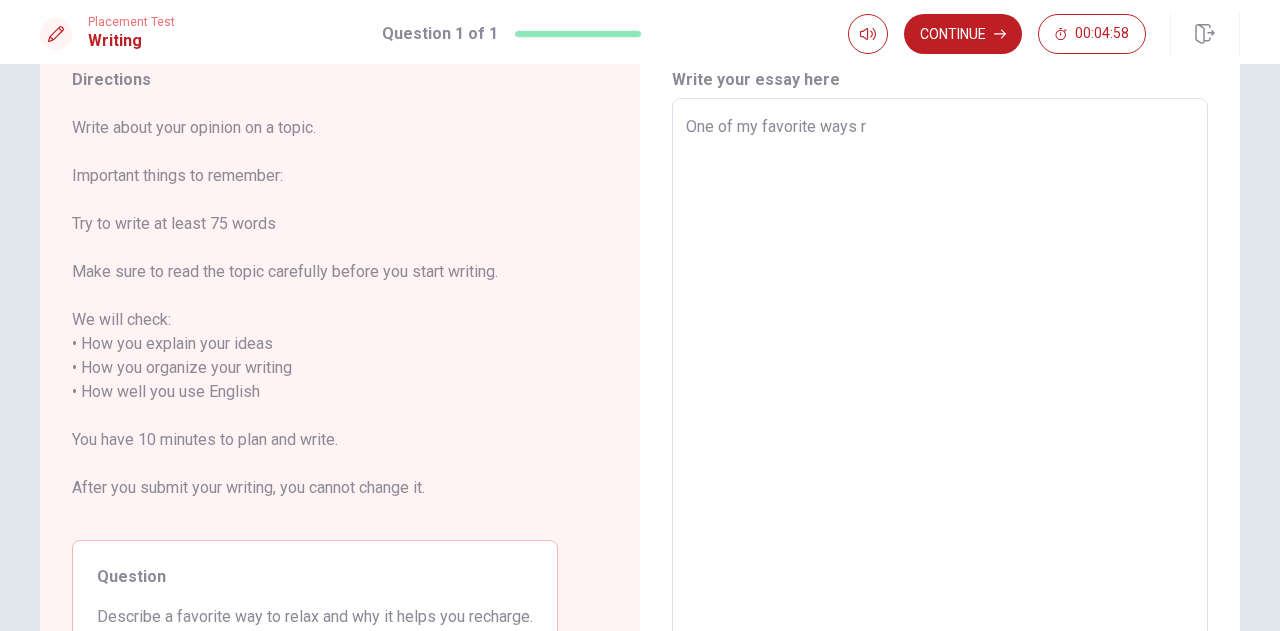 type on "One of my favorite ways" 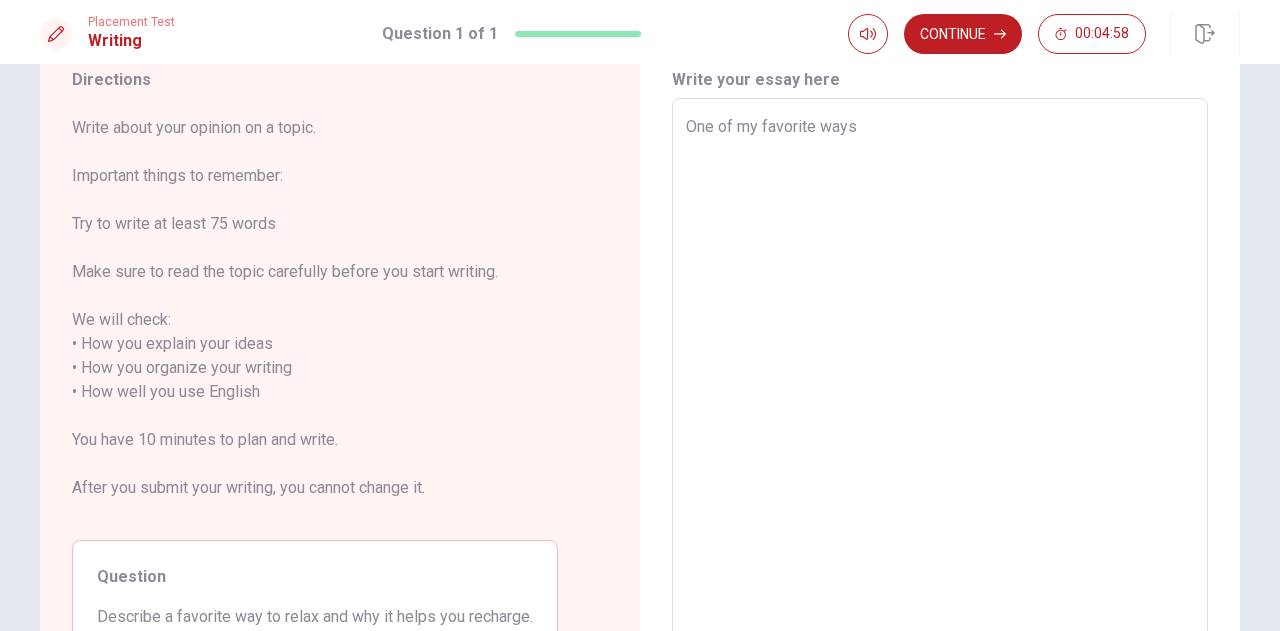 type on "x" 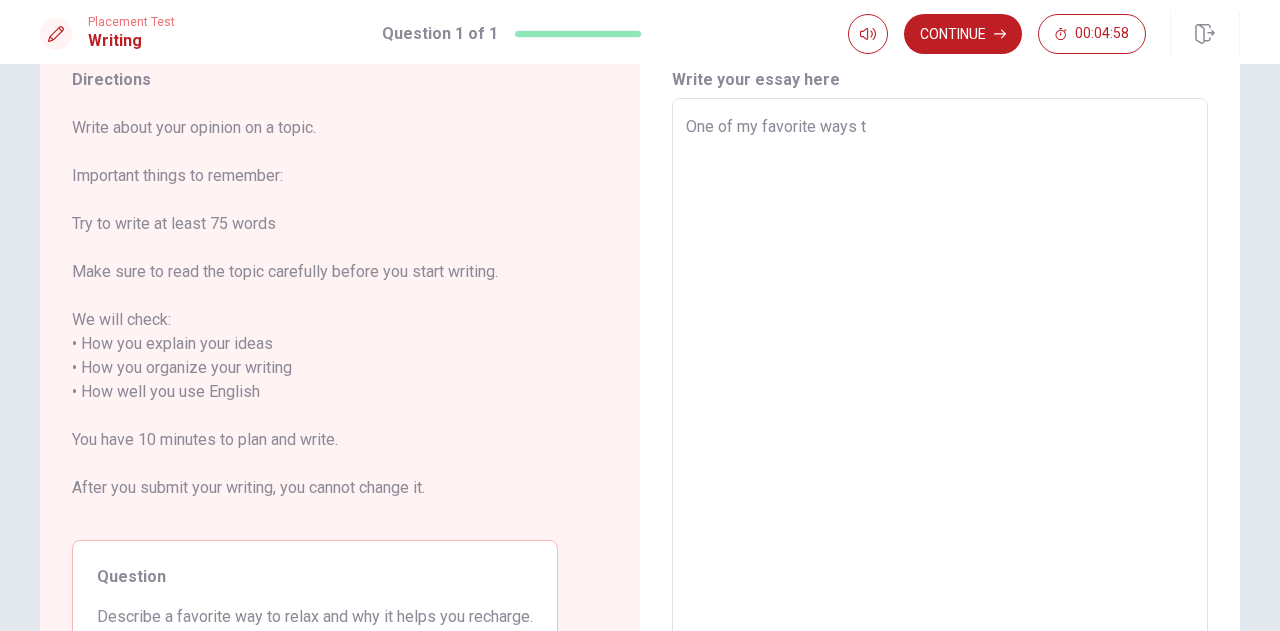 type on "x" 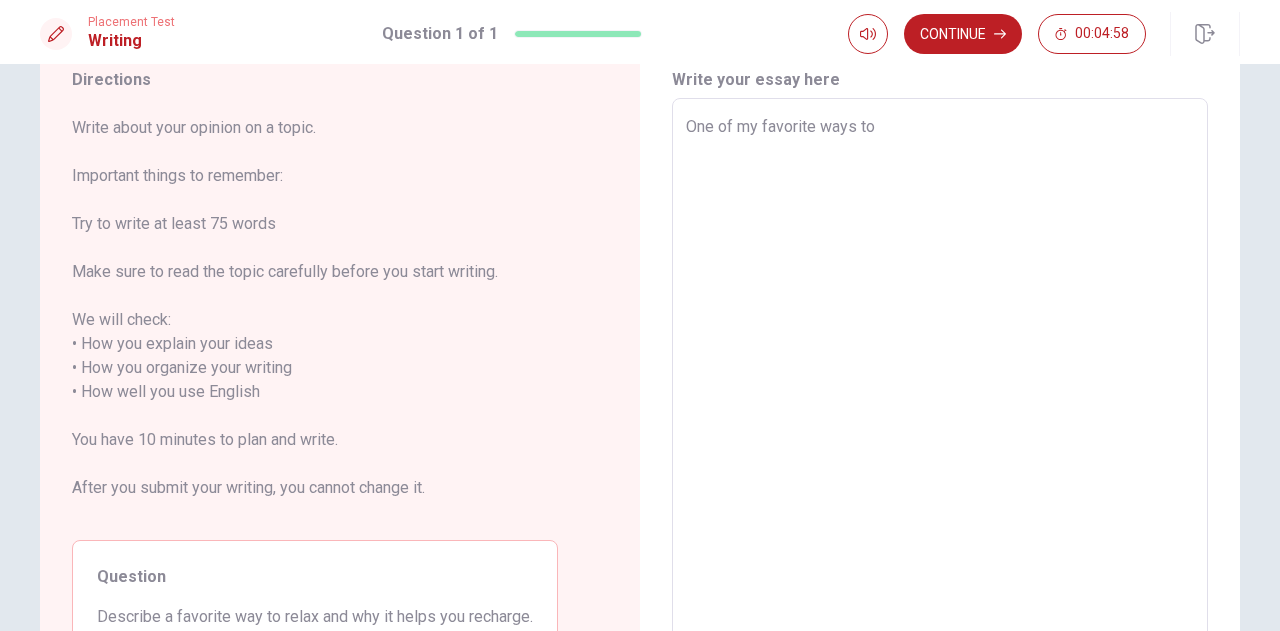 type on "x" 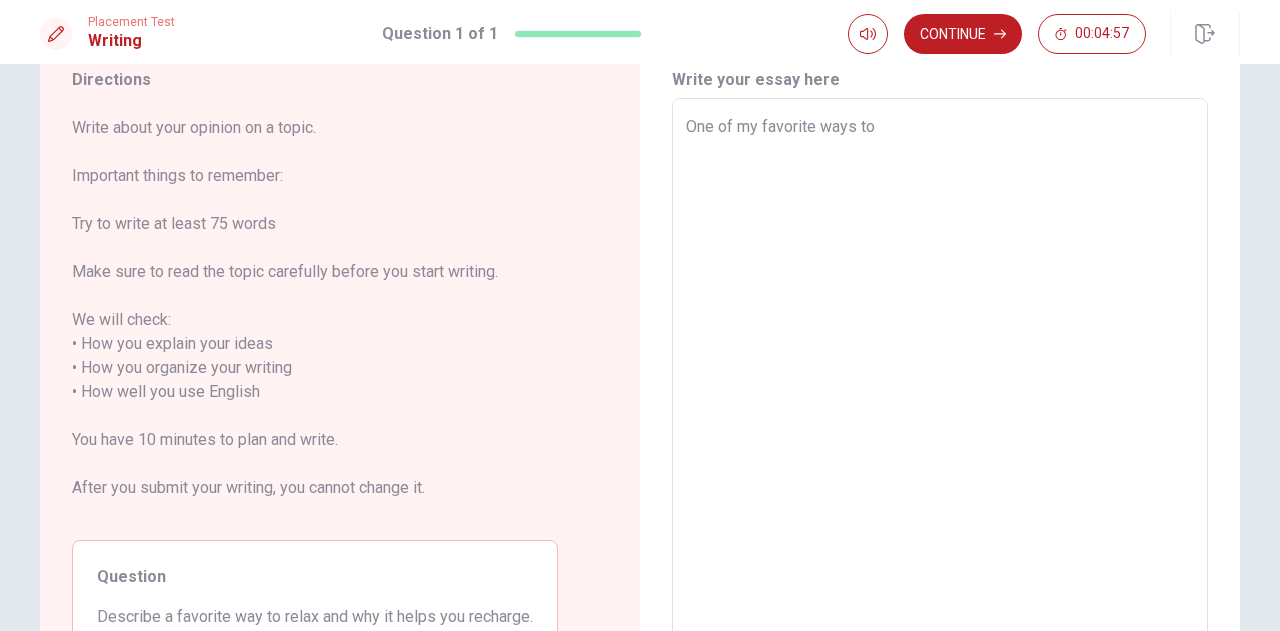 type on "One of my favorite ways to" 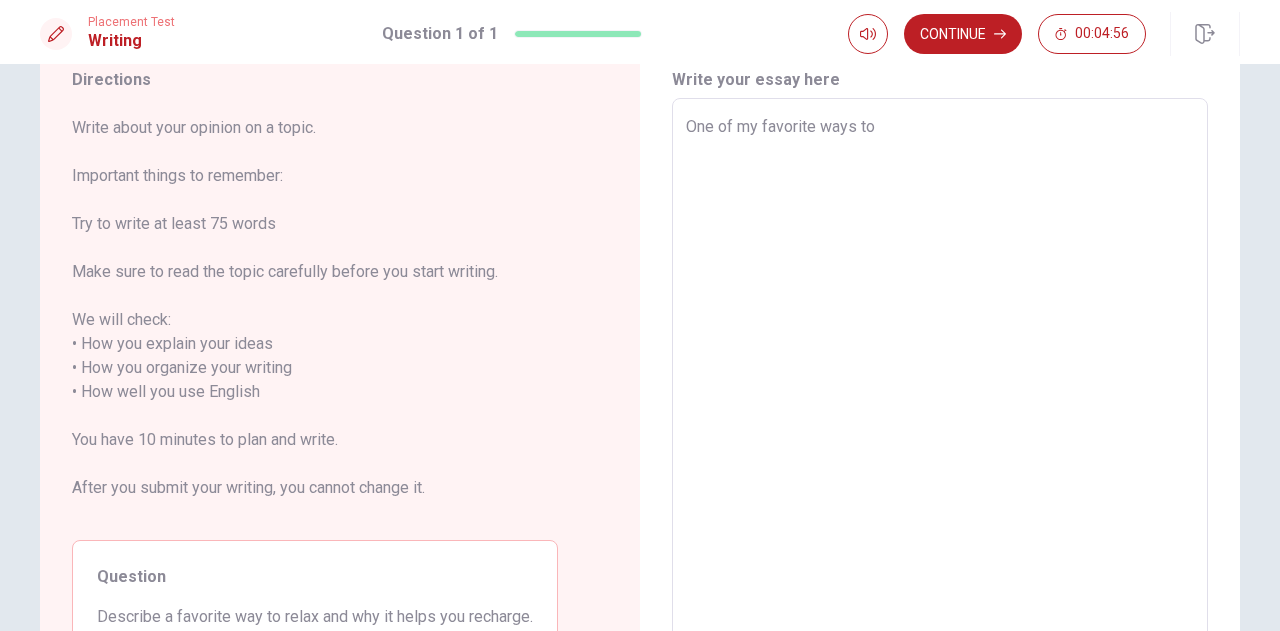 type on "One of my favorite ways to r" 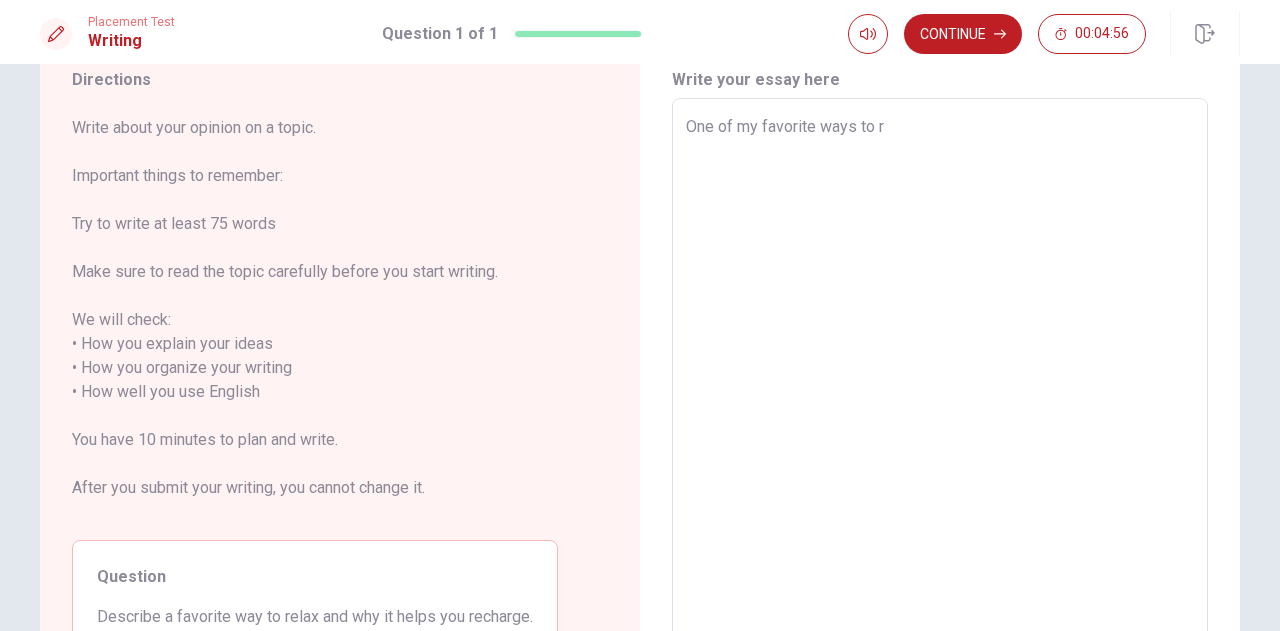 type on "x" 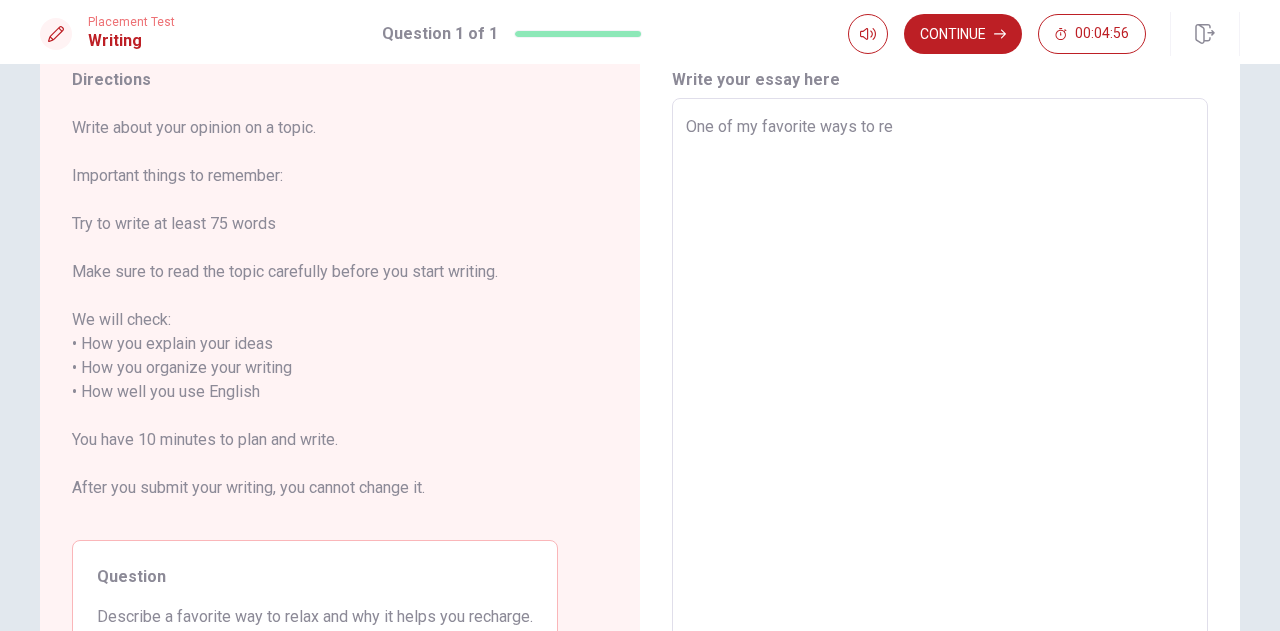 type on "x" 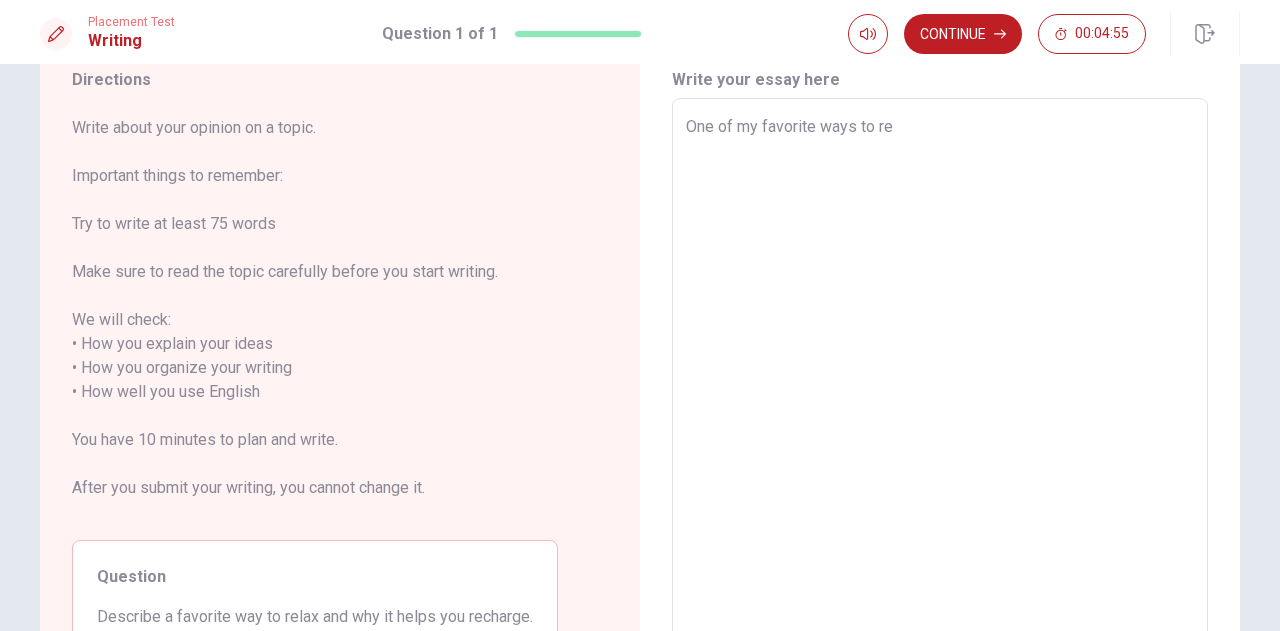 type on "One of my favorite ways to rel" 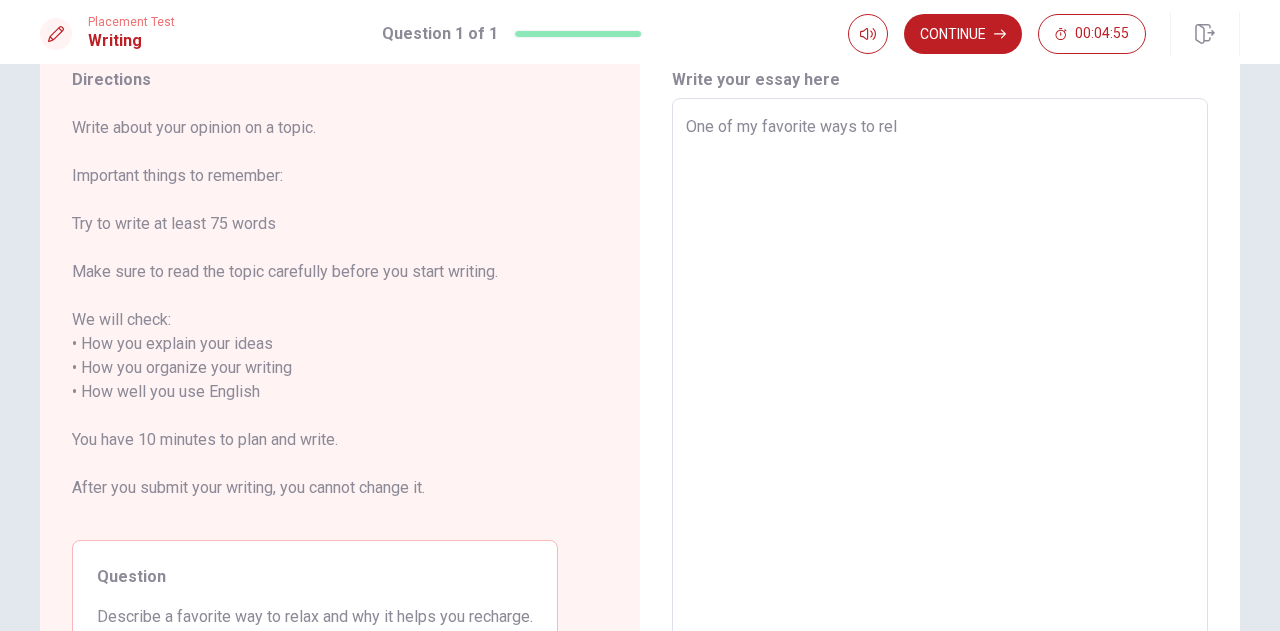 type on "x" 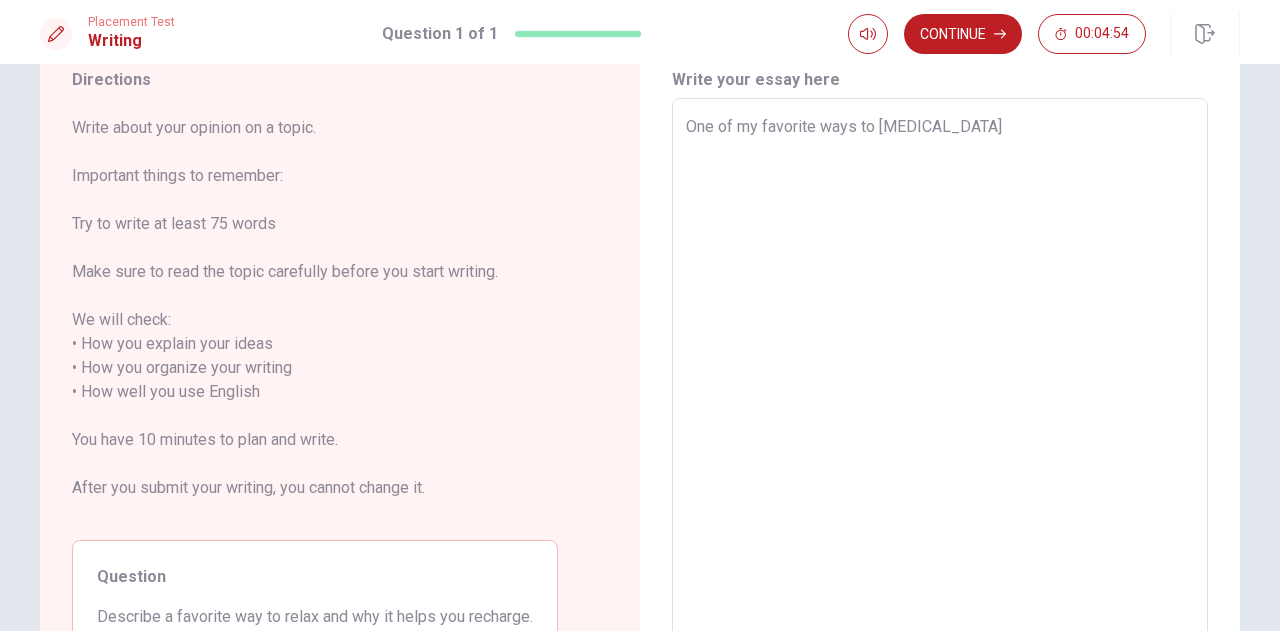 type on "x" 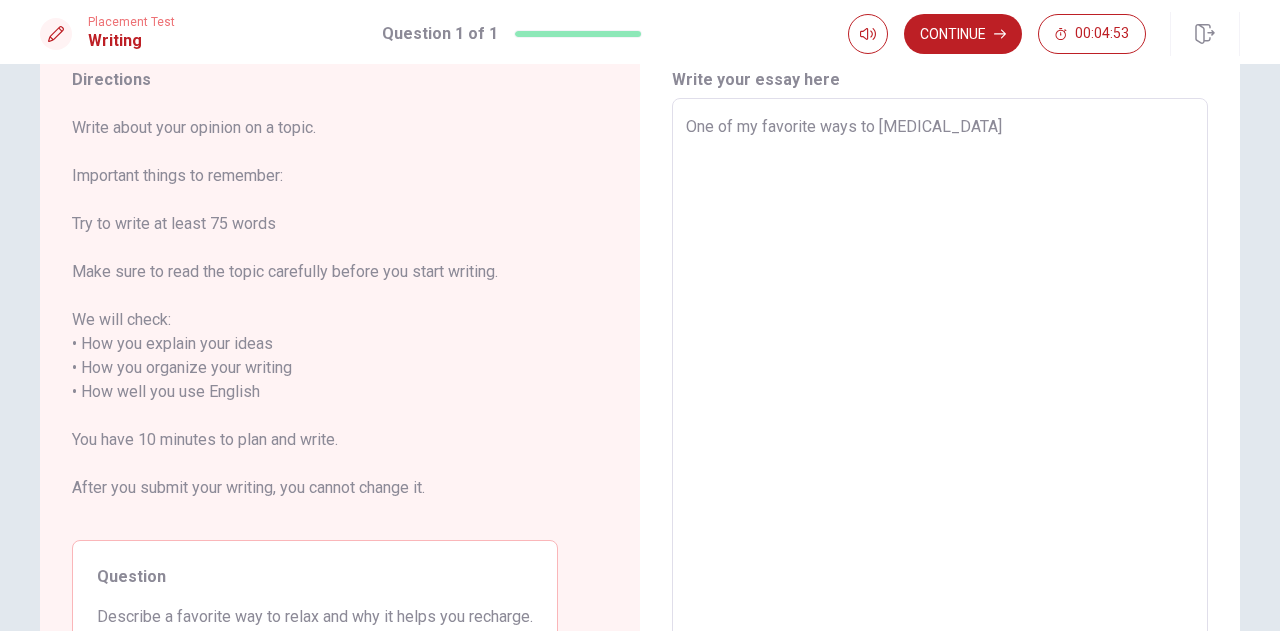 type on "One of my favorite ways to relax" 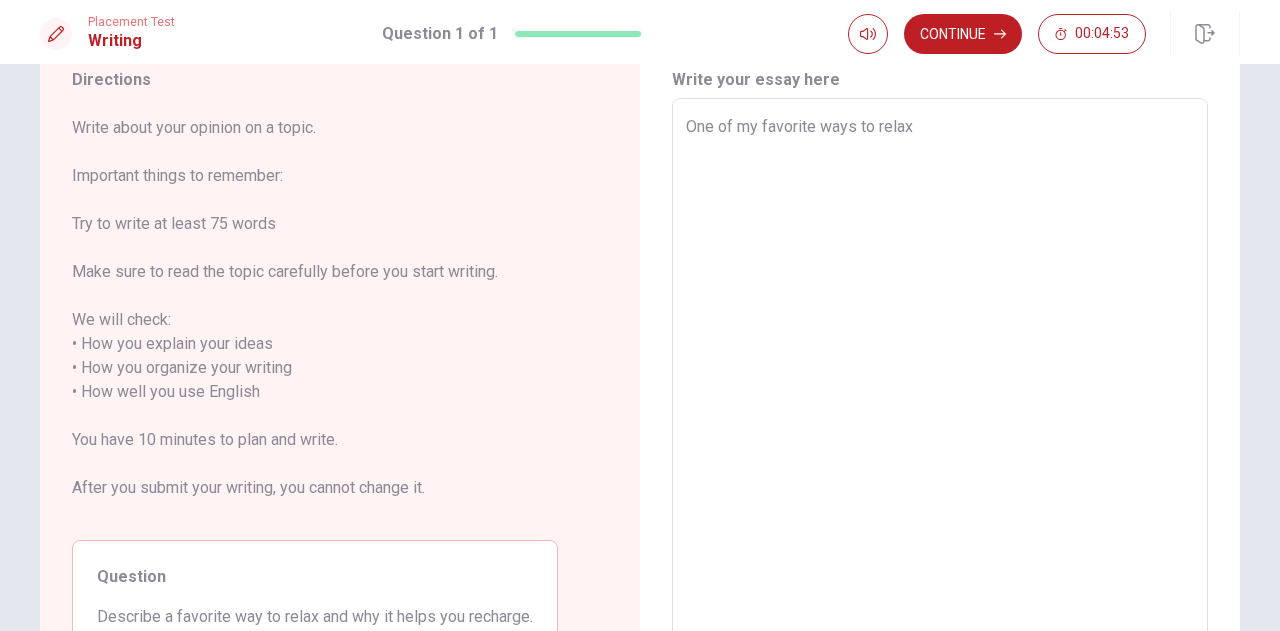 type on "x" 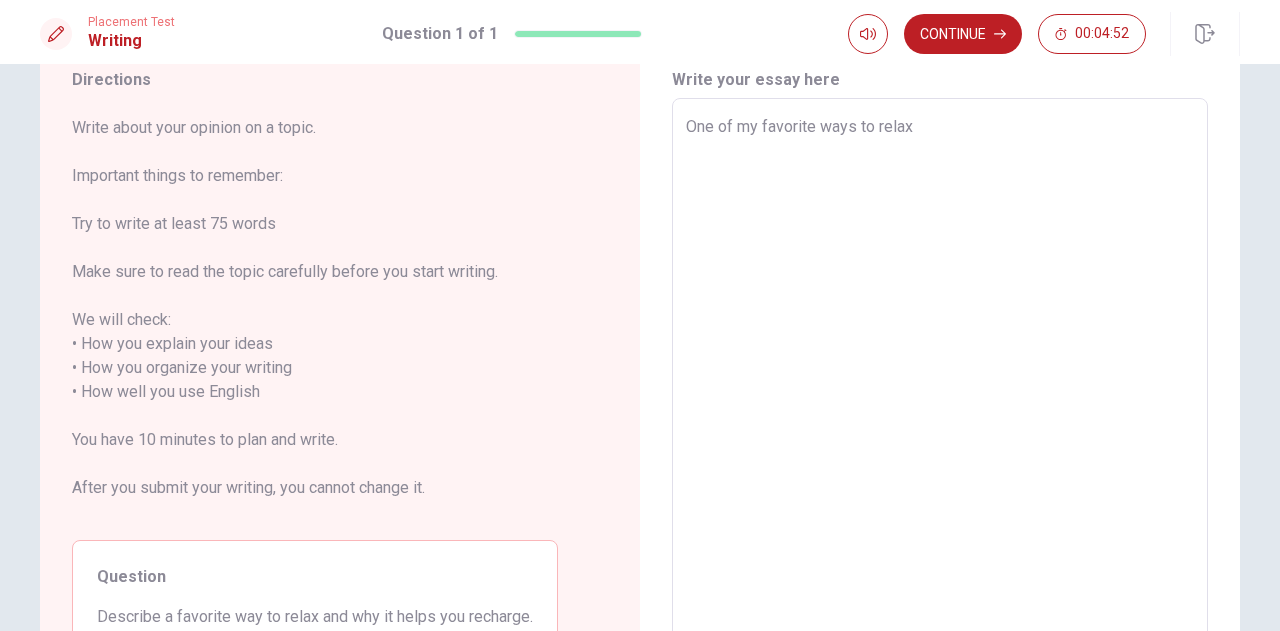 type on "One of my favorite ways to relax" 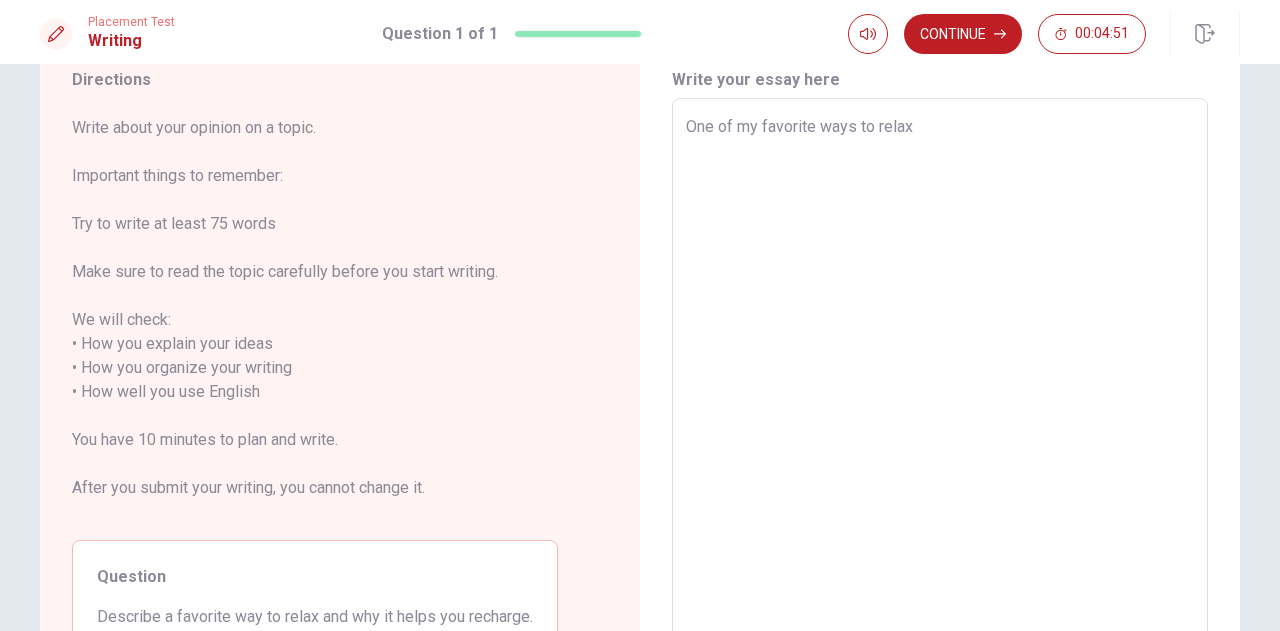 type on "One of my favorite ways to relax i" 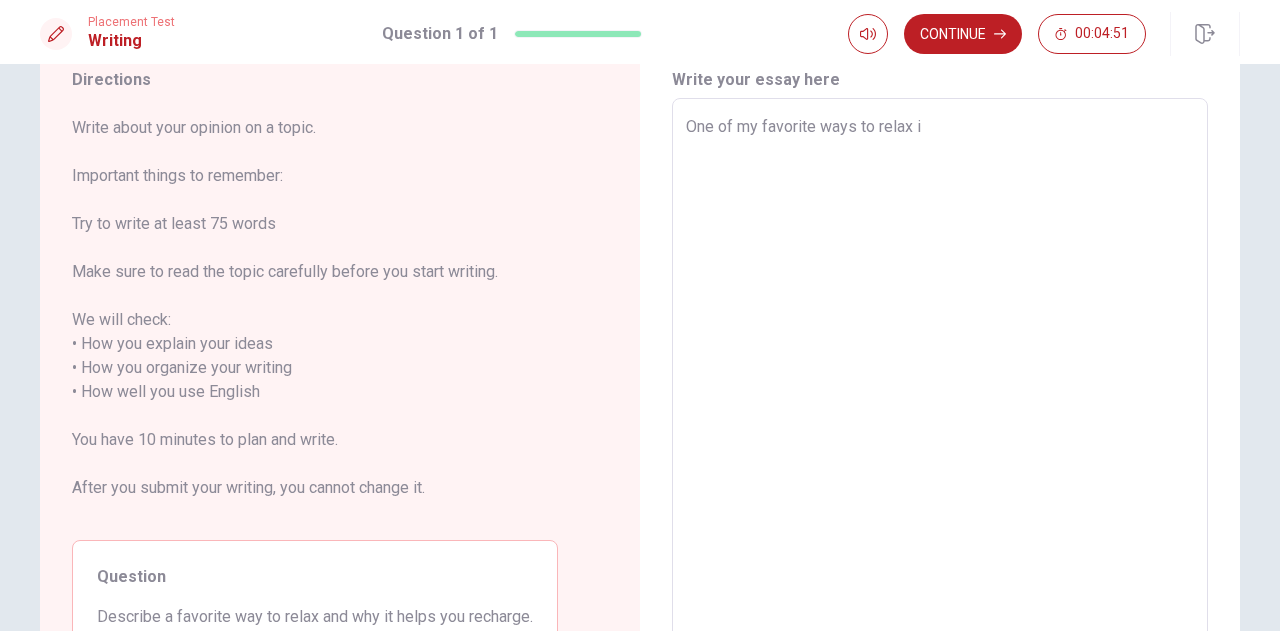 type on "x" 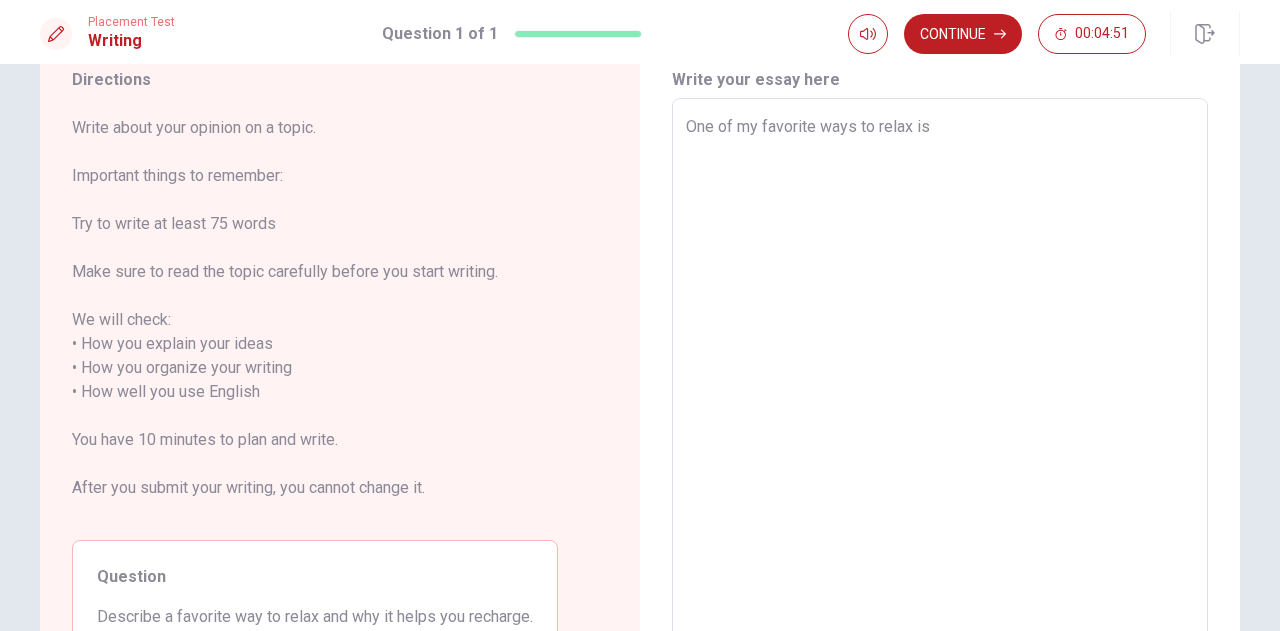 type on "x" 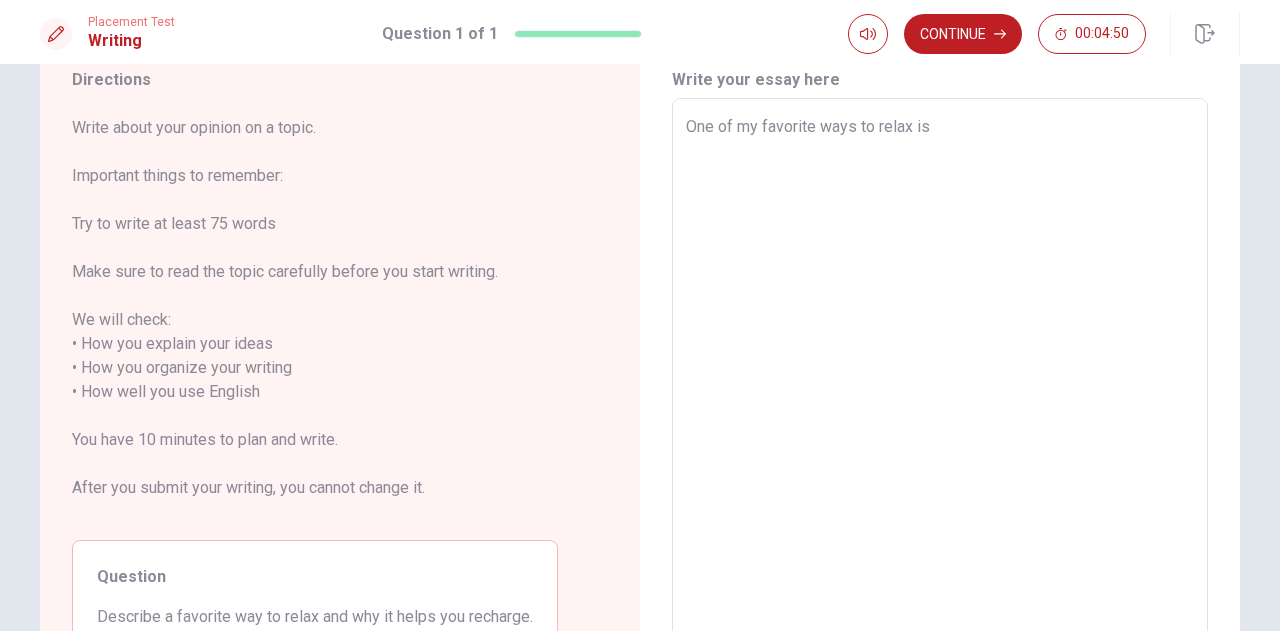 type on "x" 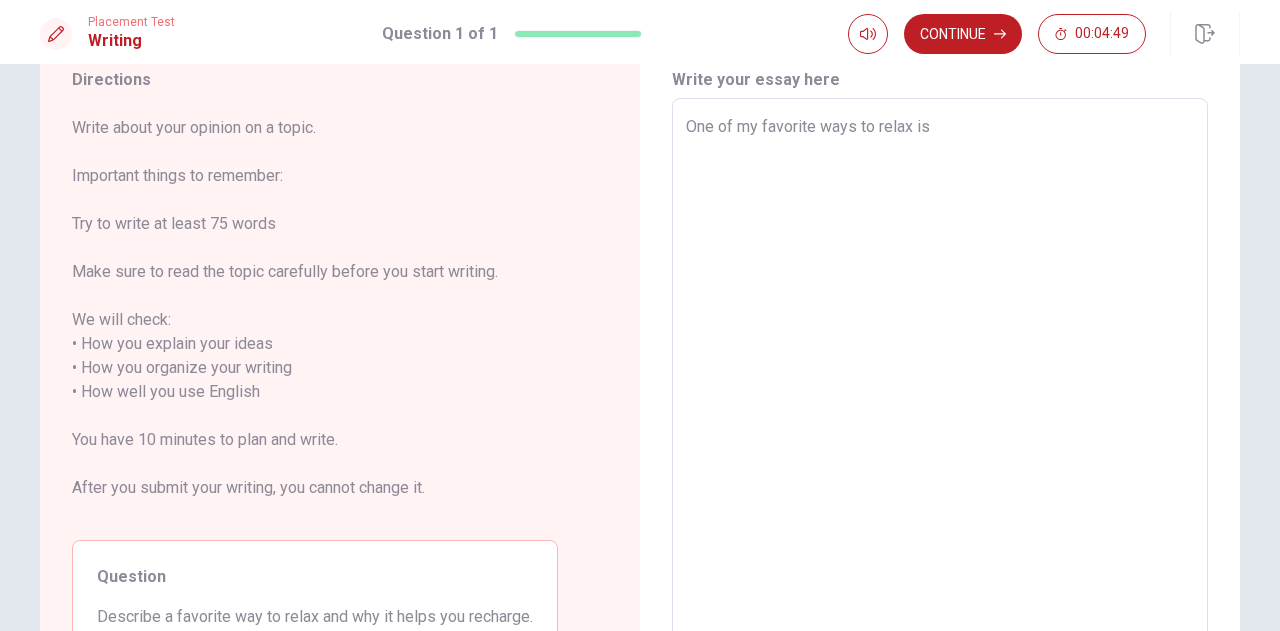type on "One of my favorite ways to relax is t" 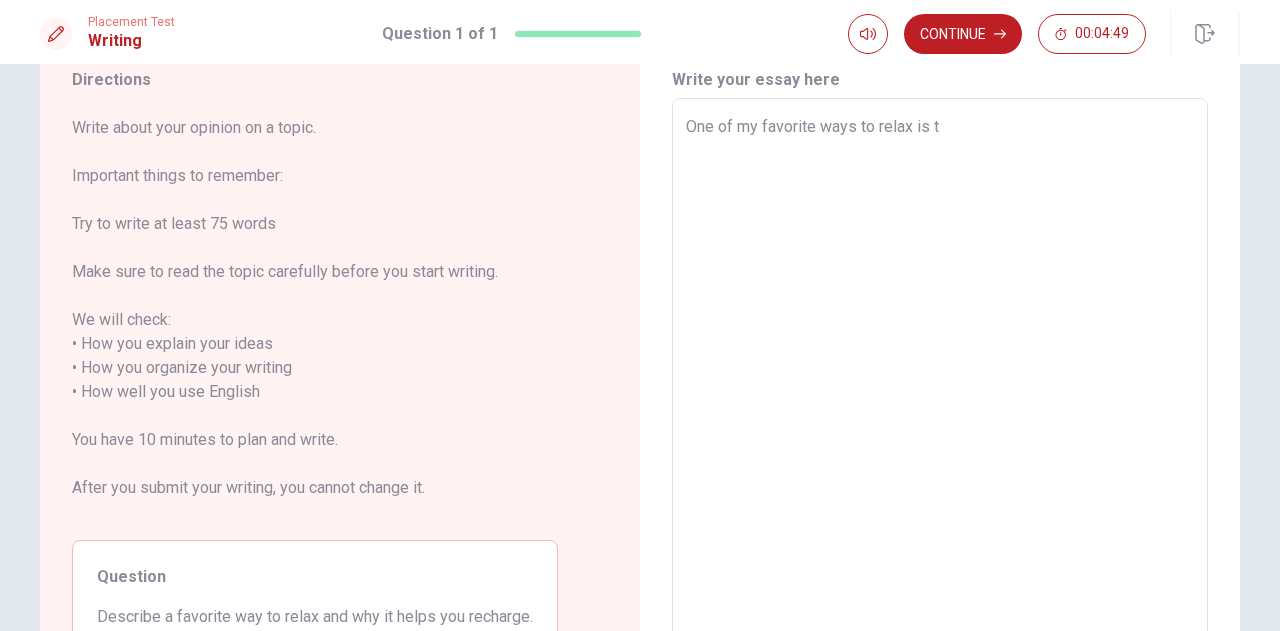 type on "x" 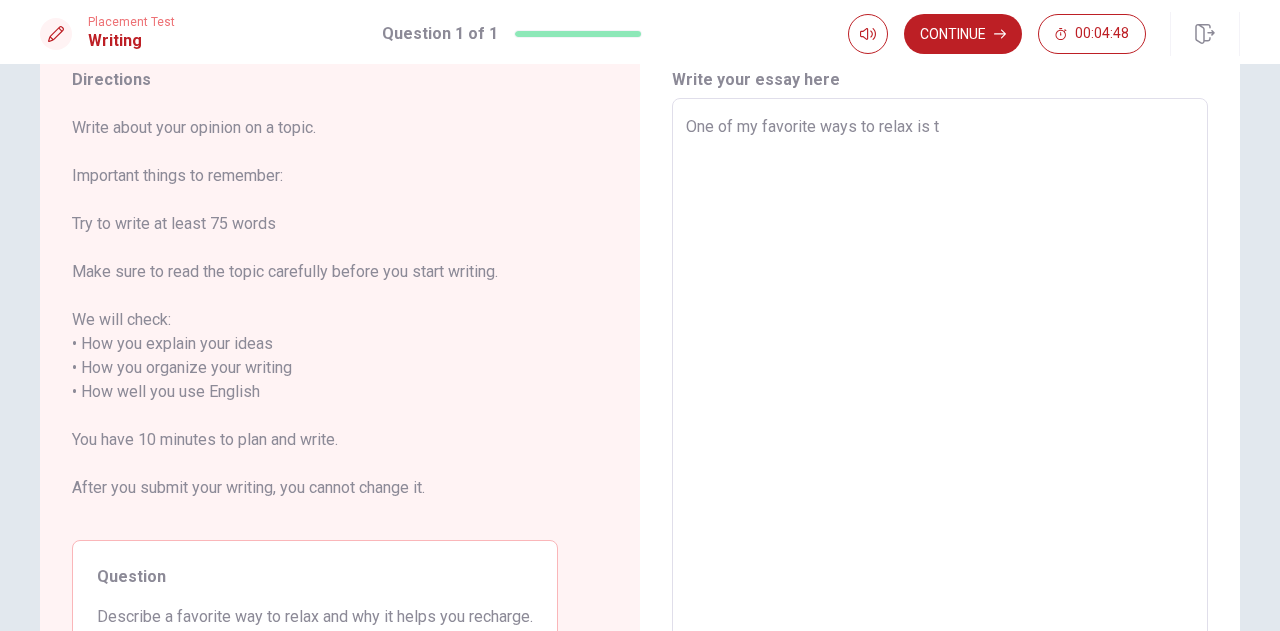 type on "One of my favorite ways to relax is ta" 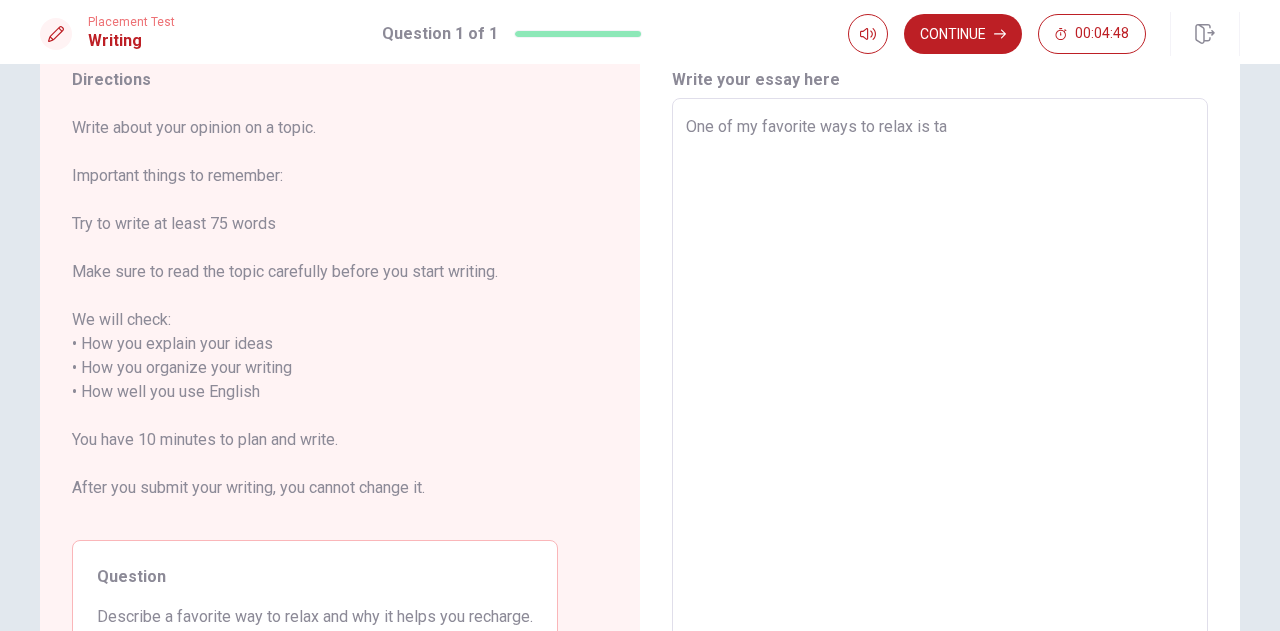 type on "x" 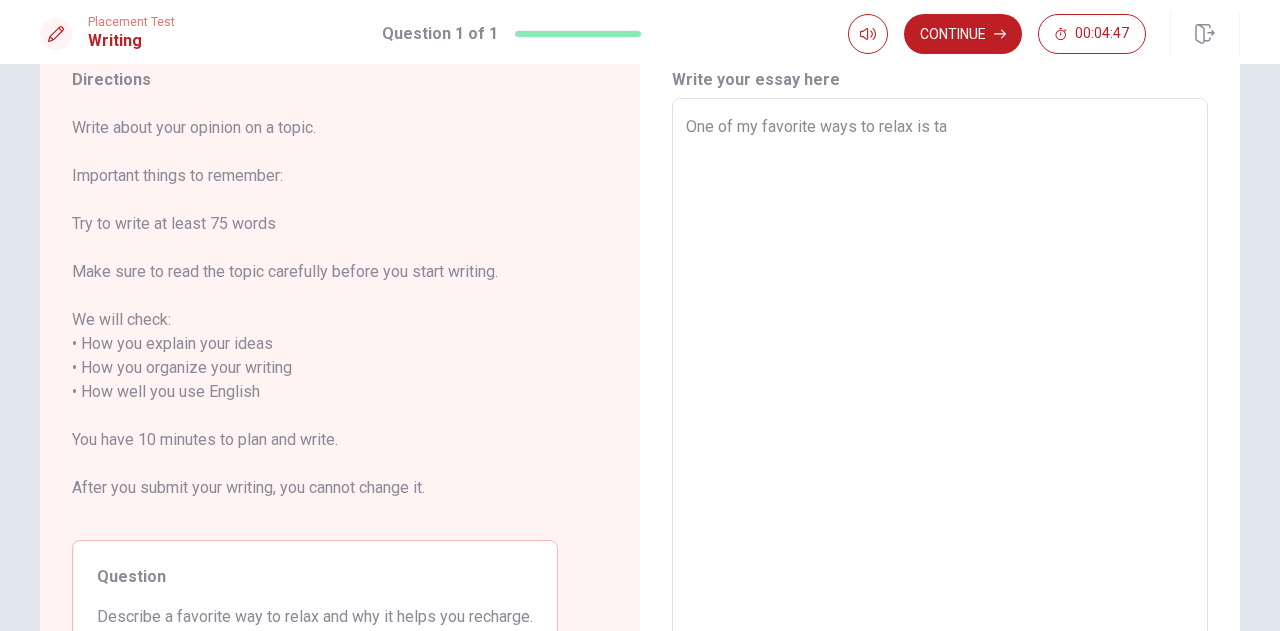 type on "One of my favorite ways to relax is tak" 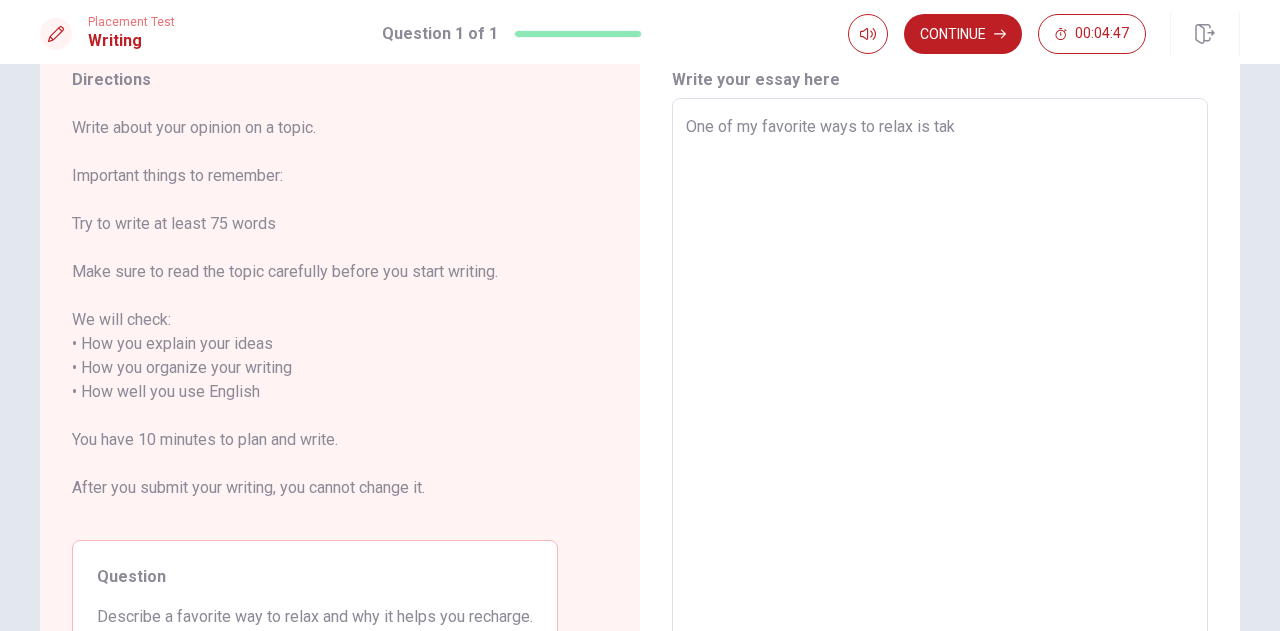type on "x" 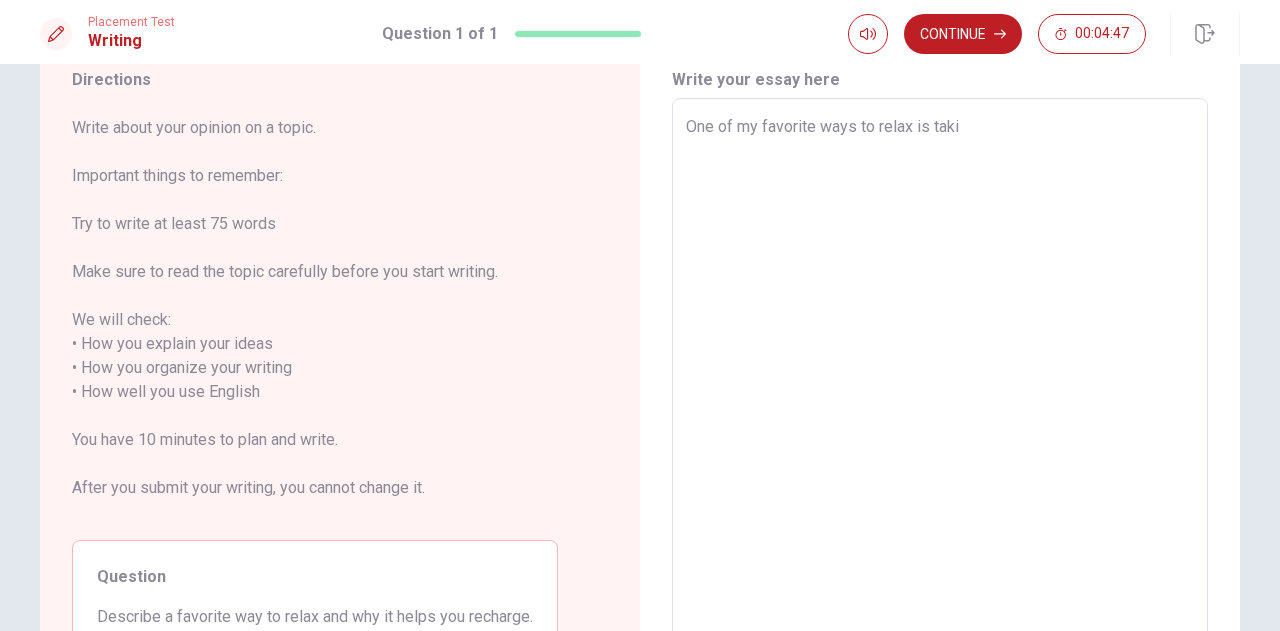 type on "x" 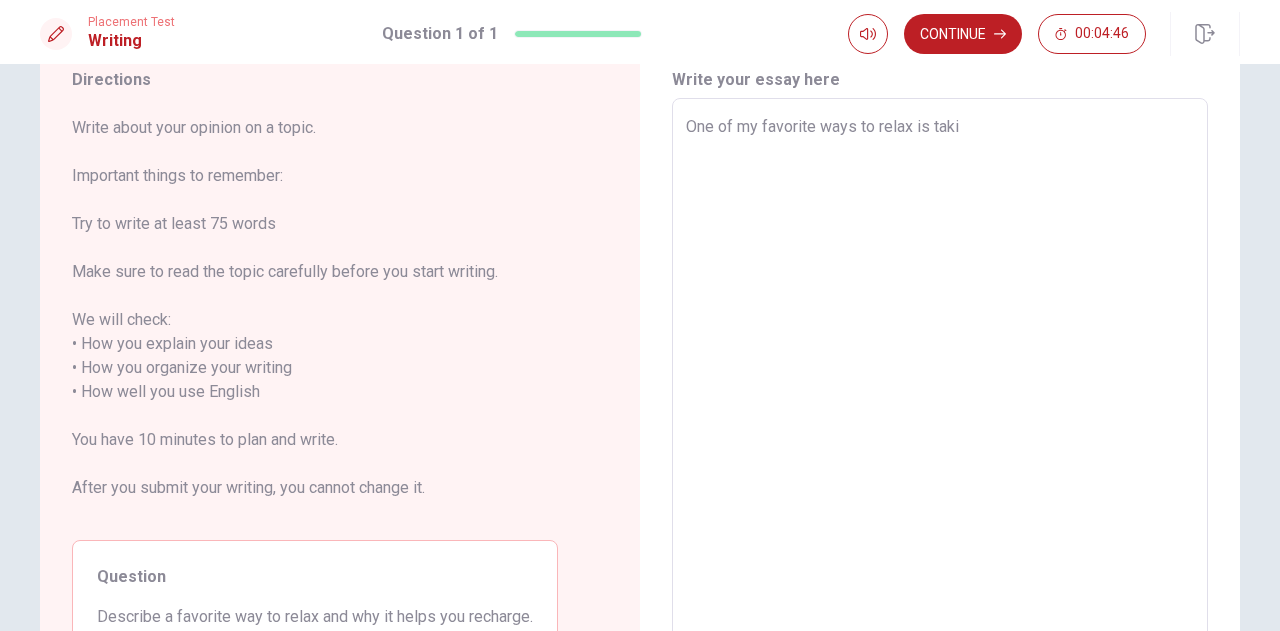type on "One of my favorite ways to relax is takin" 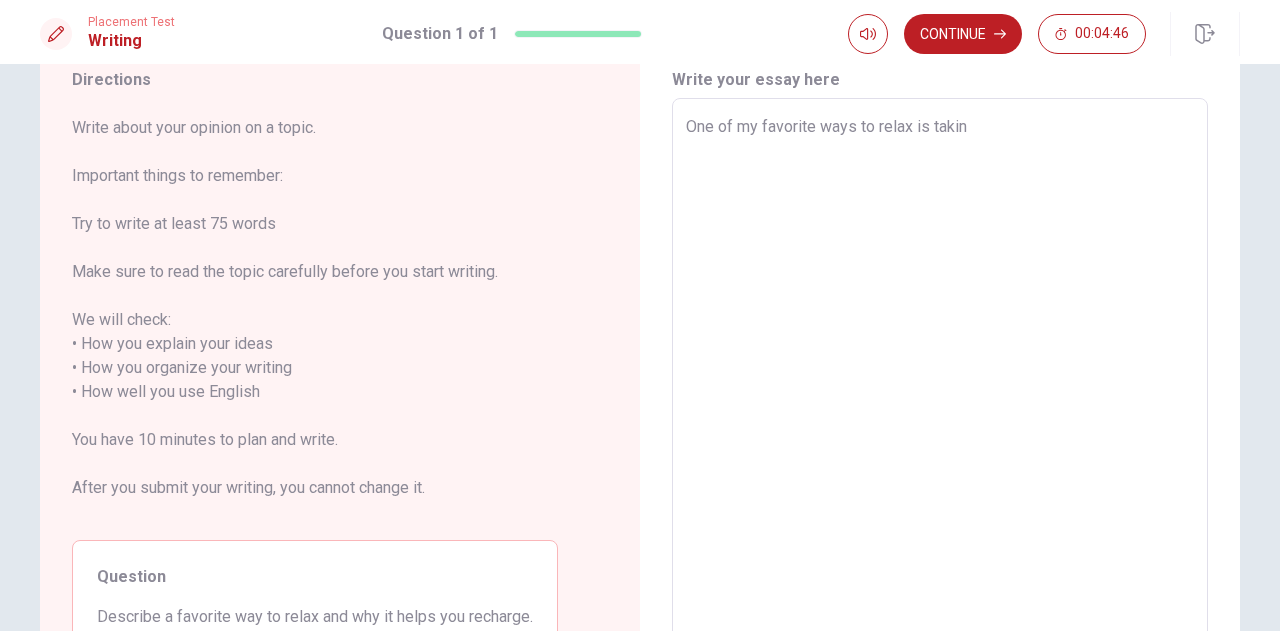 type on "x" 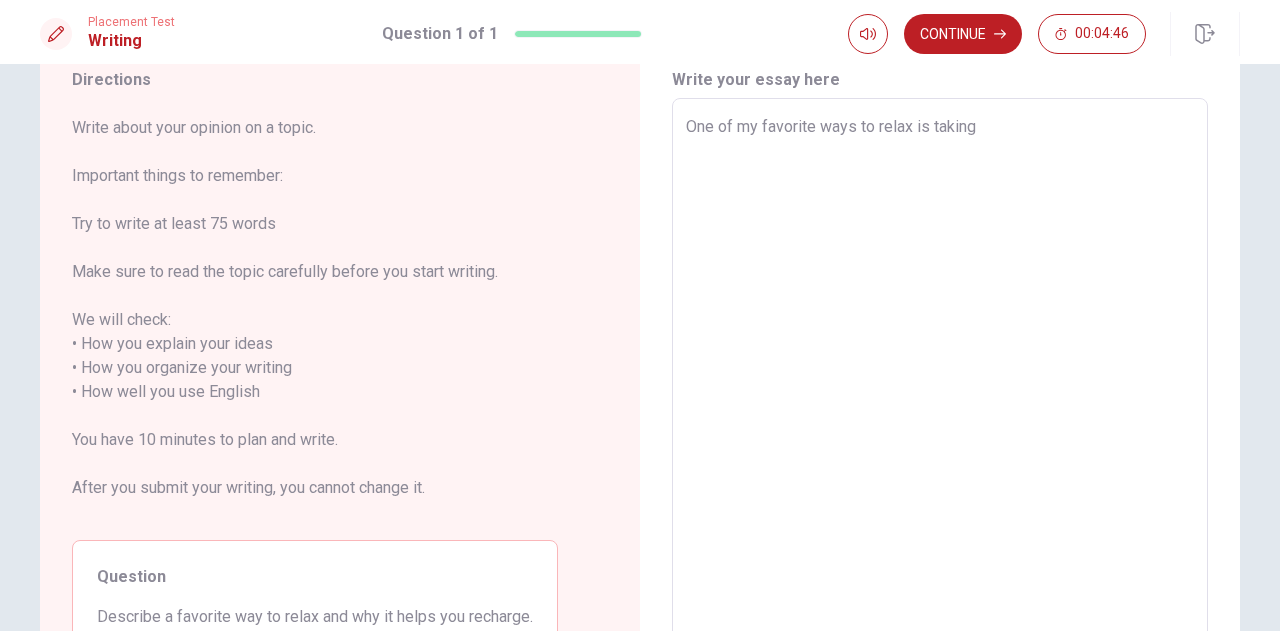 type on "x" 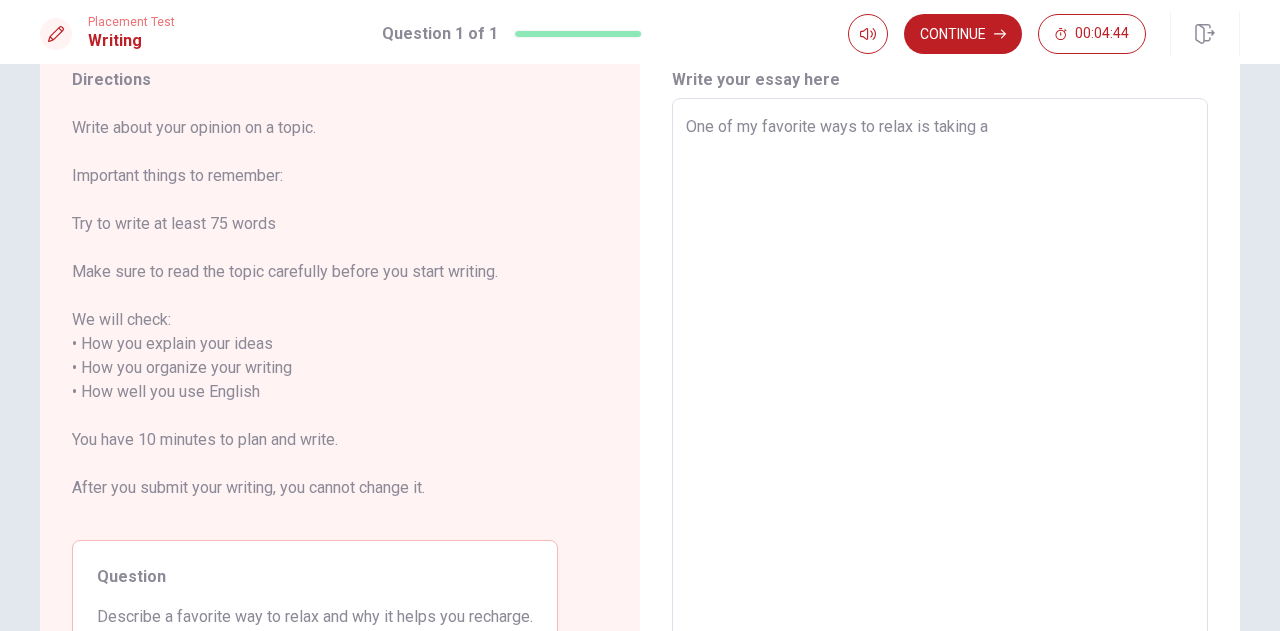 type on "x" 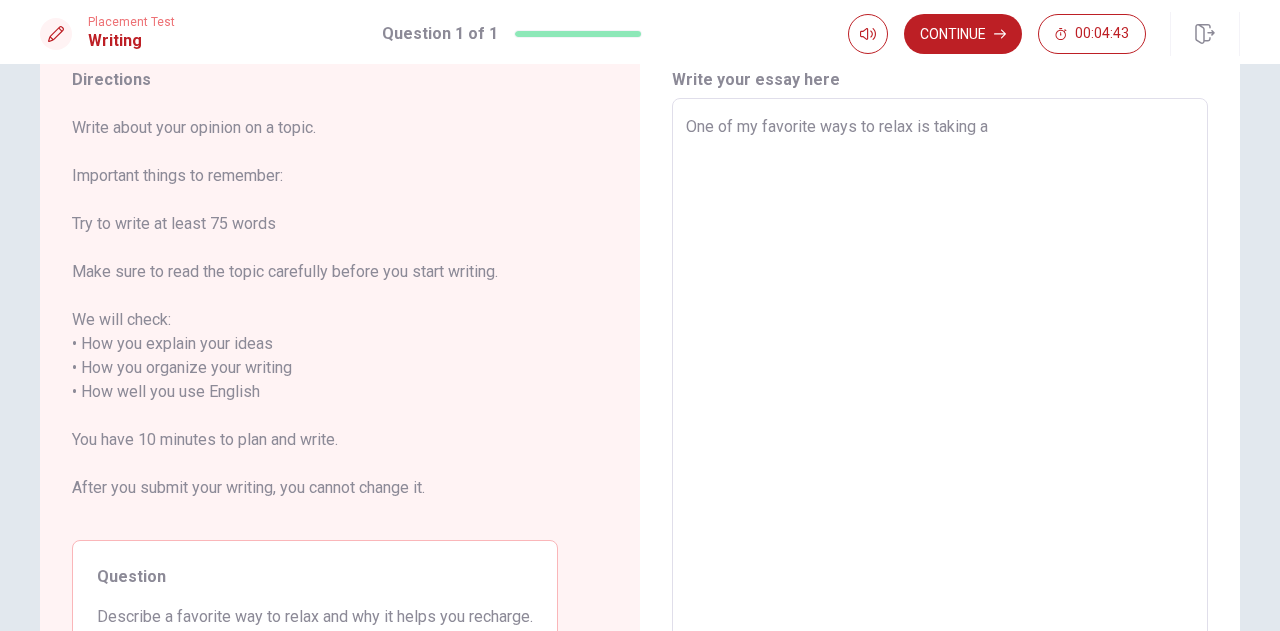 type on "One of my favorite ways to relax is taking ａ" 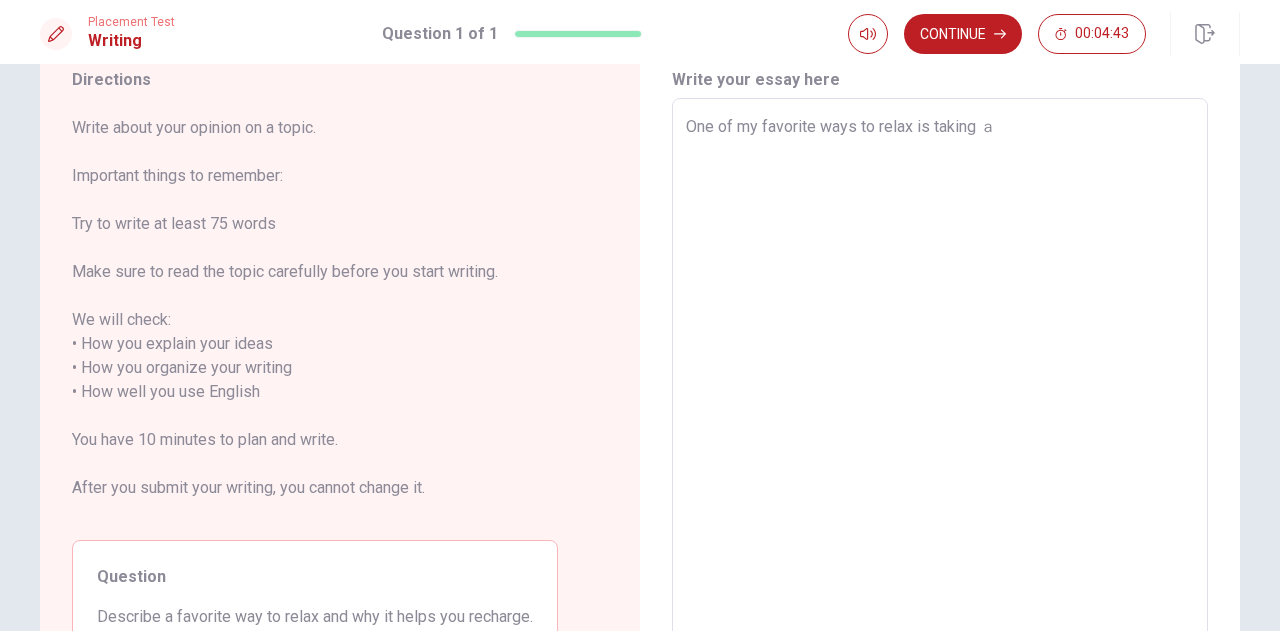 type on "x" 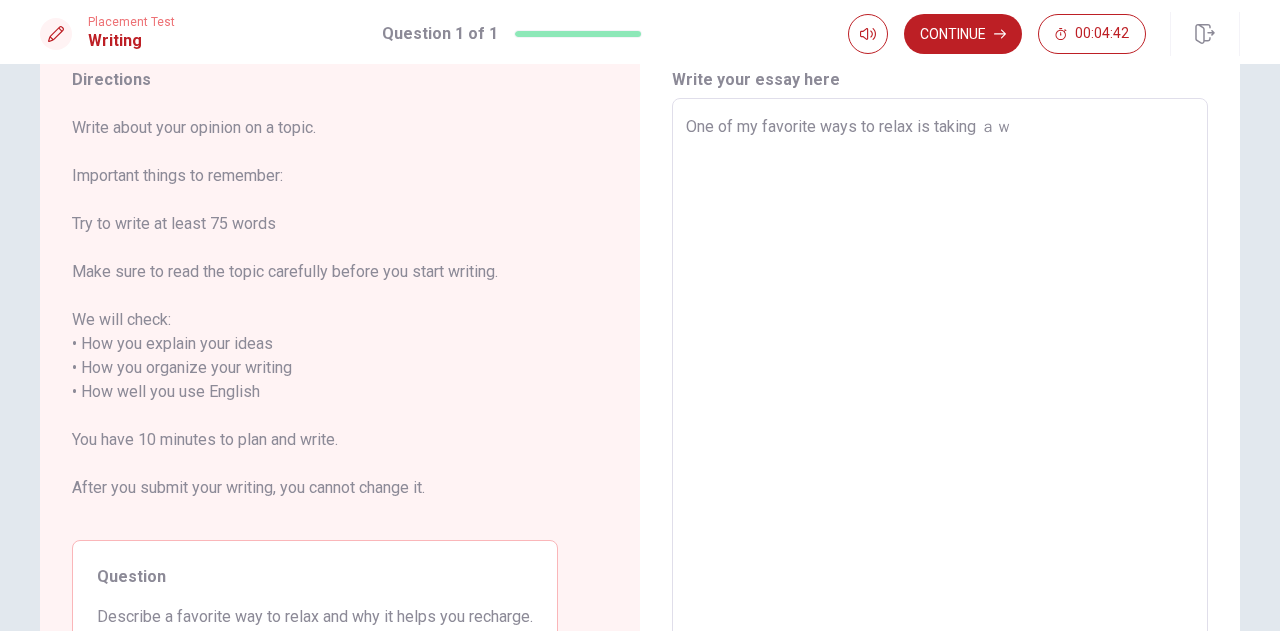 type on "One of my favorite ways to relax is taking ａわ" 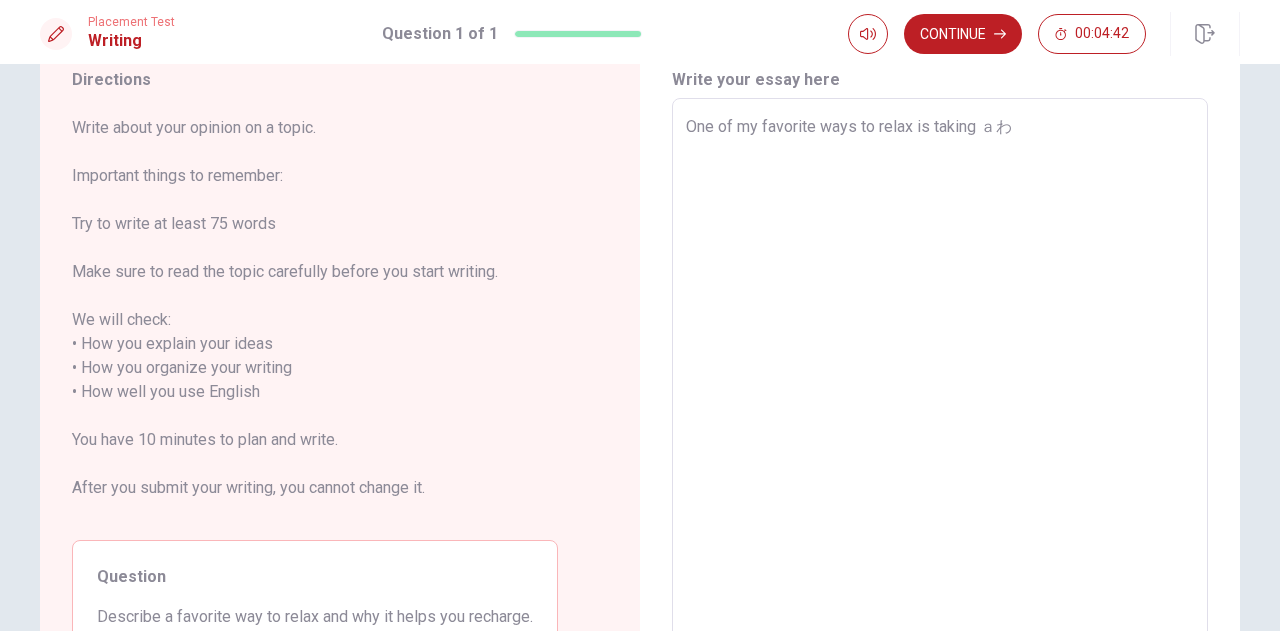 type on "x" 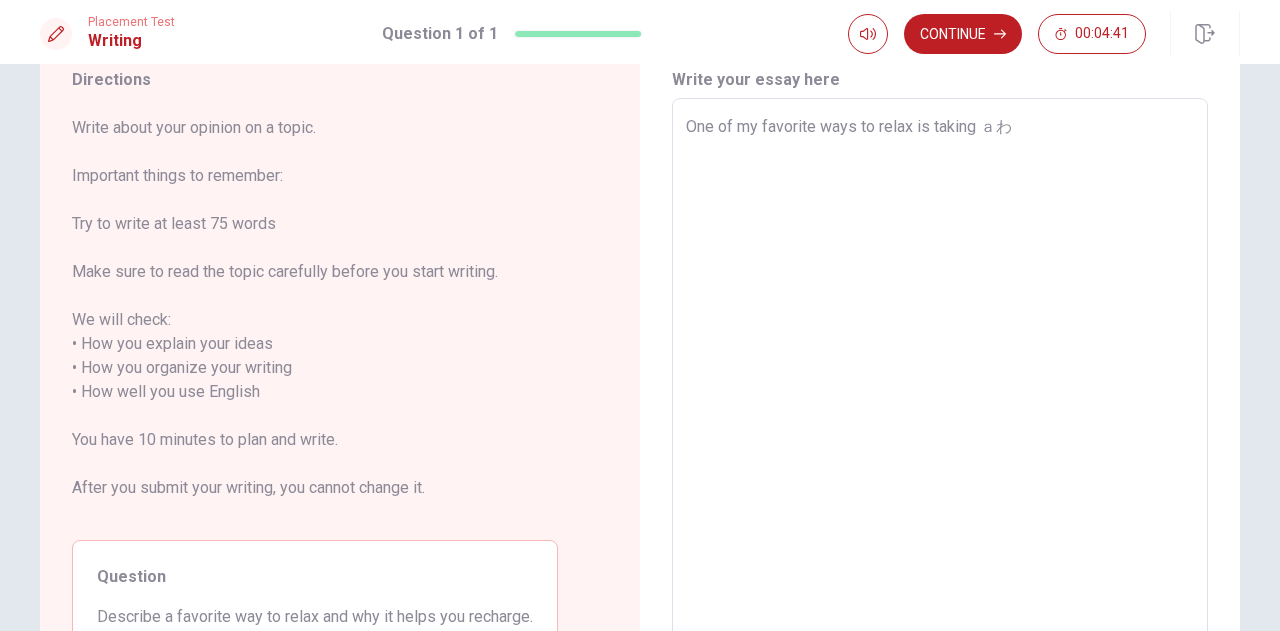 type on "One of my favorite ways to relax is taking ａ" 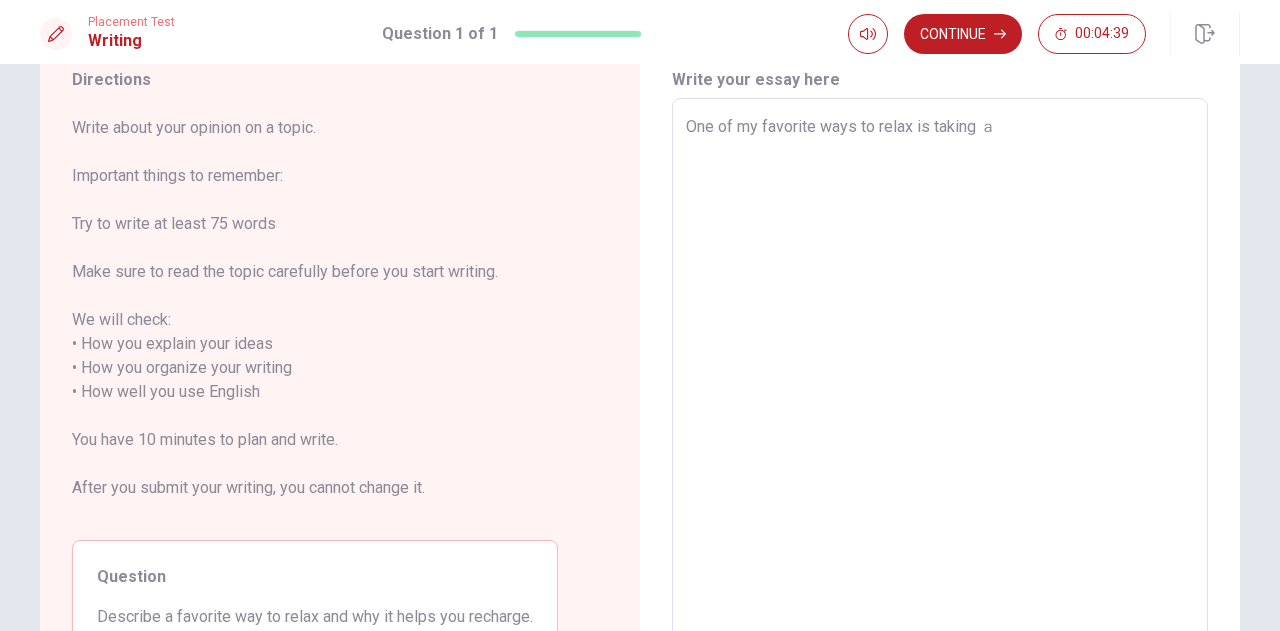 type on "x" 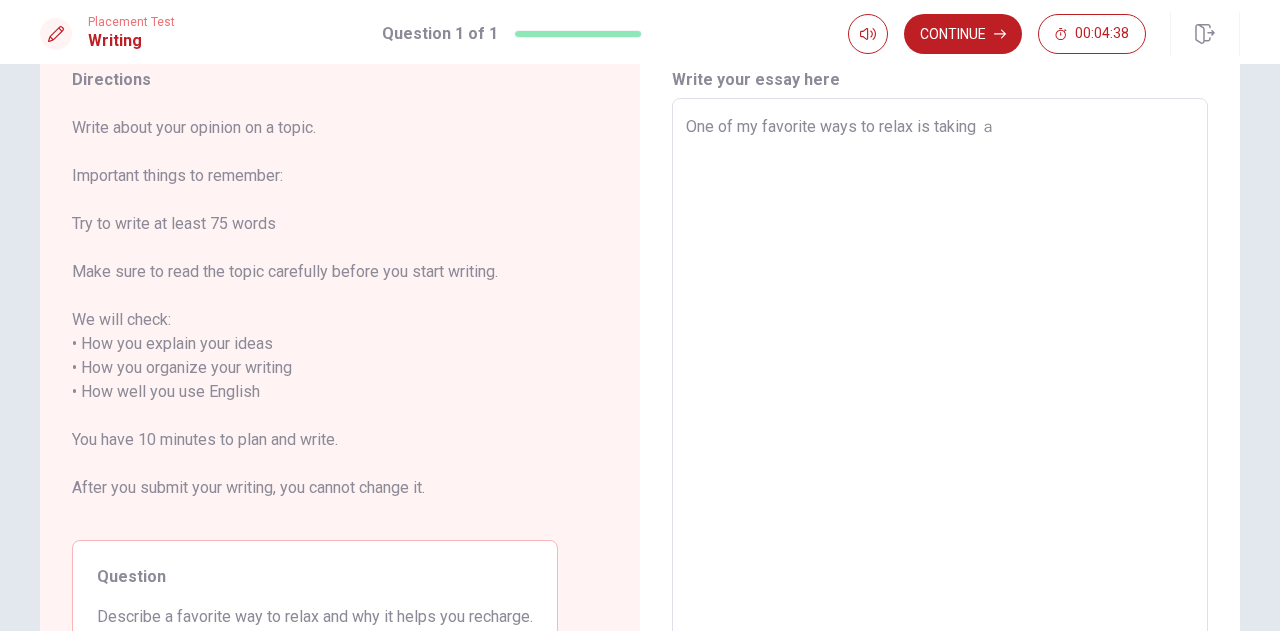 type on "One of my favorite ways to relax is taking ａｗ" 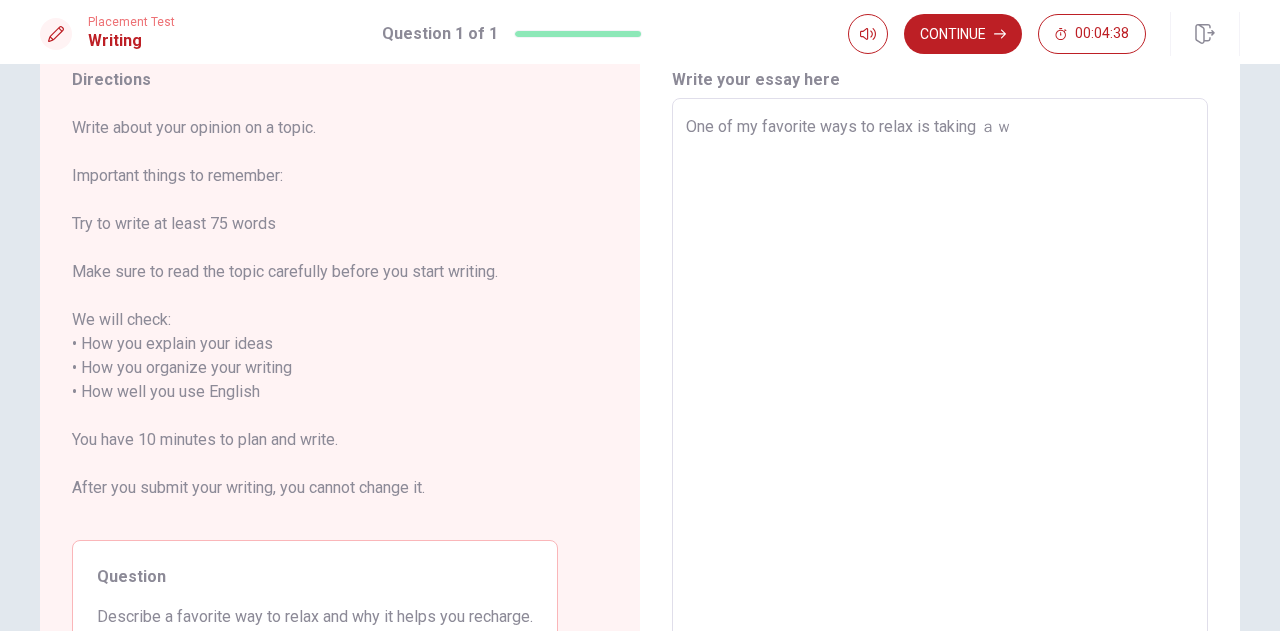 type on "x" 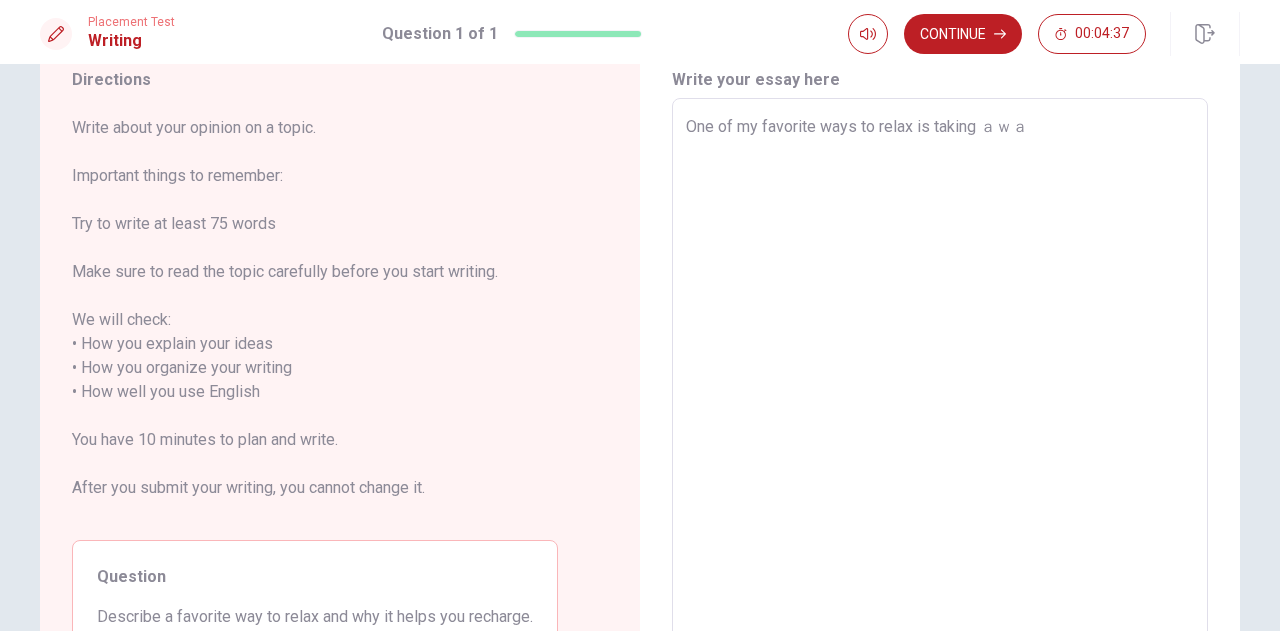 type on "x" 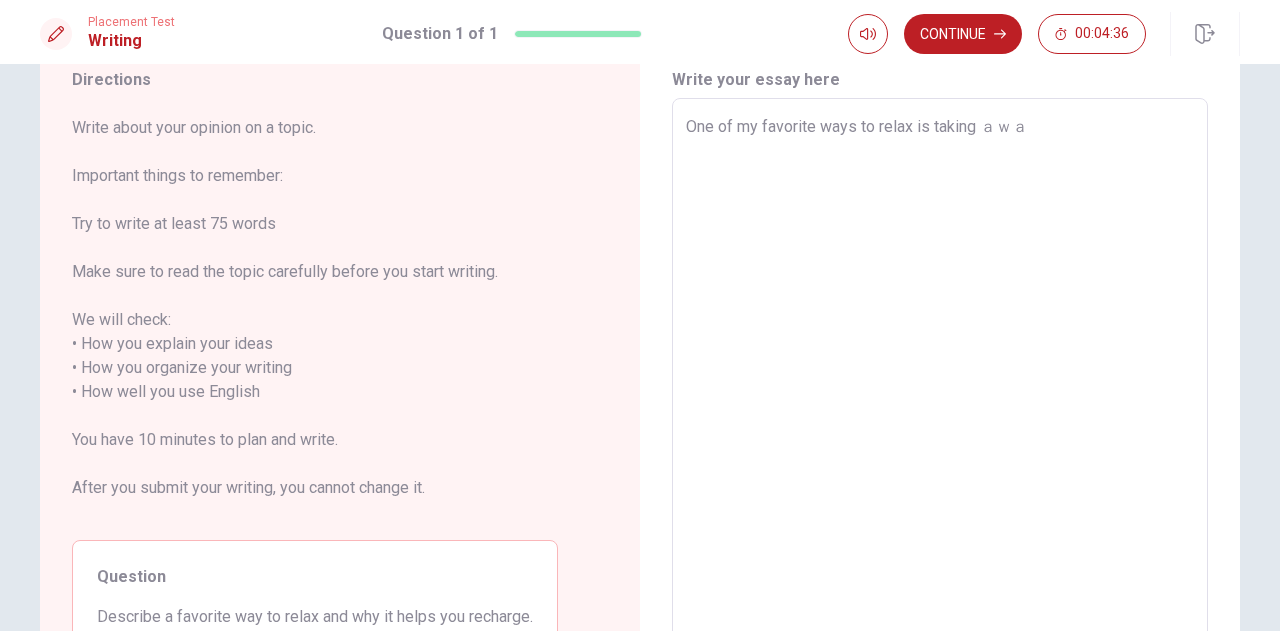 type on "One of my favorite ways to relax is taking ａｗ" 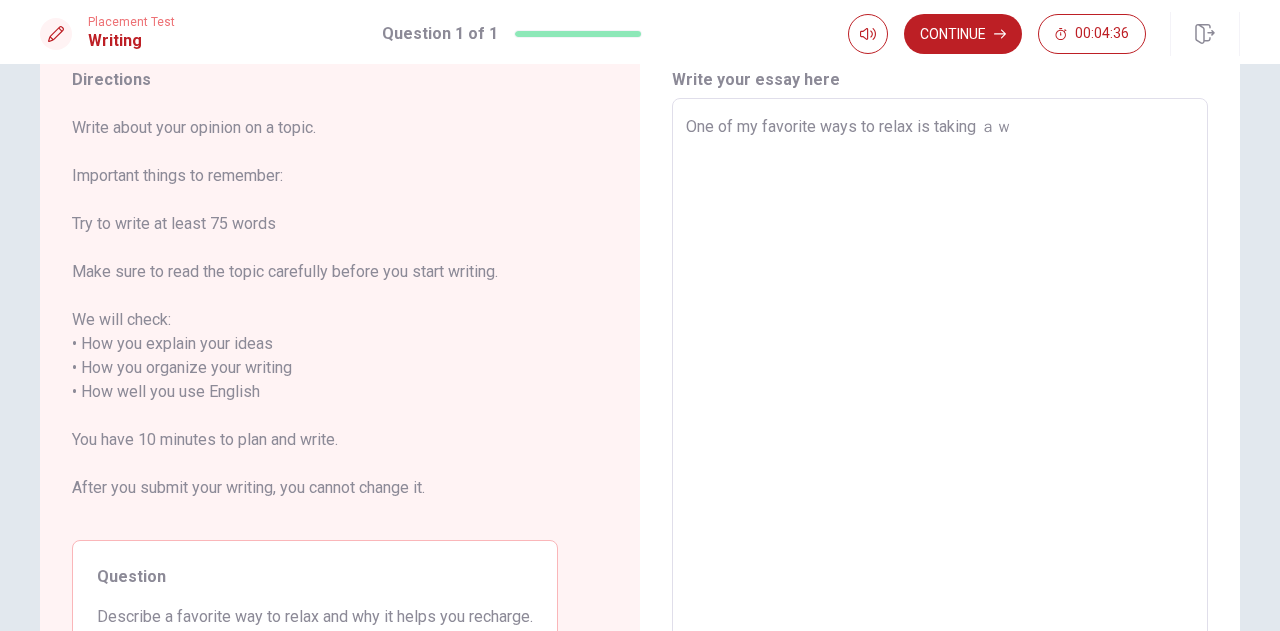 type on "x" 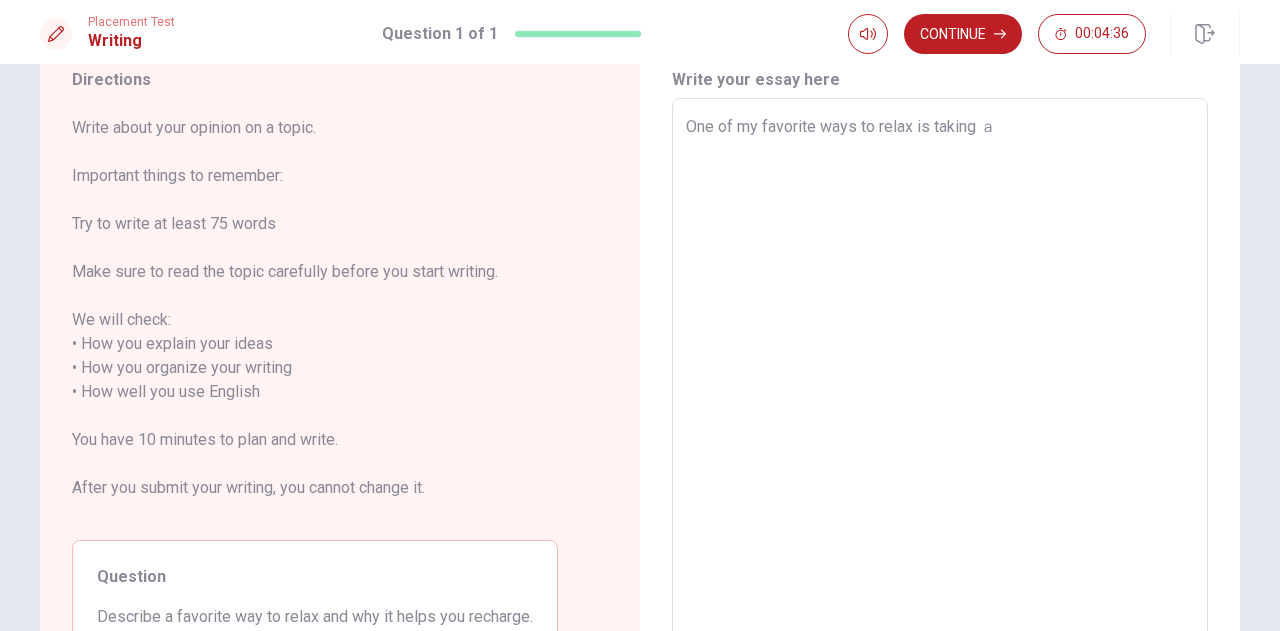 type on "x" 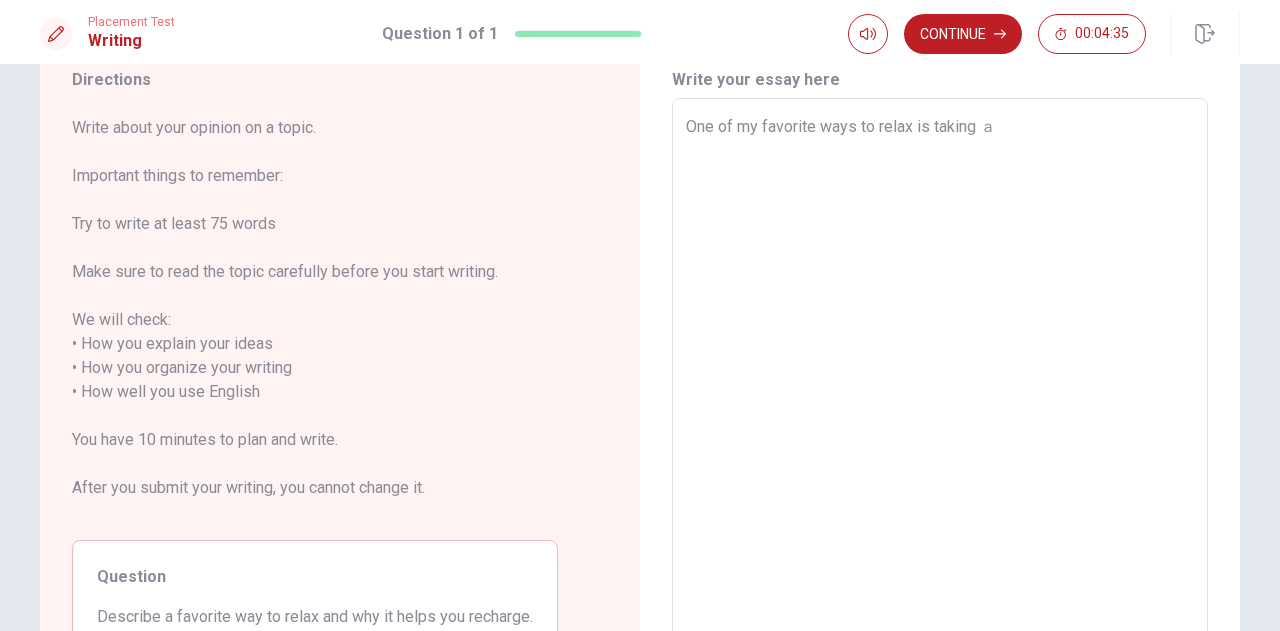 type on "One of my favorite ways to relax is taking ａｗ" 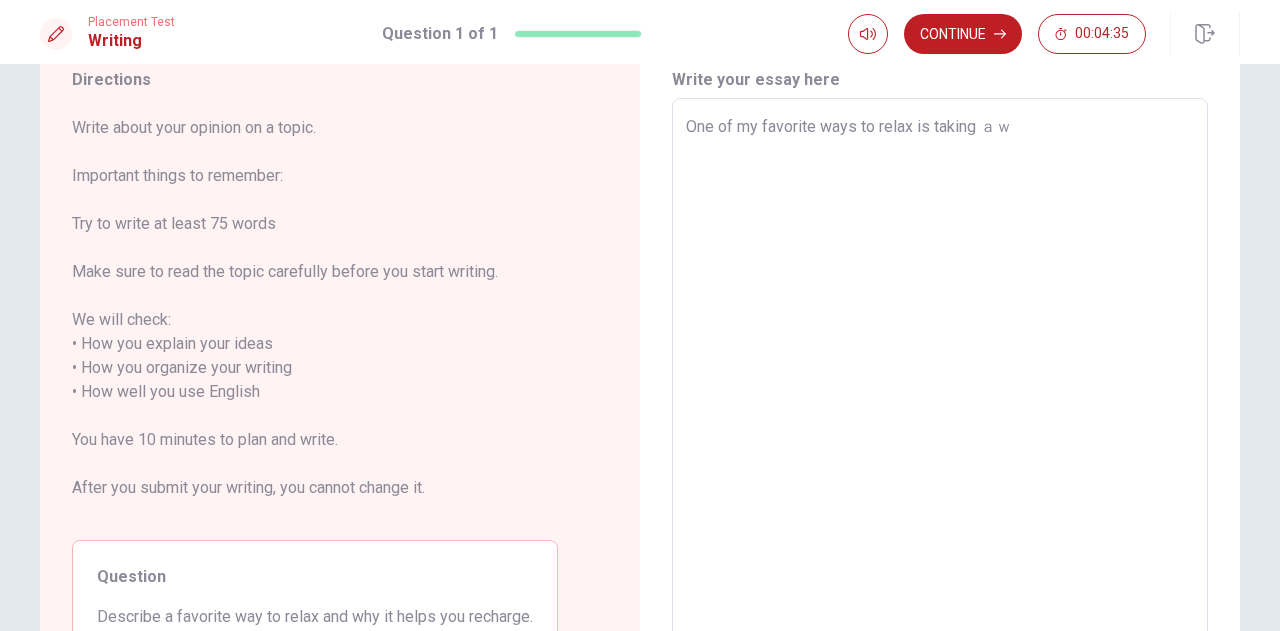 type on "x" 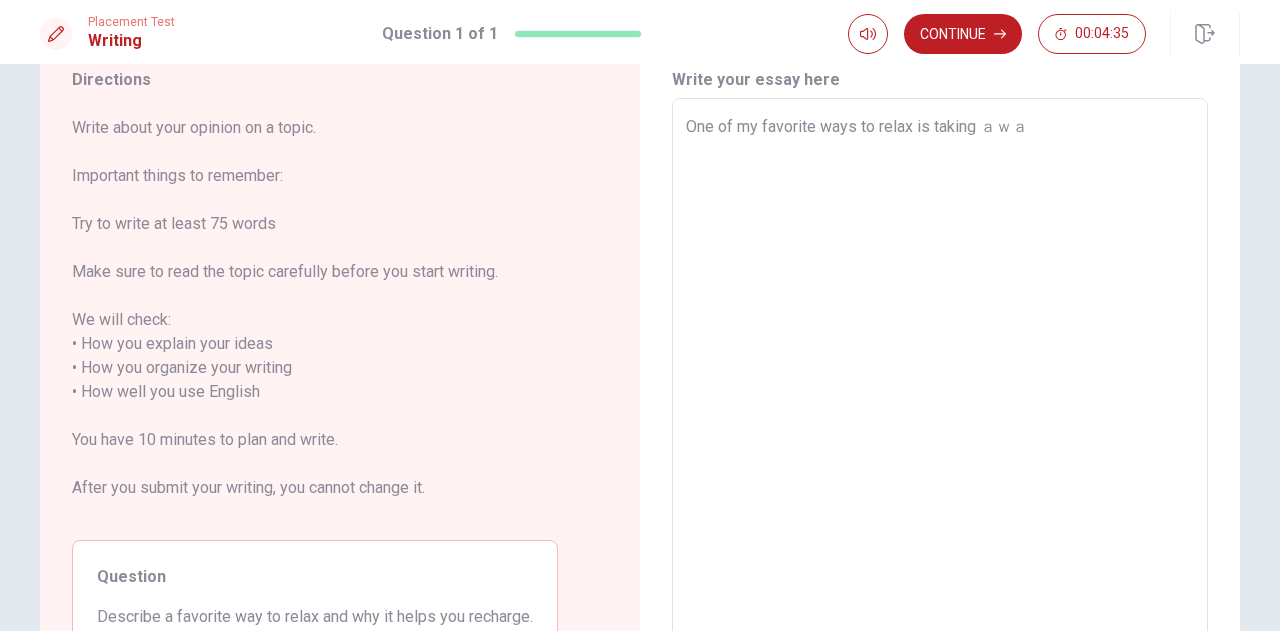 type on "x" 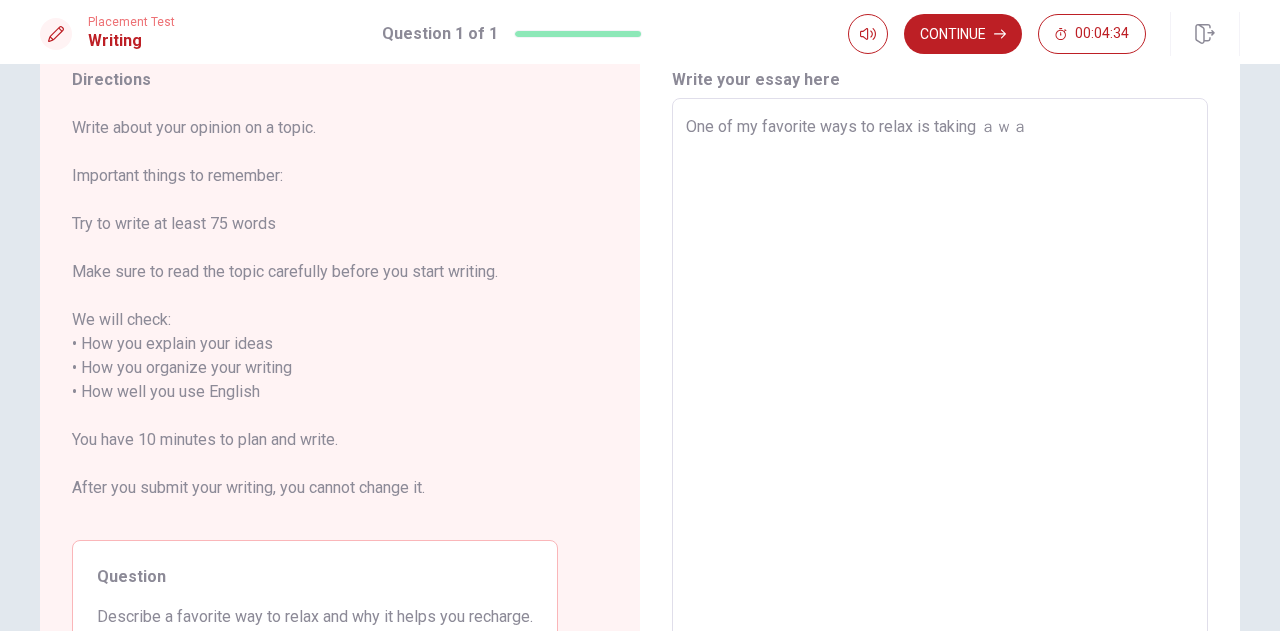 type on "One of my favorite ways to relax is taking ａｗ" 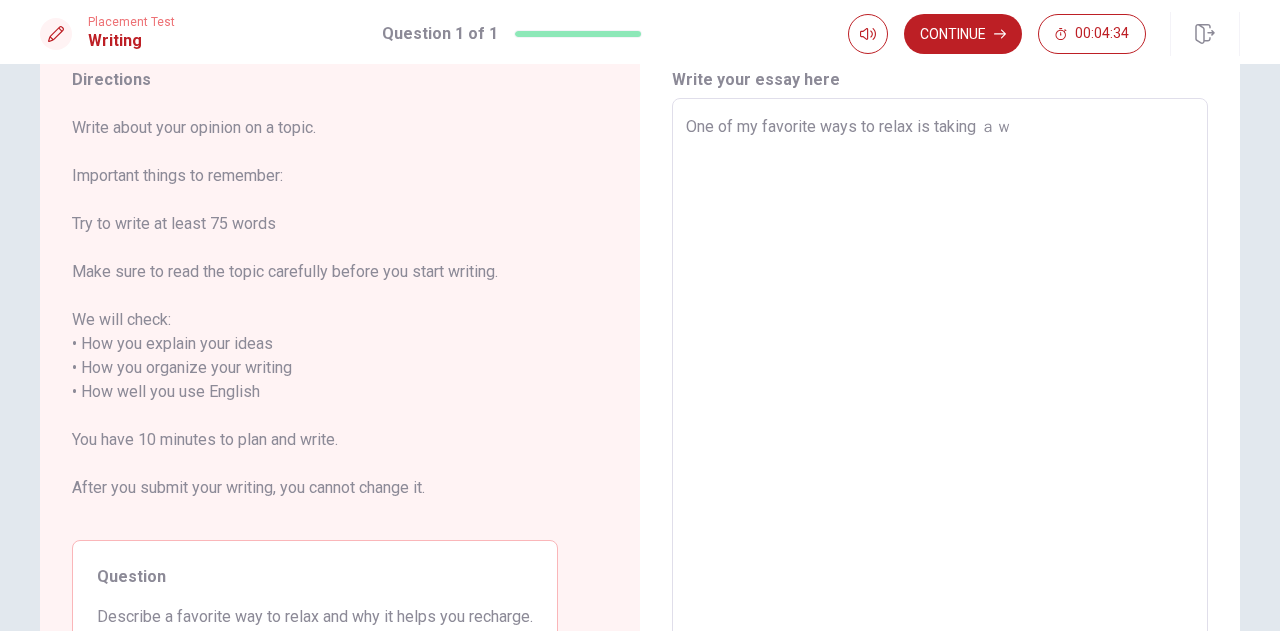 type on "x" 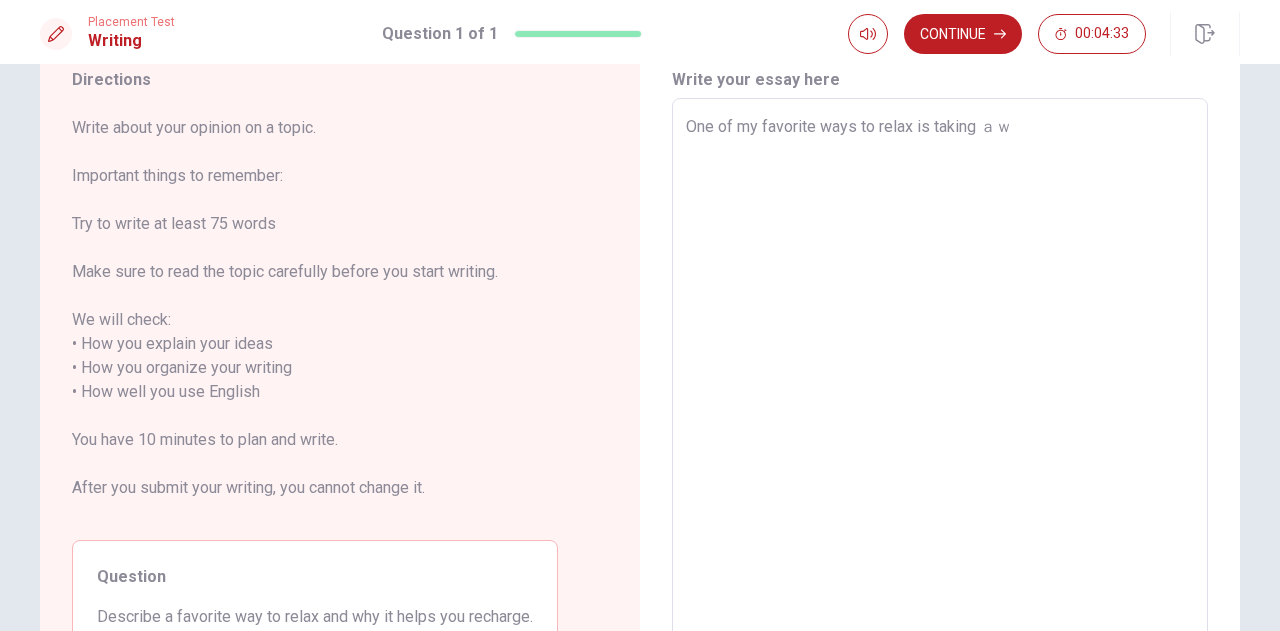 type on "One of my favorite ways to relax is taking ａ" 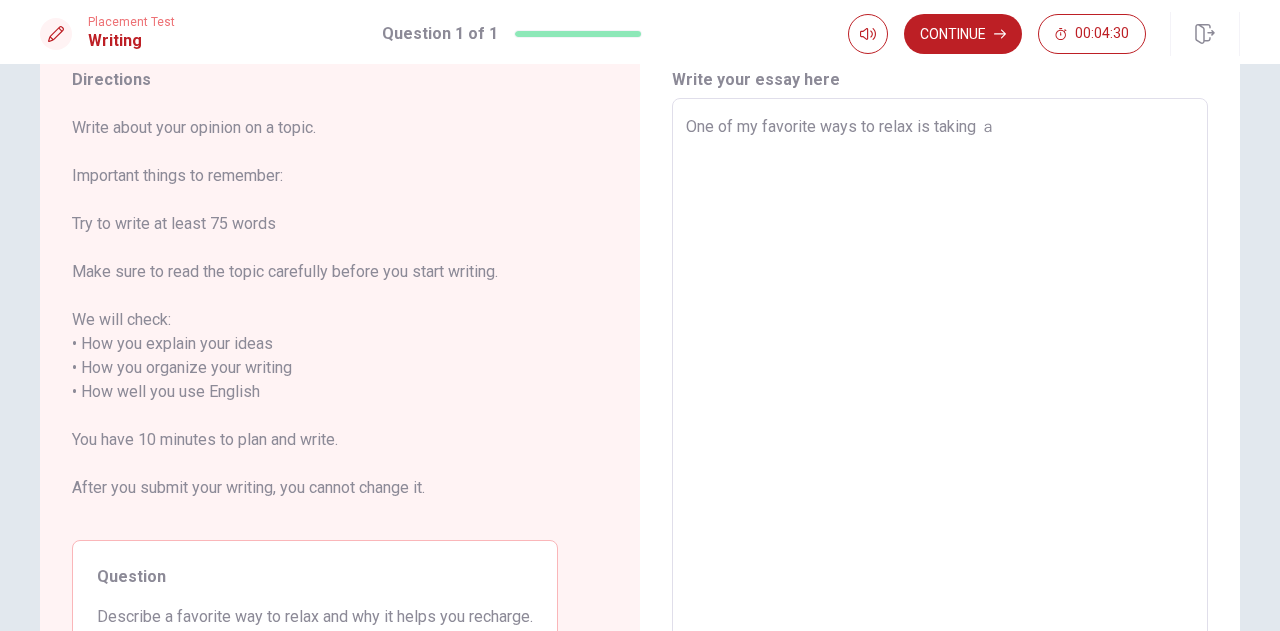 click on "One of my favorite ways to relax is taking ａ" at bounding box center (940, 380) 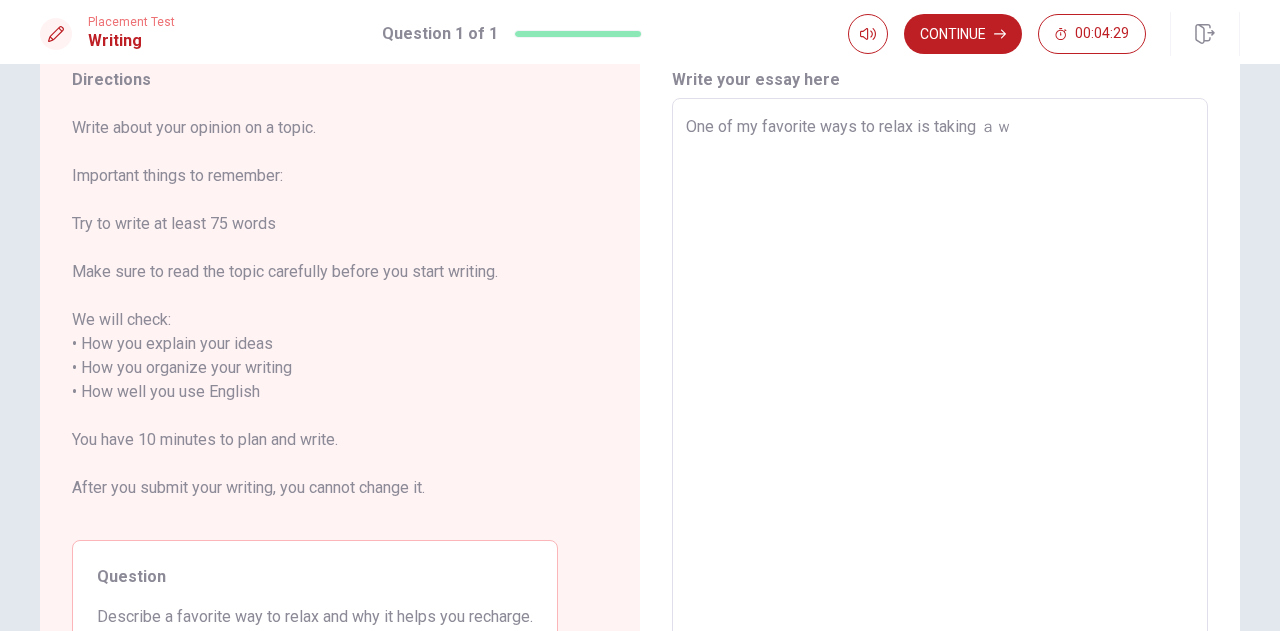 type on "x" 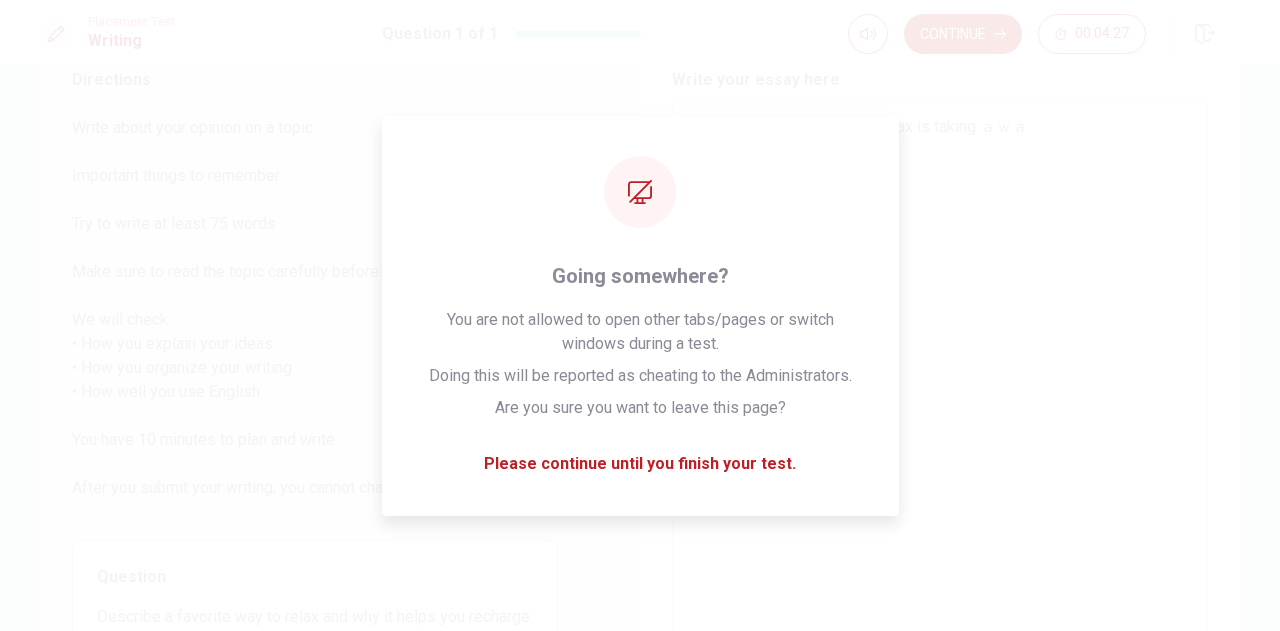 type on "x" 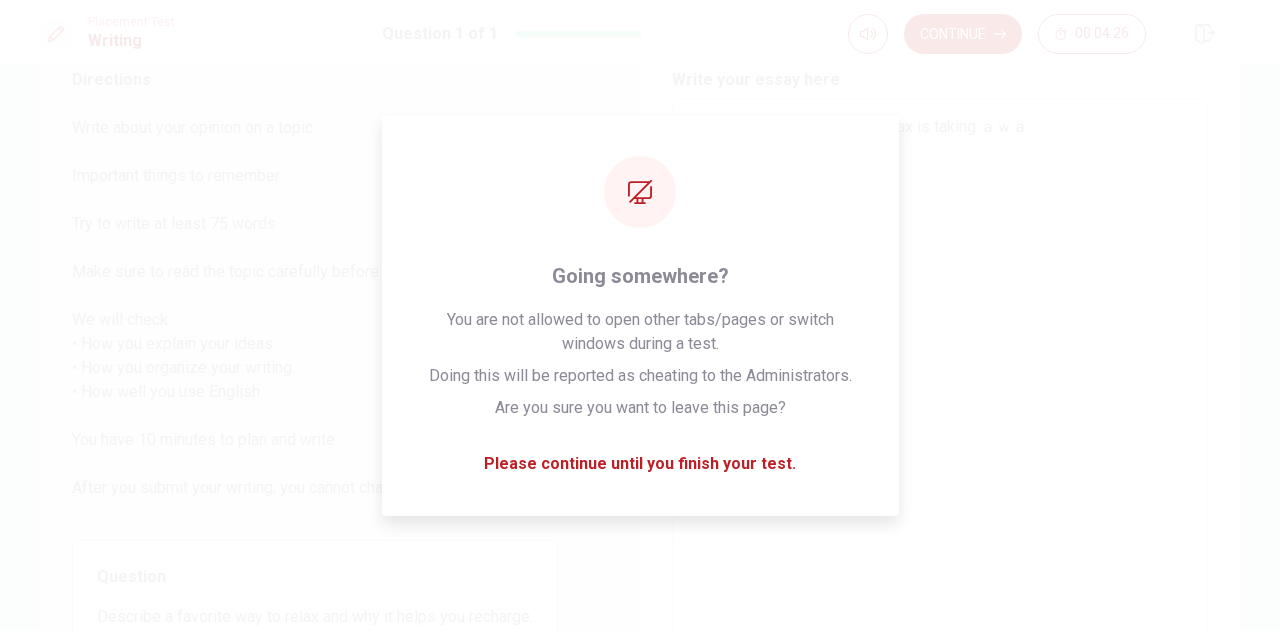 type on "One of my favorite ways to relax is taking ａwalk" 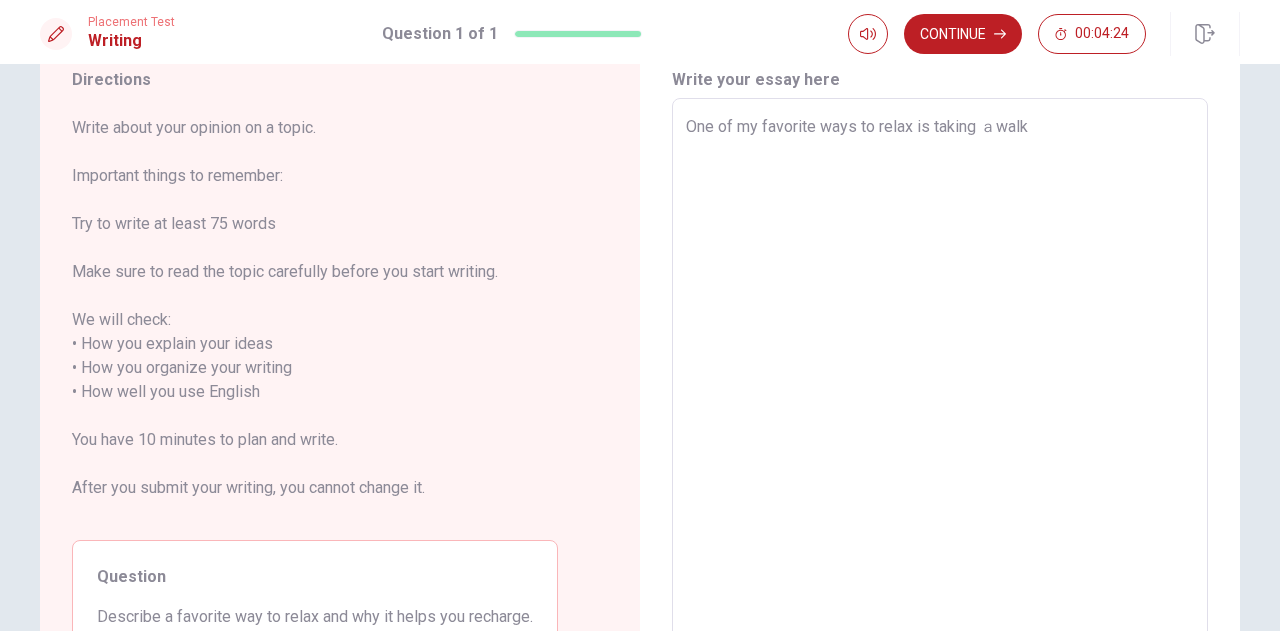 type on "x" 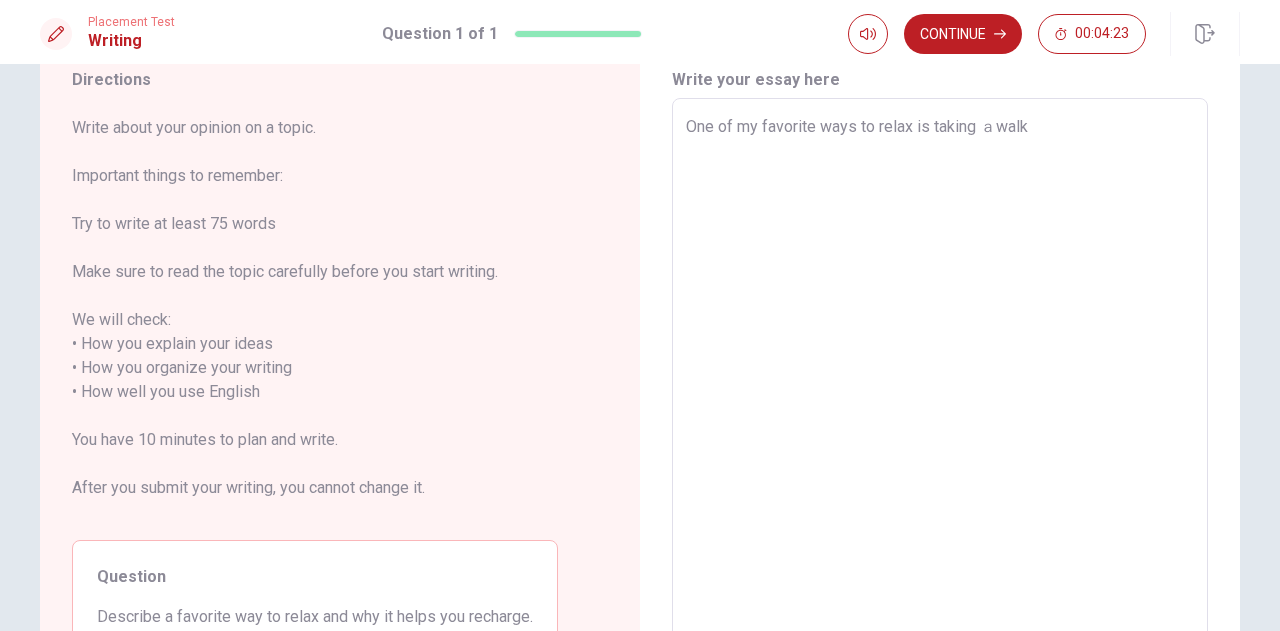 type on "One of my favorite ways to relax is taking ａwalk" 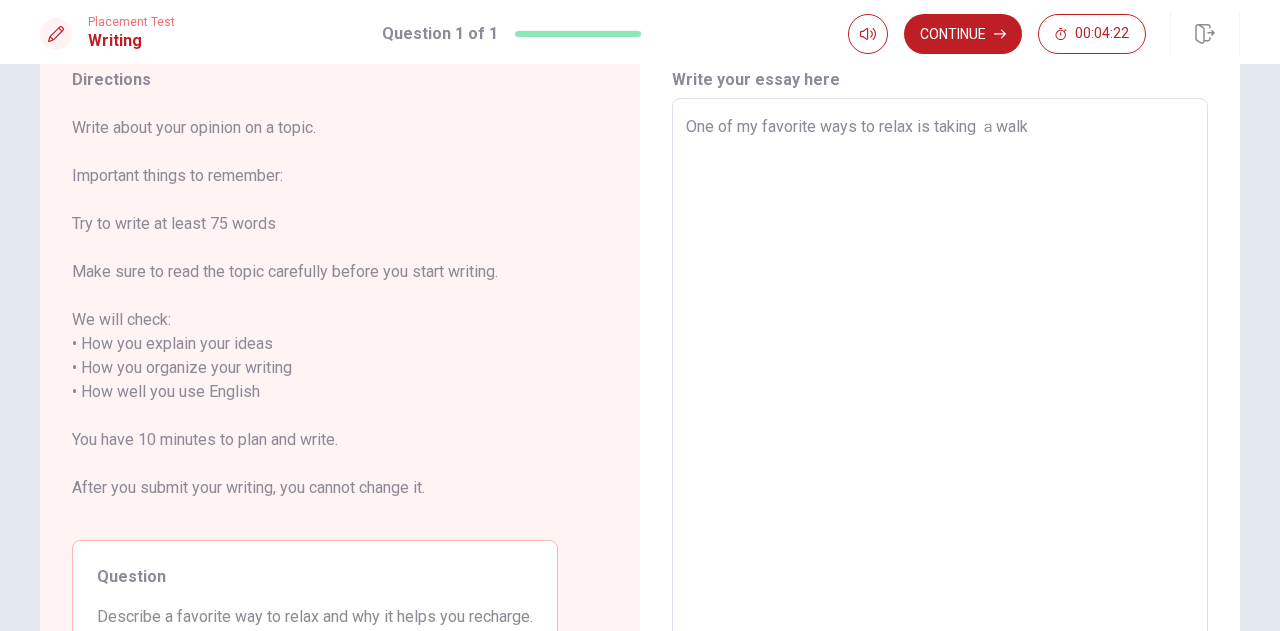 type on "One of my favorite ways to relax is taking ａwalk" 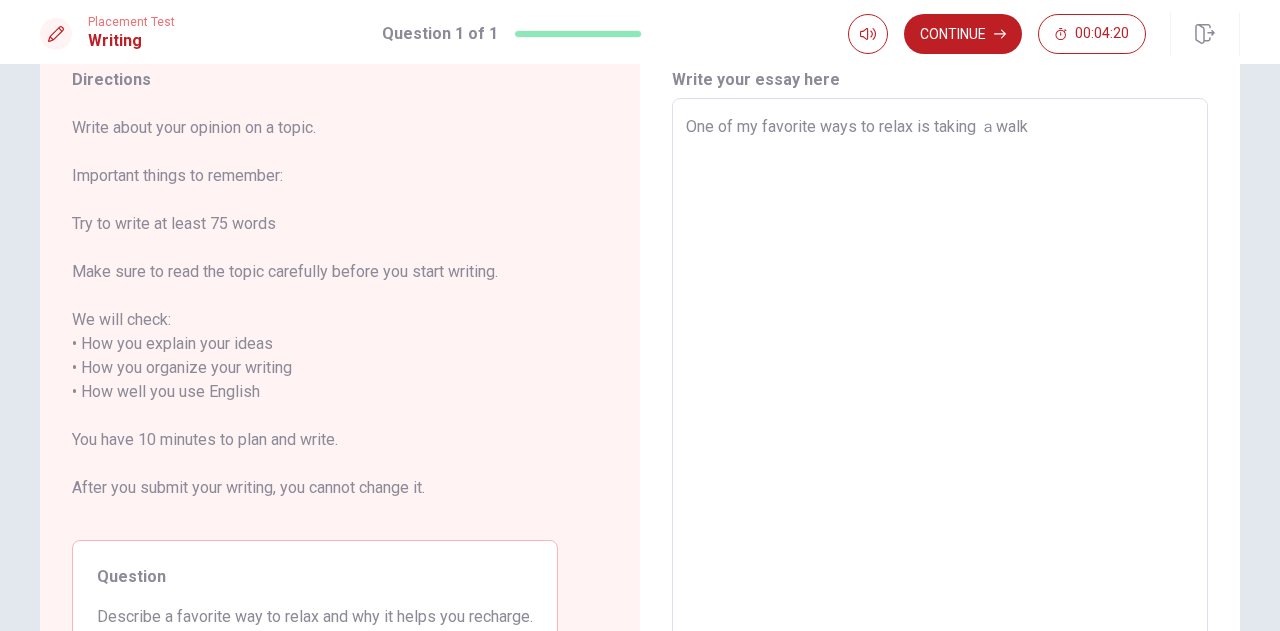 type on "x" 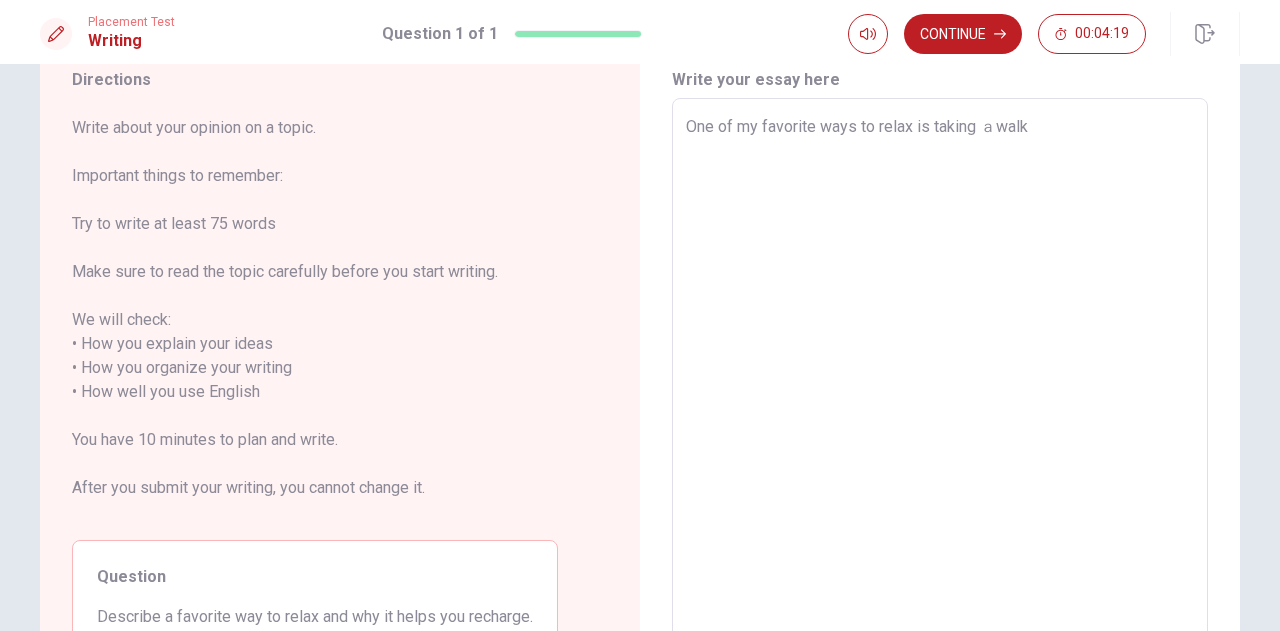 type on "One of my favorite ways to relax is taking ａwalk" 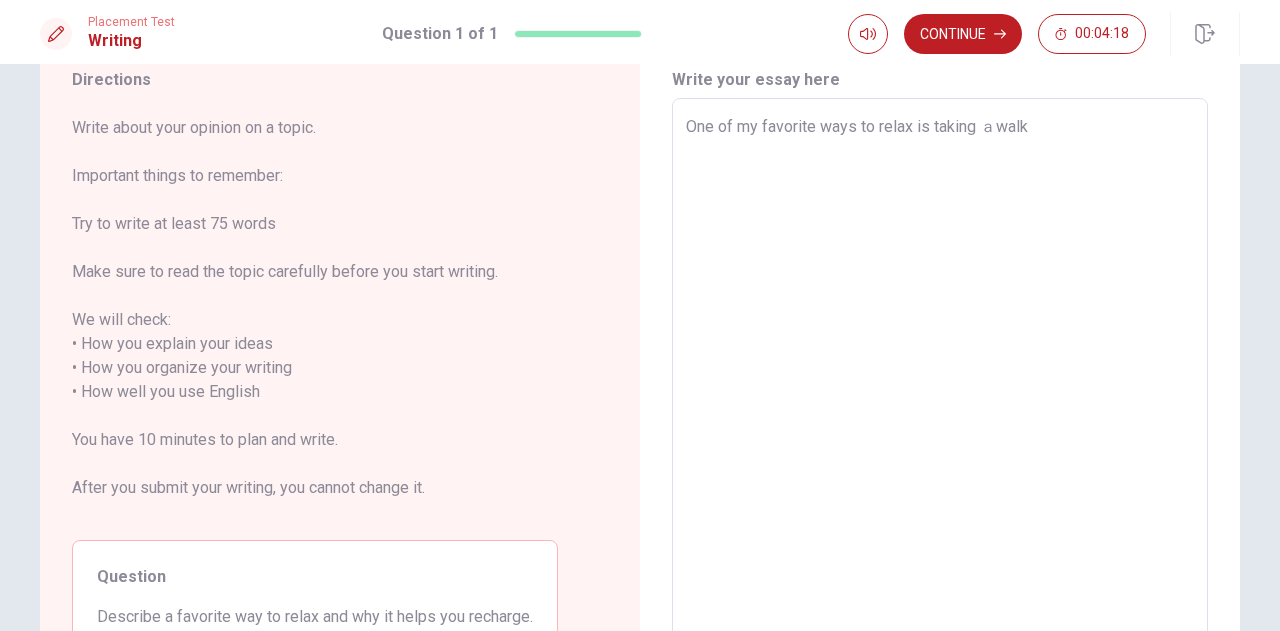 type on "One of my favorite ways to relax is taking ａwalk" 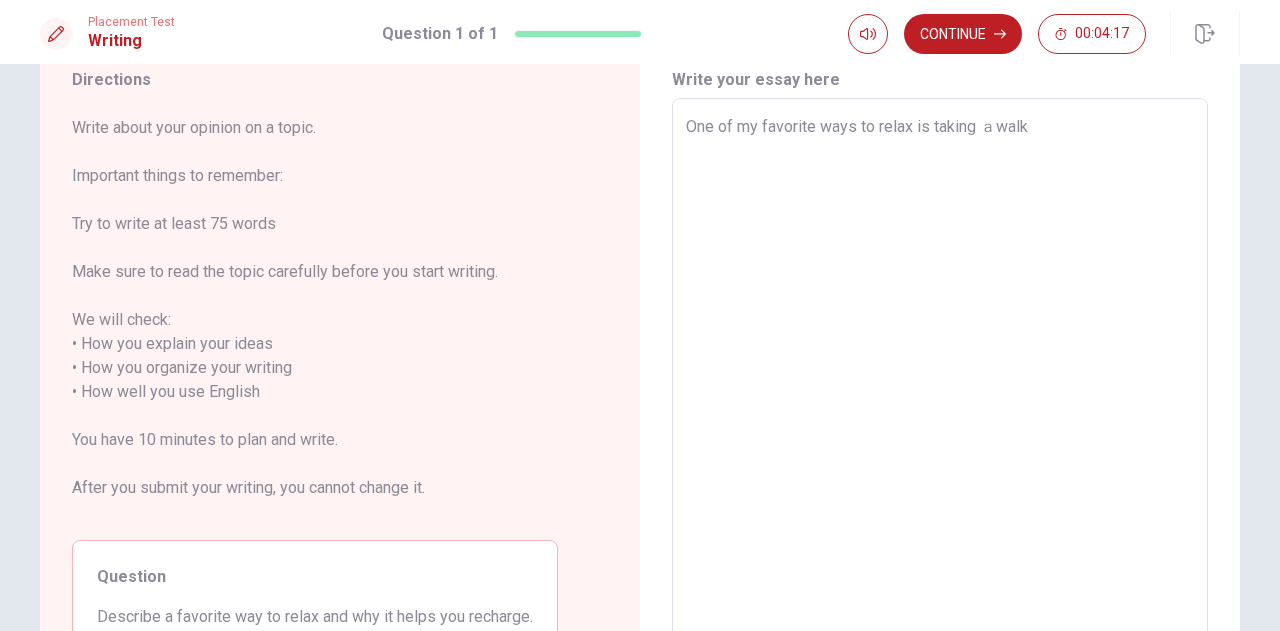 type on "One of my favorite ways to relax is taking ａwalk" 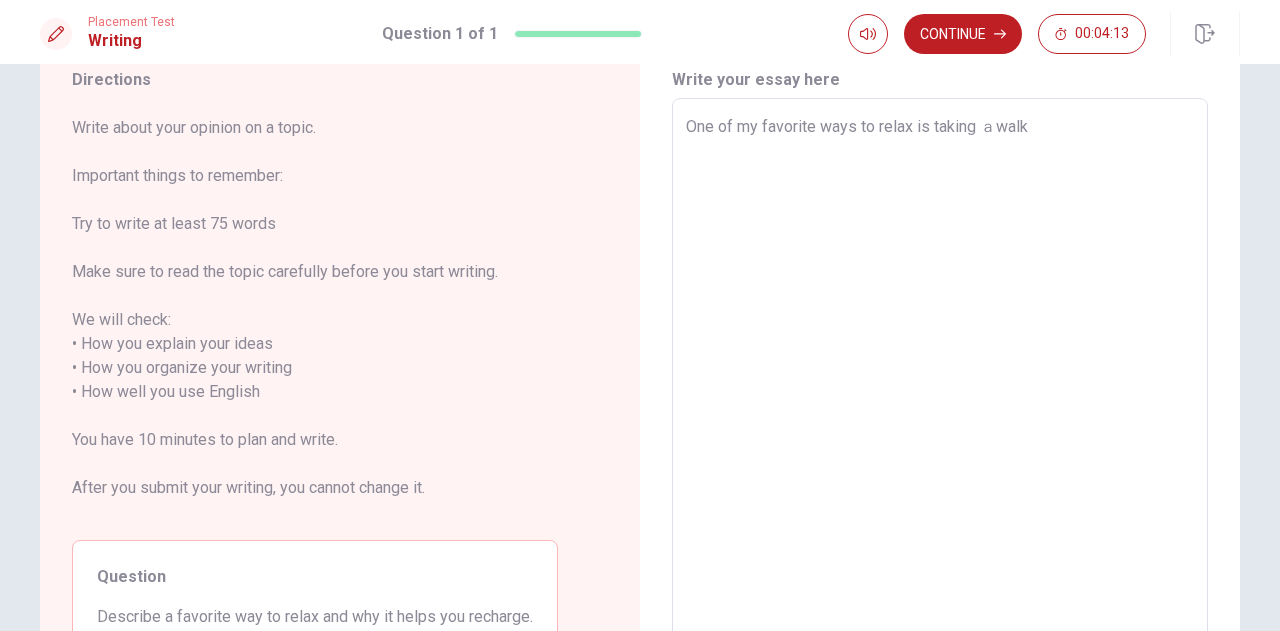type on "x" 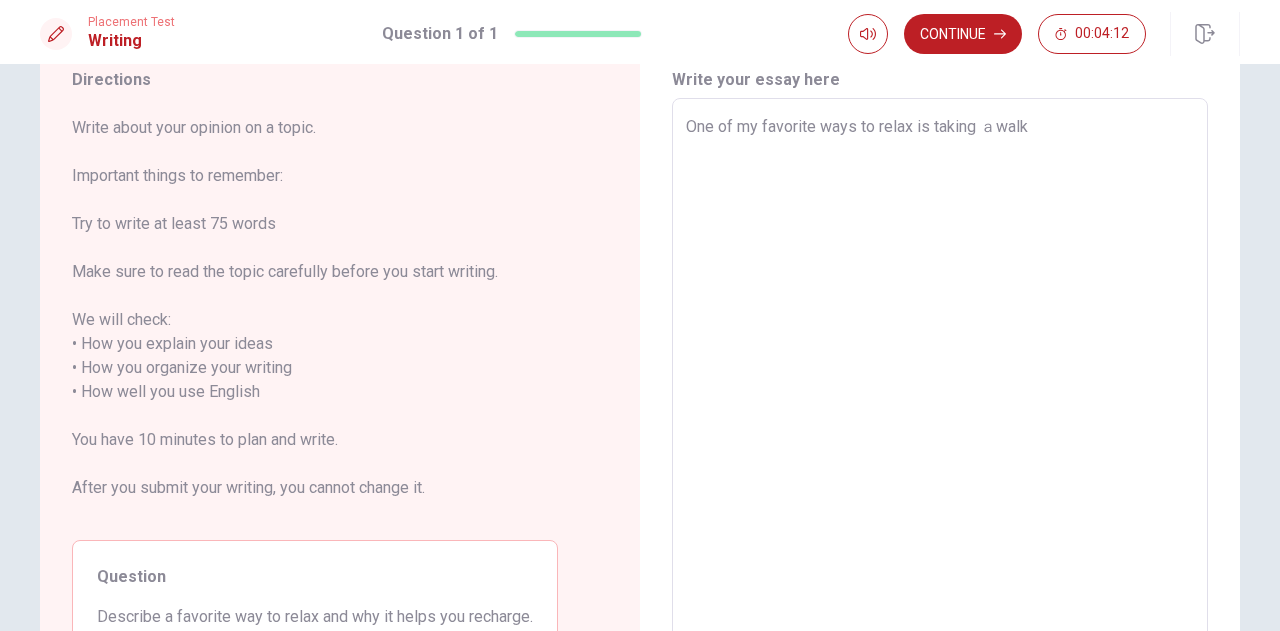 type on "One of my favorite ways to relax is taking ａwalk　ｉ" 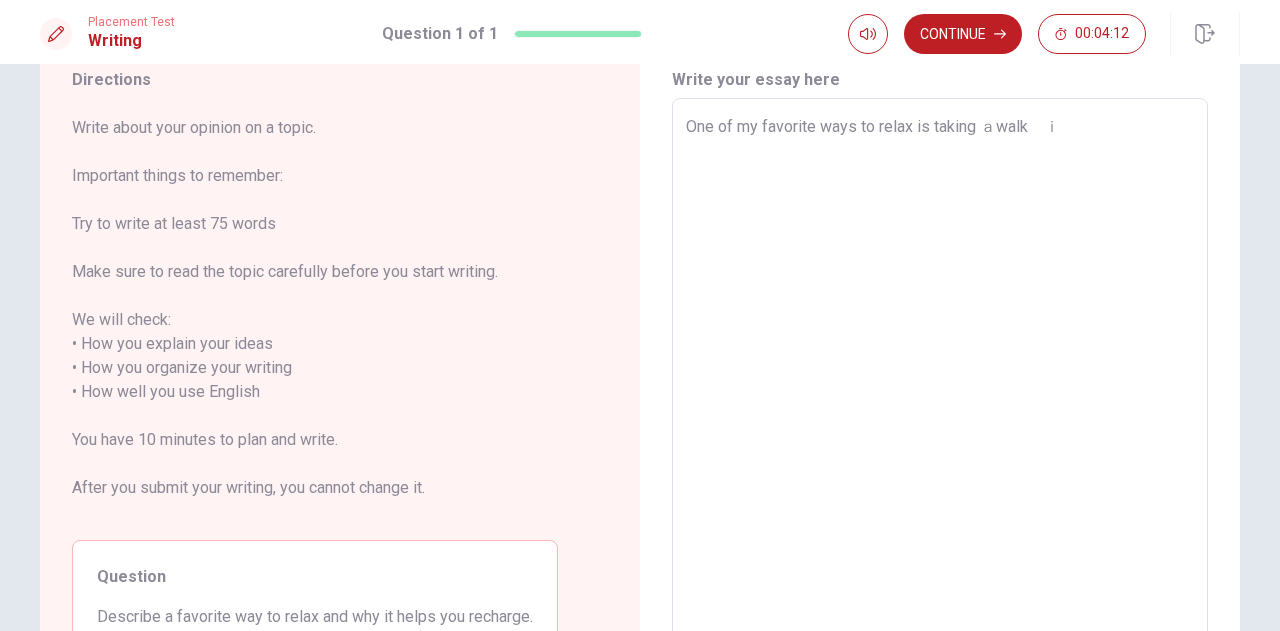 type on "x" 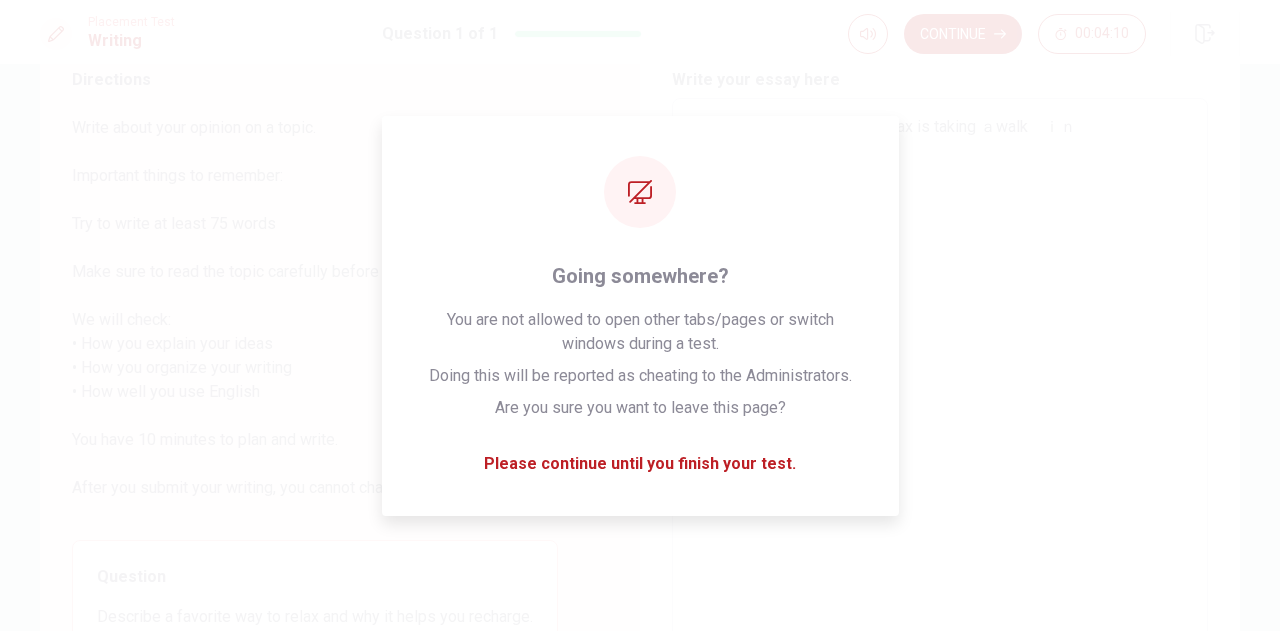 type on "x" 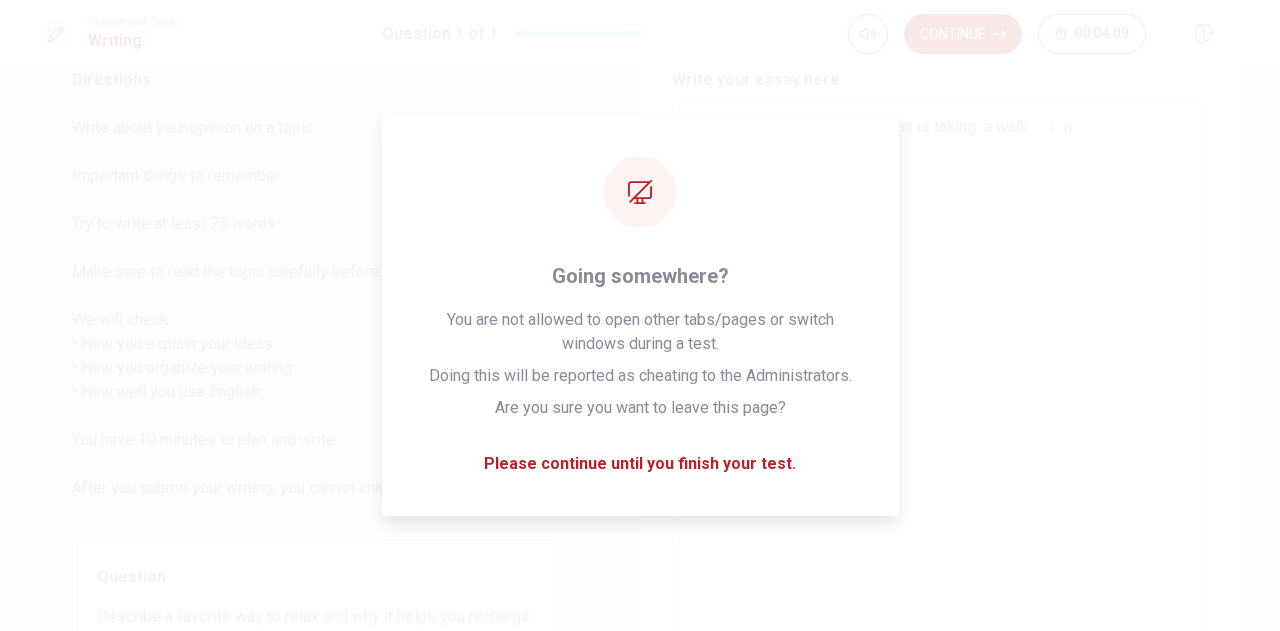 type on "One of my favorite ways to relax is taking ａwalk　㏌" 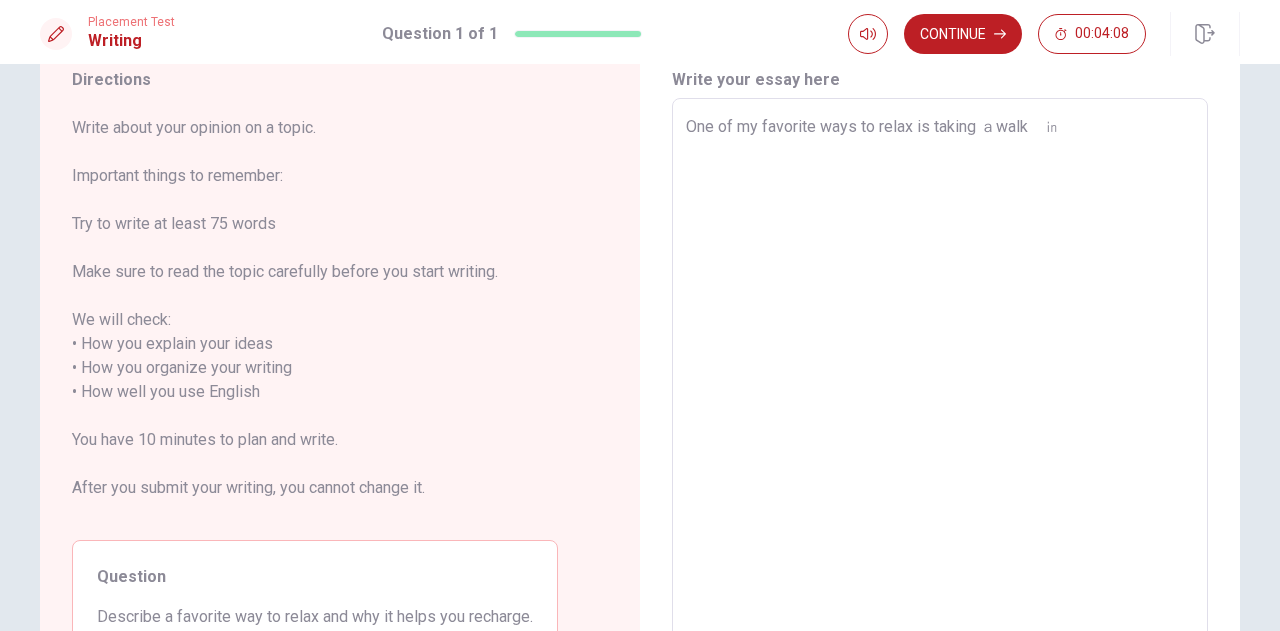 click on "One of my favorite ways to relax is taking ａwalk　㏌" at bounding box center (940, 380) 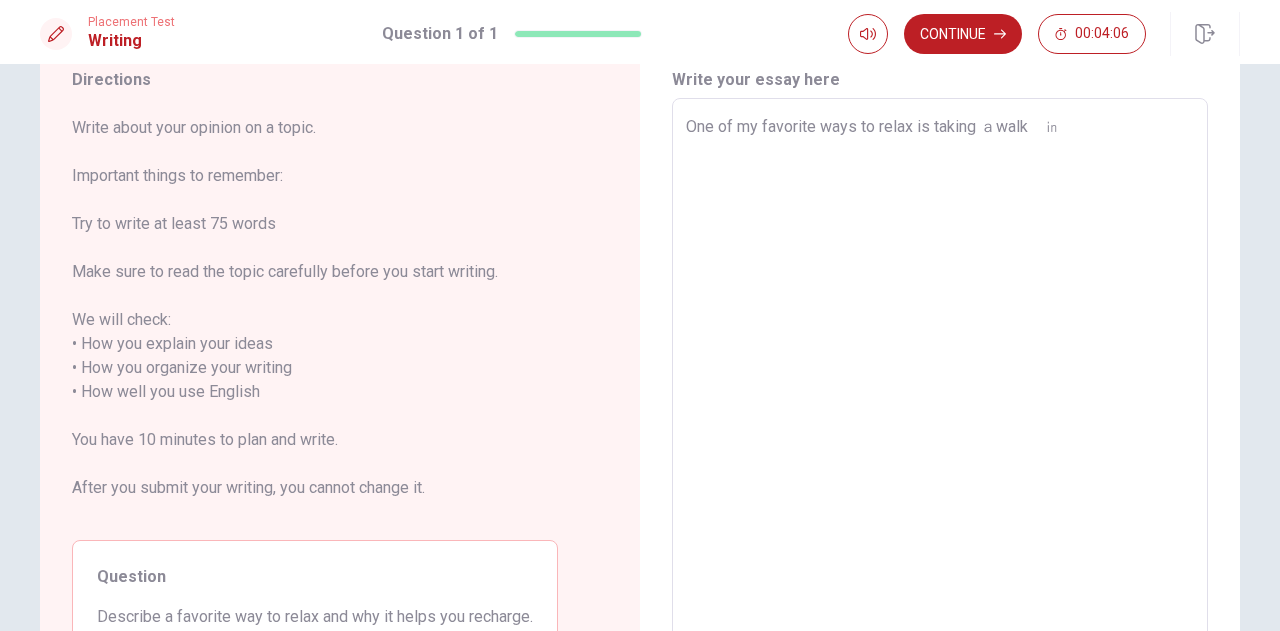 click on "One of my favorite ways to relax is taking ａwalk　㏌" at bounding box center (940, 380) 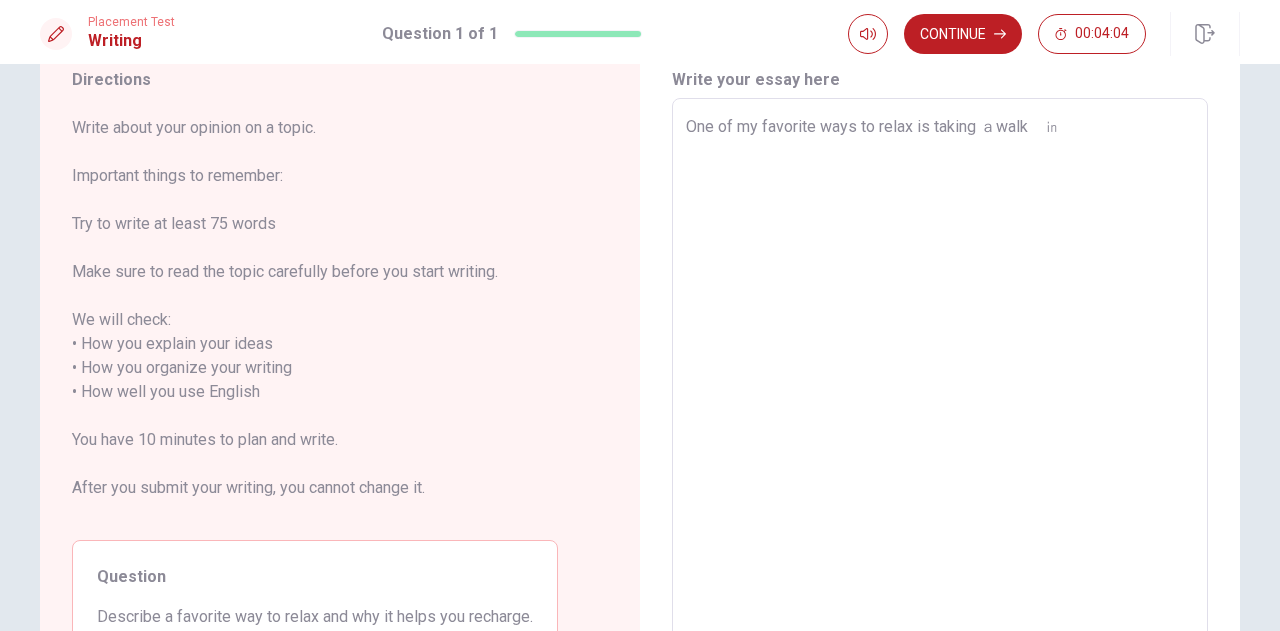 type on "x" 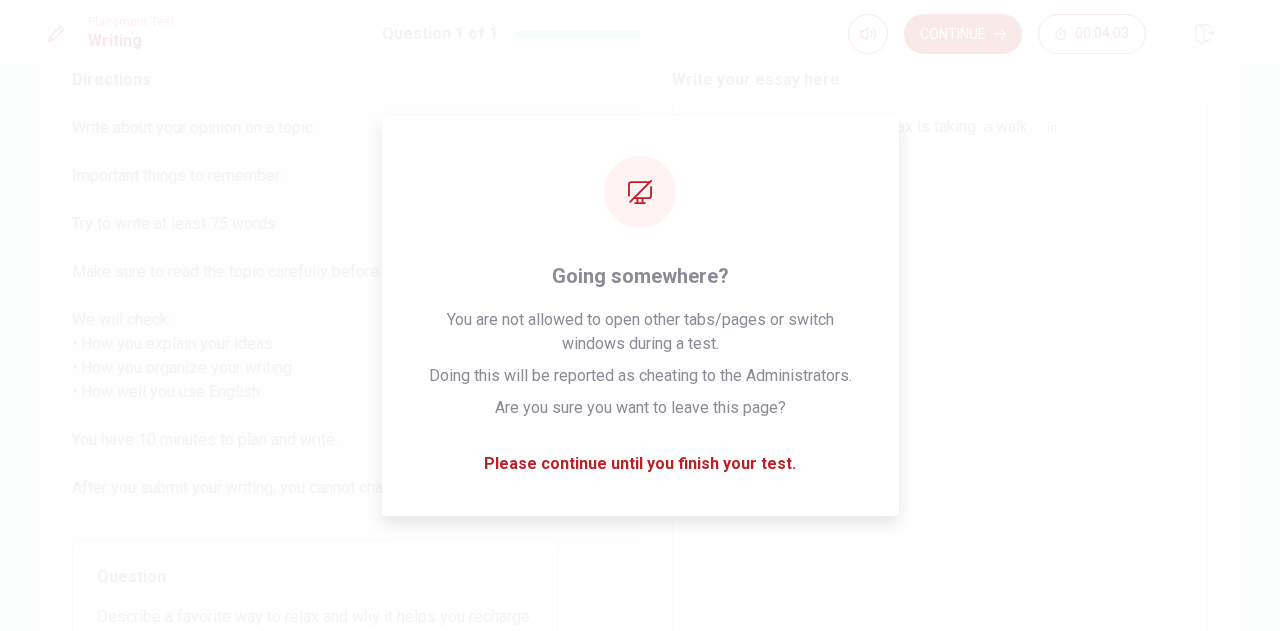 type on "One of my favorite ways to relax is taking ａwalk　㏌" 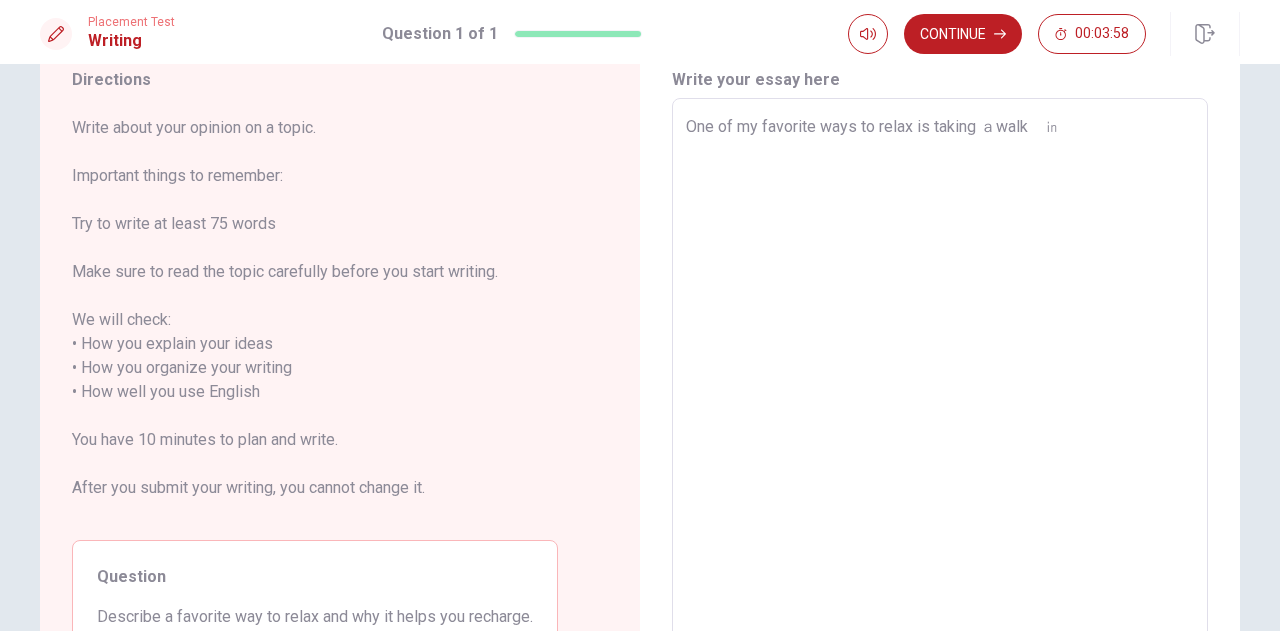 type on "x" 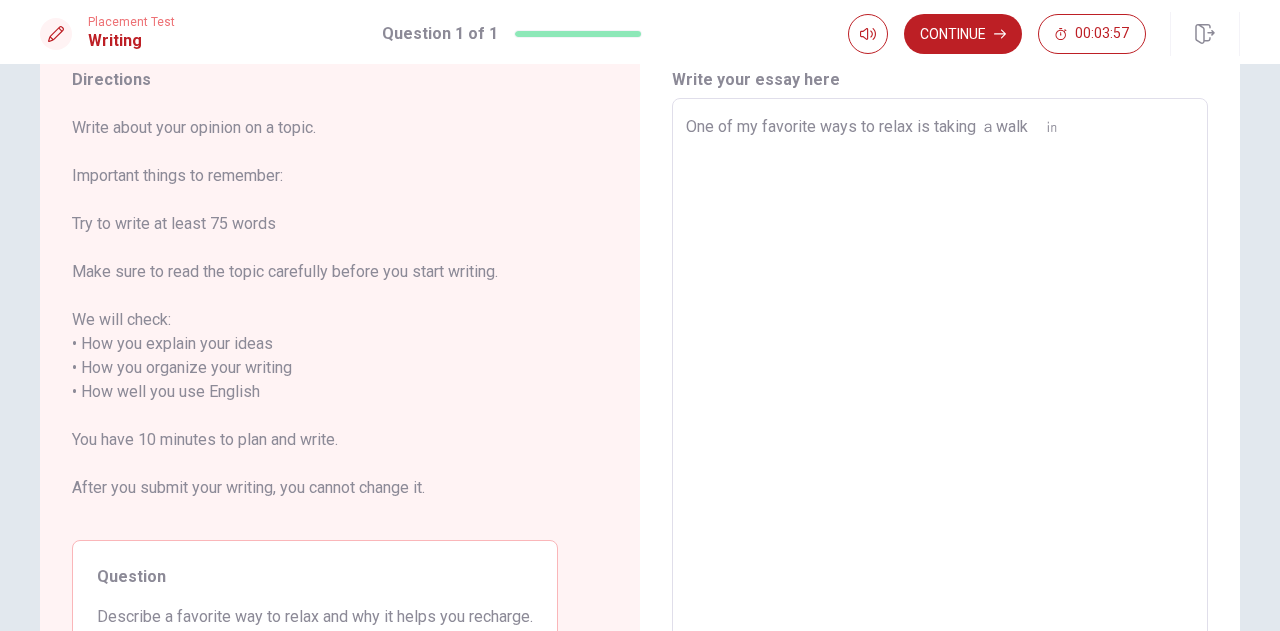 type on "One of my favorite ways to relax is taking ａwalk㏌" 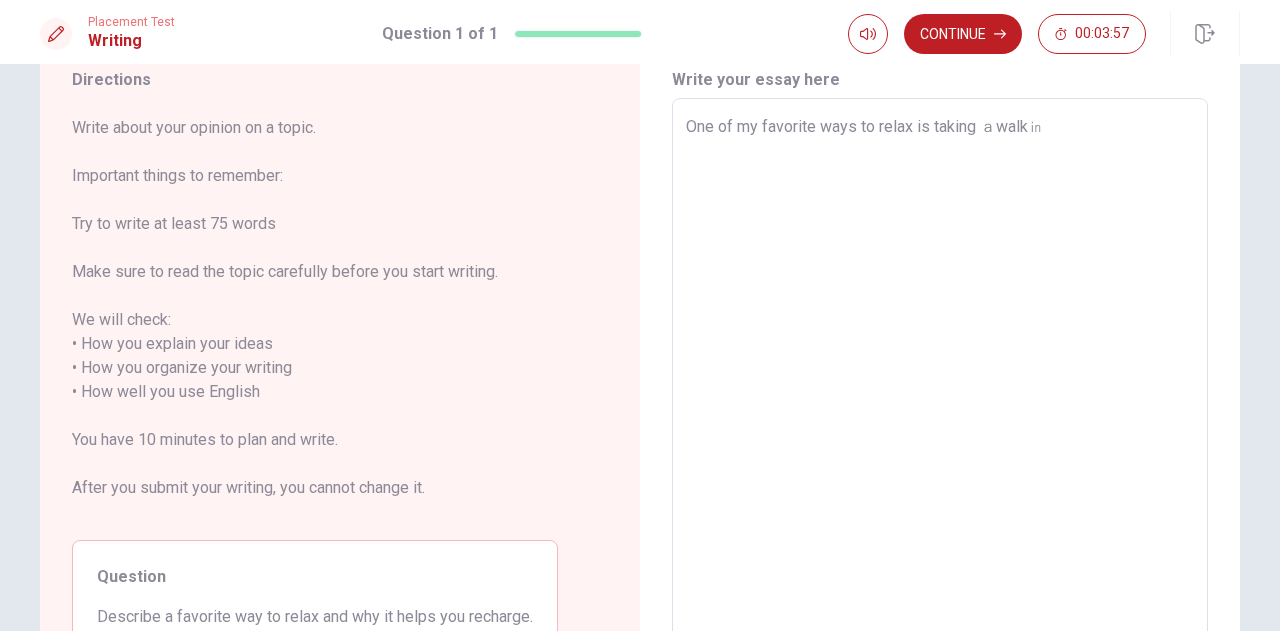 type on "x" 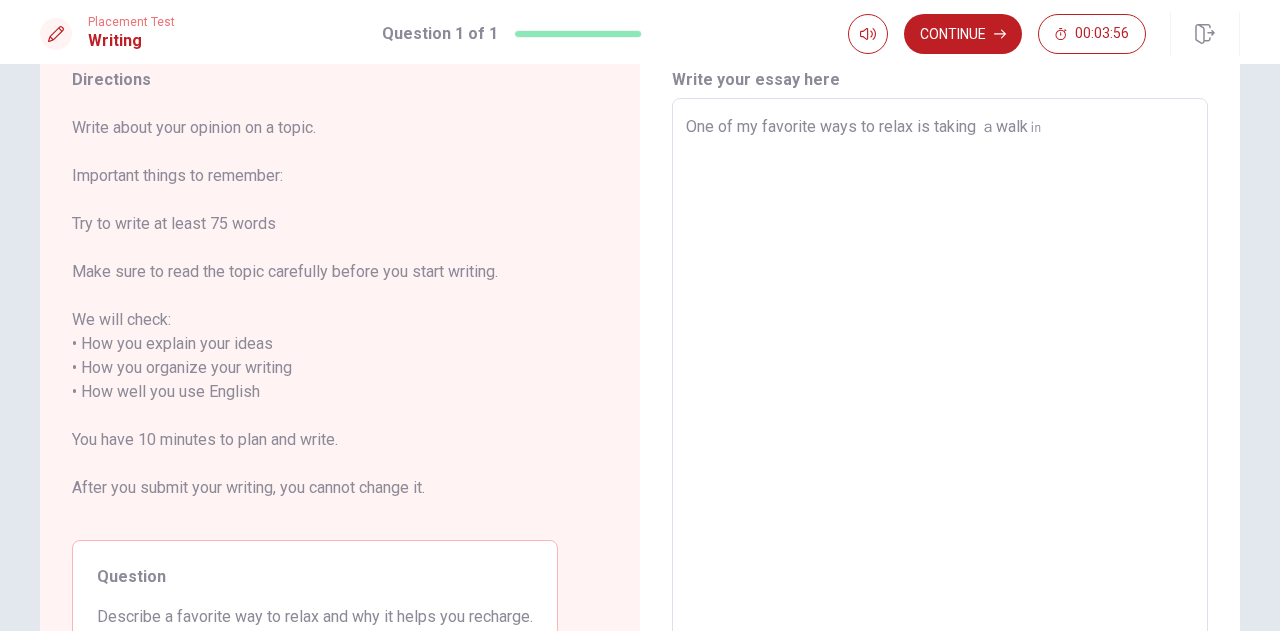type on "One of my favorite ways to relax is taking ａwalk ㏌" 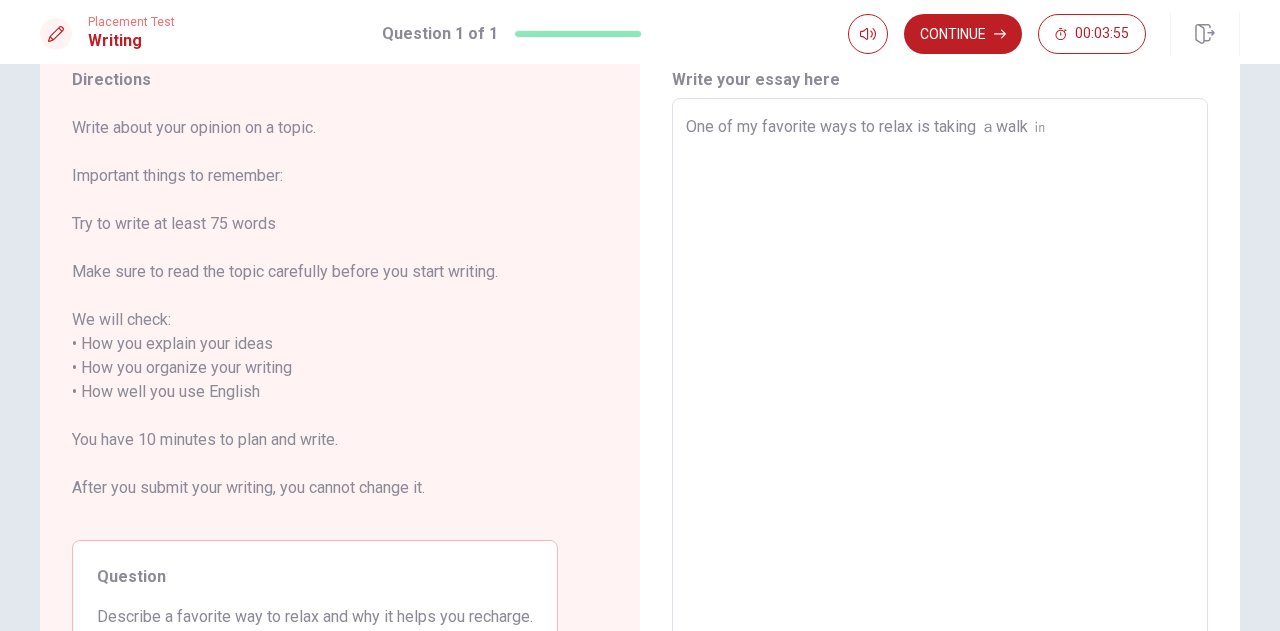 click on "One of my favorite ways to relax is taking ａwalk ㏌" at bounding box center (940, 380) 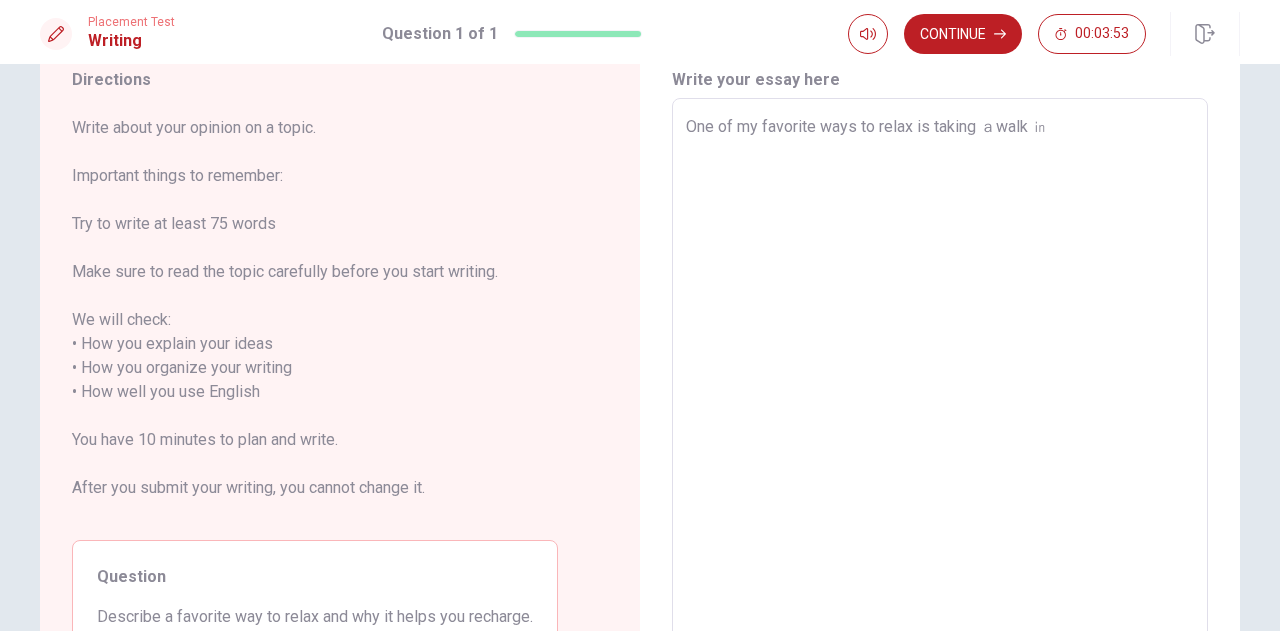 type on "x" 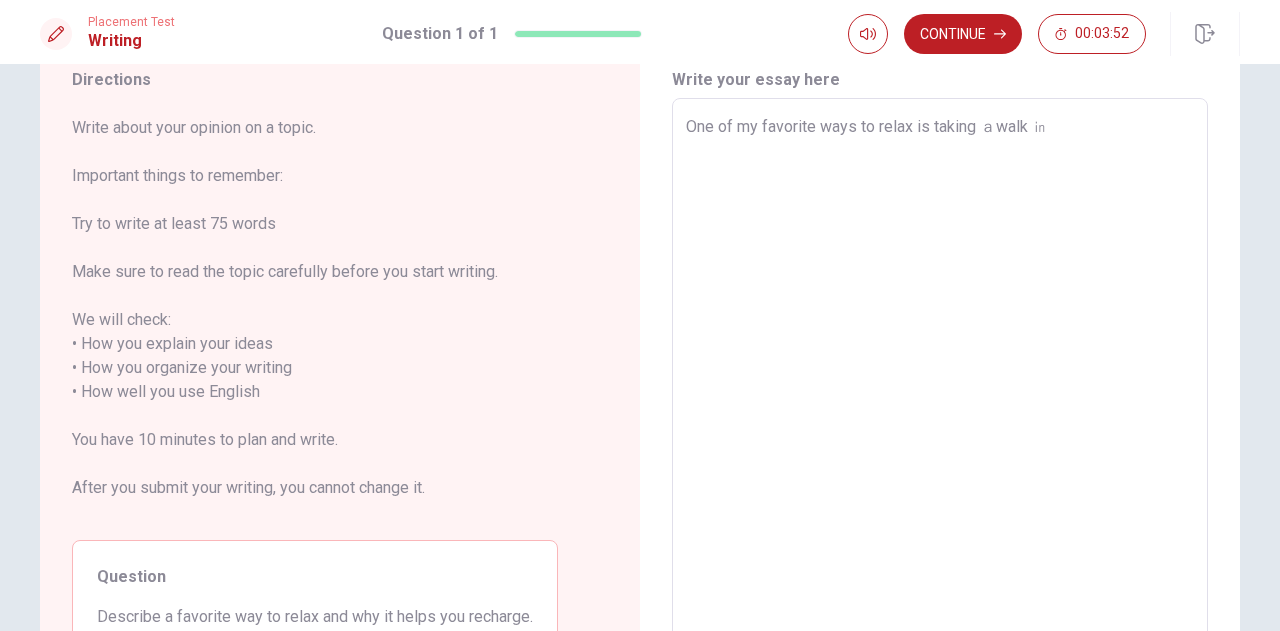 type on "One of my favorite ways to relax is taking ａwalk ㏌p" 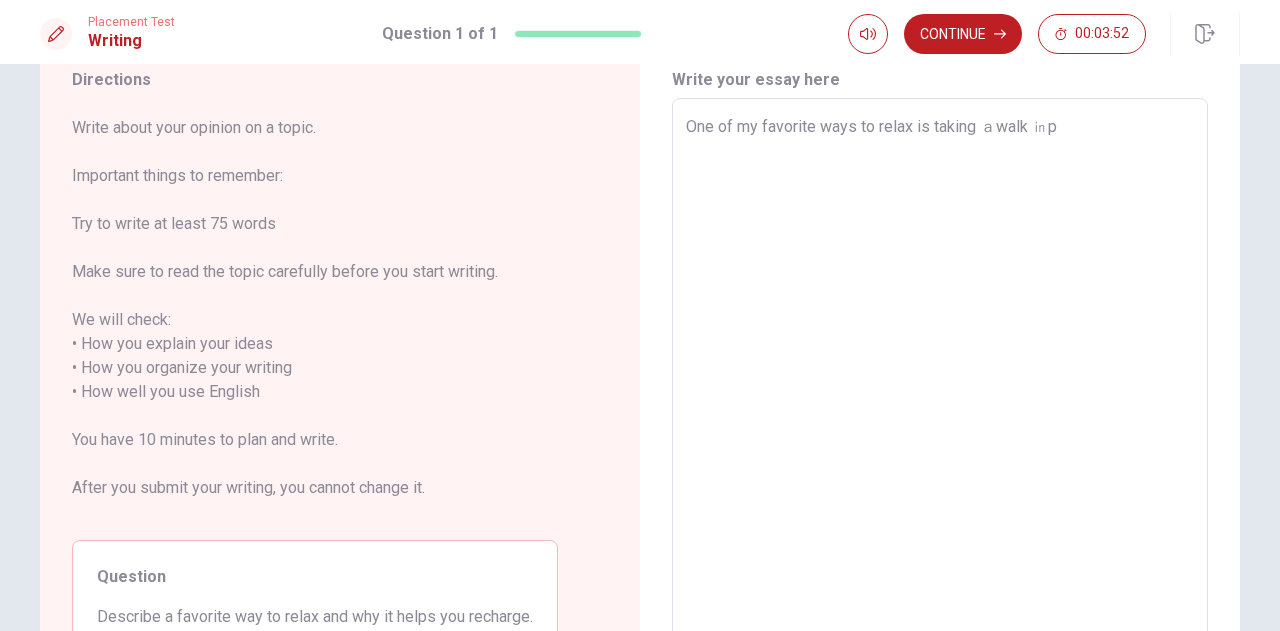 type on "x" 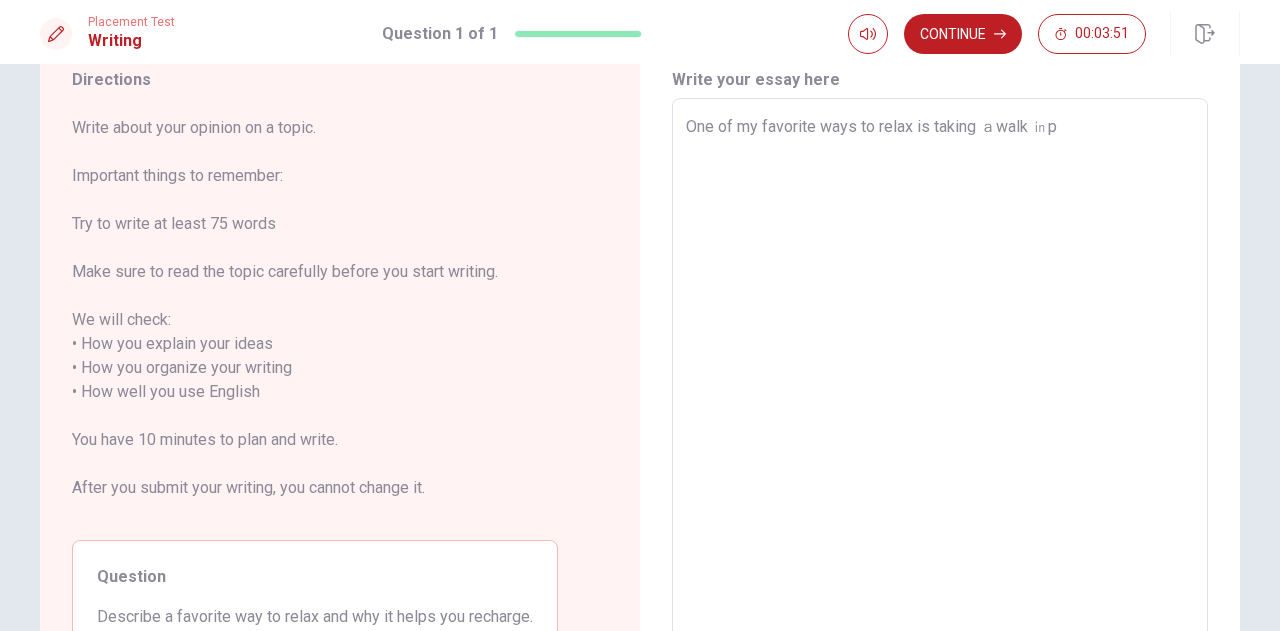 type on "One of my favorite ways to relax is taking ａwalk ㏌" 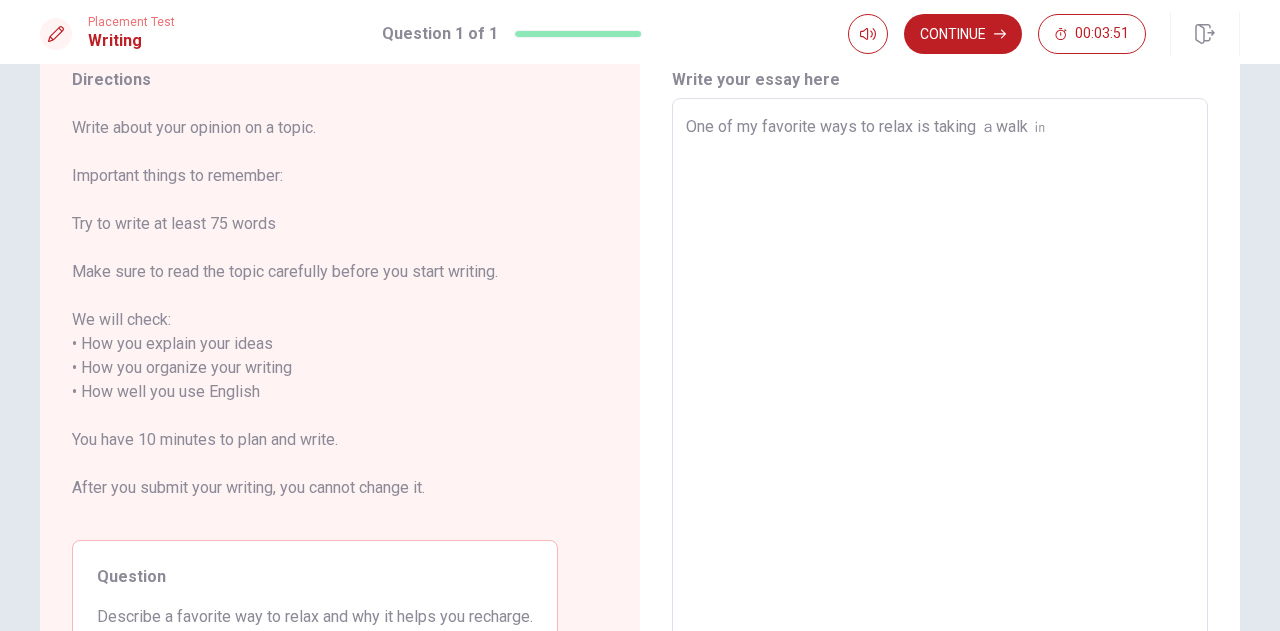type on "x" 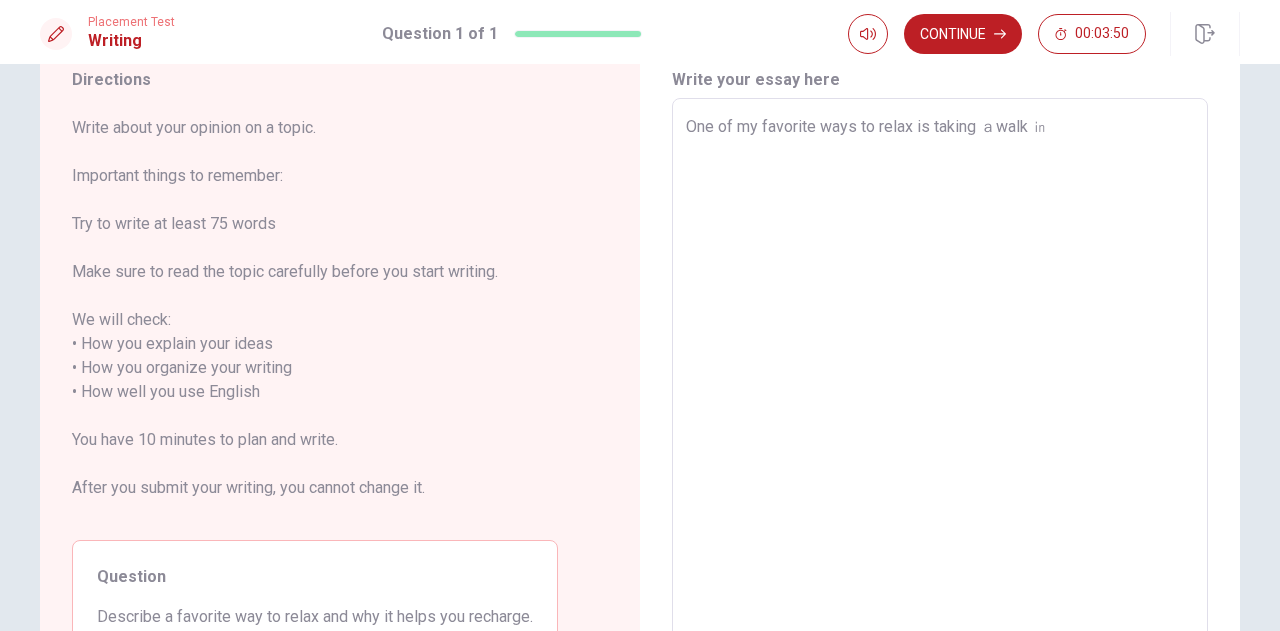 type on "One of my favorite ways to relax is taking ａwalk ㏌t" 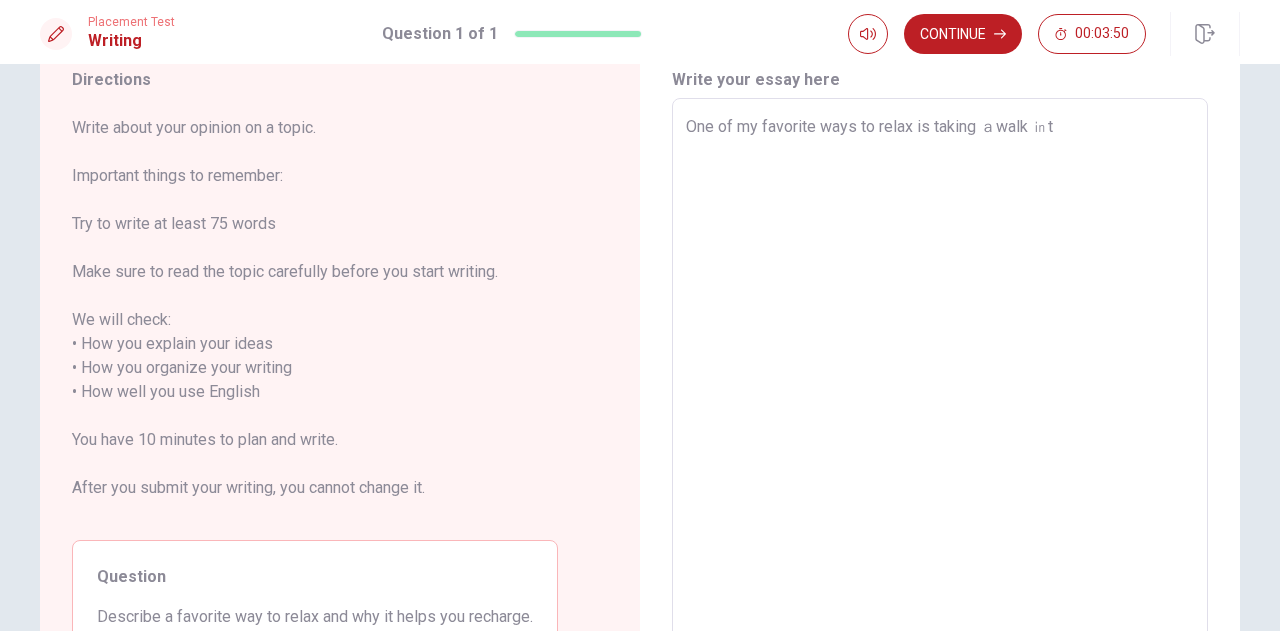 type on "x" 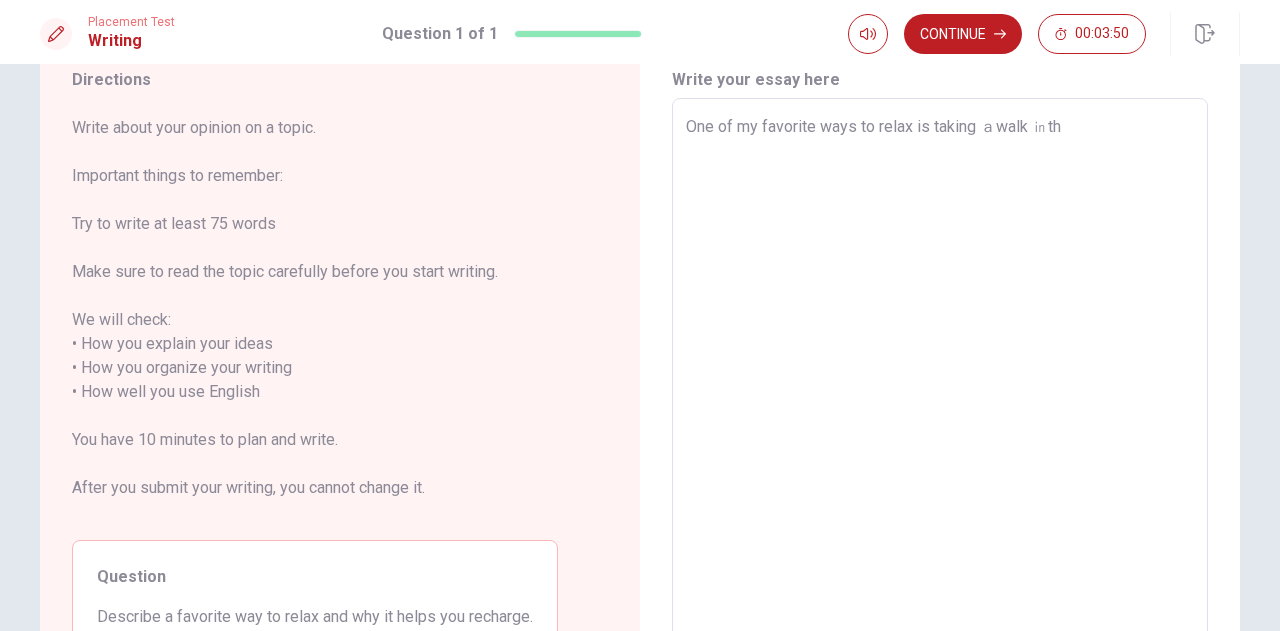 type on "x" 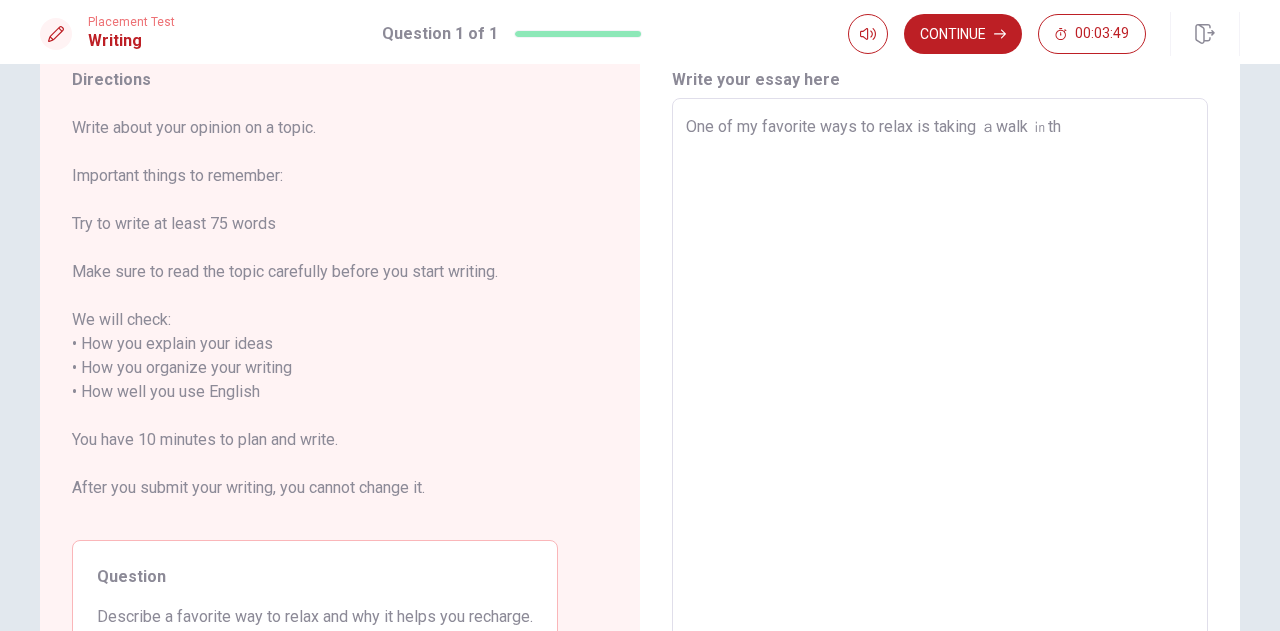 type on "One of my favorite ways to relax is taking ａwalk ㏌the" 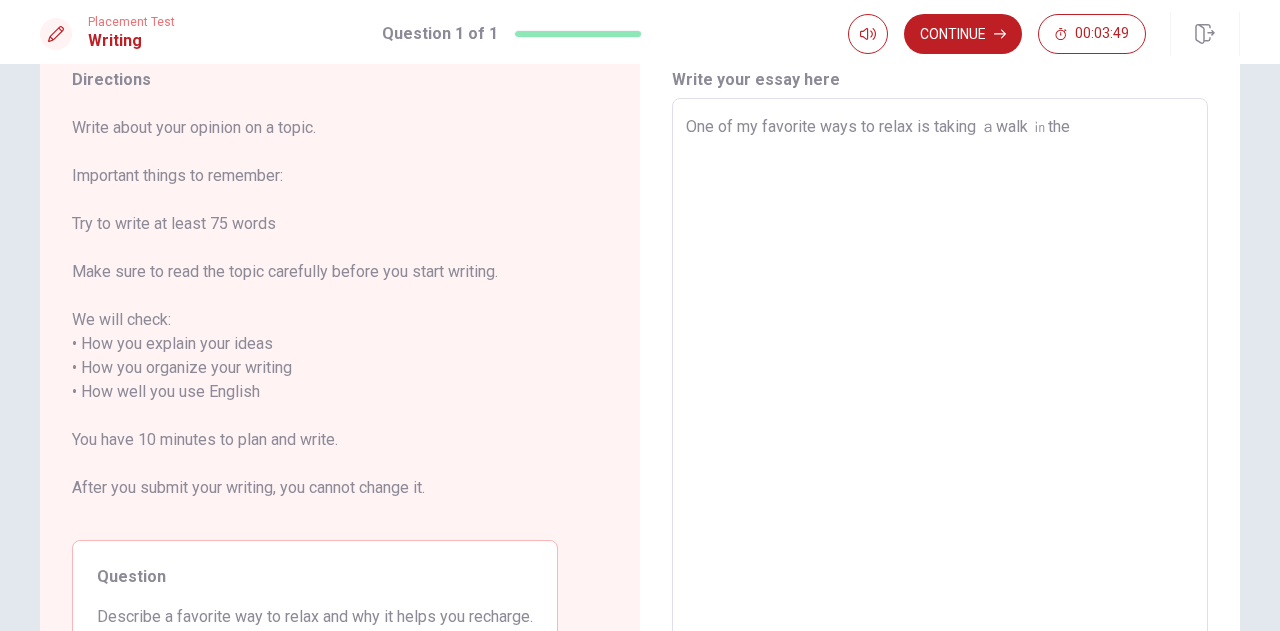 type on "x" 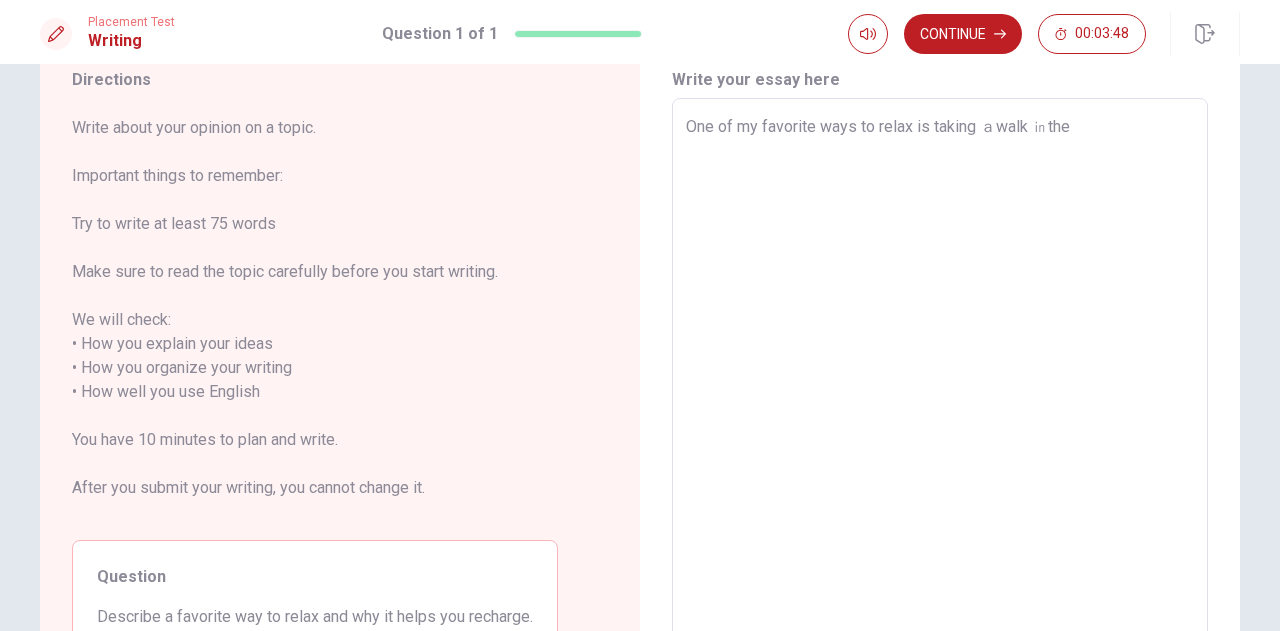 type on "One of my favorite ways to relax is taking ａwalk ㏌the p" 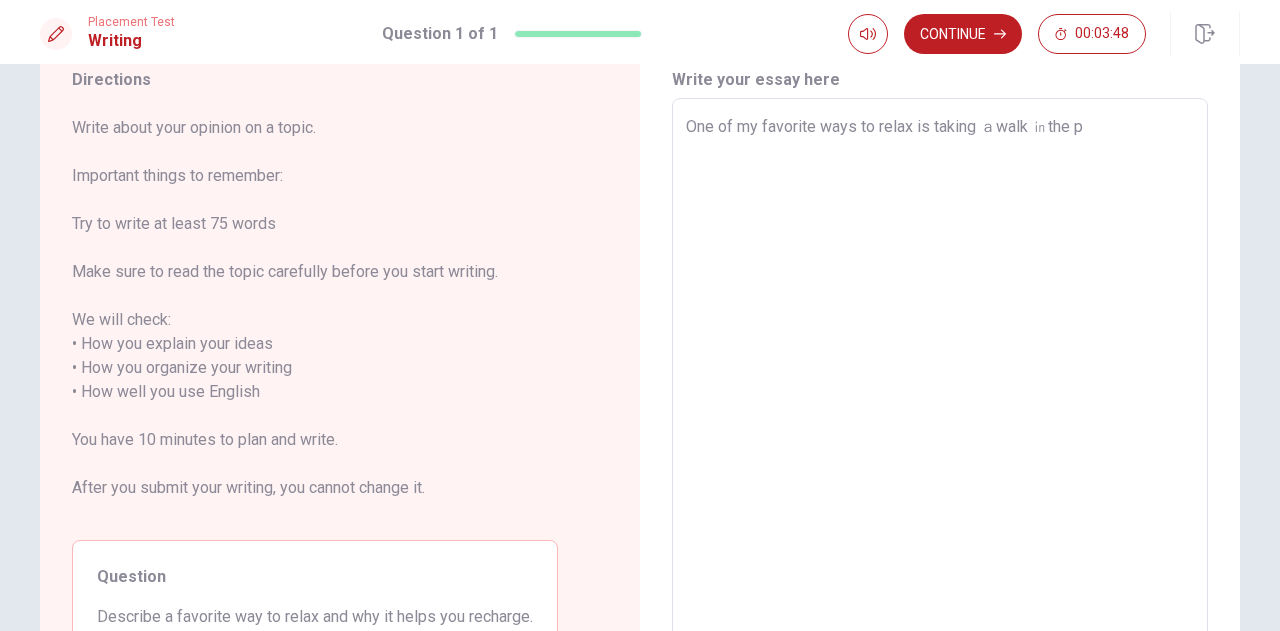 type on "x" 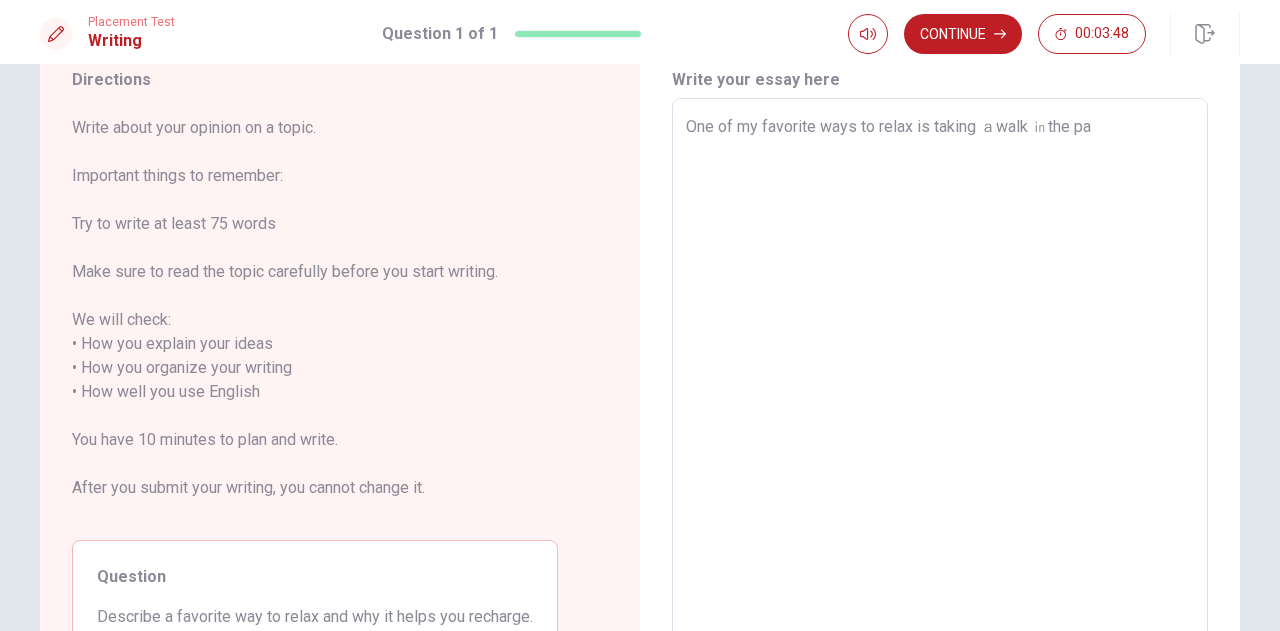 type on "x" 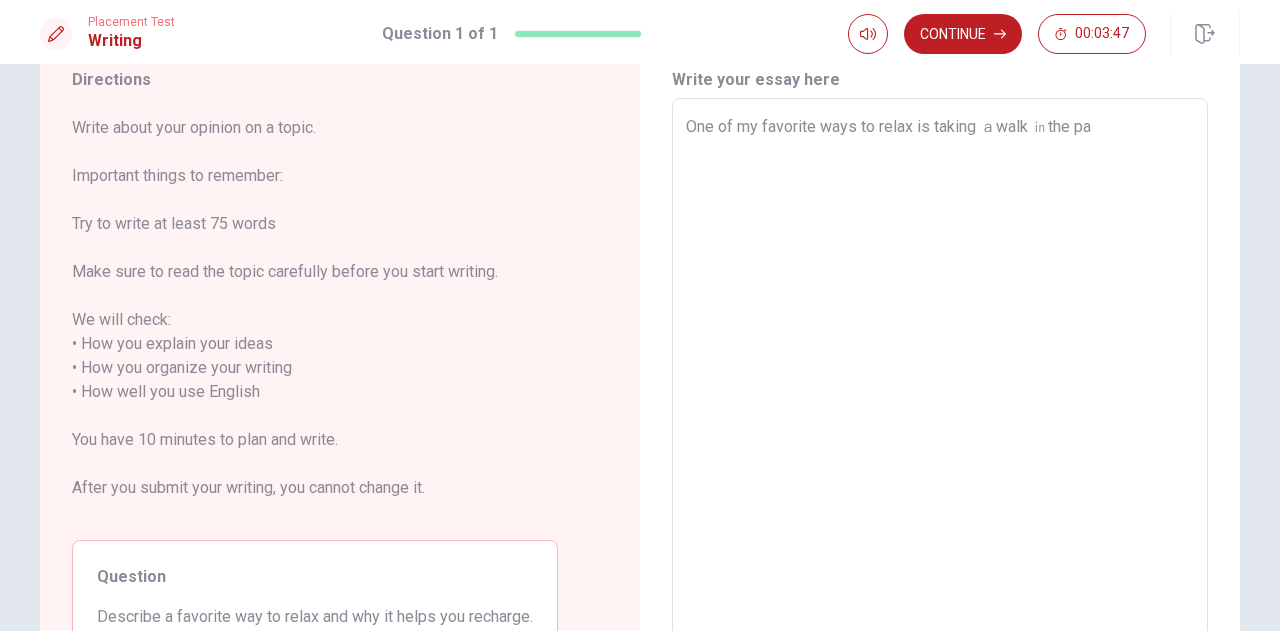 type on "One of my favorite ways to relax is taking ａwalk ㏌the pal" 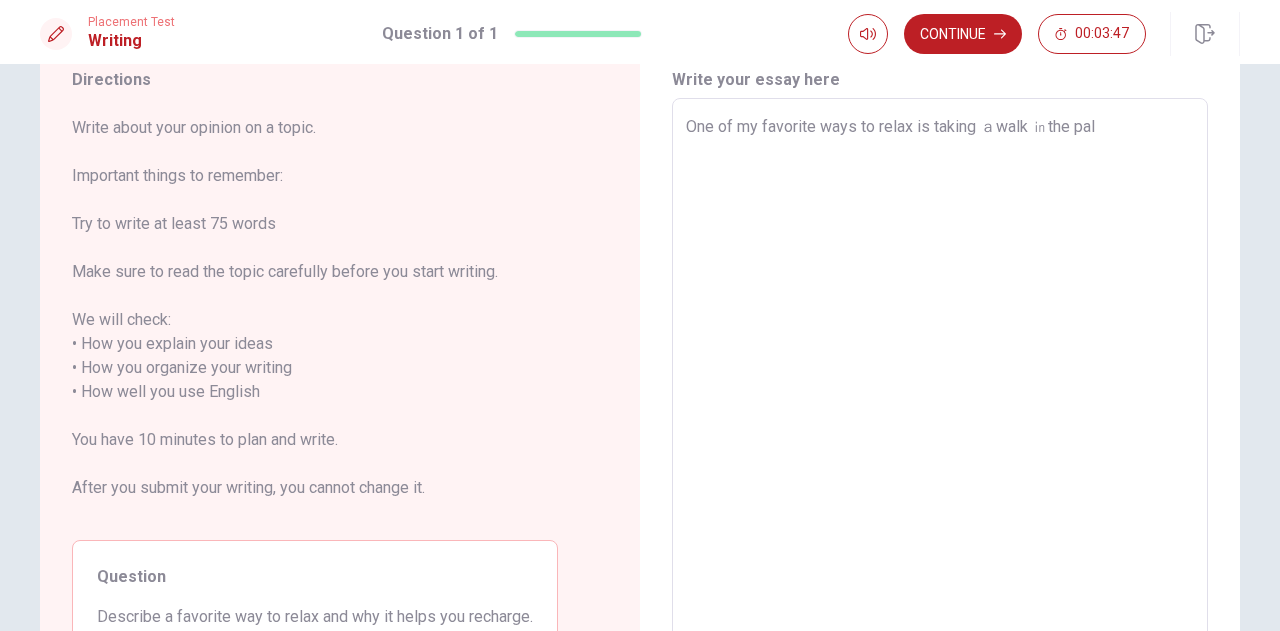 type on "x" 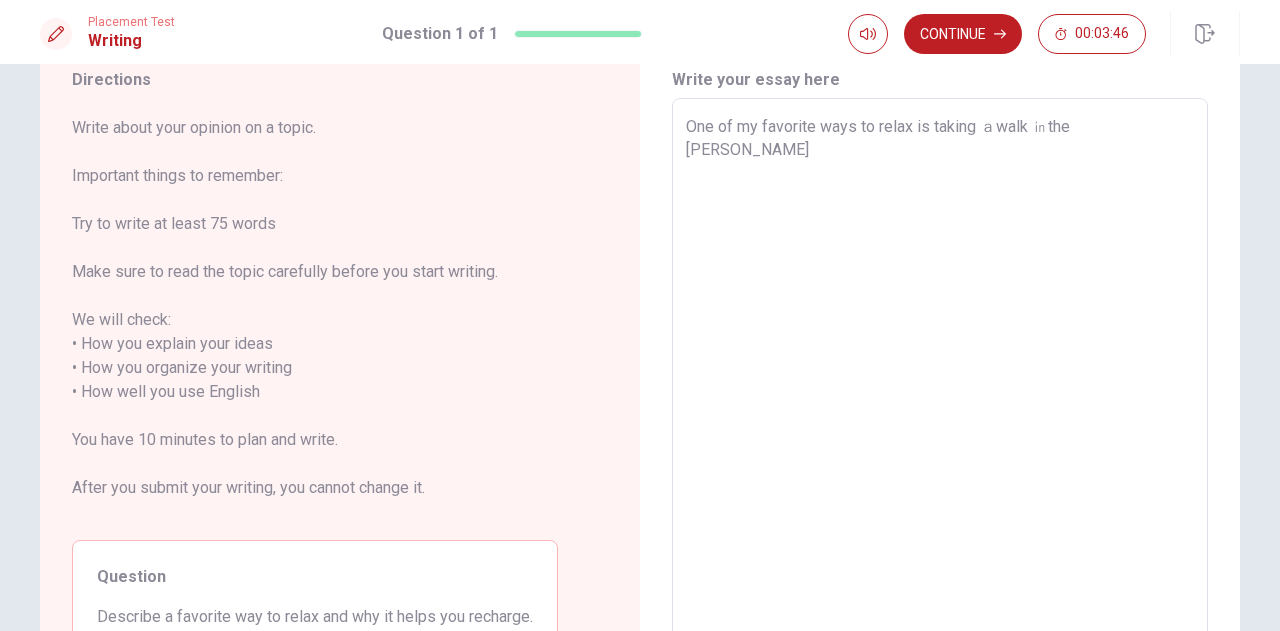 type on "x" 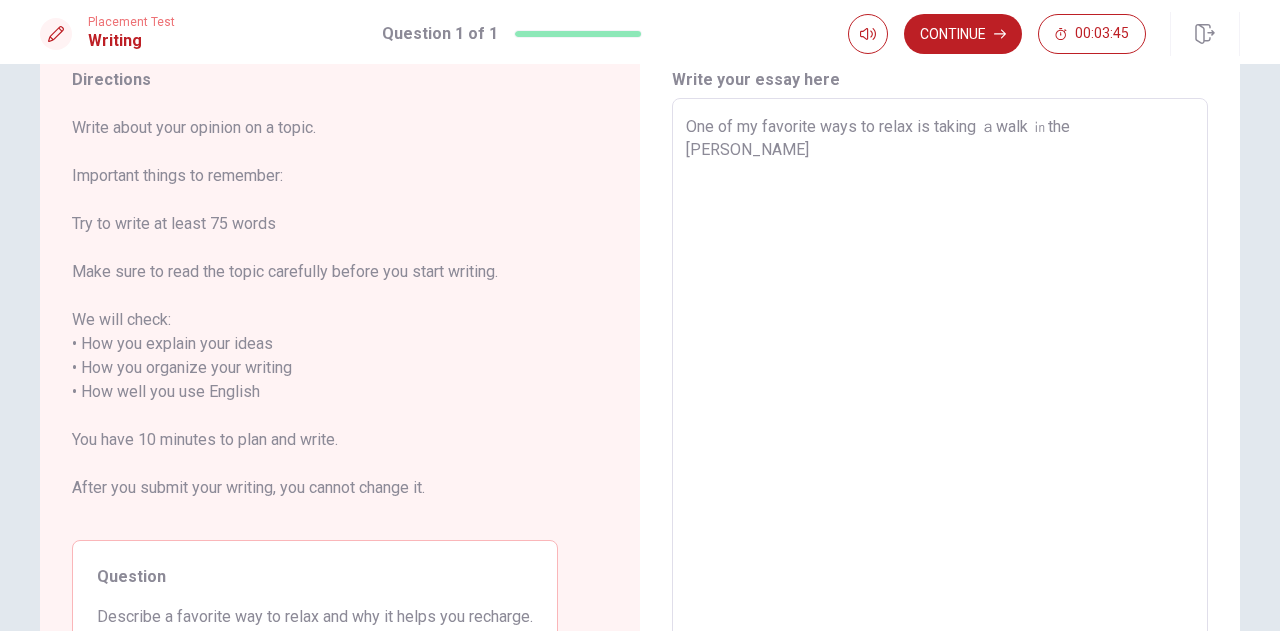 type on "One of my favorite ways to relax is taking ａwalk ㏌the [PERSON_NAME]." 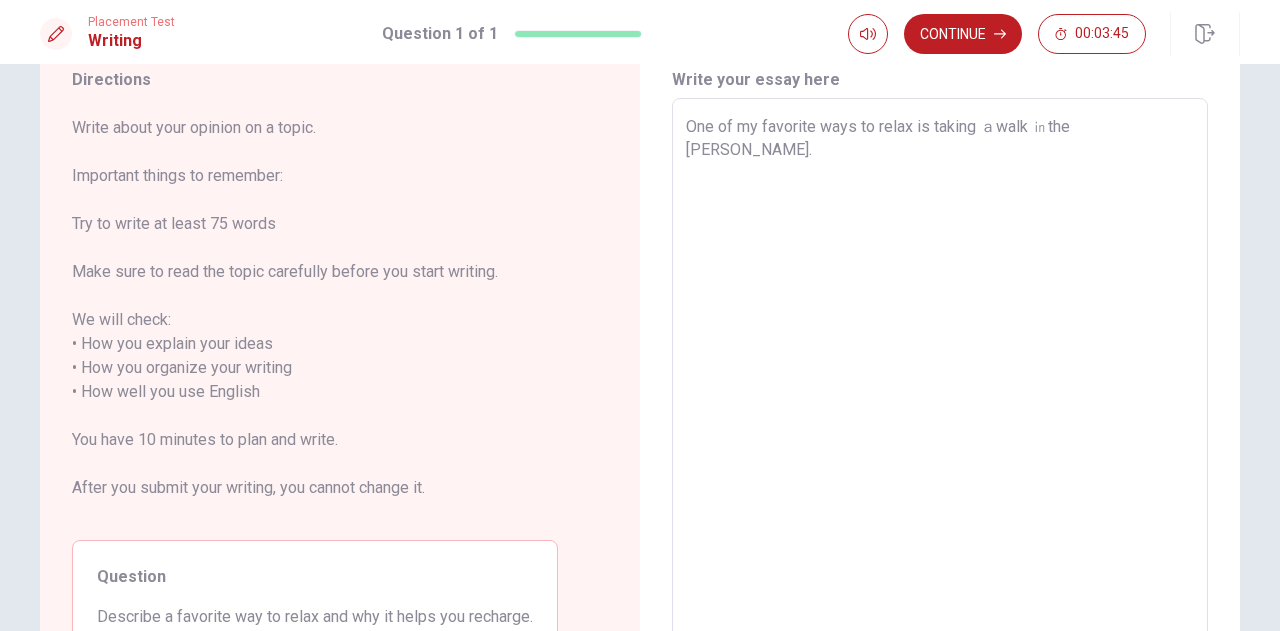 type on "x" 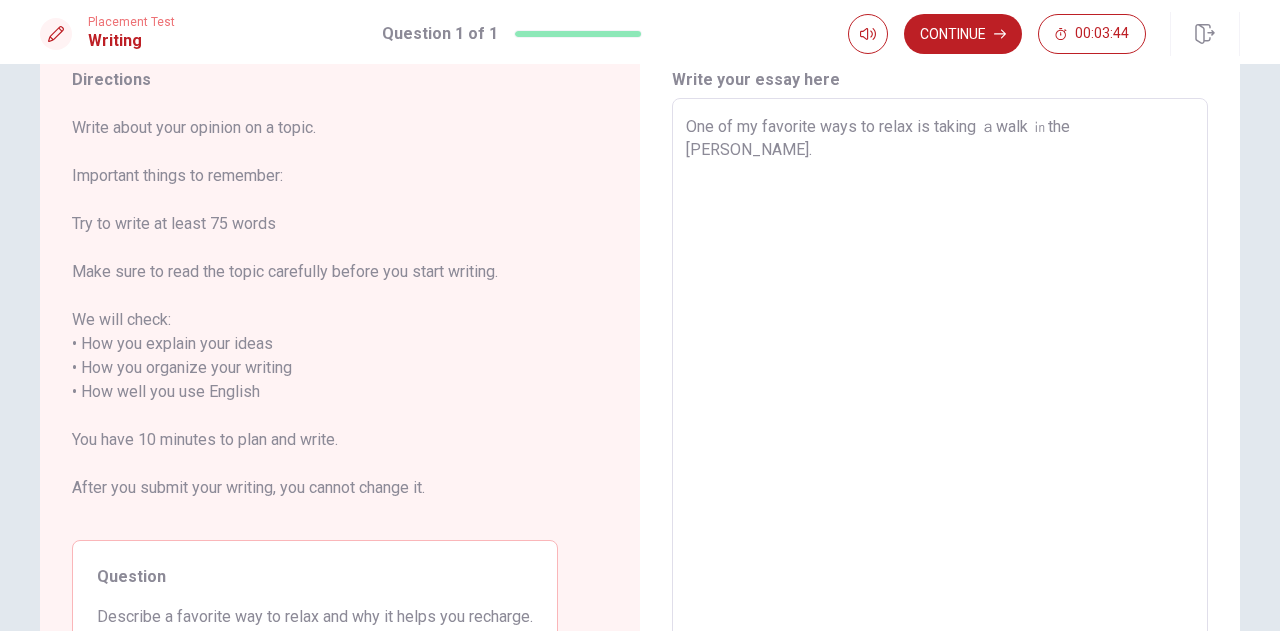 click on "One of my favorite ways to relax is taking ａwalk ㏌the [PERSON_NAME]." at bounding box center [940, 380] 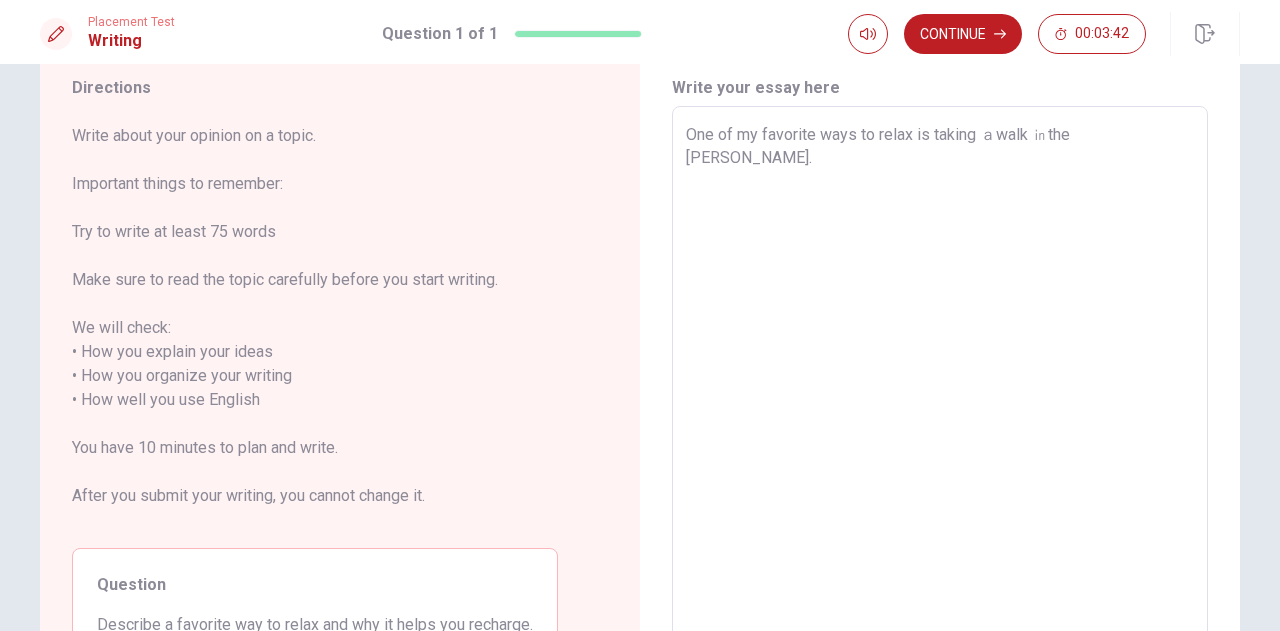 scroll, scrollTop: 66, scrollLeft: 0, axis: vertical 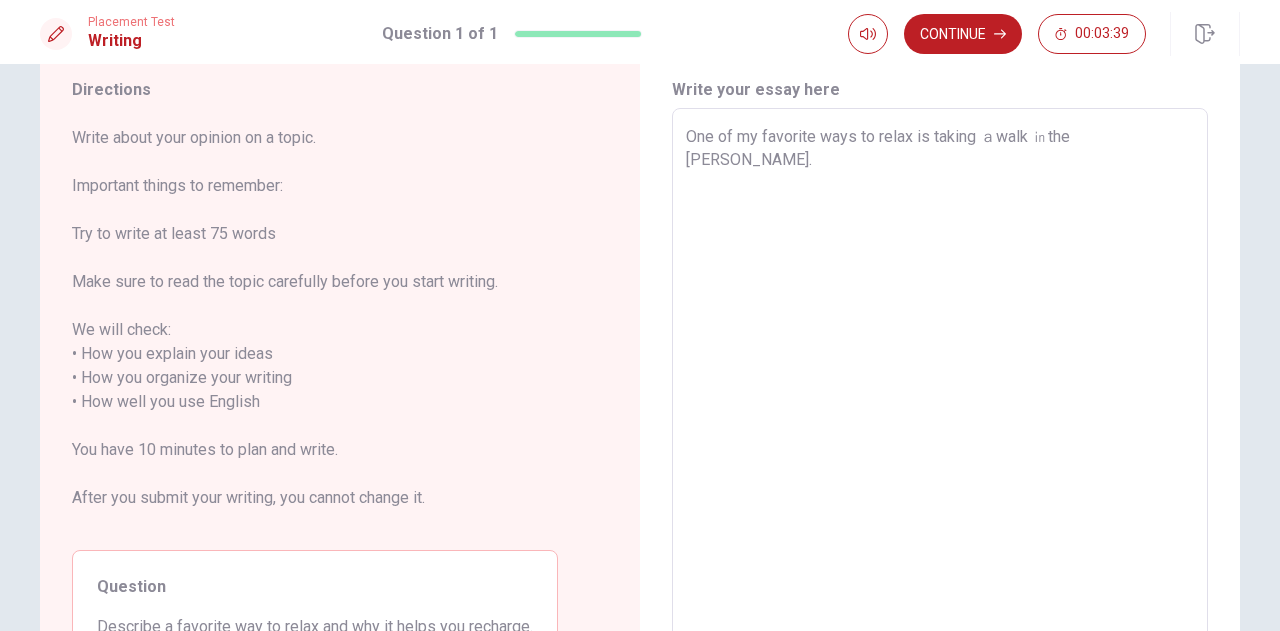 click on "One of my favorite ways to relax is taking ａwalk ㏌the [PERSON_NAME]." at bounding box center (940, 390) 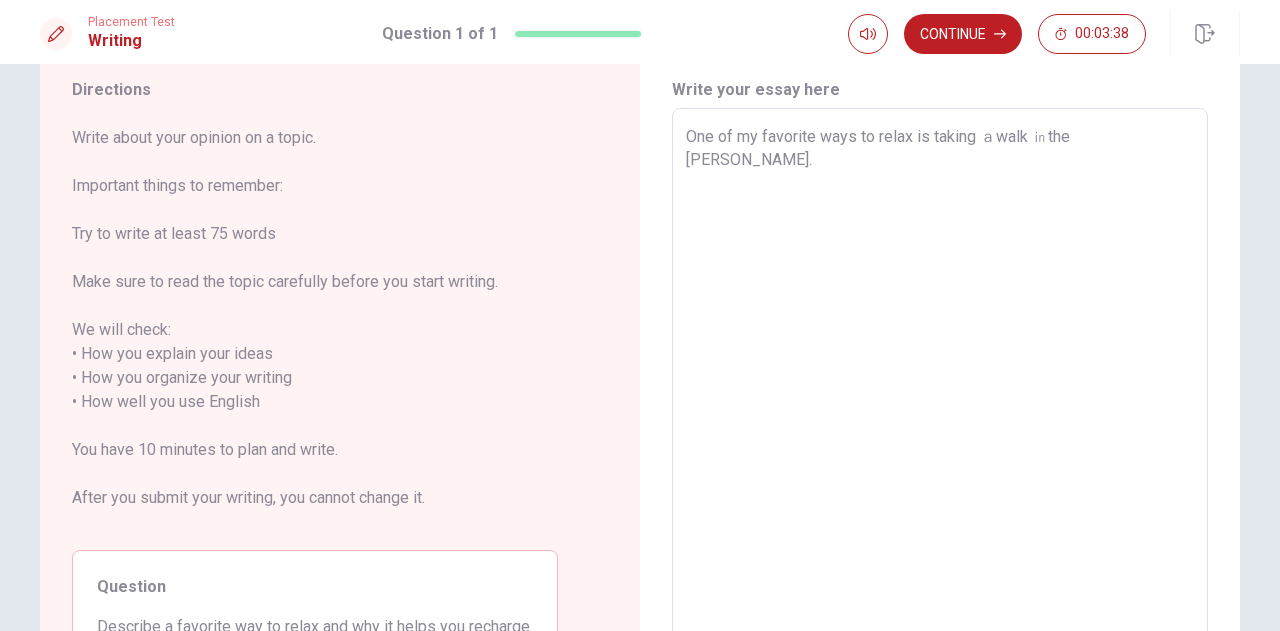type on "x" 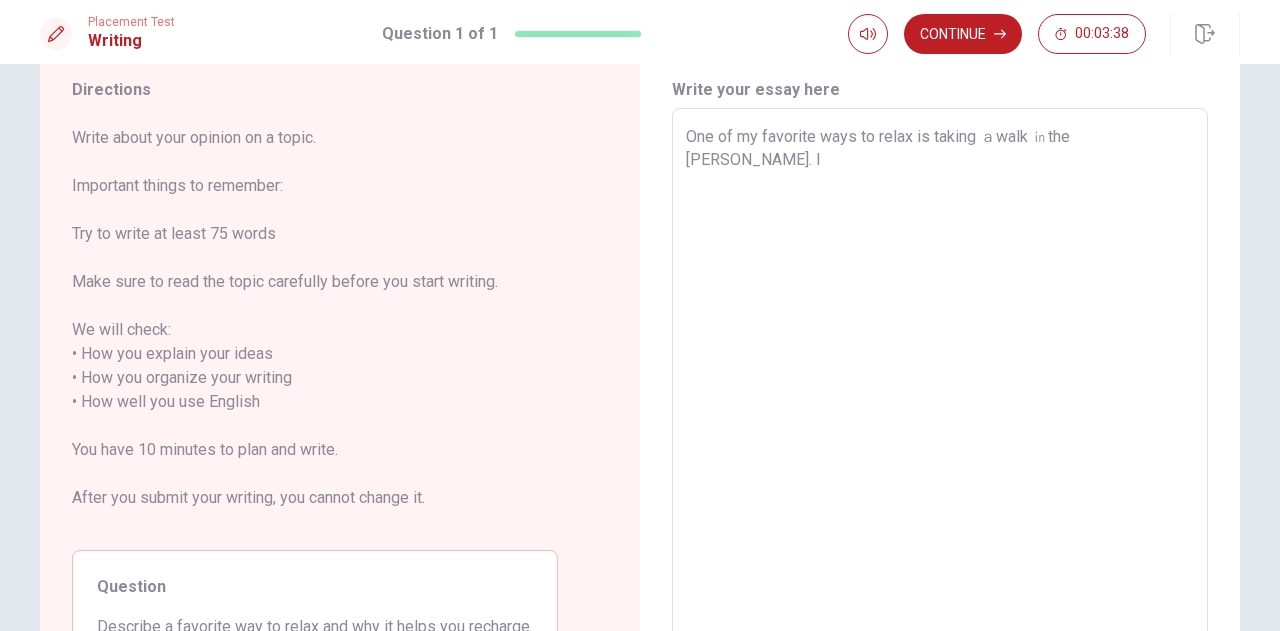 type on "x" 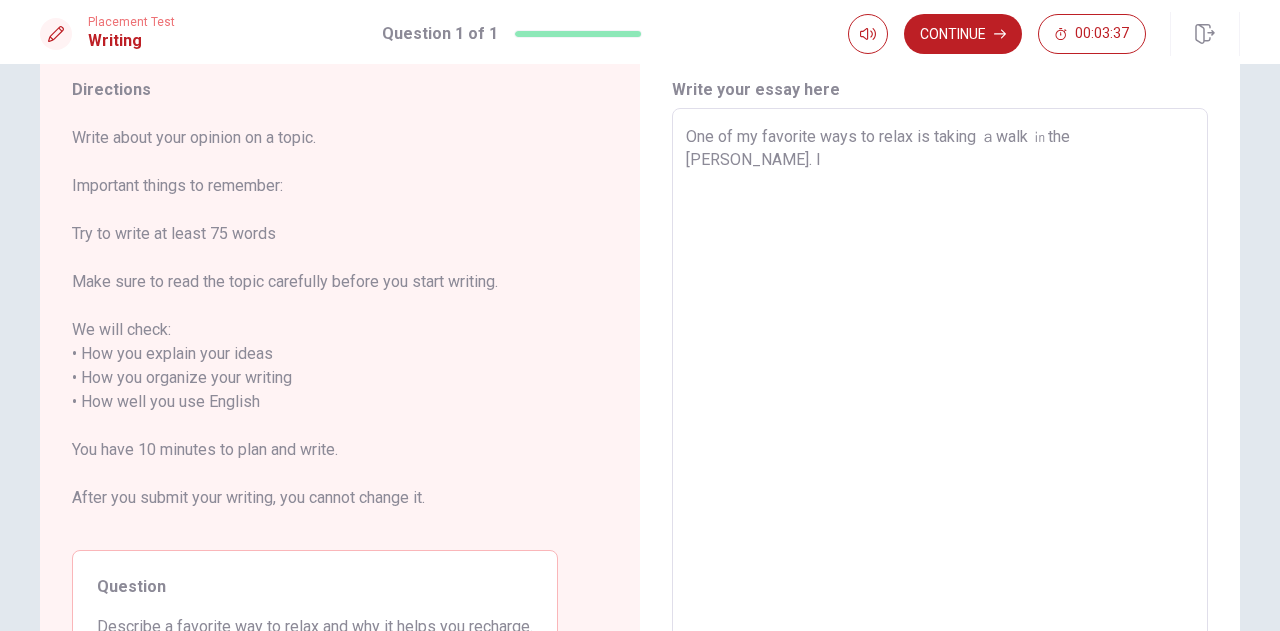 type on "One of my favorite ways to relax is taking ａwalk ㏌the [PERSON_NAME]. I" 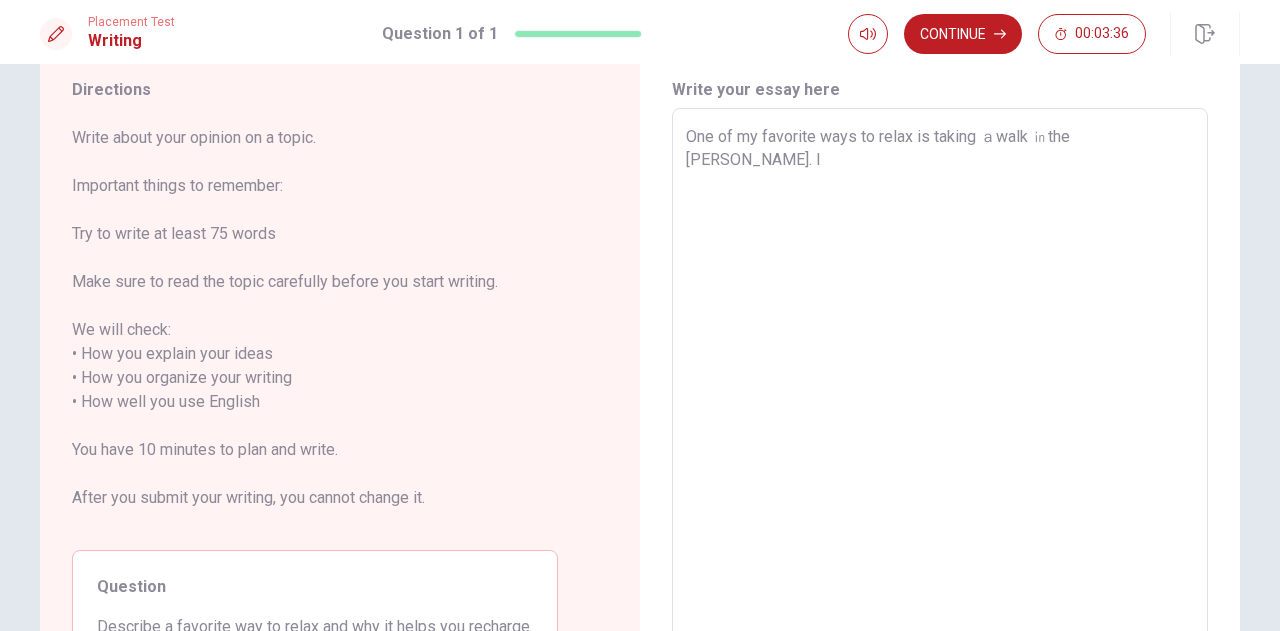 type on "One of my favorite ways to relax is taking ａwalk ㏌the [PERSON_NAME]. I u" 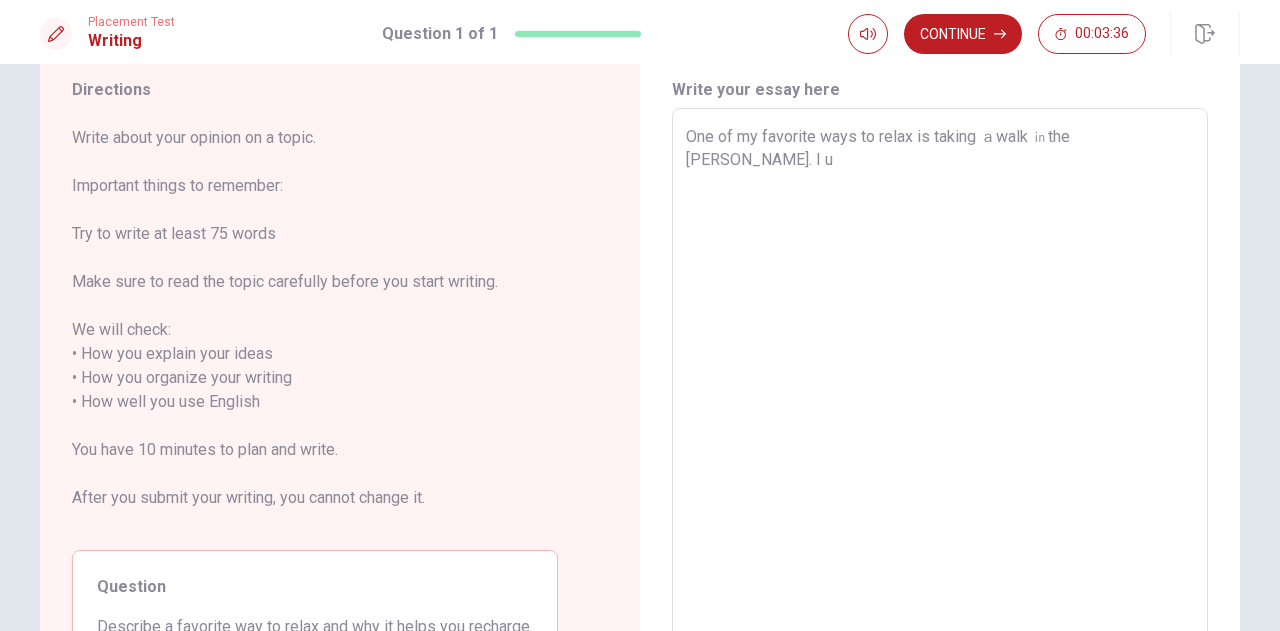 type on "x" 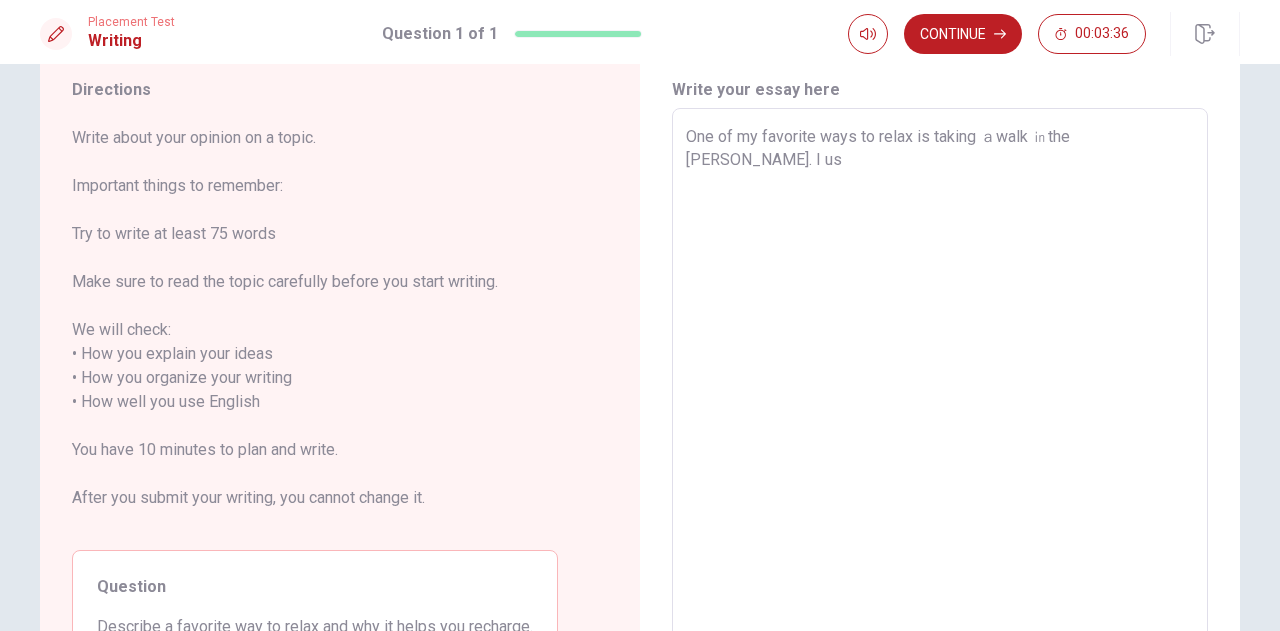 type on "x" 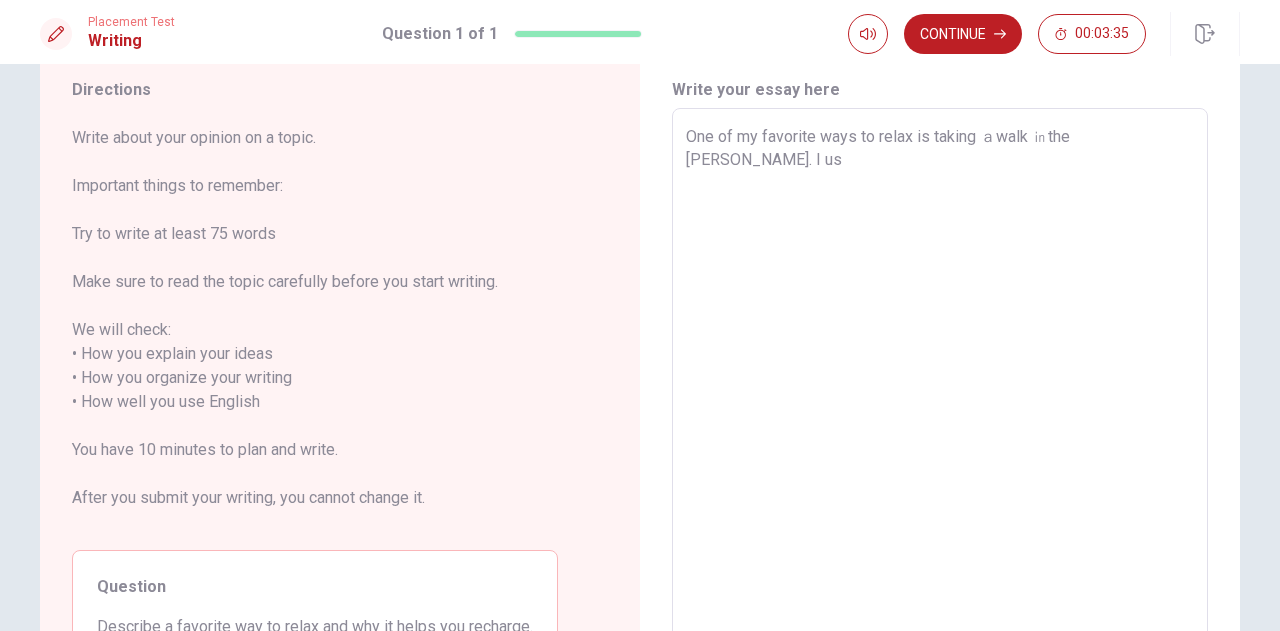 type on "One of my favorite ways to relax is taking ａwalk ㏌the [PERSON_NAME]. I usu" 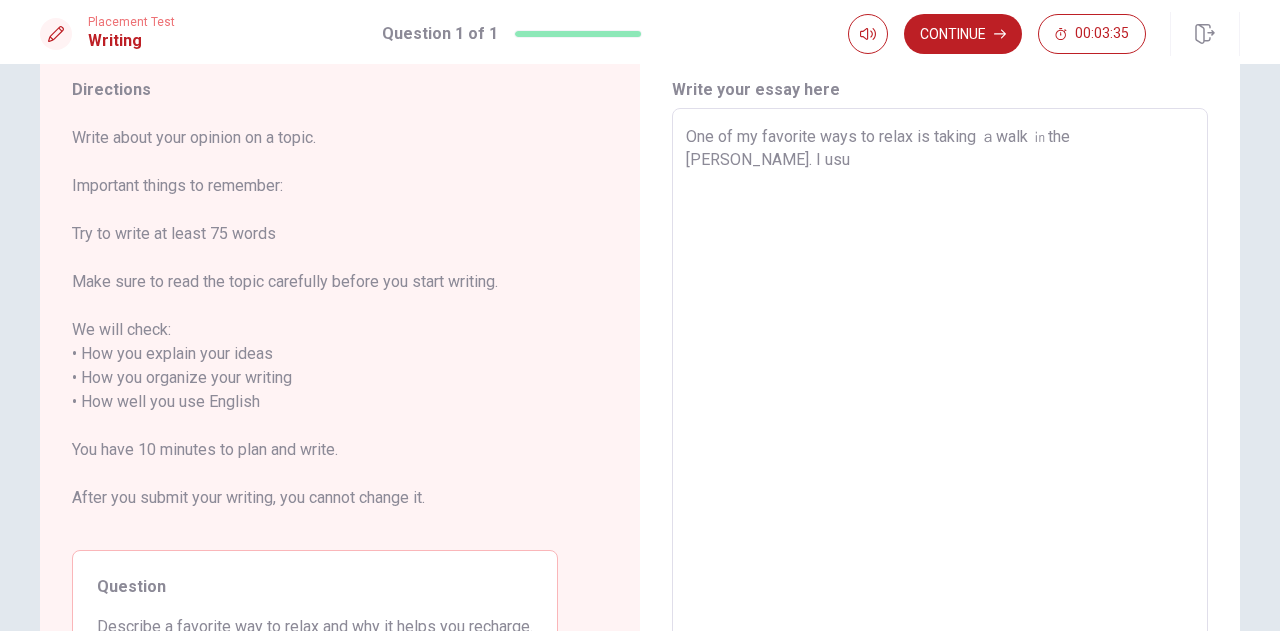 type on "x" 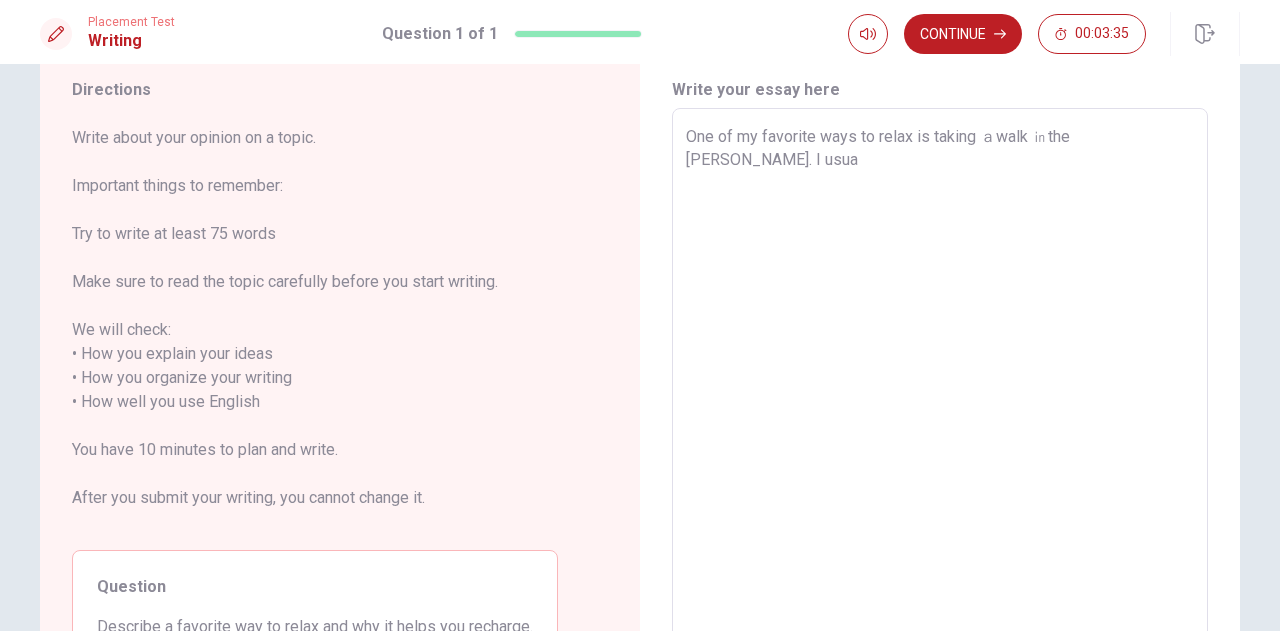 type on "x" 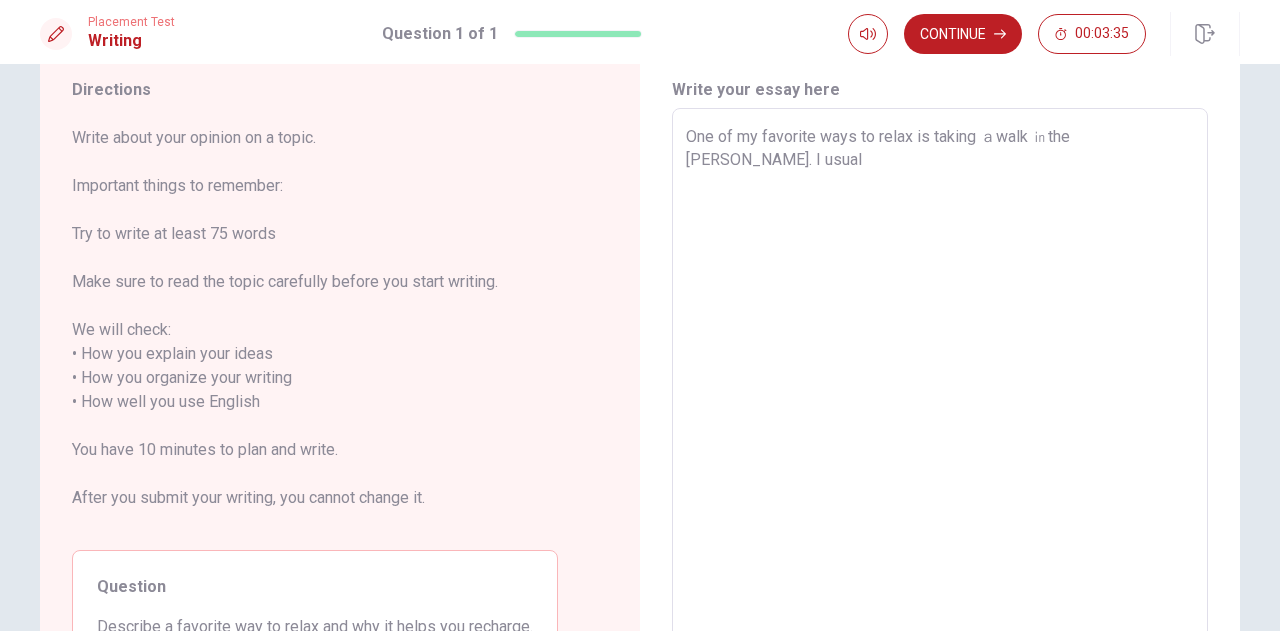 type on "x" 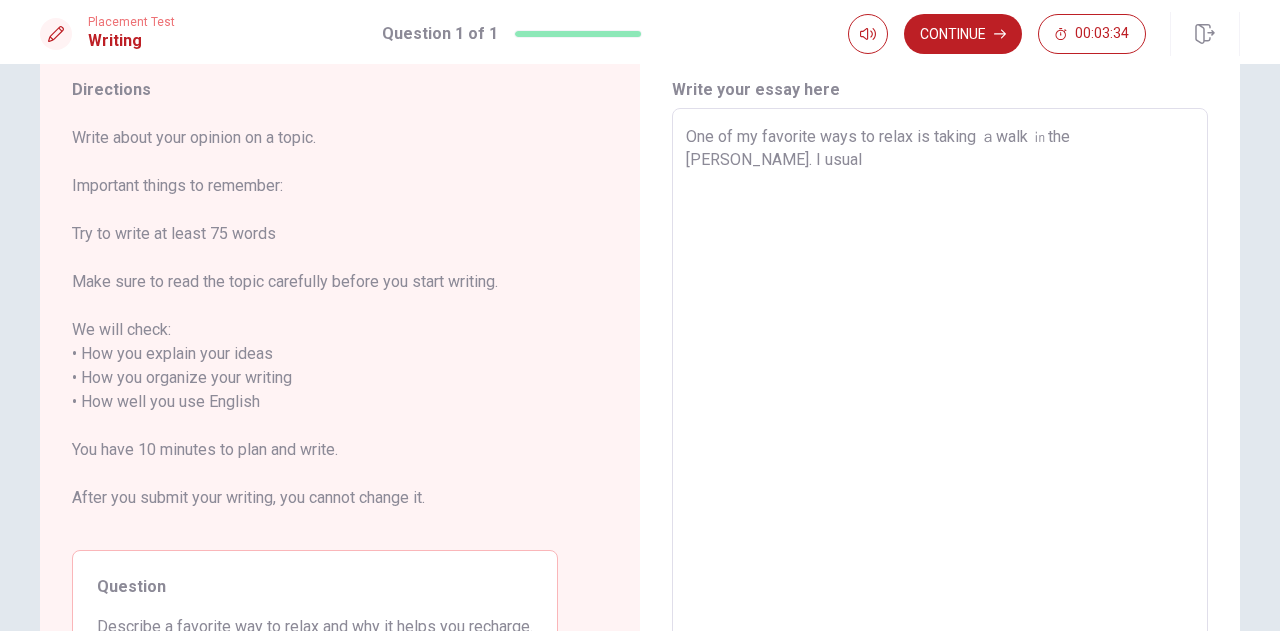 type on "One of my favorite ways to relax is taking ａwalk ㏌the [PERSON_NAME]. I usuall" 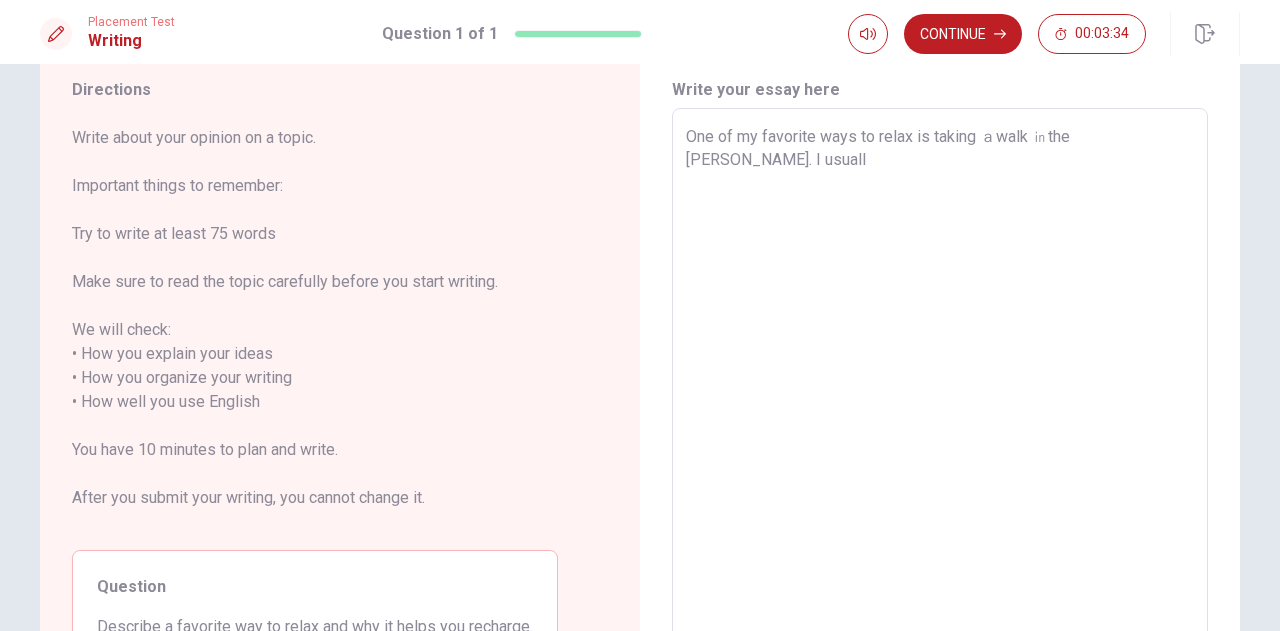 type on "x" 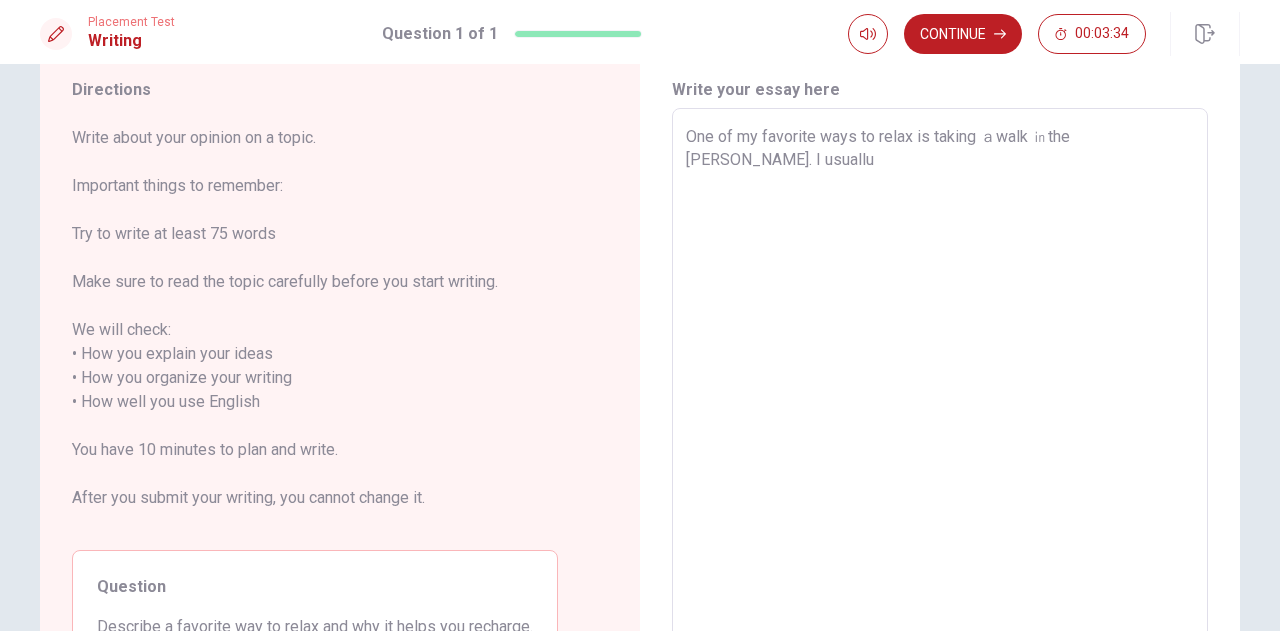 type on "x" 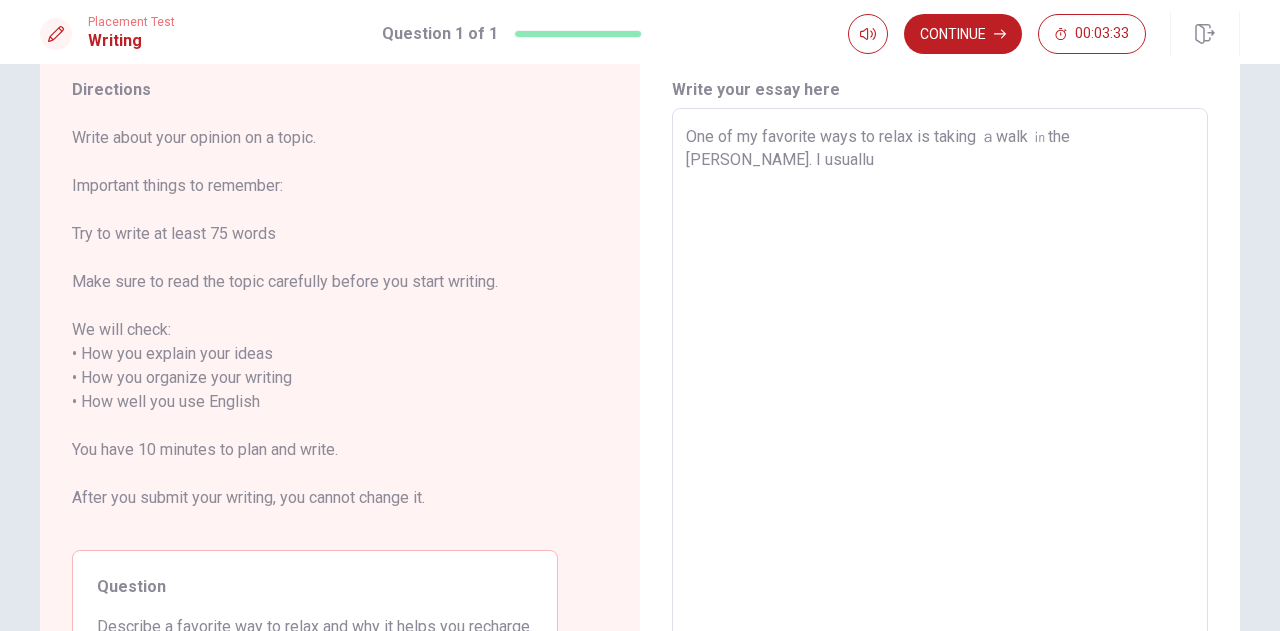 type on "One of my favorite ways to relax is taking ａwalk ㏌the [PERSON_NAME]. I usuall" 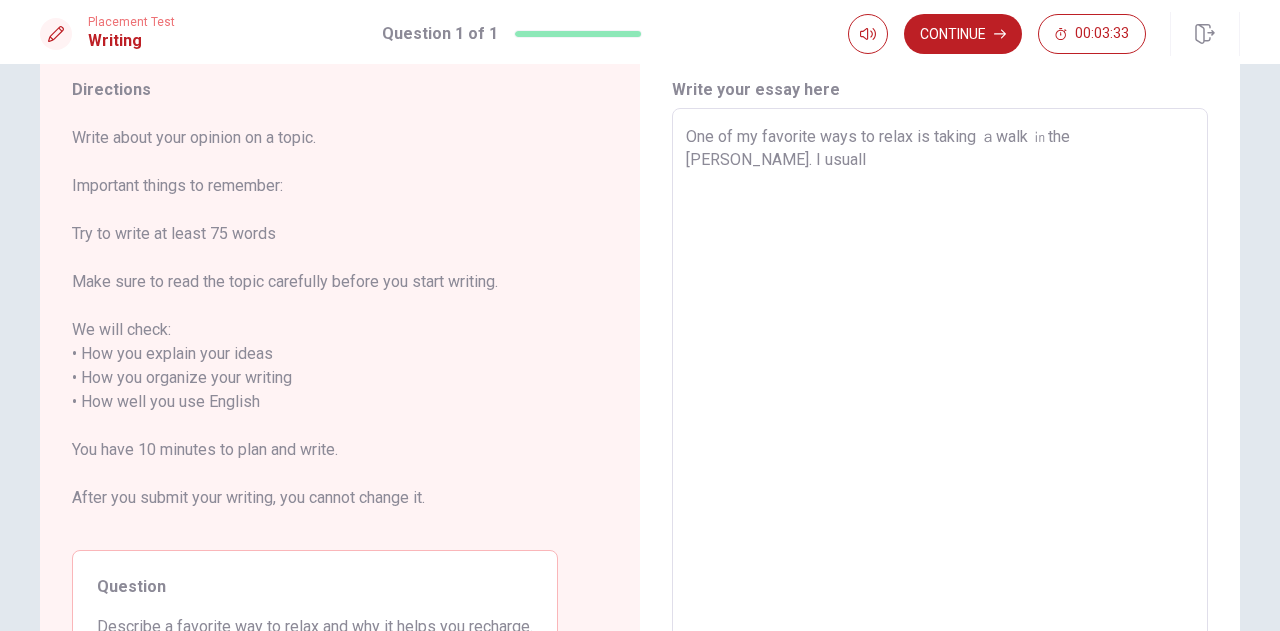 type on "x" 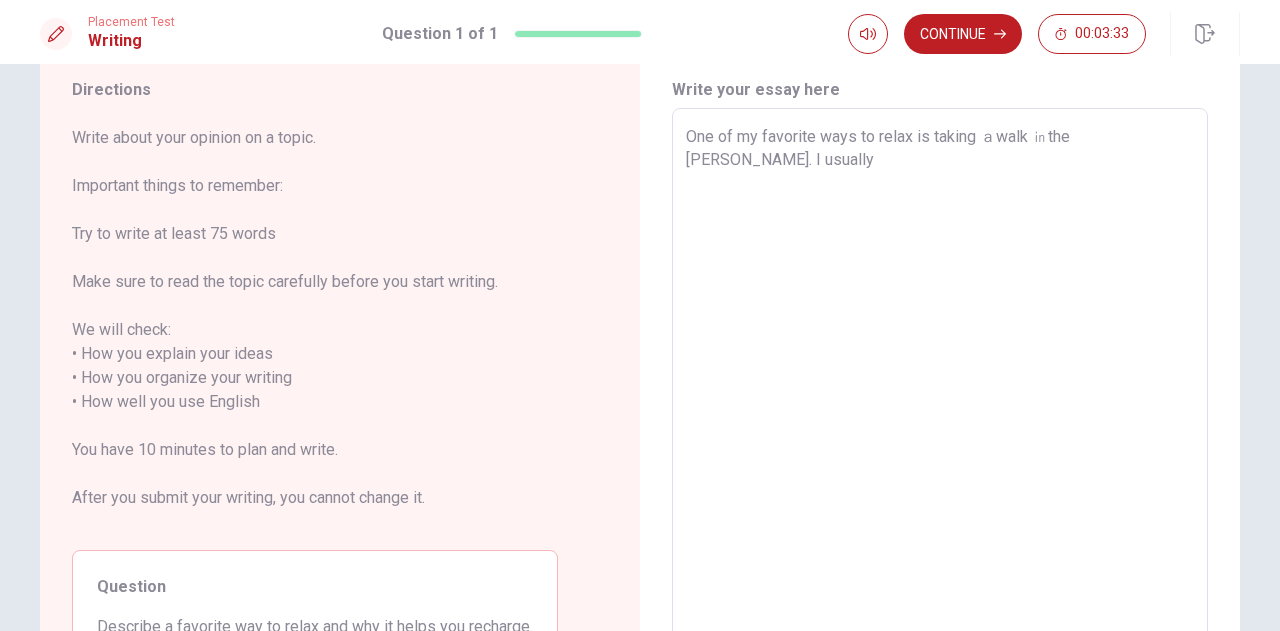 type on "x" 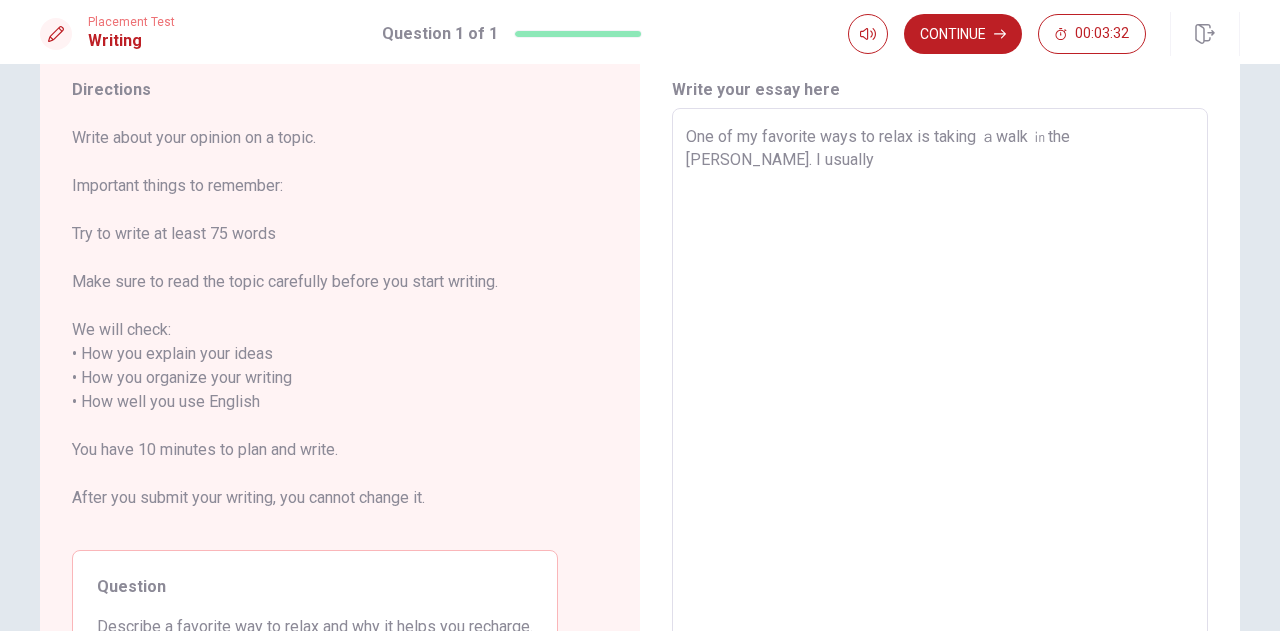 type on "One of my favorite ways to relax is taking ａwalk ㏌the [PERSON_NAME]. I usually g" 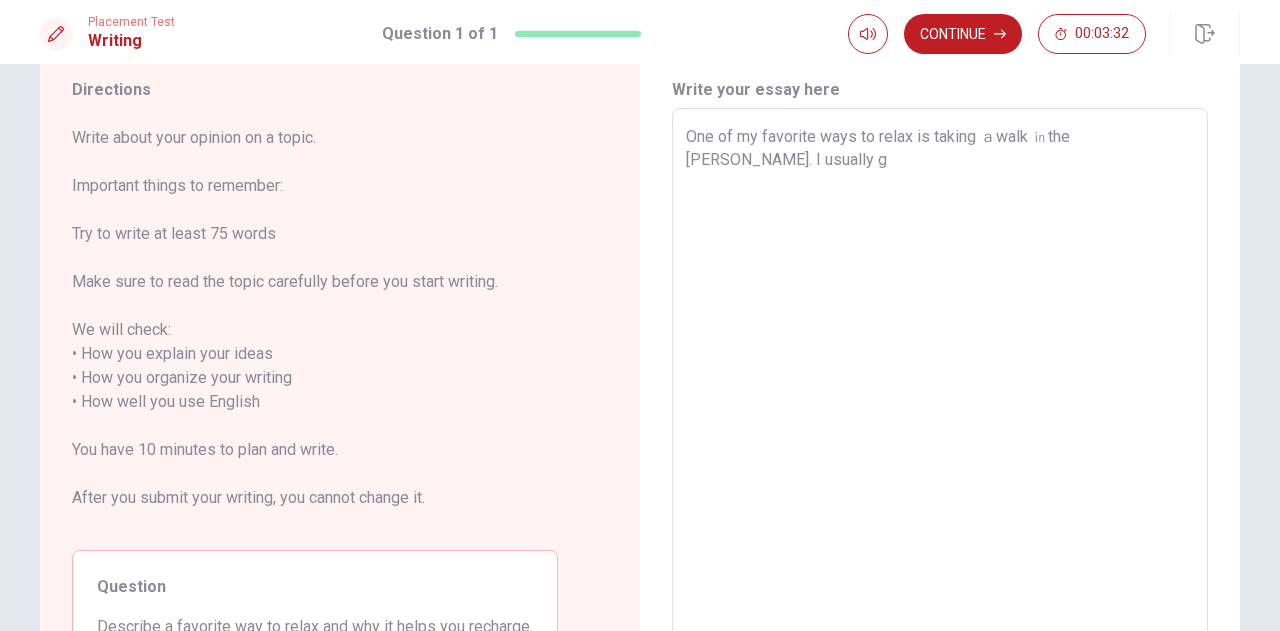 type on "x" 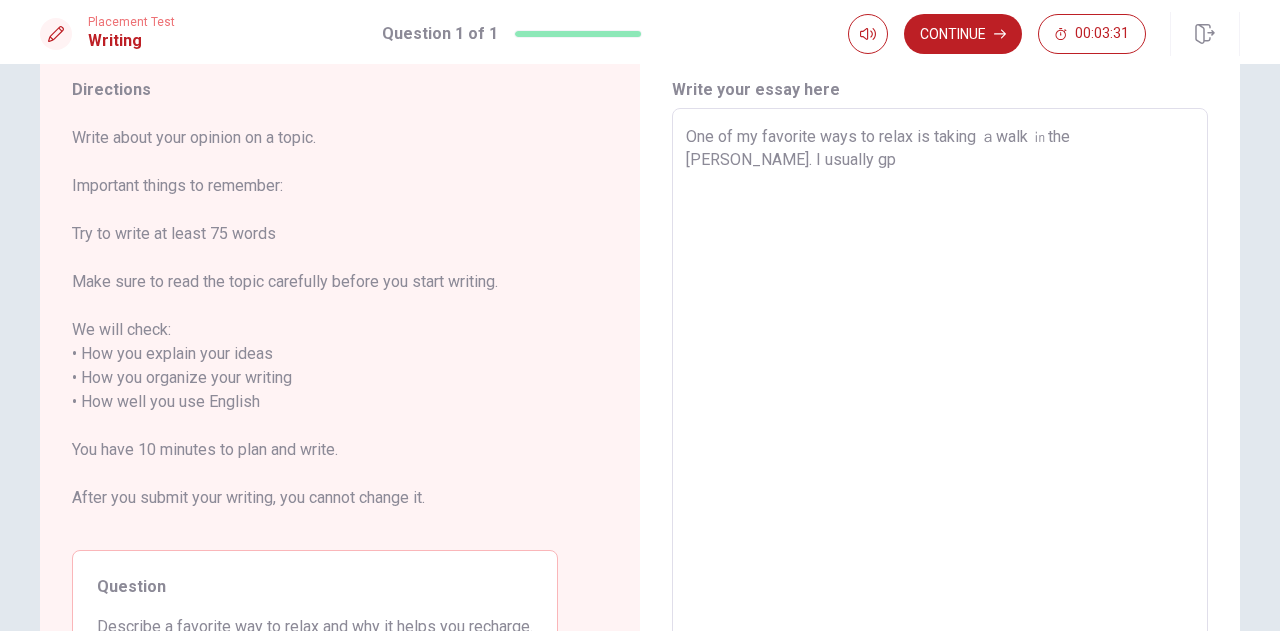 type on "x" 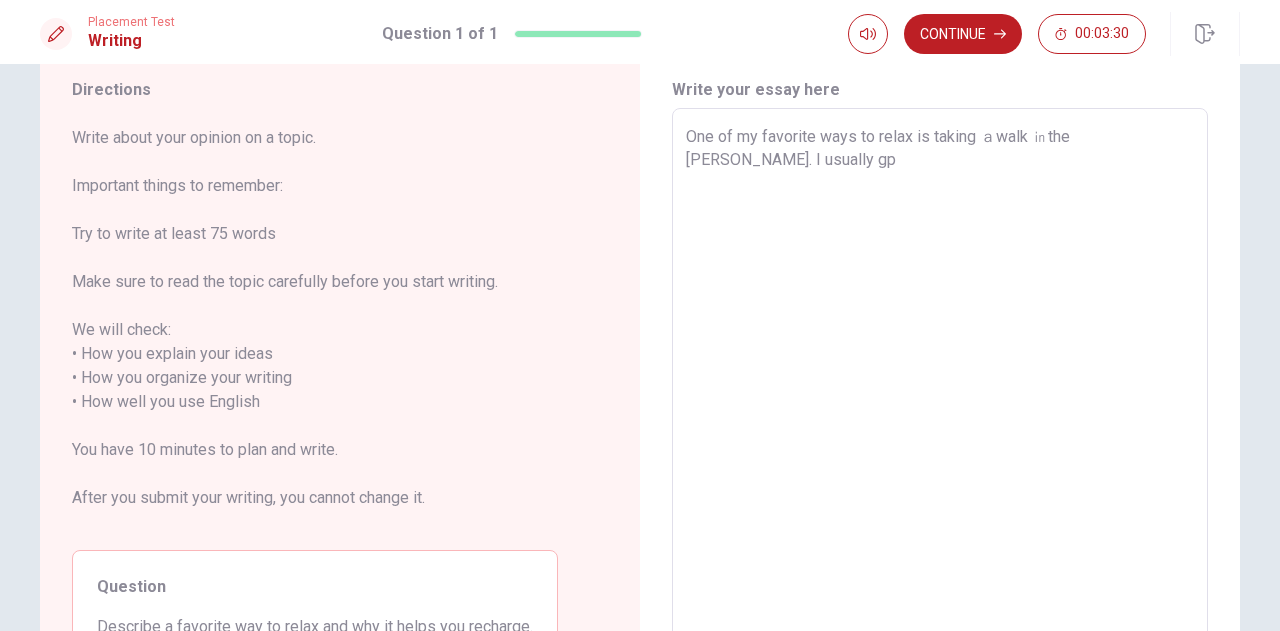 type on "One of my favorite ways to relax is taking ａwalk ㏌the [PERSON_NAME]. I usually g" 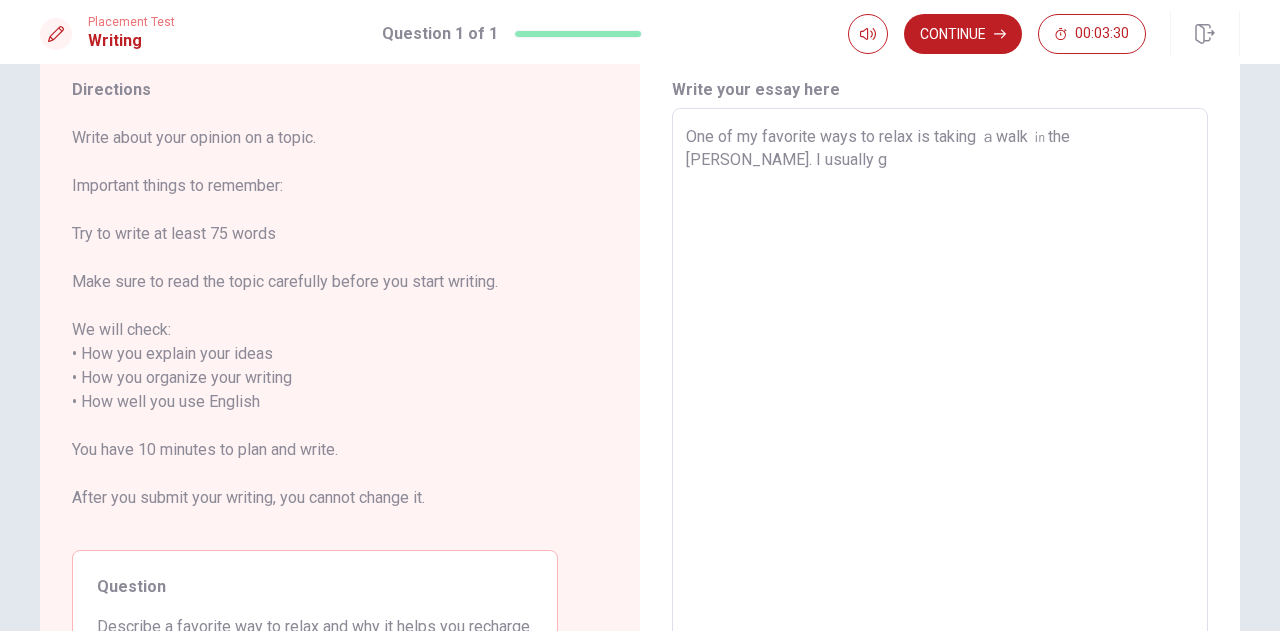type on "x" 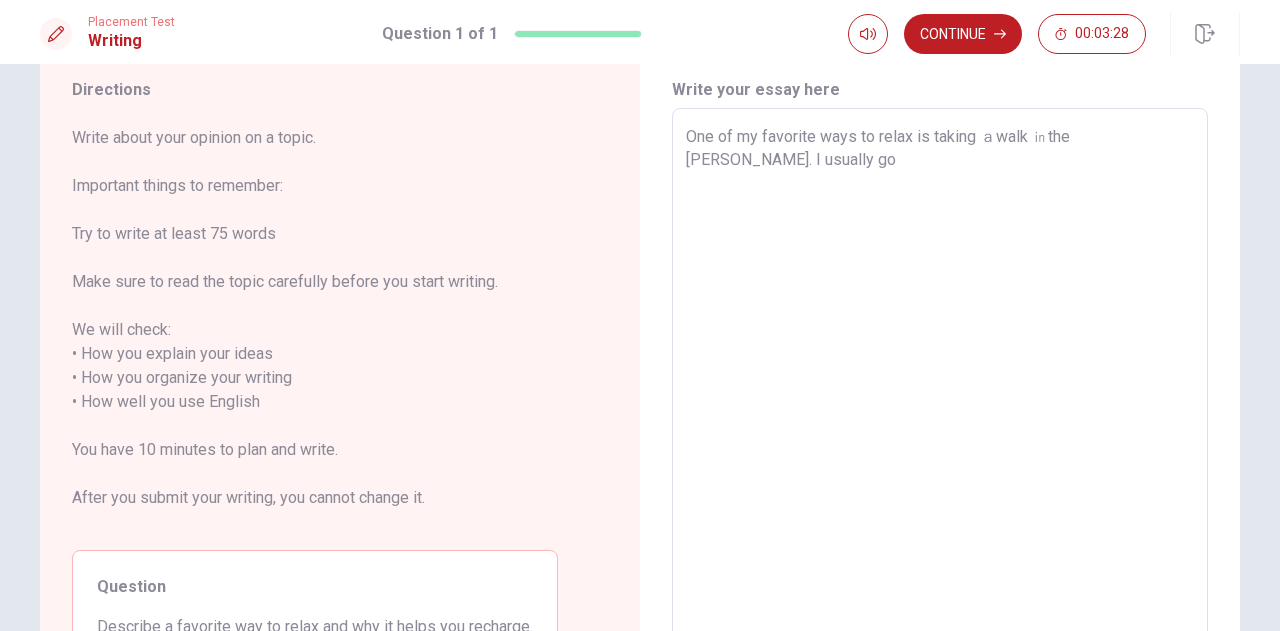 type 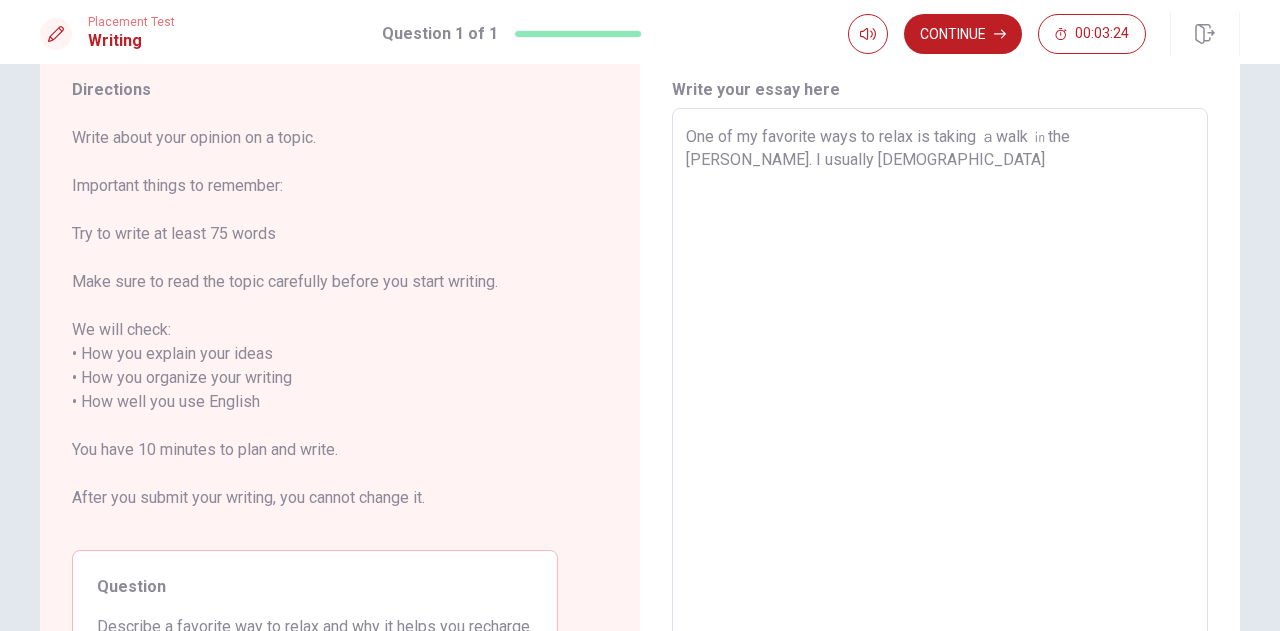 click on "One of my favorite ways to relax is taking ａwalk ㏌the [PERSON_NAME]. I usually [DEMOGRAPHIC_DATA]" at bounding box center [940, 390] 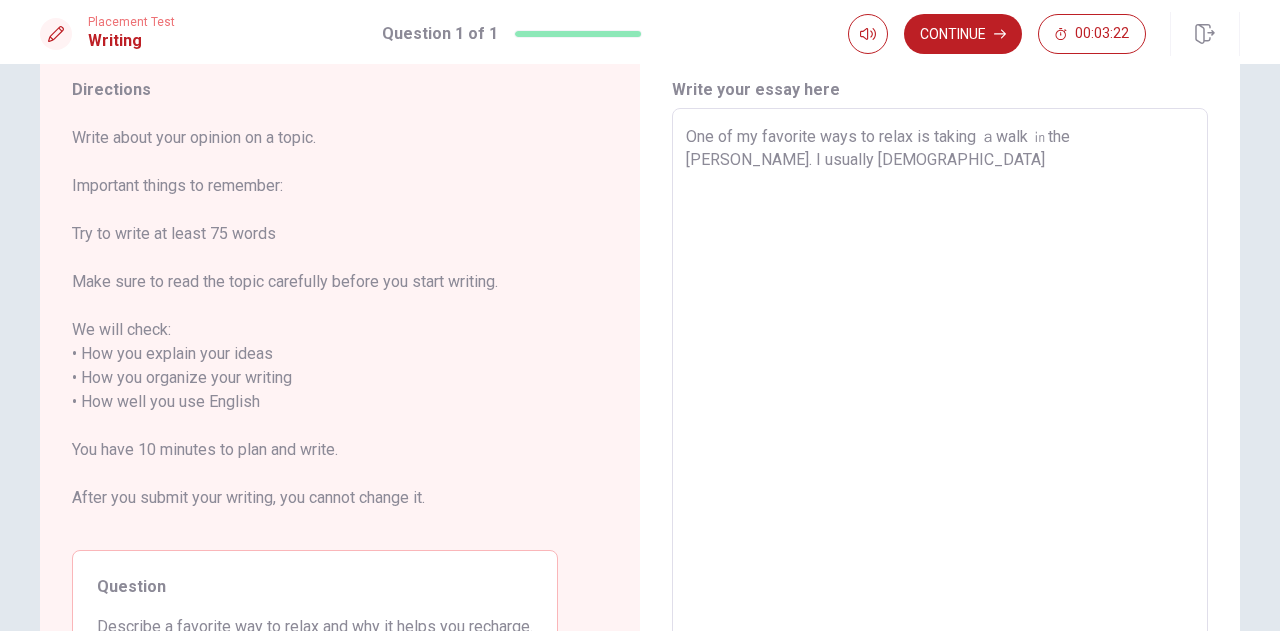 click on "One of my favorite ways to relax is taking ａwalk ㏌the [PERSON_NAME]. I usually [DEMOGRAPHIC_DATA]" at bounding box center [940, 390] 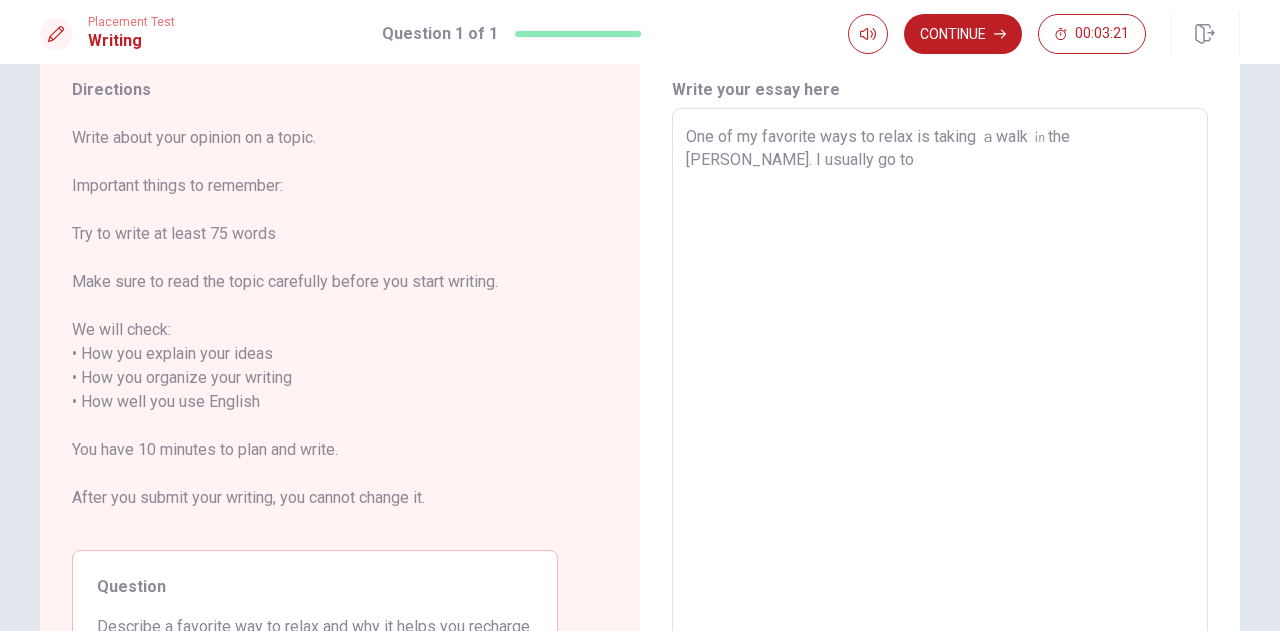 click on "One of my favorite ways to relax is taking ａwalk ㏌the [PERSON_NAME]. I usually go to" at bounding box center (940, 390) 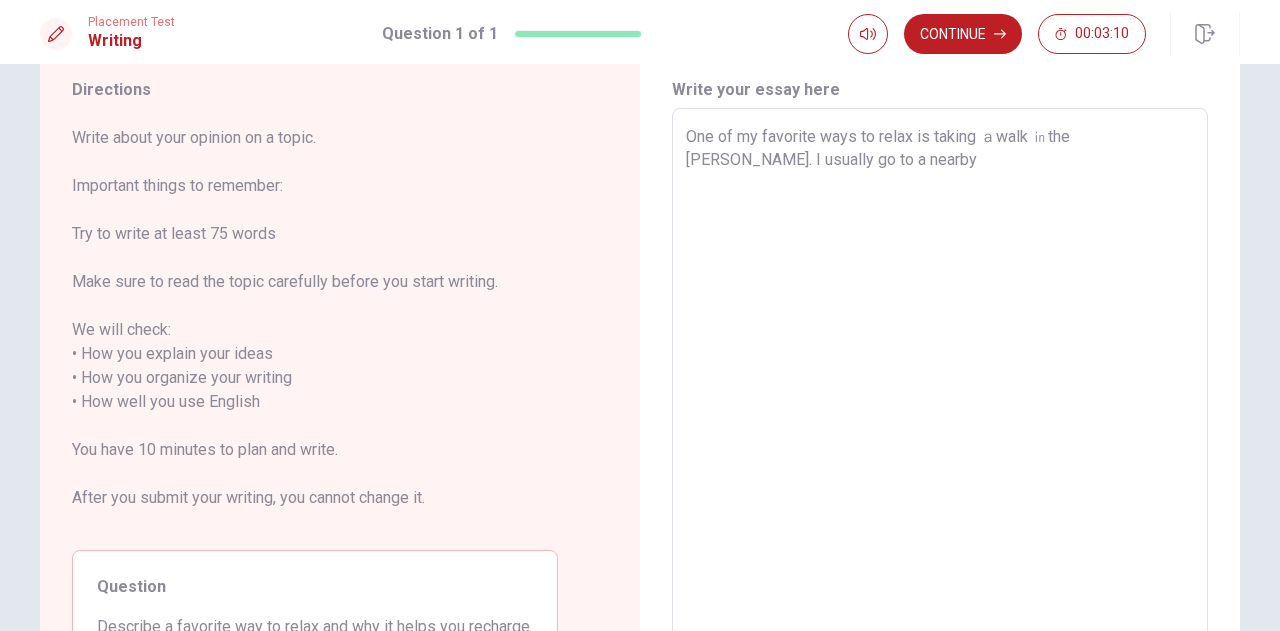 click on "One of my favorite ways to relax is taking ａwalk ㏌the [PERSON_NAME]. I usually go to a nearby" at bounding box center [940, 390] 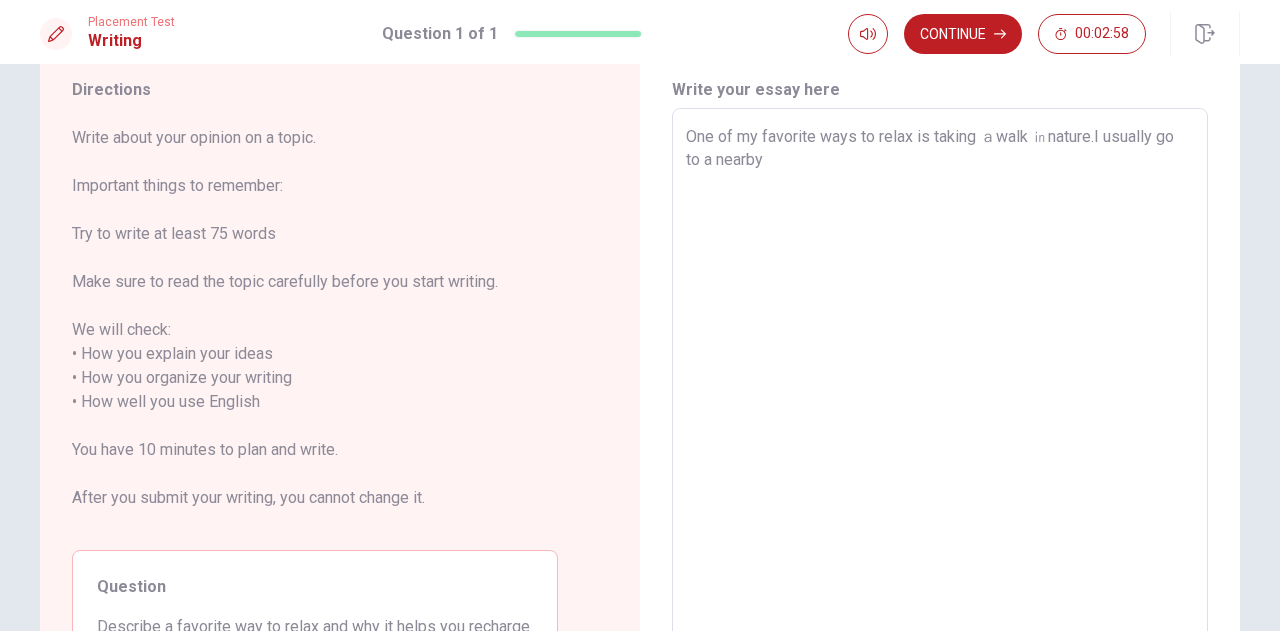 click on "One of my favorite ways to relax is taking ａwalk ㏌nature.I usually go to a nearby" at bounding box center [940, 390] 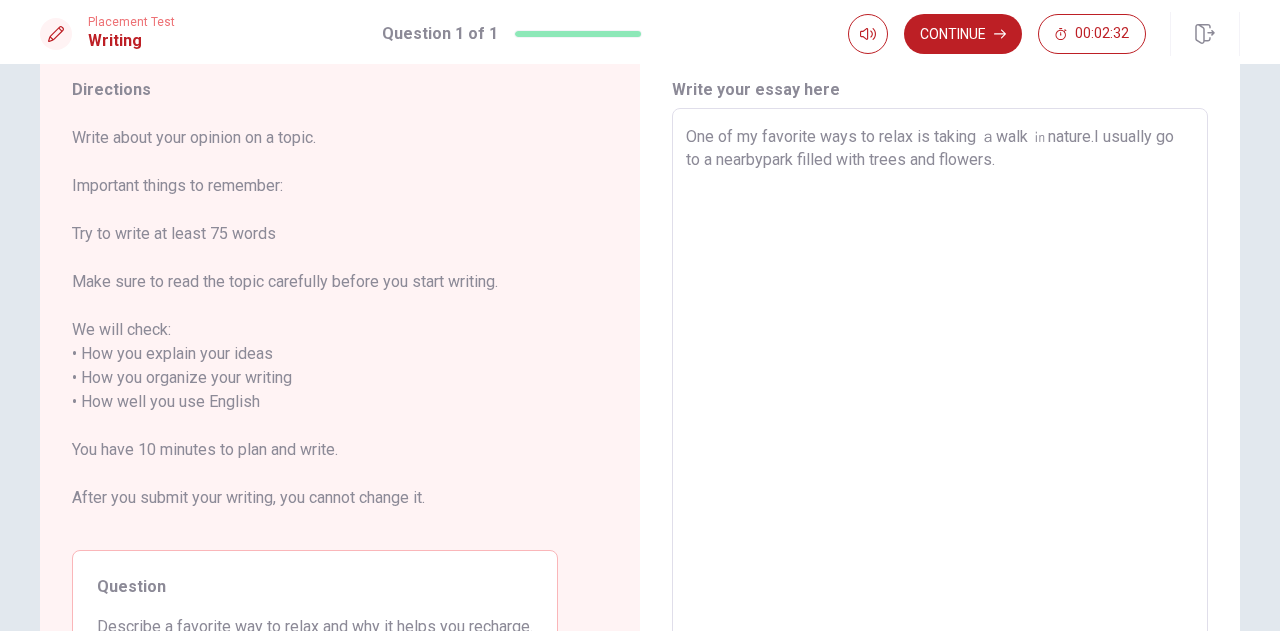 click on "One of my favorite ways to relax is taking ａwalk ㏌nature.I usually go to a nearbypark filled with trees and flowers. x ​" at bounding box center [940, 390] 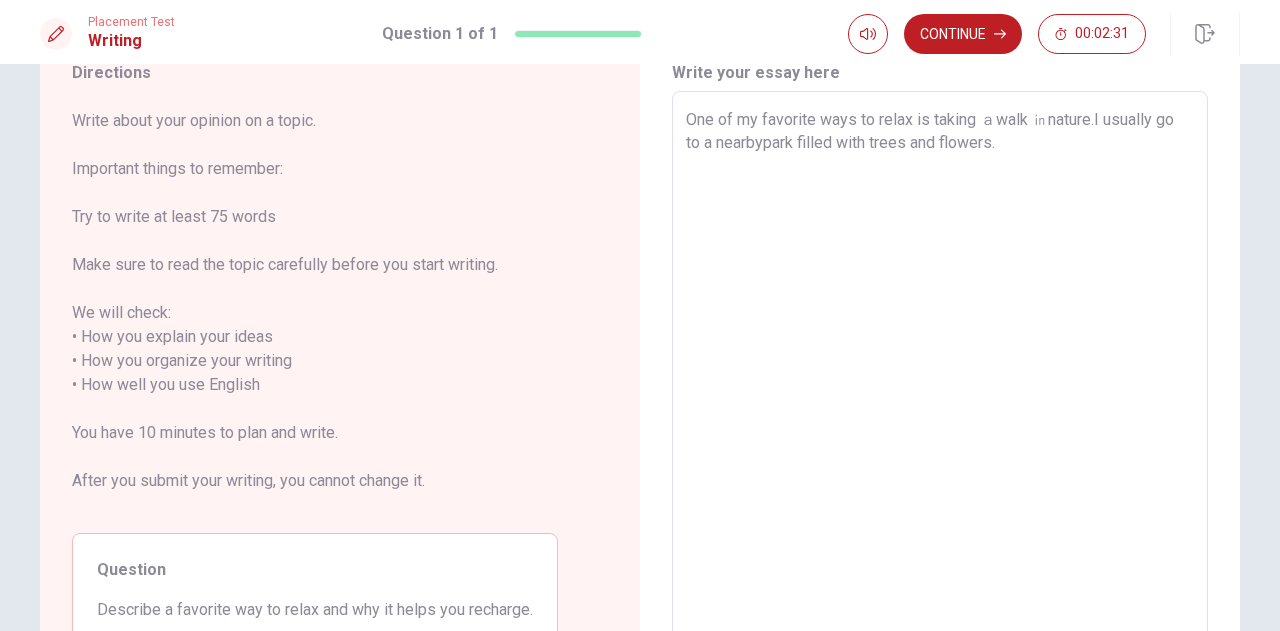 scroll, scrollTop: 90, scrollLeft: 0, axis: vertical 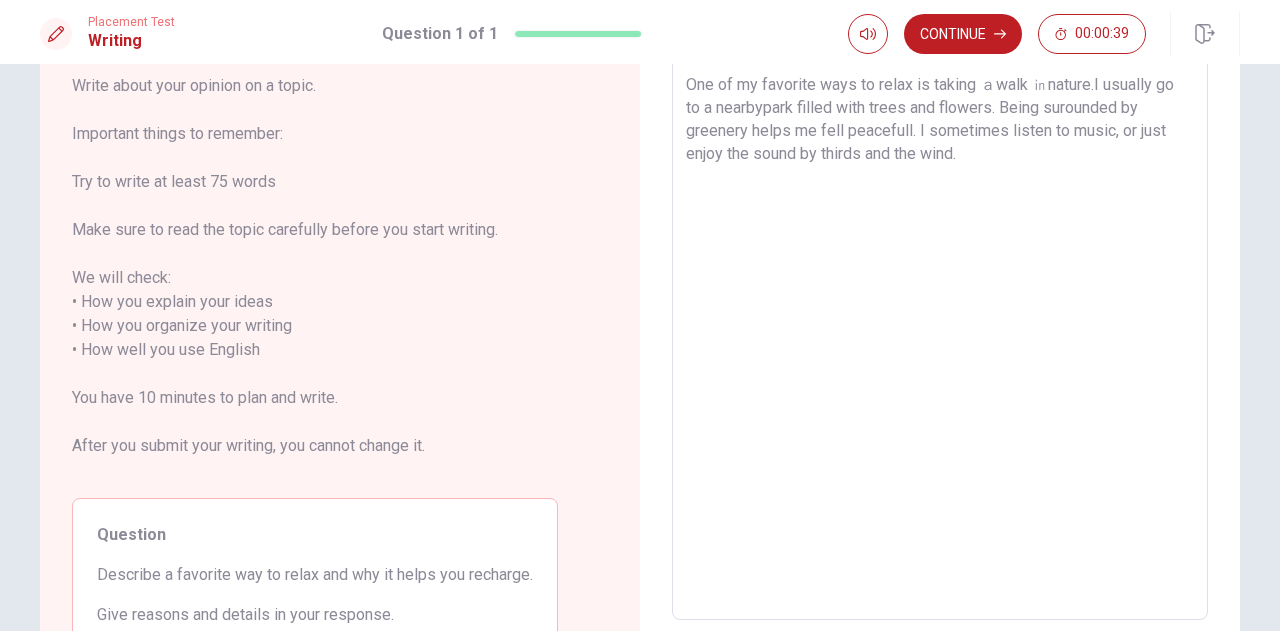 click on "One of my favorite ways to relax is taking ａwalk ㏌nature.I usually go to a nearbypark filled with trees and flowers. Being surounded by greenery helps me fell peacefull. I sometimes listen to music, or just enjoy the sound by thirds and the wind." at bounding box center (940, 338) 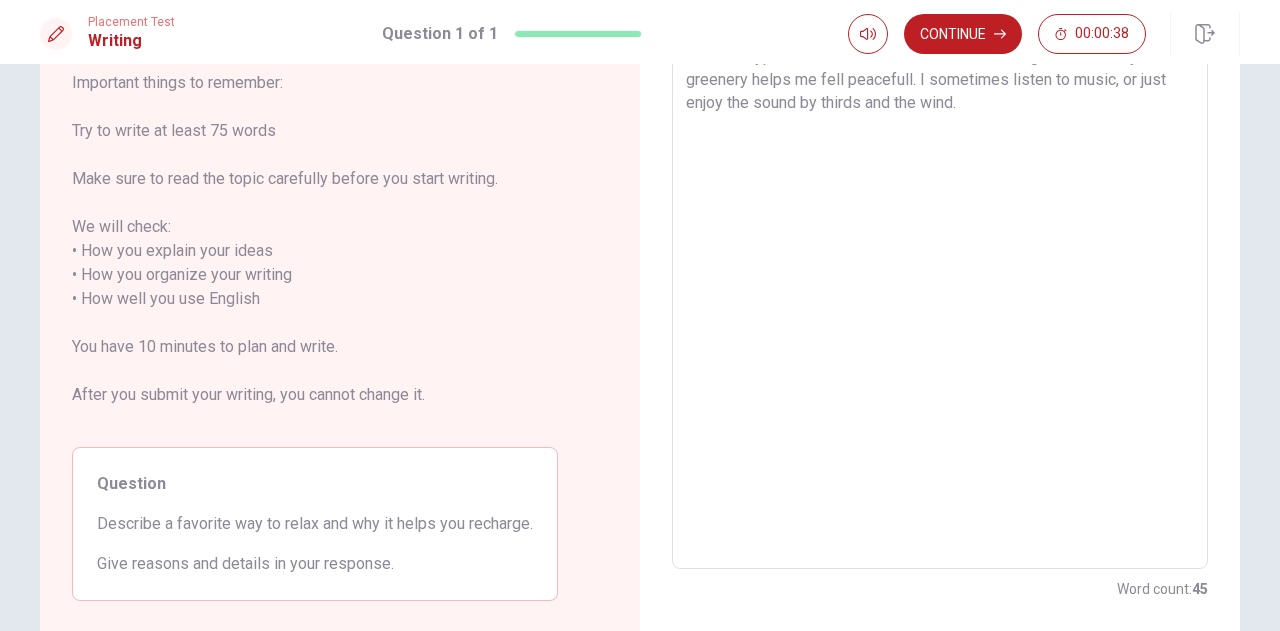 scroll, scrollTop: 172, scrollLeft: 0, axis: vertical 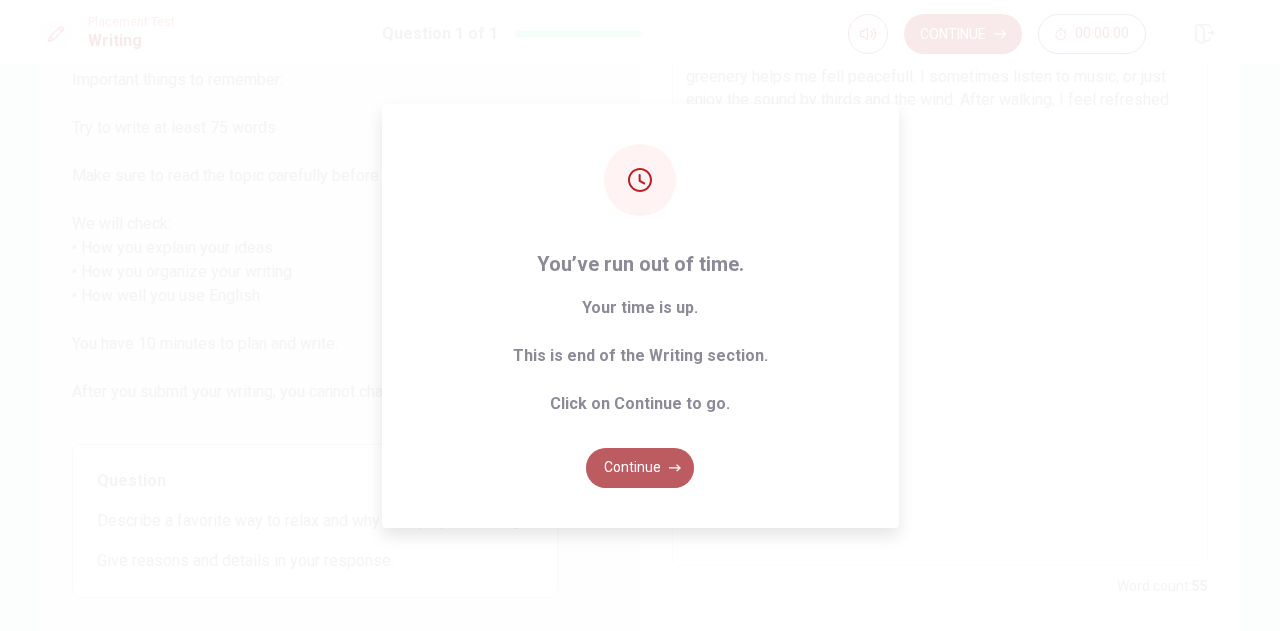 click 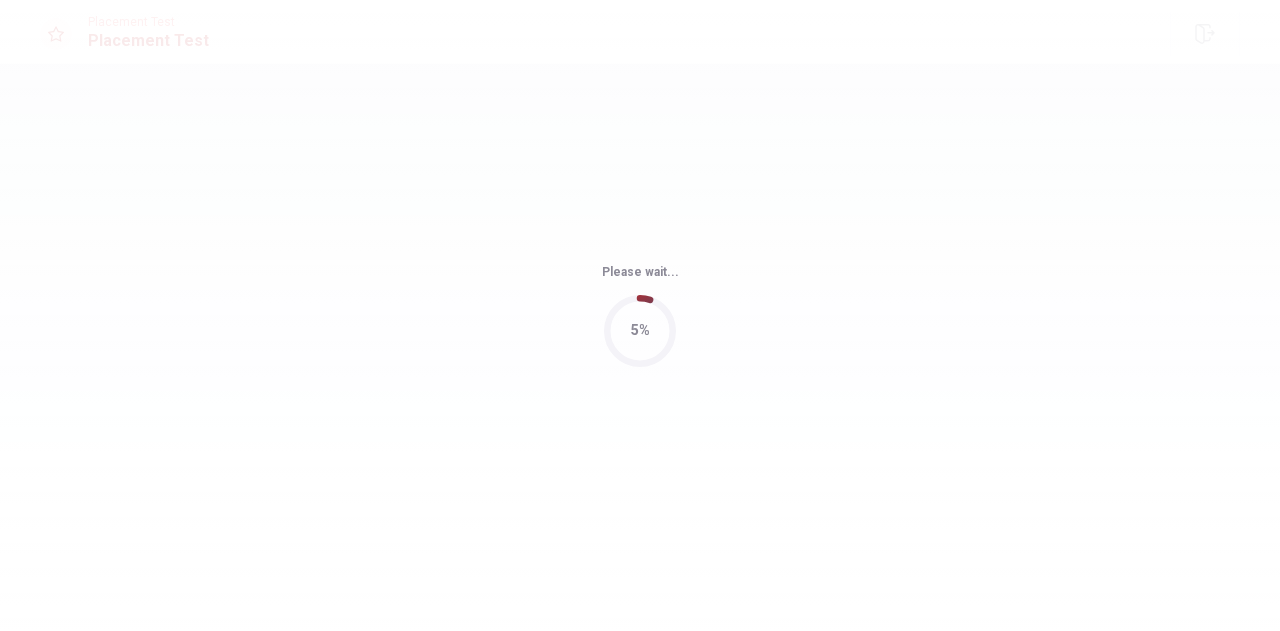 scroll, scrollTop: 0, scrollLeft: 0, axis: both 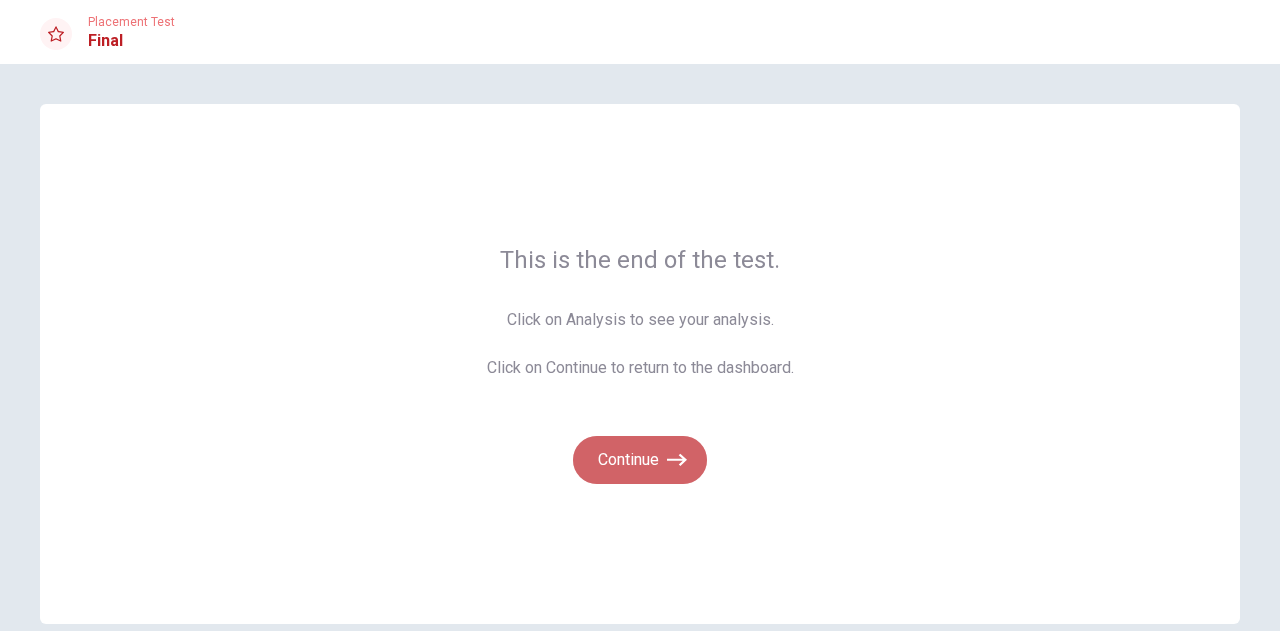 click 